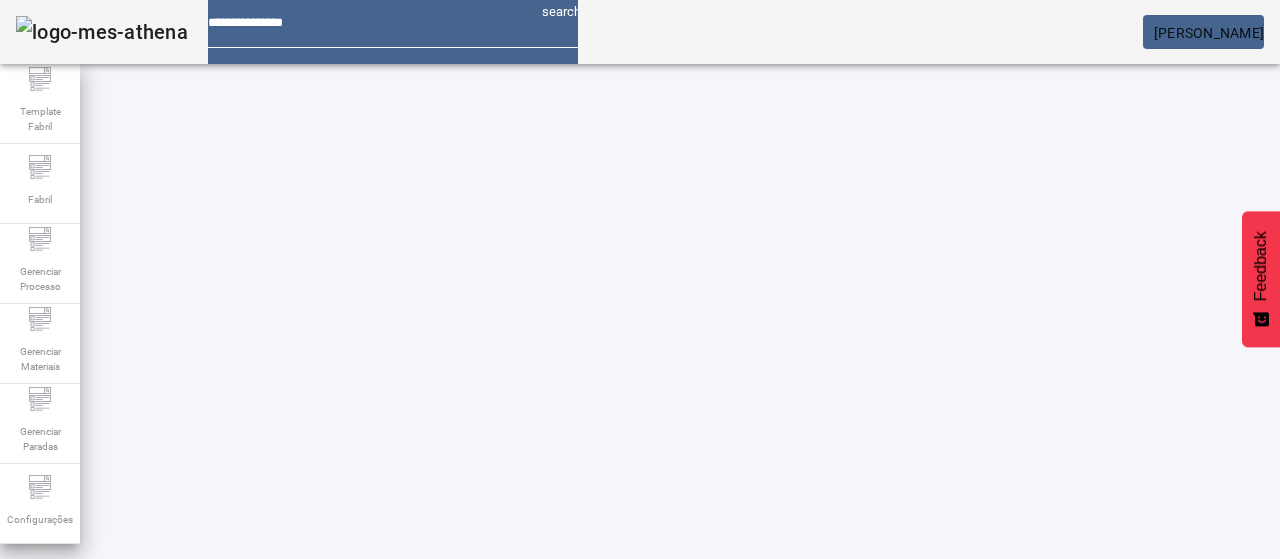 scroll, scrollTop: 0, scrollLeft: 0, axis: both 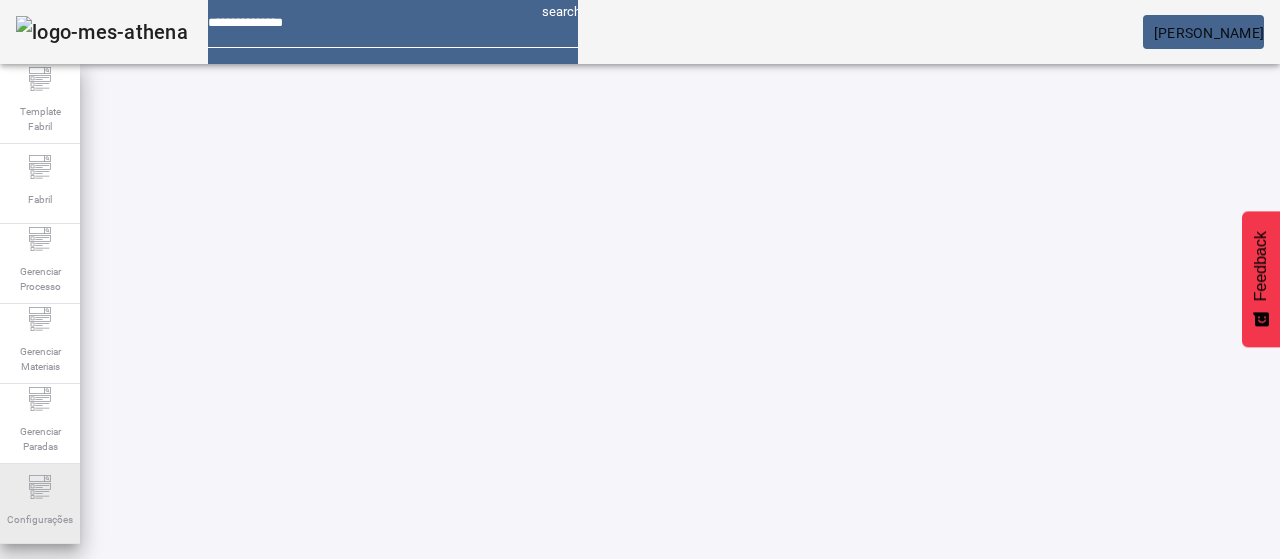 click on "Configurações" 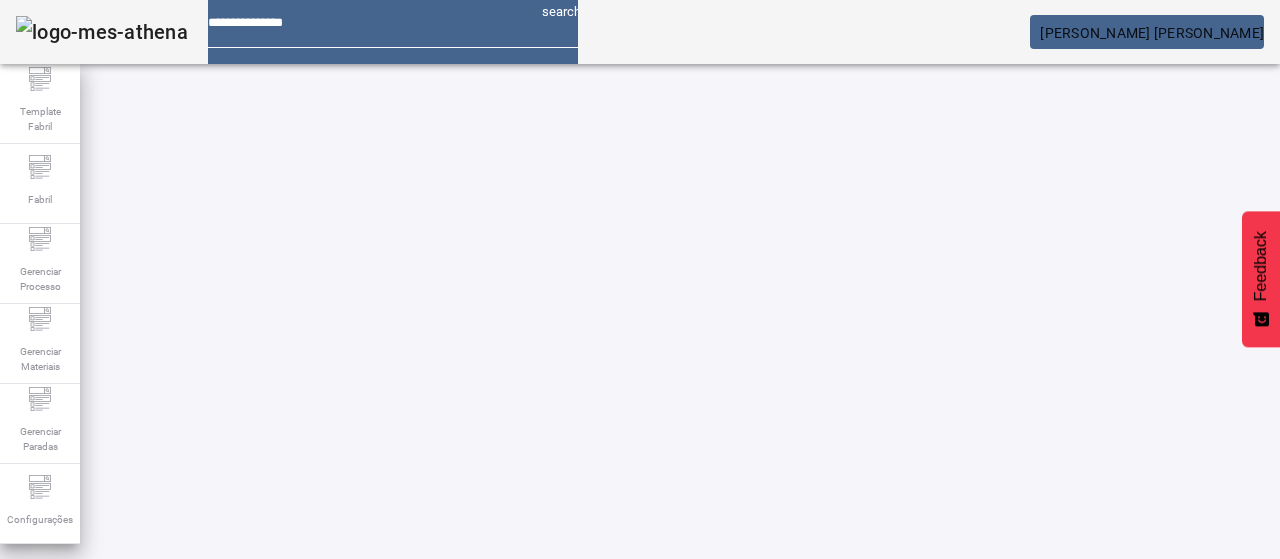 scroll, scrollTop: 0, scrollLeft: 0, axis: both 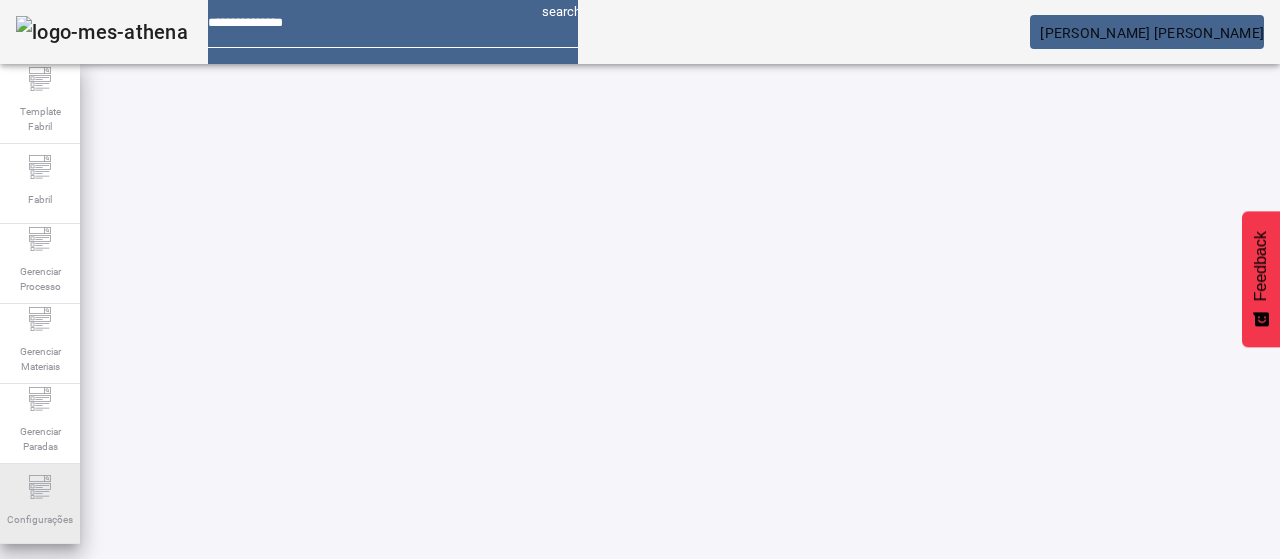 click on "Configurações" 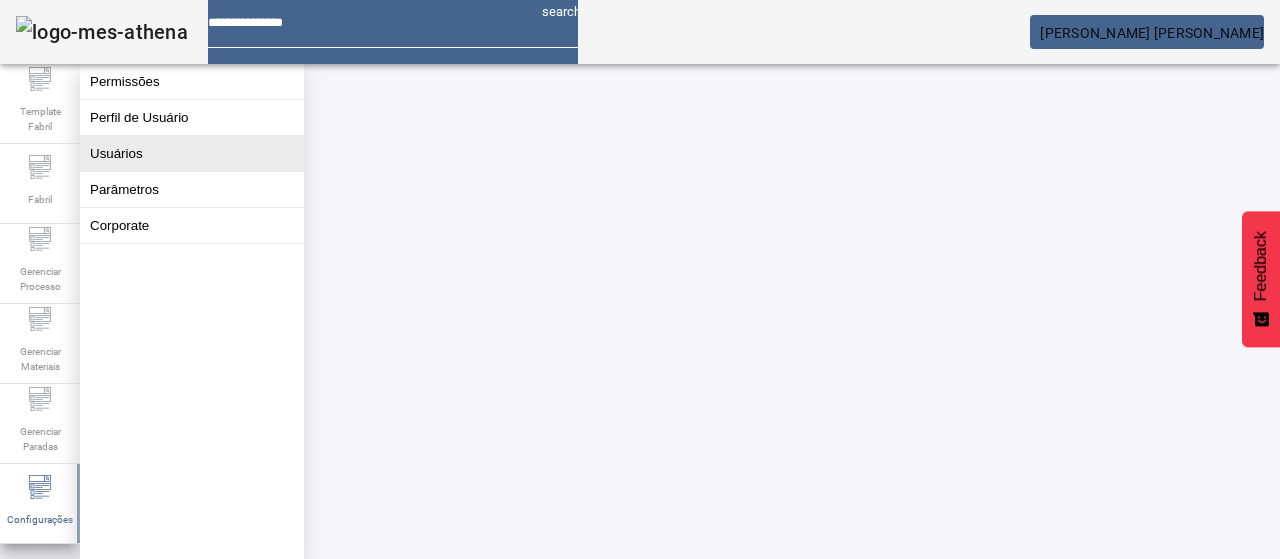 click on "Usuários" 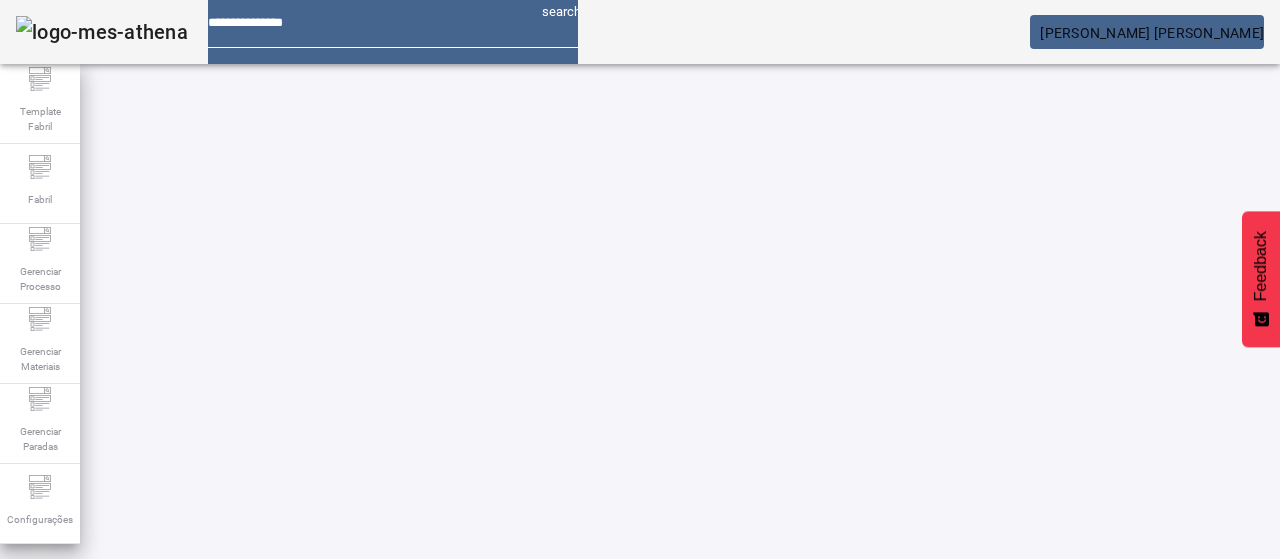 click on "ABRIR FILTROS" 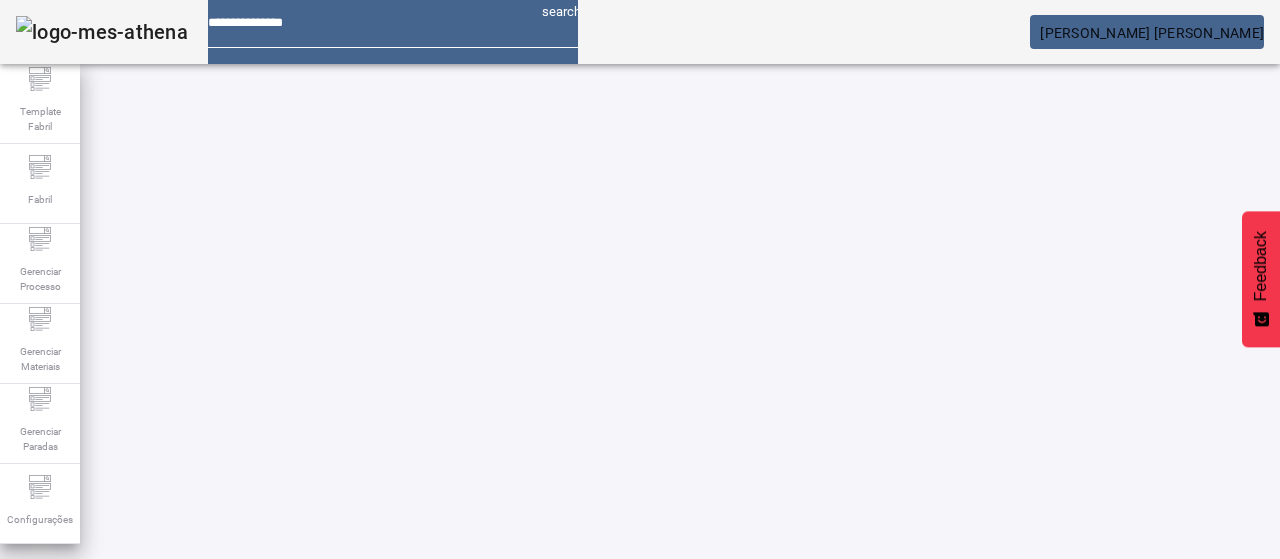 scroll, scrollTop: 146, scrollLeft: 0, axis: vertical 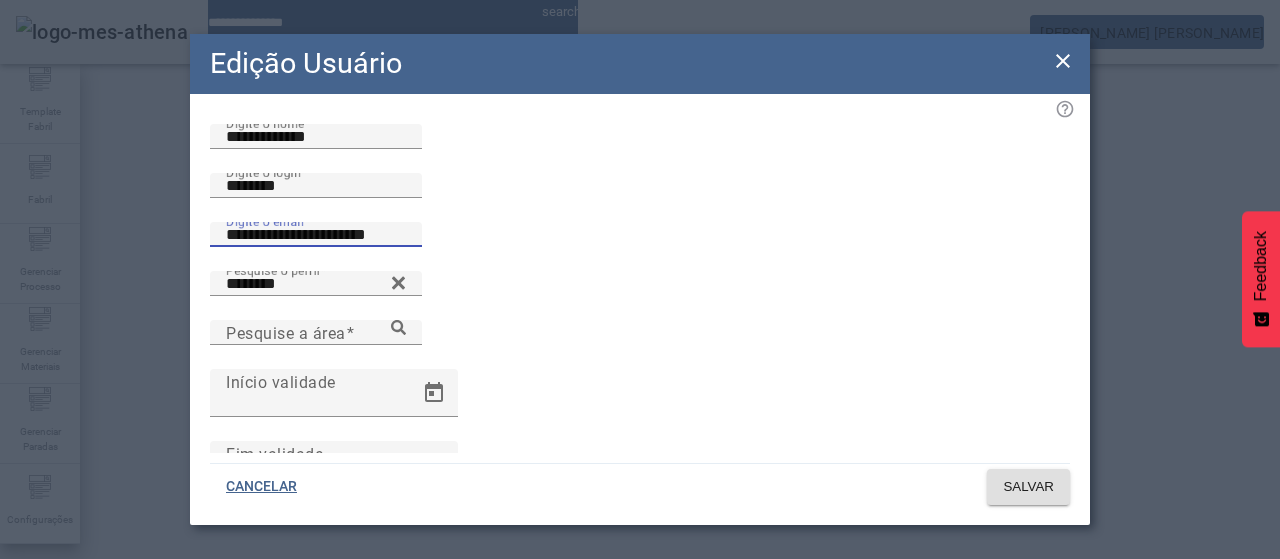 drag, startPoint x: 492, startPoint y: 322, endPoint x: 83, endPoint y: 324, distance: 409.00488 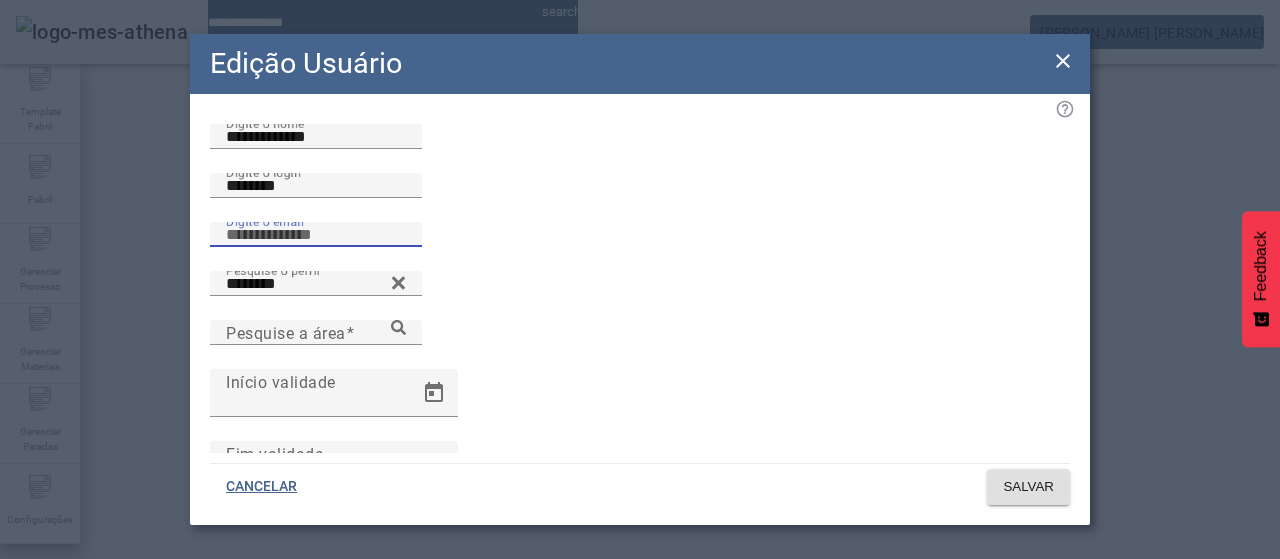 paste on "**********" 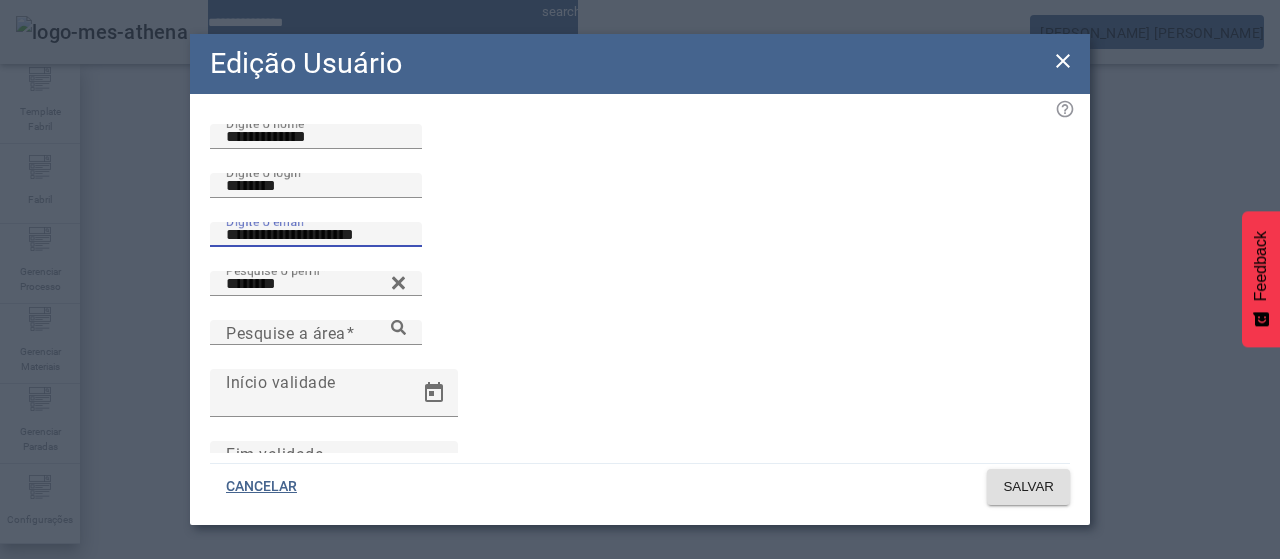 type on "**********" 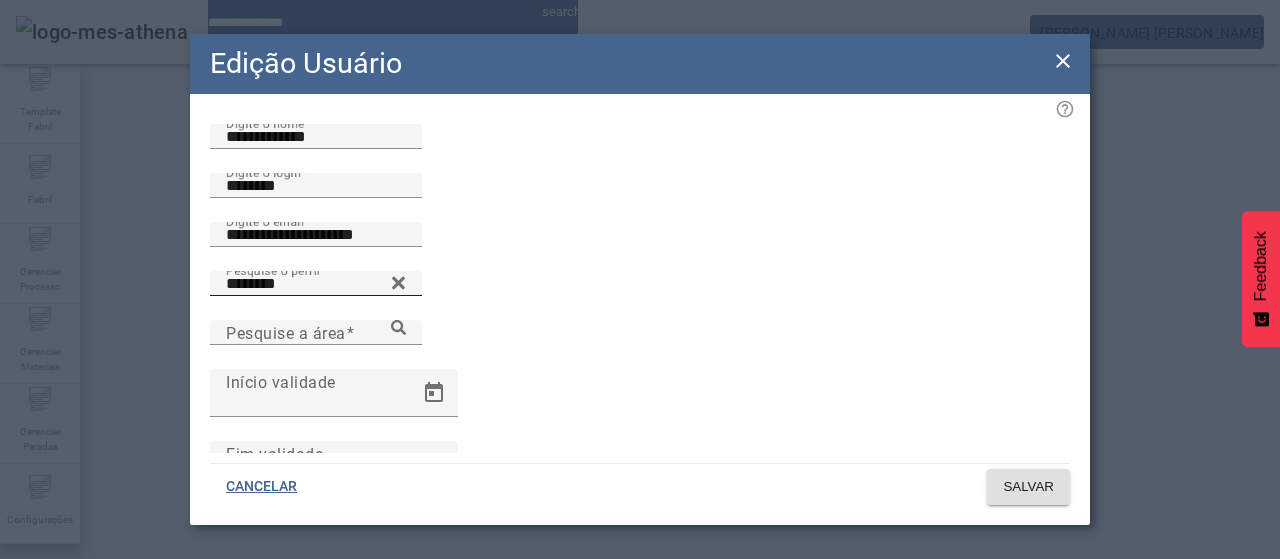 click 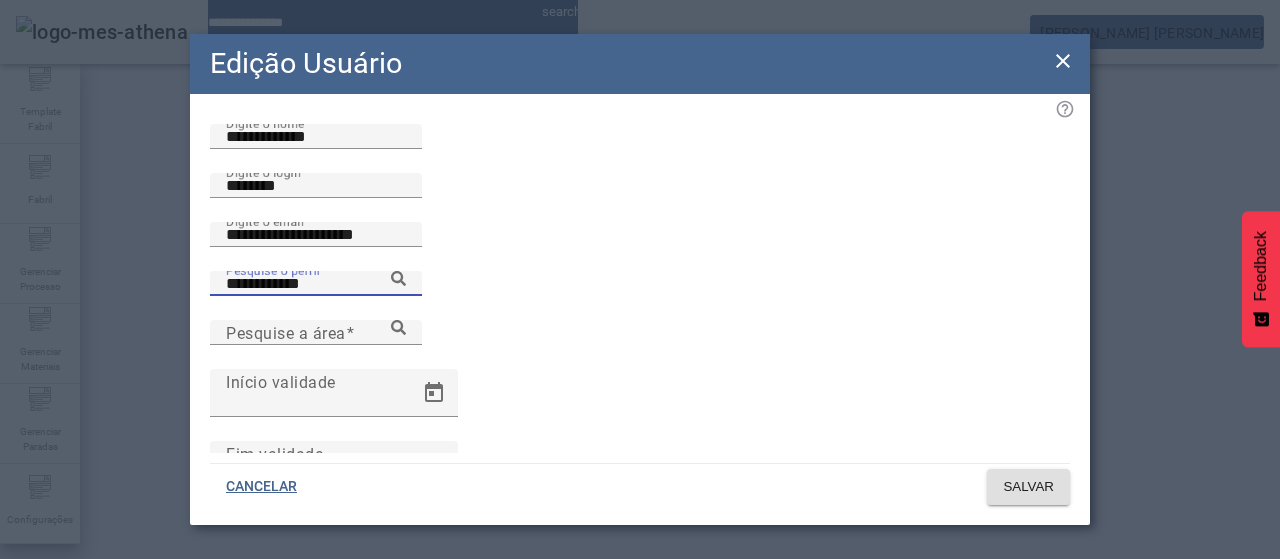 type on "**********" 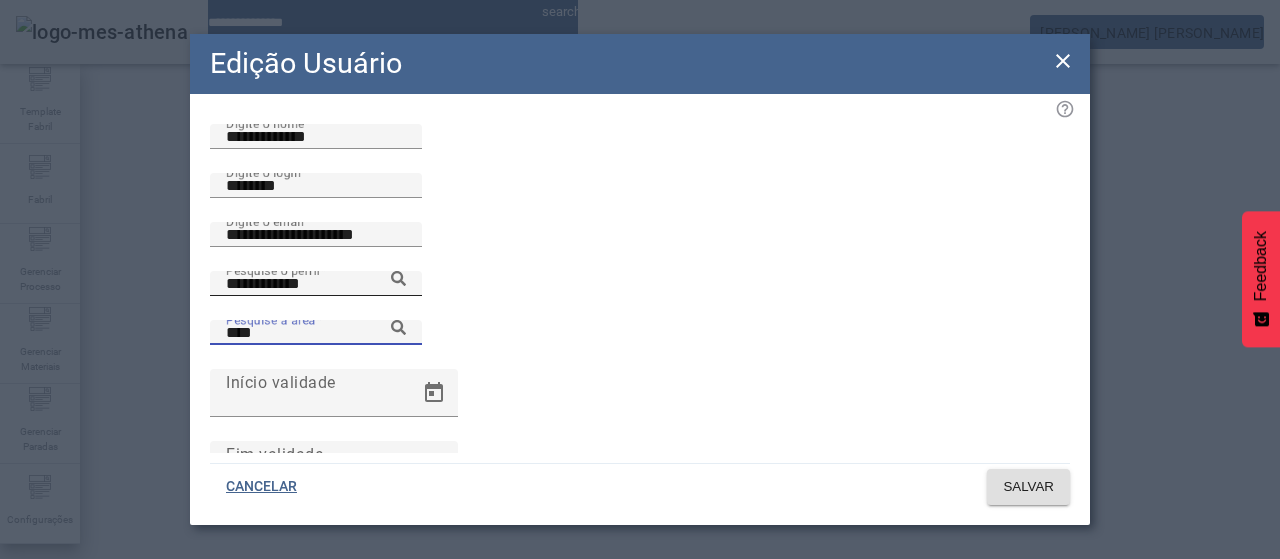 type on "****" 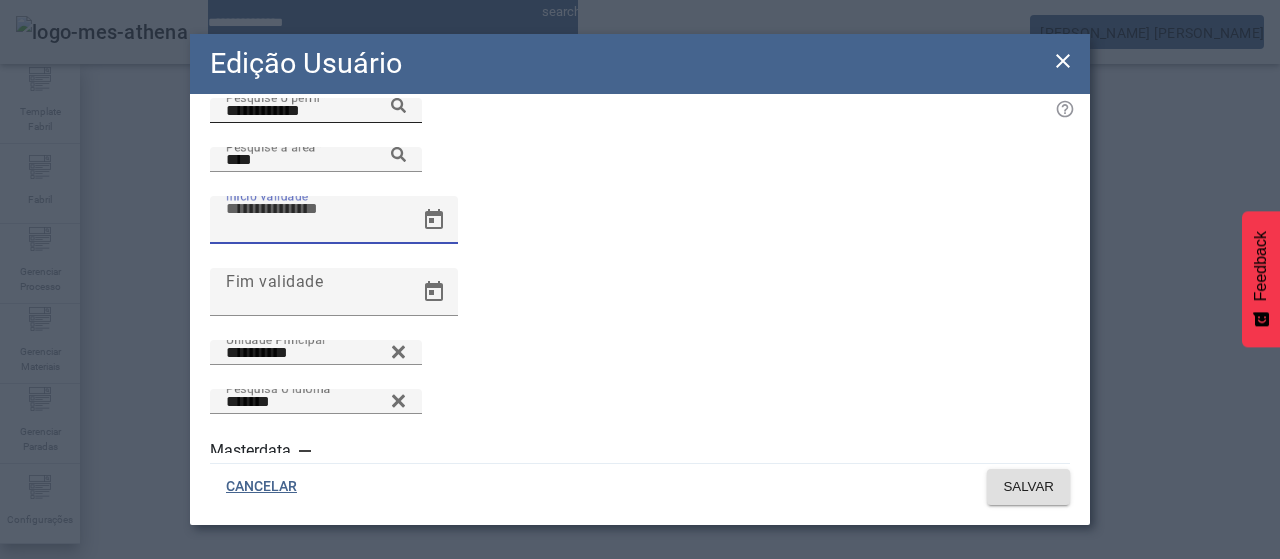 type 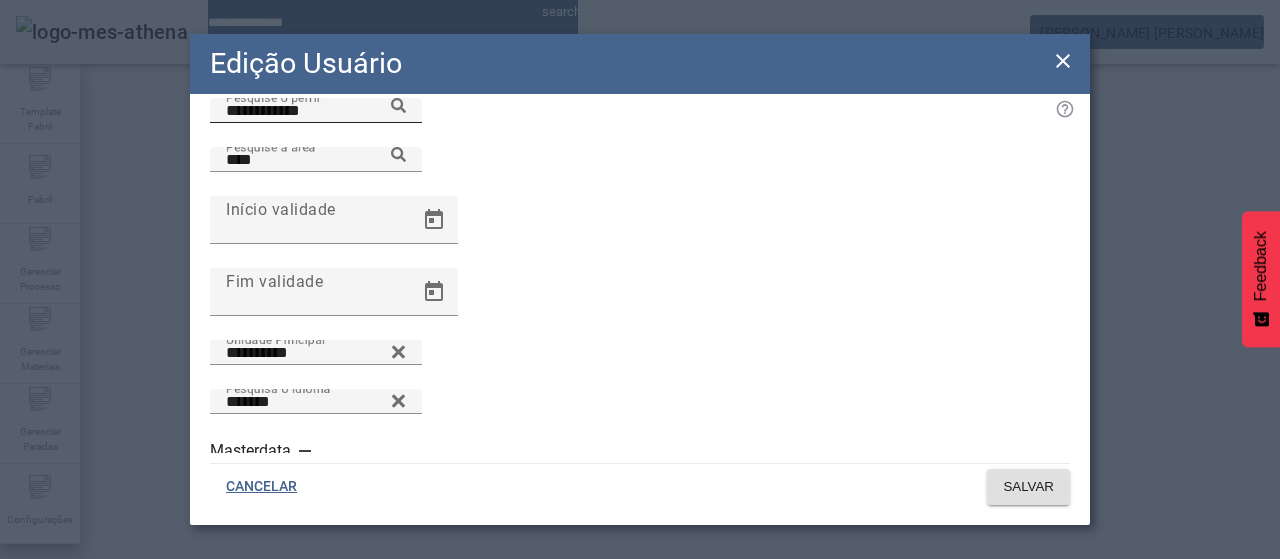 click 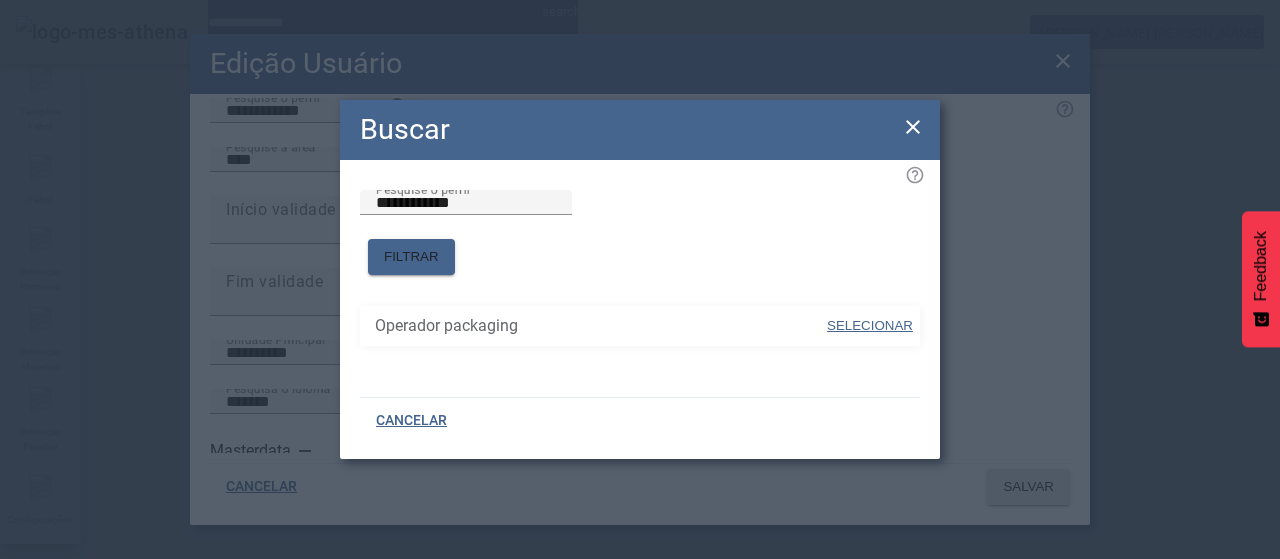 click at bounding box center (870, 326) 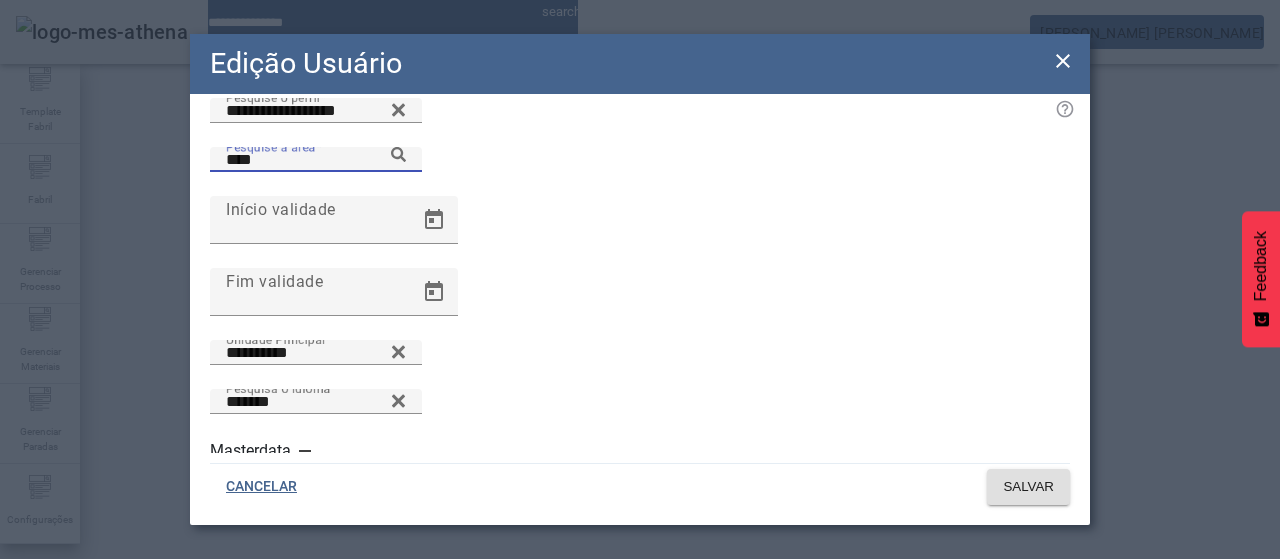 click on "****" at bounding box center [316, 160] 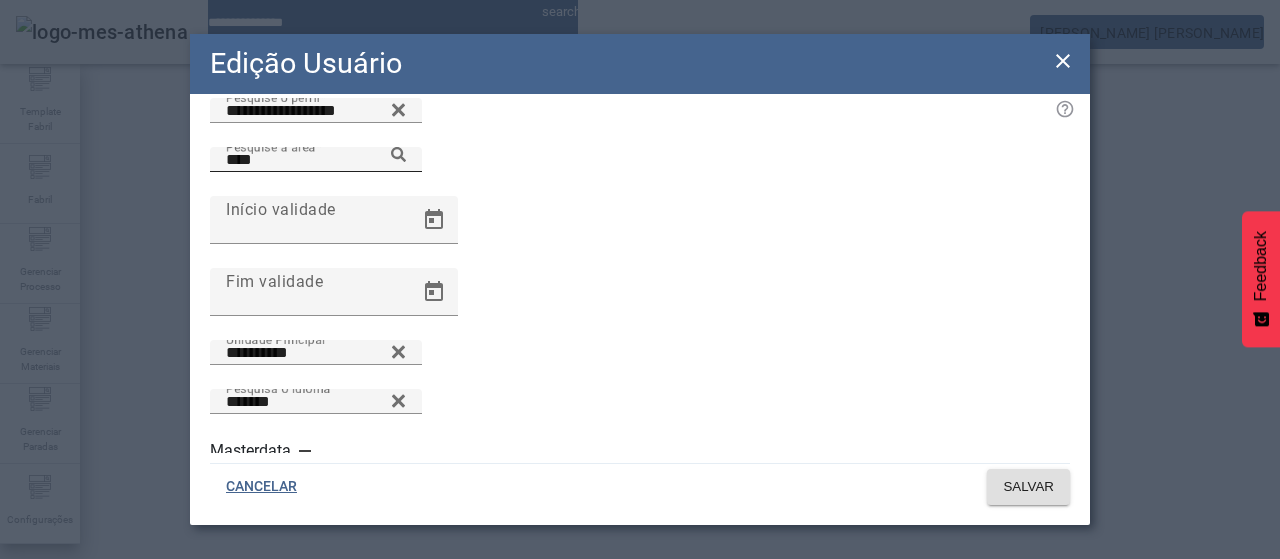 click 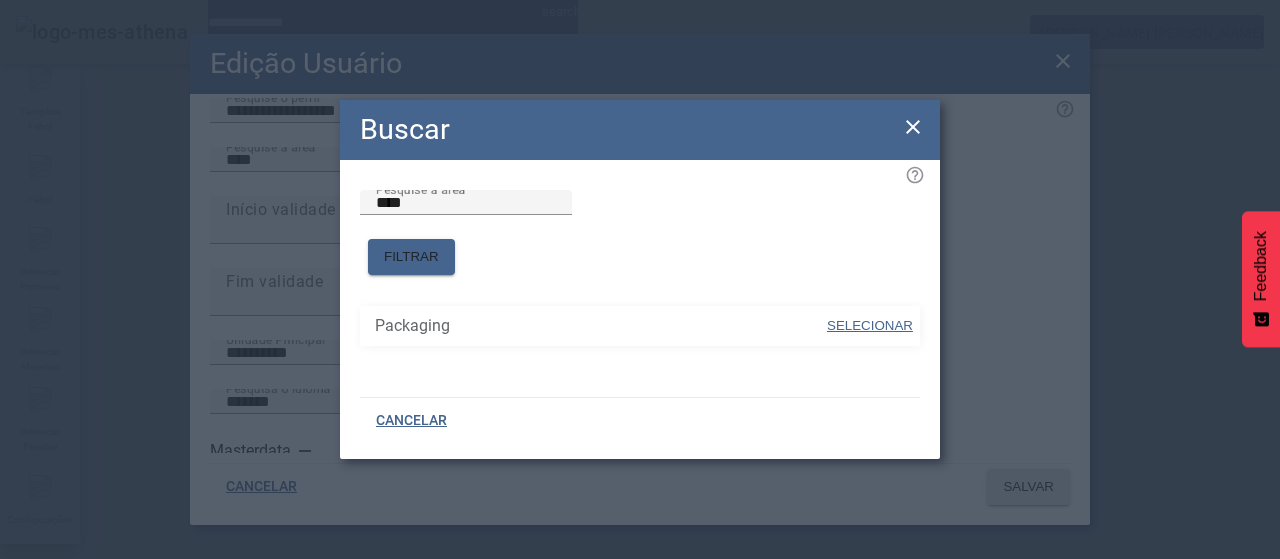 click on "SELECIONAR" at bounding box center [870, 325] 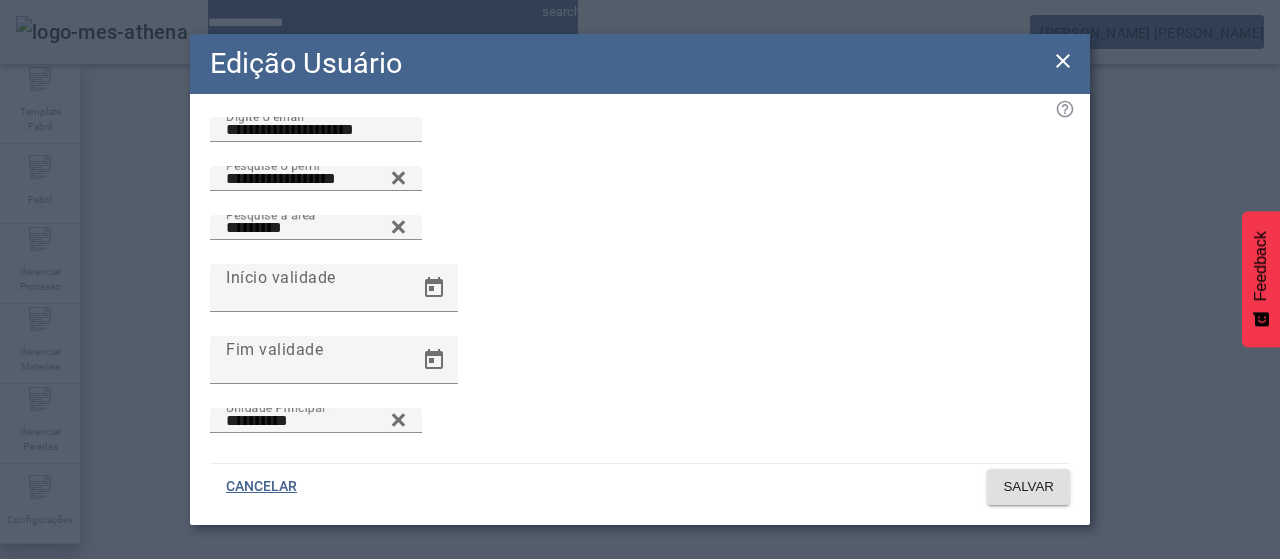 scroll, scrollTop: 0, scrollLeft: 0, axis: both 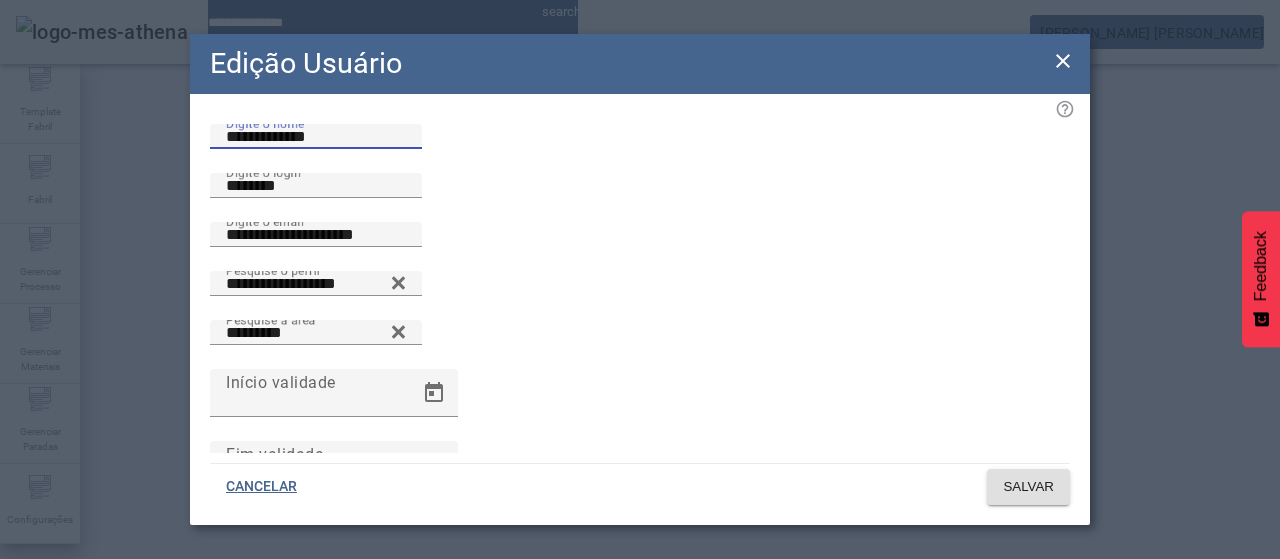 click on "**********" at bounding box center [316, 137] 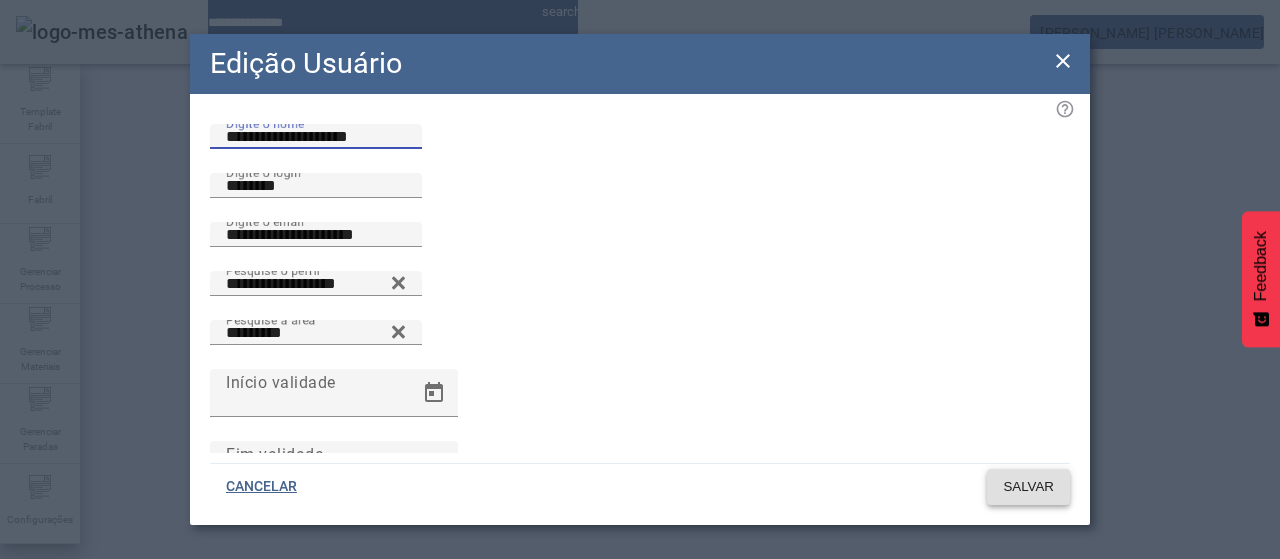 type on "**********" 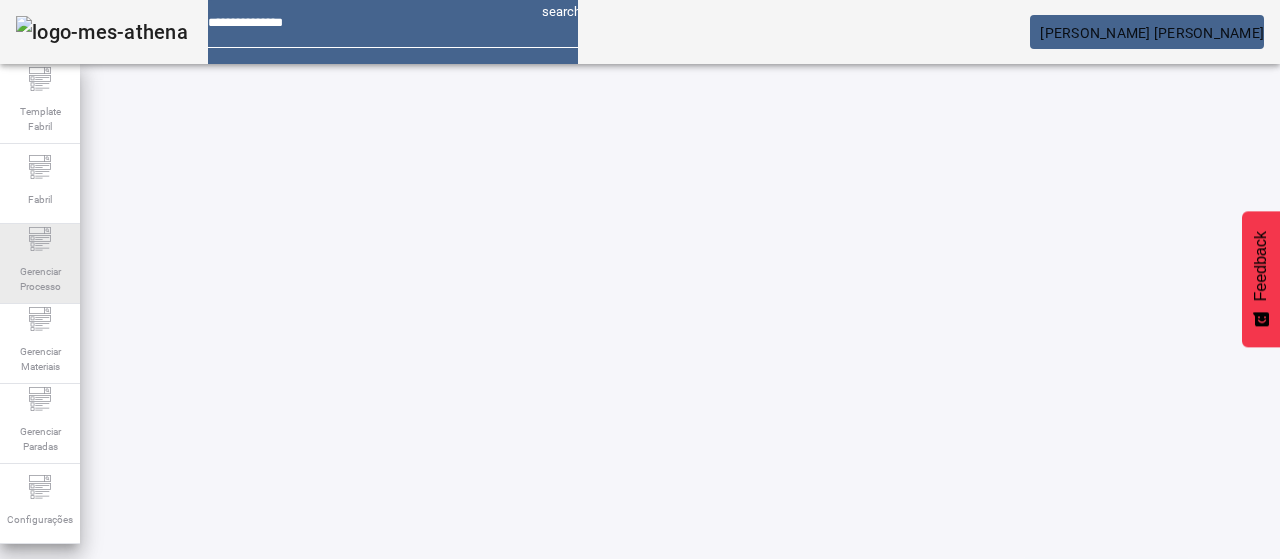 click on "Gerenciar Processo" 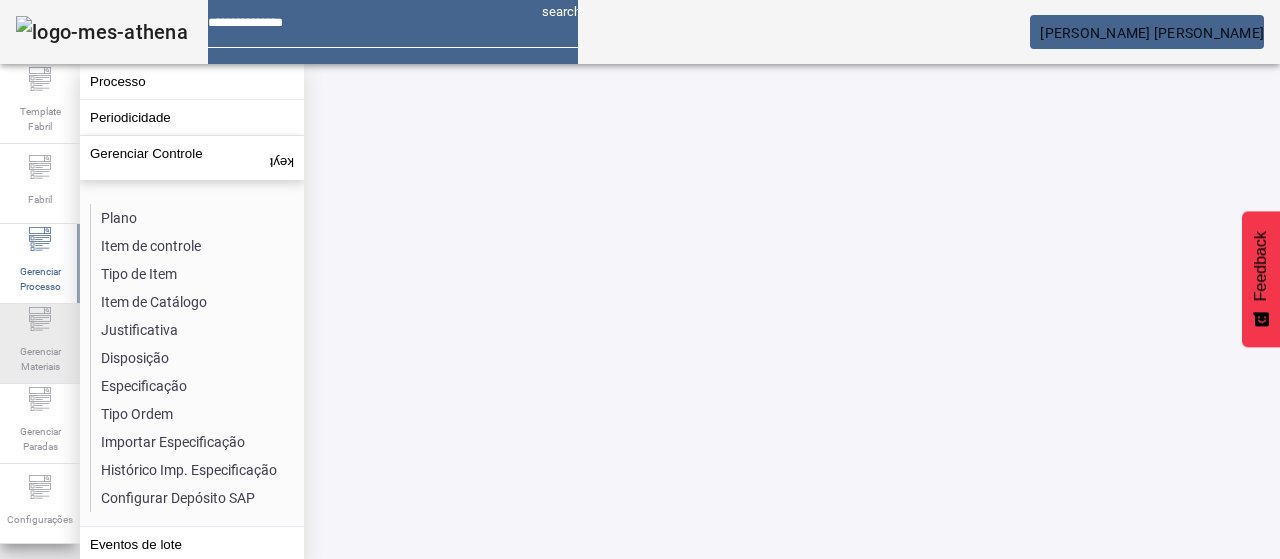 click 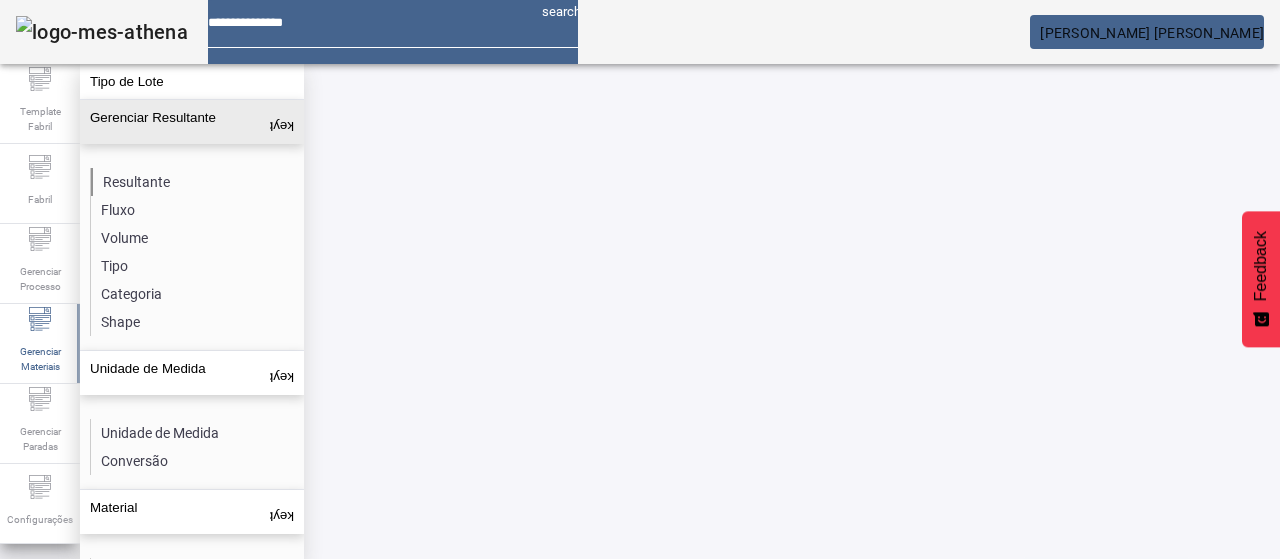click on "Resultante" 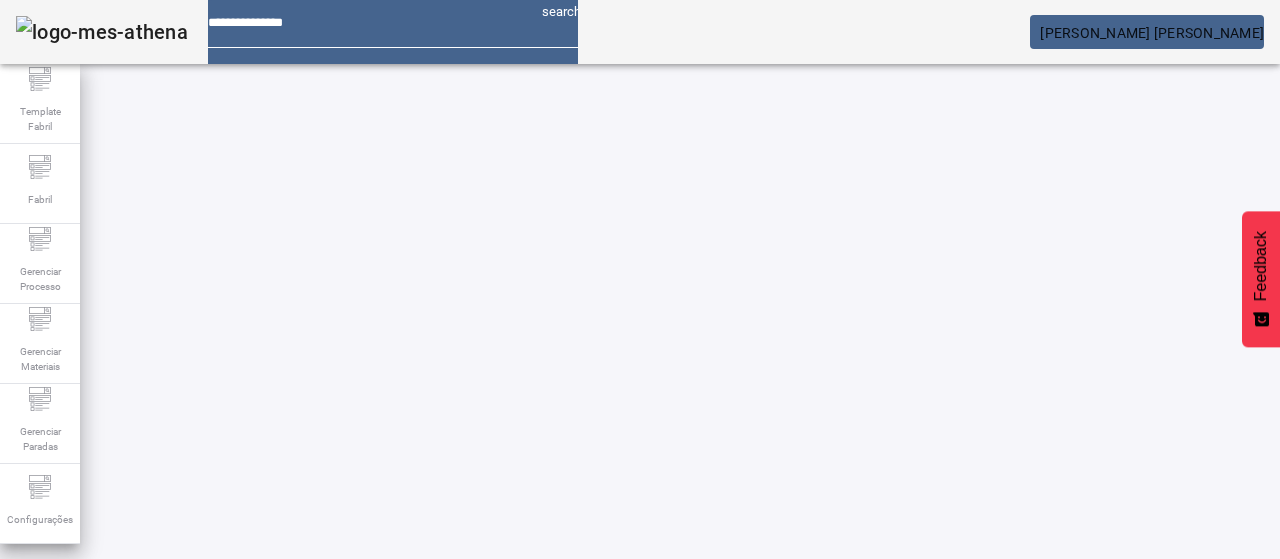 click on "ABRIR FILTROS" 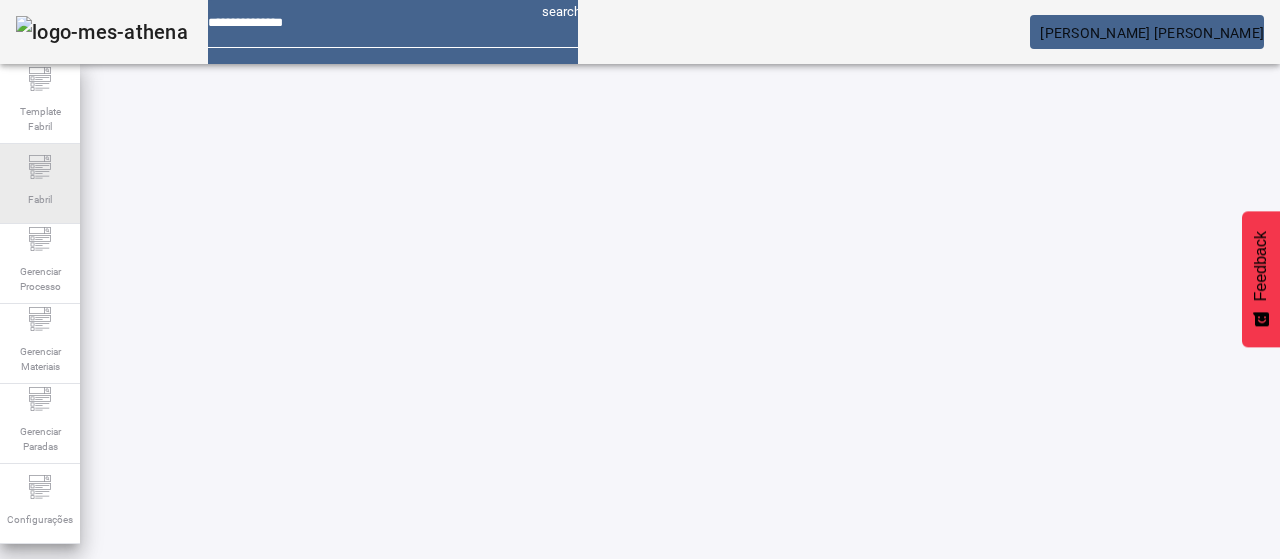 click 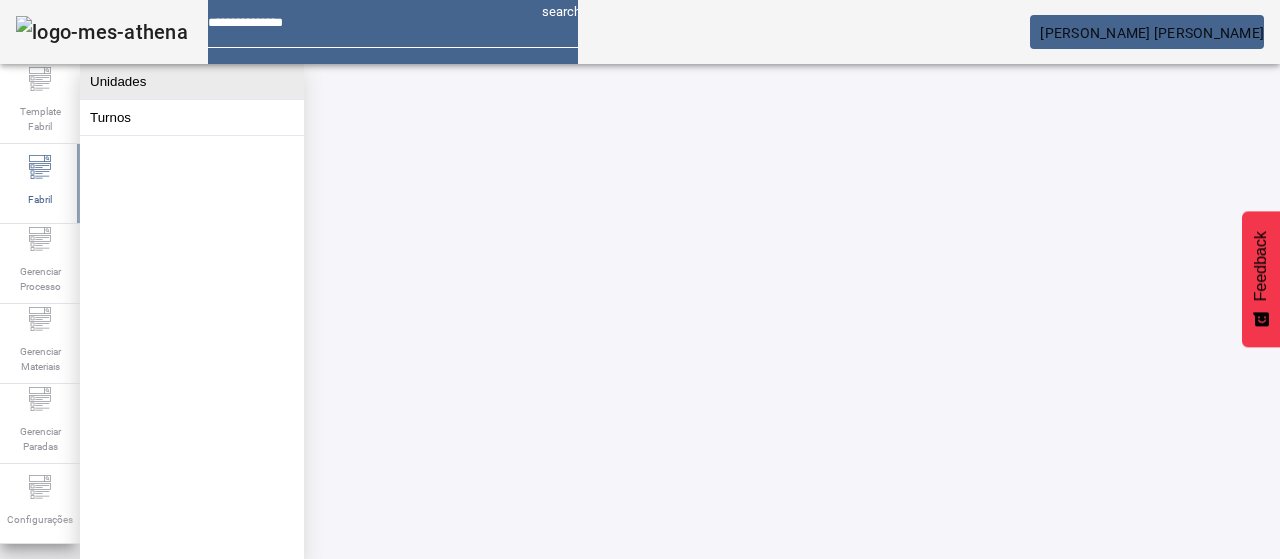 click on "Unidades" 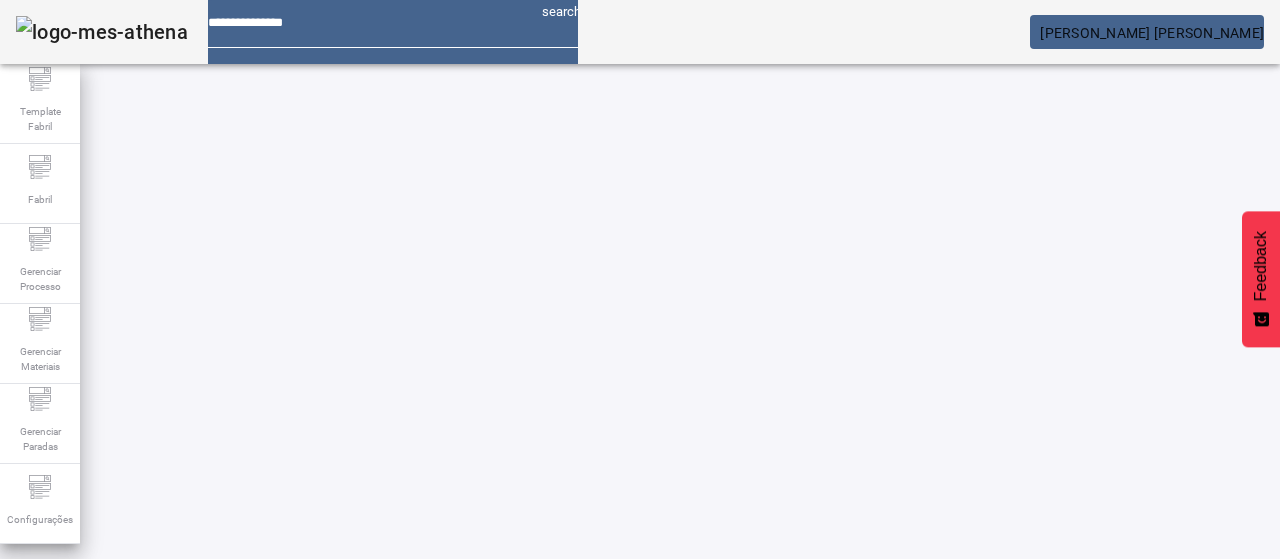 click on "ABRIR FILTROS" 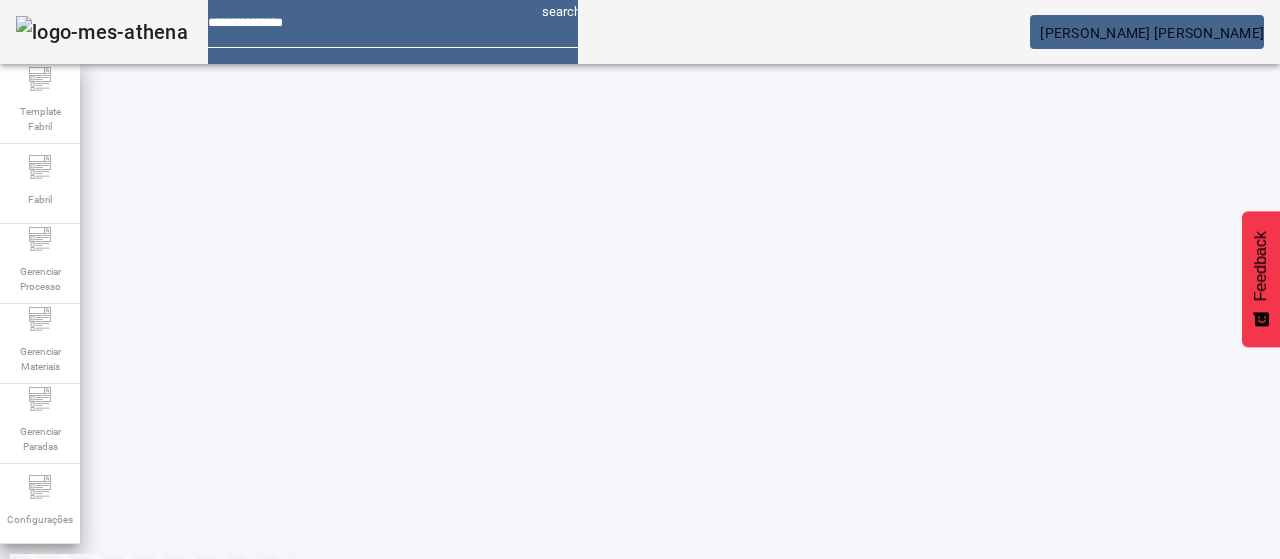 scroll, scrollTop: 74, scrollLeft: 0, axis: vertical 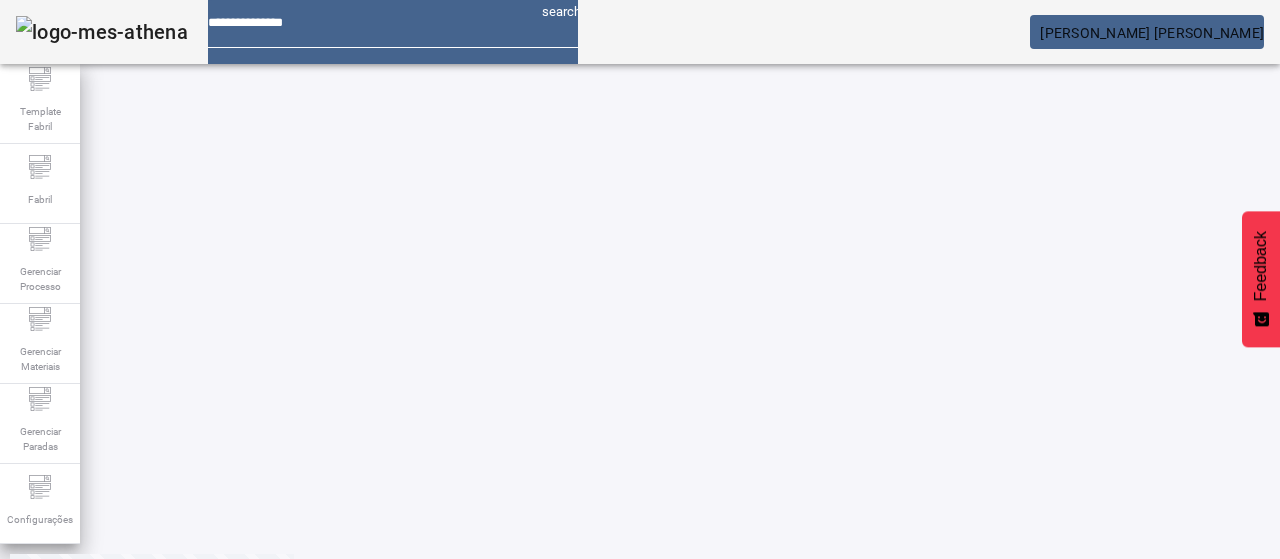 click at bounding box center (870, 795) 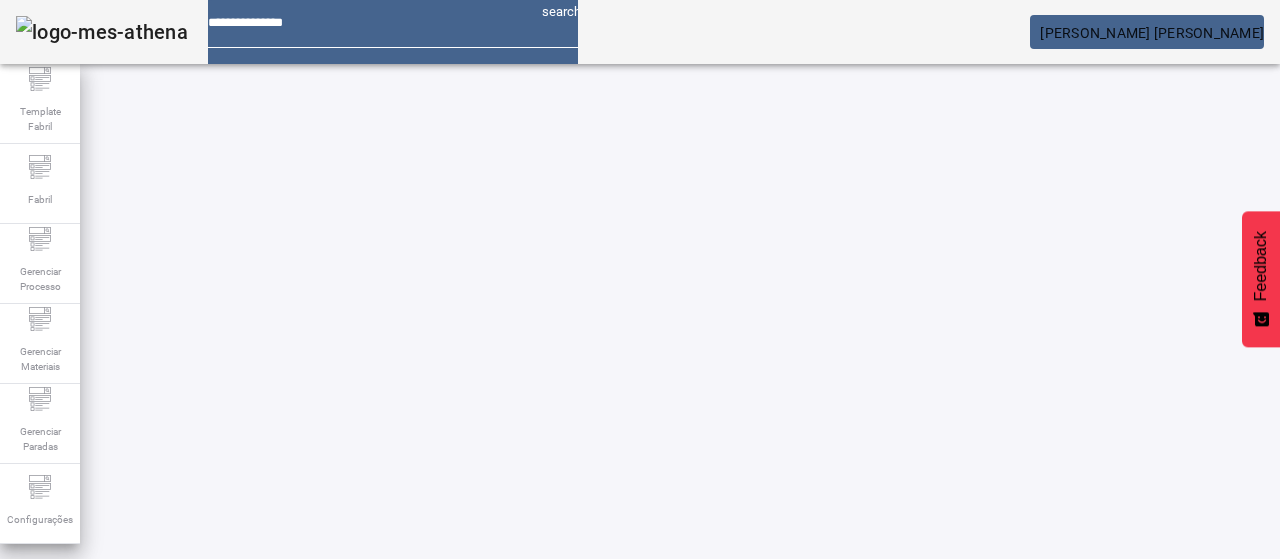 scroll, scrollTop: 98, scrollLeft: 0, axis: vertical 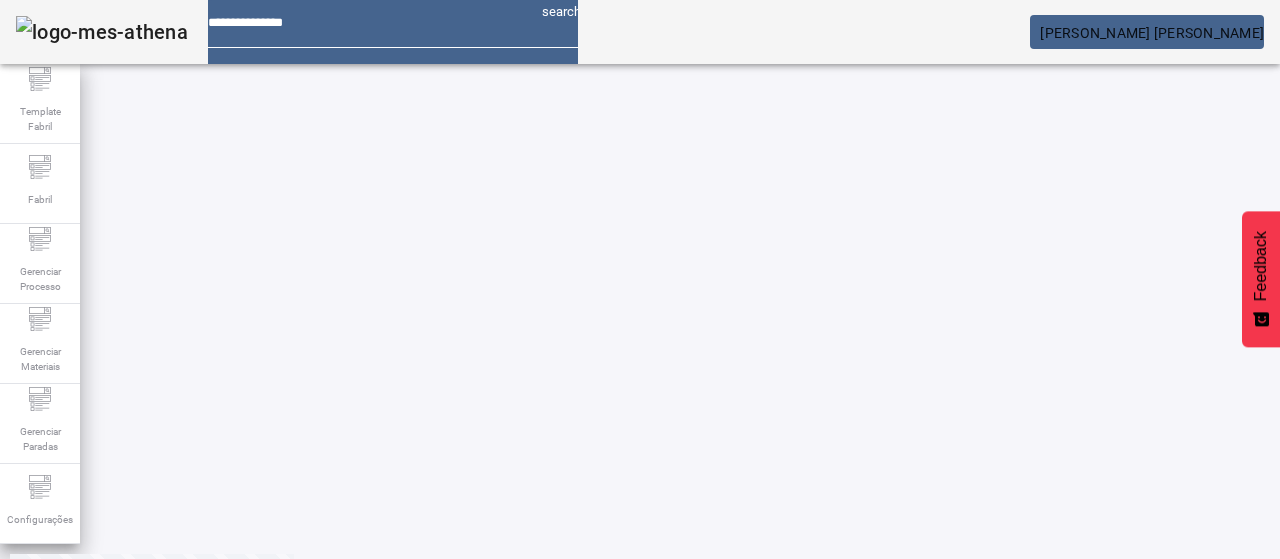click on "RESULTANTES" at bounding box center (73, 639) 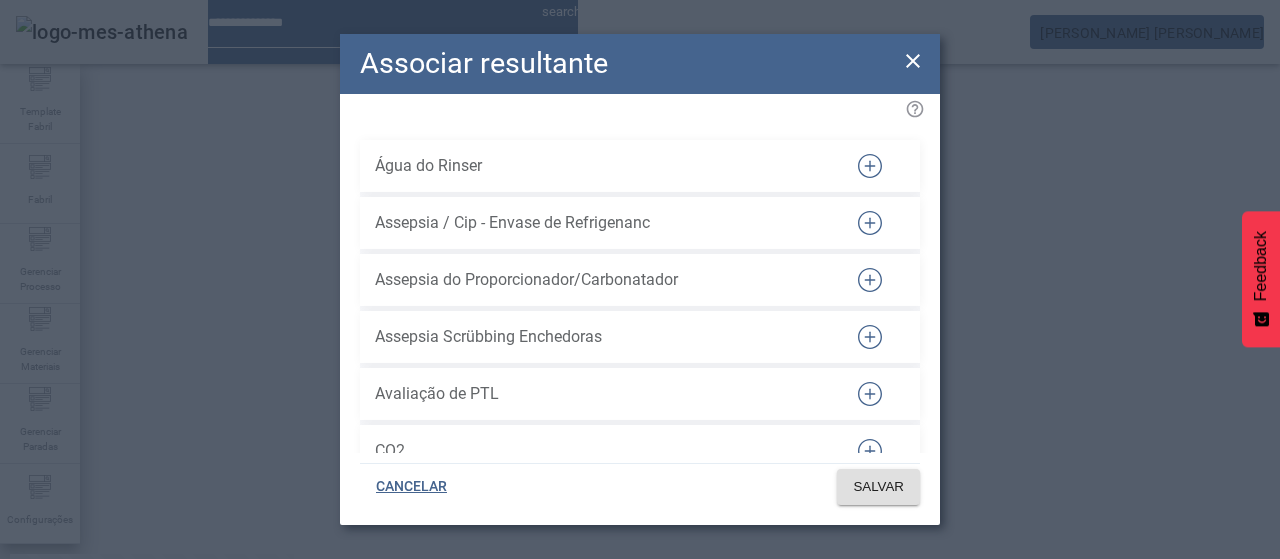 type 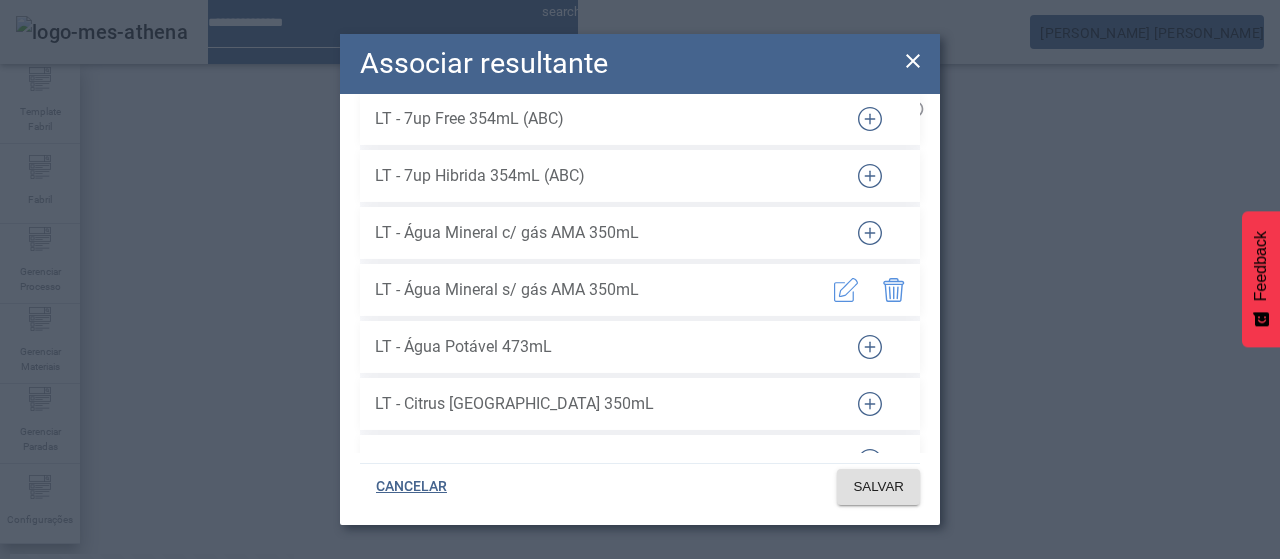 click 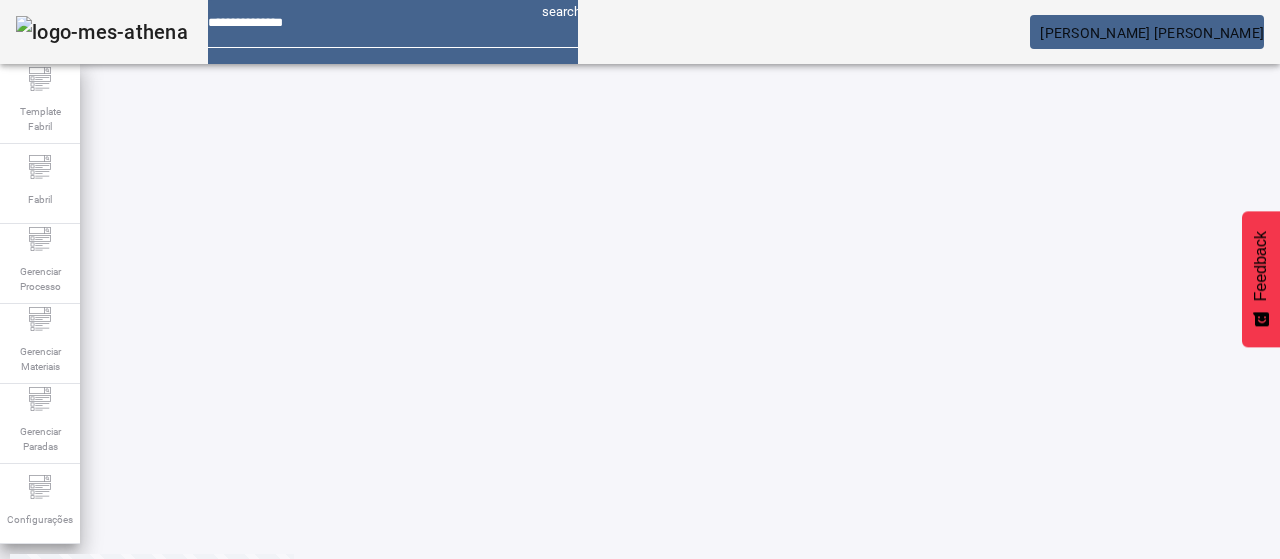 click at bounding box center (572, 645) 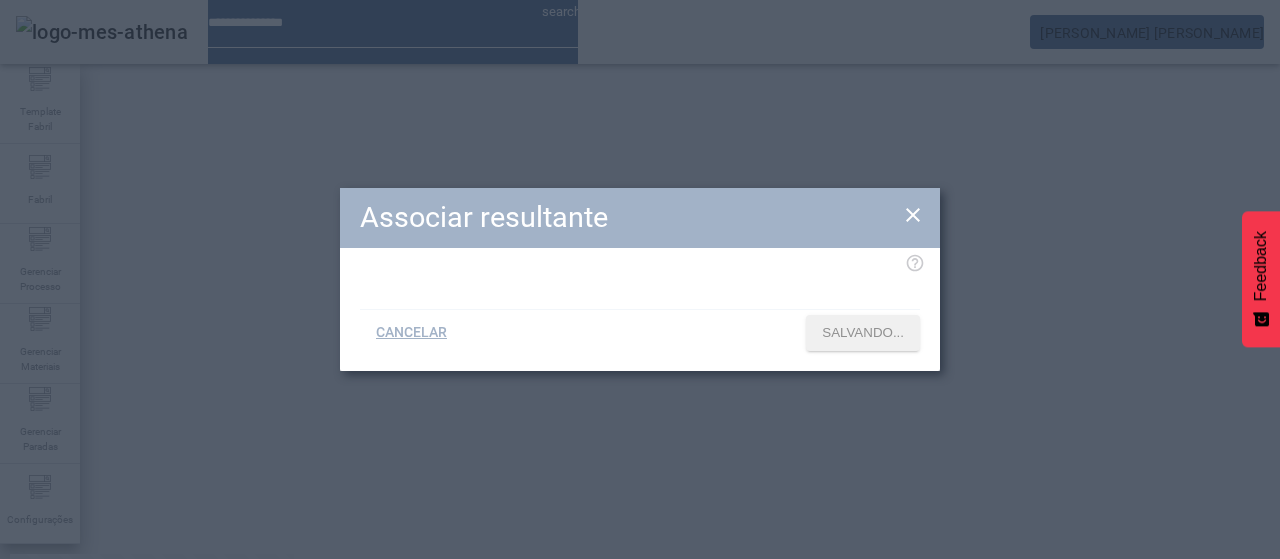 type 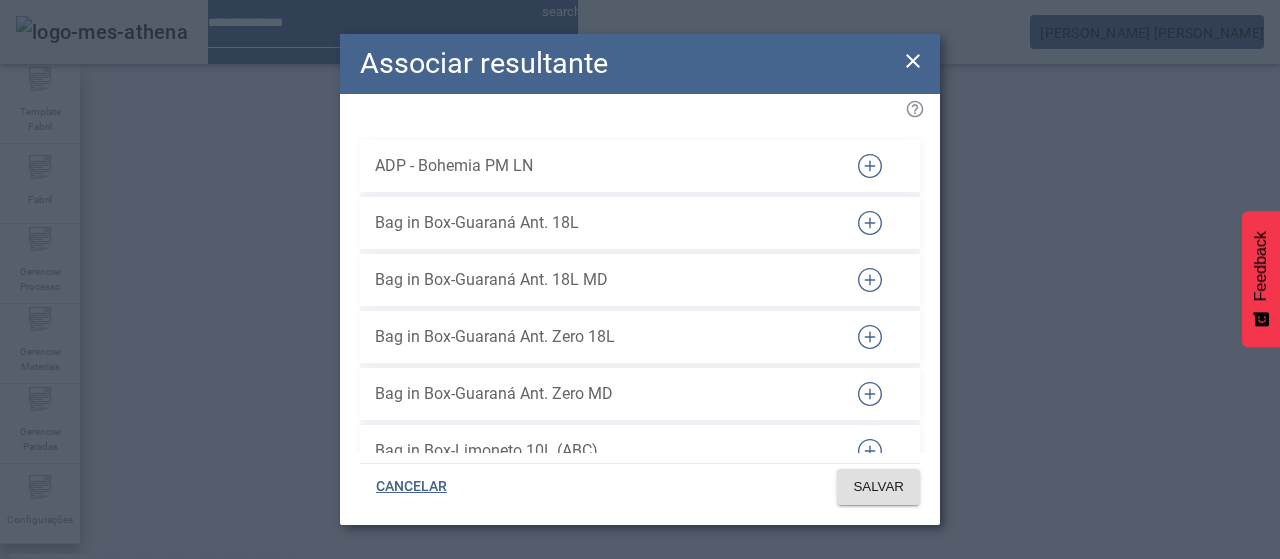 scroll, scrollTop: 49865, scrollLeft: 0, axis: vertical 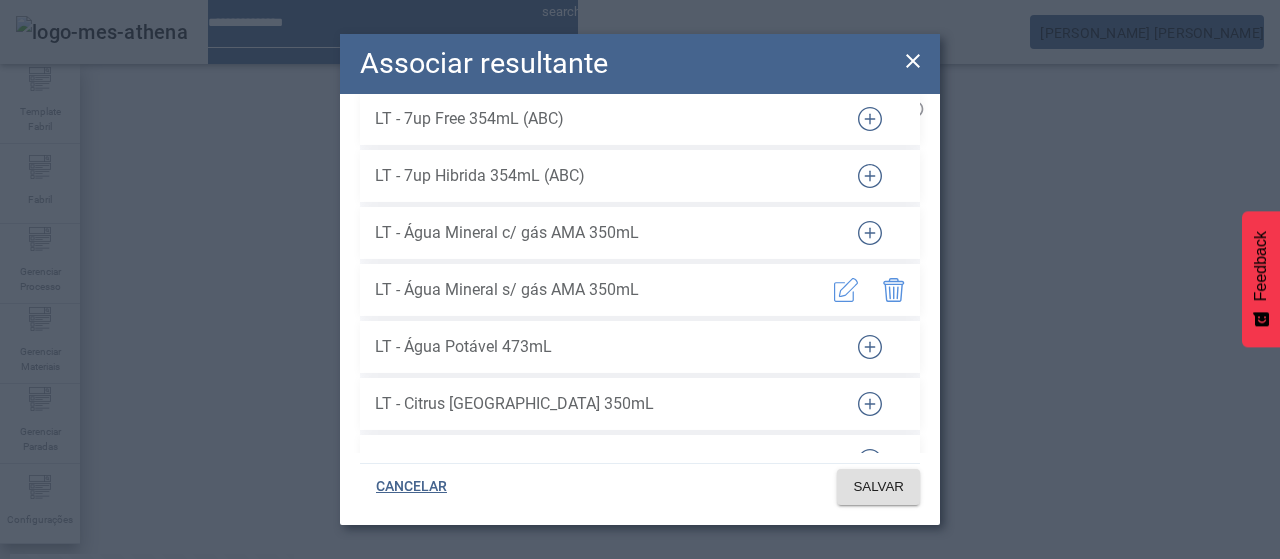 click 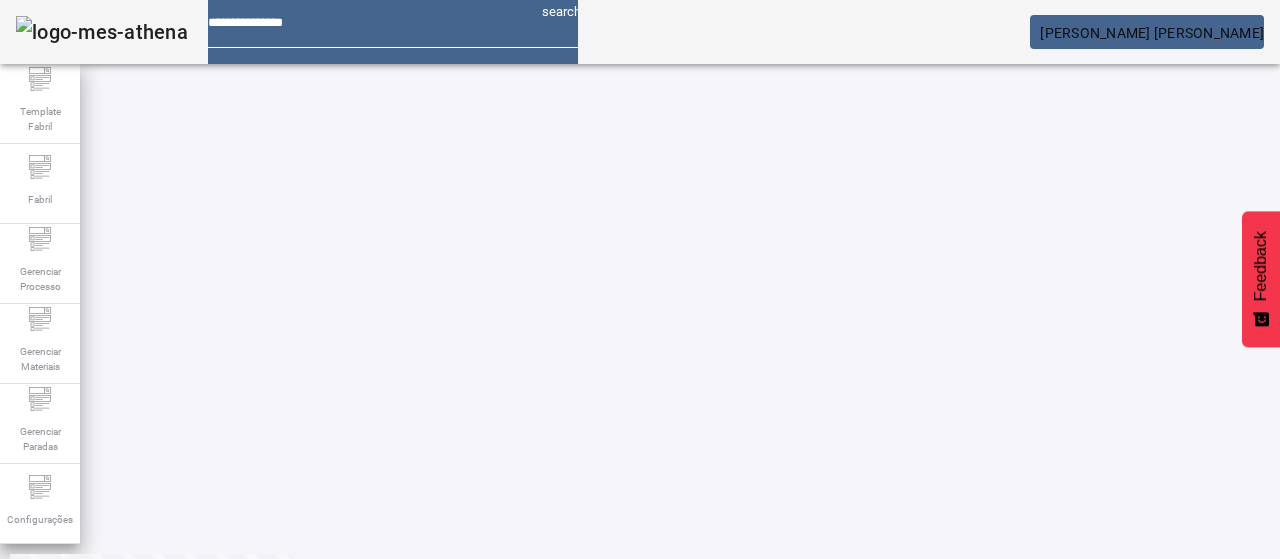 click at bounding box center [572, 645] 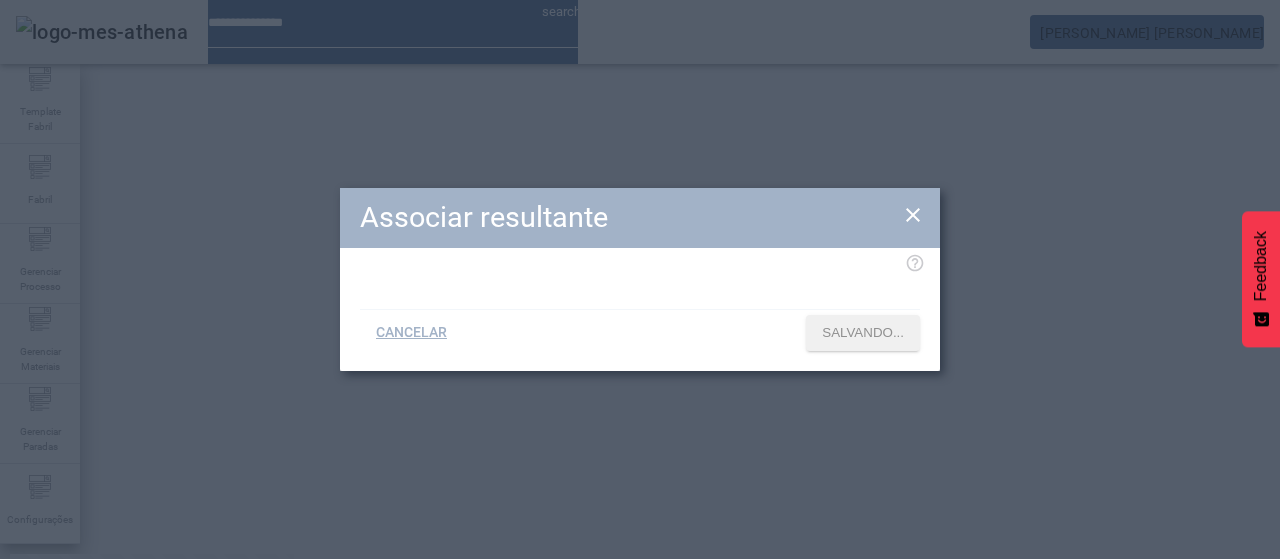 type 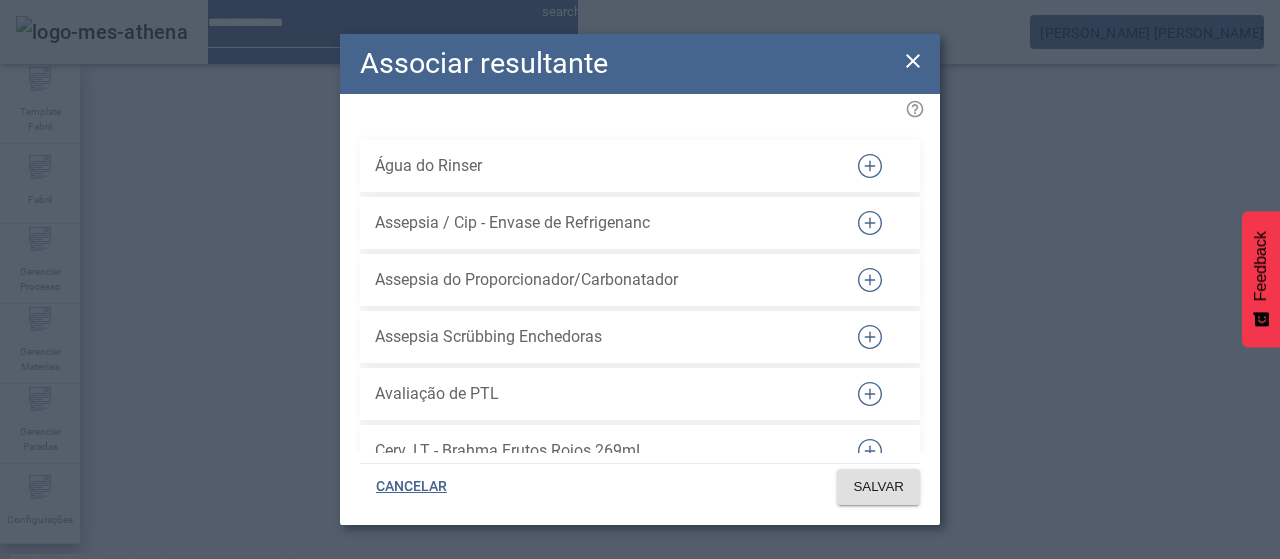 scroll, scrollTop: 902, scrollLeft: 0, axis: vertical 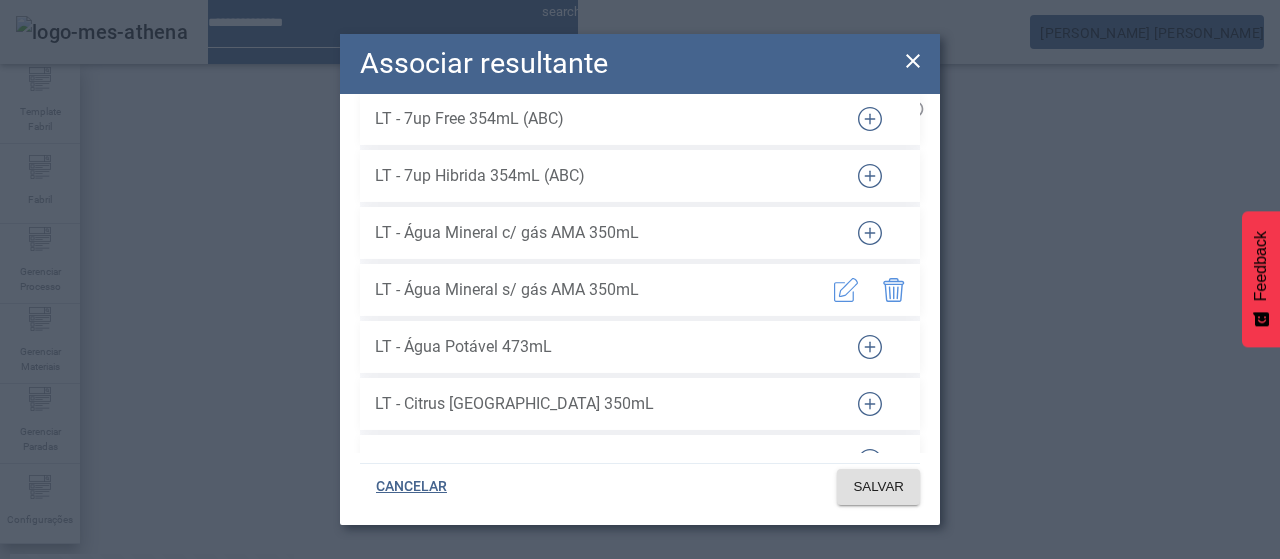click on "Associar resultante  Água do Rinser   Assepsia / Cip - Envase de Refrigenanc   Assepsia do Proporcionador/Carbonatador   Assepsia Scrübbing Enchedoras   Avaliação de PTL   Cerv. LT - Brahma Frutos Rojos 269mL   Cerv. LT - Chicha Taquina c/ Cebada 473mL   Cerv. LT - Isla Framboesa e Amor 269ml   Cerv. LT - Isla Pêssego e Maracujá 269mL   CO2   Fechamento Filtração de Cervejas   Fermento R ITW-263   Limp.Externa Ech - Ácida   Limp.Externa Ech - Alc. Clorada   Limp.Externa Ech - Alcalina   LT - 7up Free 354mL (ABC)   LT - 7up Hibrida 354mL (ABC)   LT - Água Mineral c/ gás AMA 350mL   LT - Água Mineral s/ gás AMA 350mL   LT - Água Potável 473mL   LT - Citrus Antarctica 350mL   LT - Citrus Antarctica Zero 269mL   LT - Club Soda 350mL   LT - Fusion 250mL   LT - Fusion 269mL   LT - Fusion 310mL   LT - Fusion Cha Branco e Ameixa 310ml   LT - Fusion Cha Preto Lima Persia 310ml   LT - Fusion Citrus 250mL   LT - Fusion Frutas Tropicais 473mL   LT - Fusion Gotenks 250mL   LT - Fusion Gotenks 473mL  SALVAR" 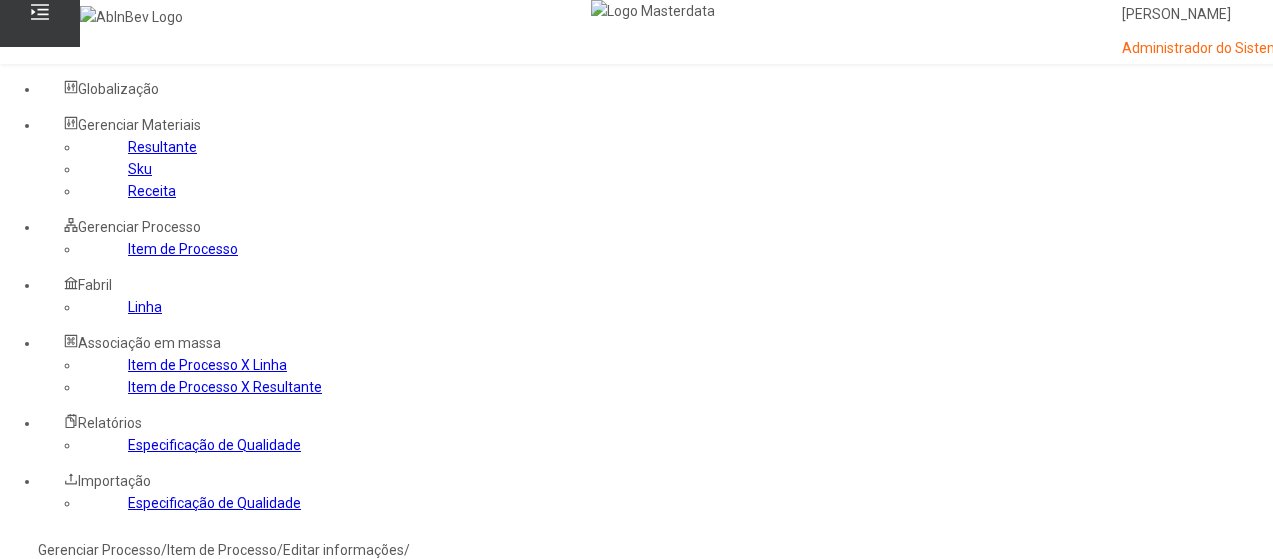 scroll, scrollTop: 102, scrollLeft: 0, axis: vertical 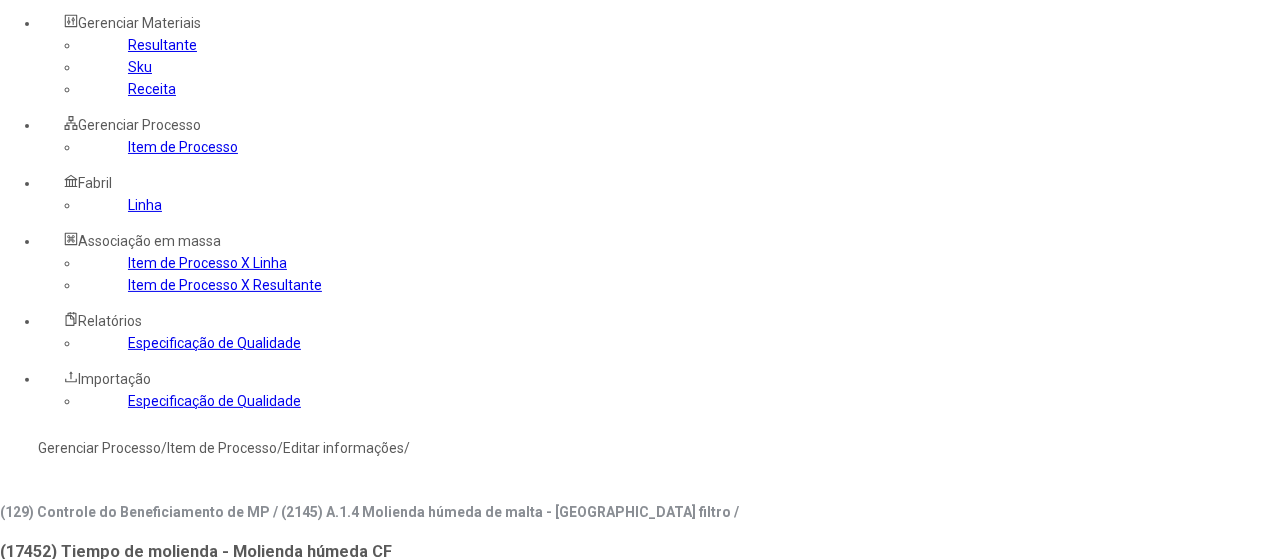 click on "Linha" 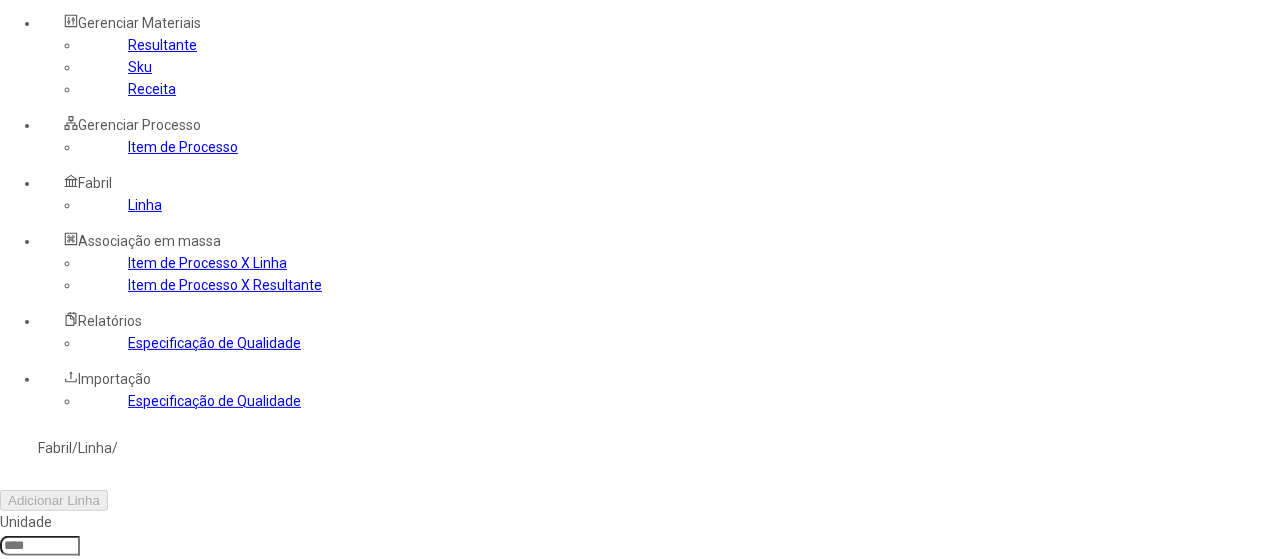 click at bounding box center [40, 546] 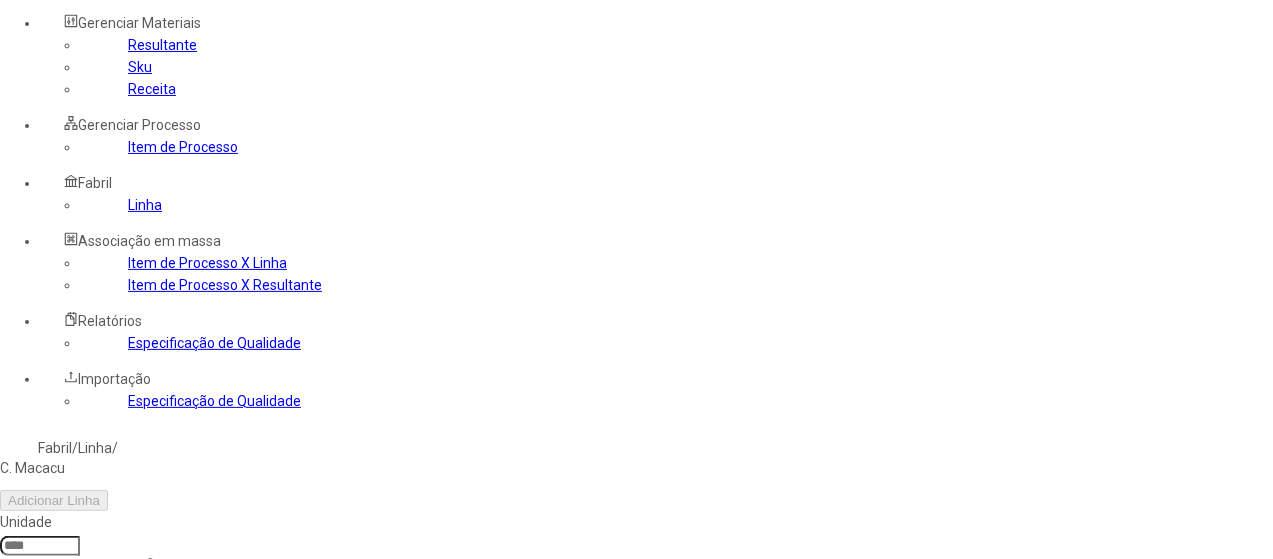 type on "****" 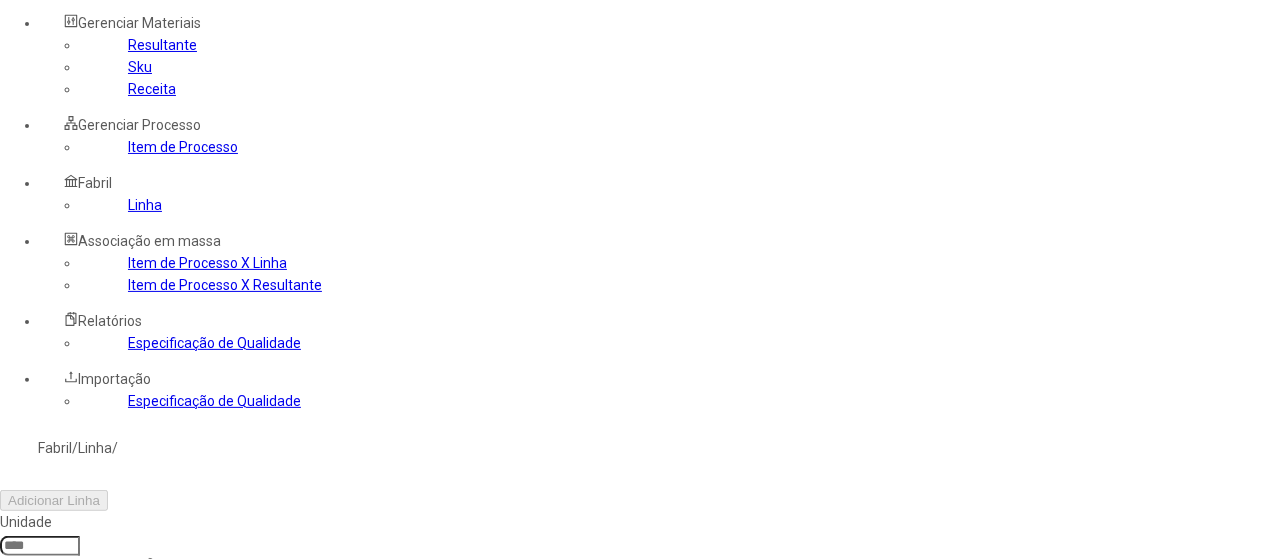 type on "***" 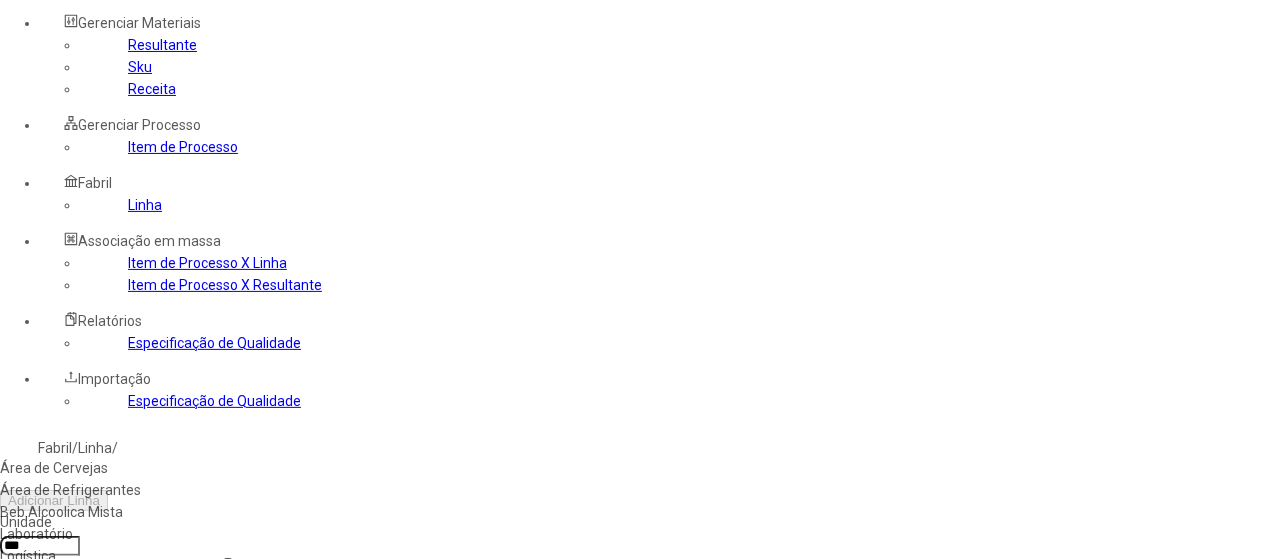 click on "Packaging" at bounding box center [113, 578] 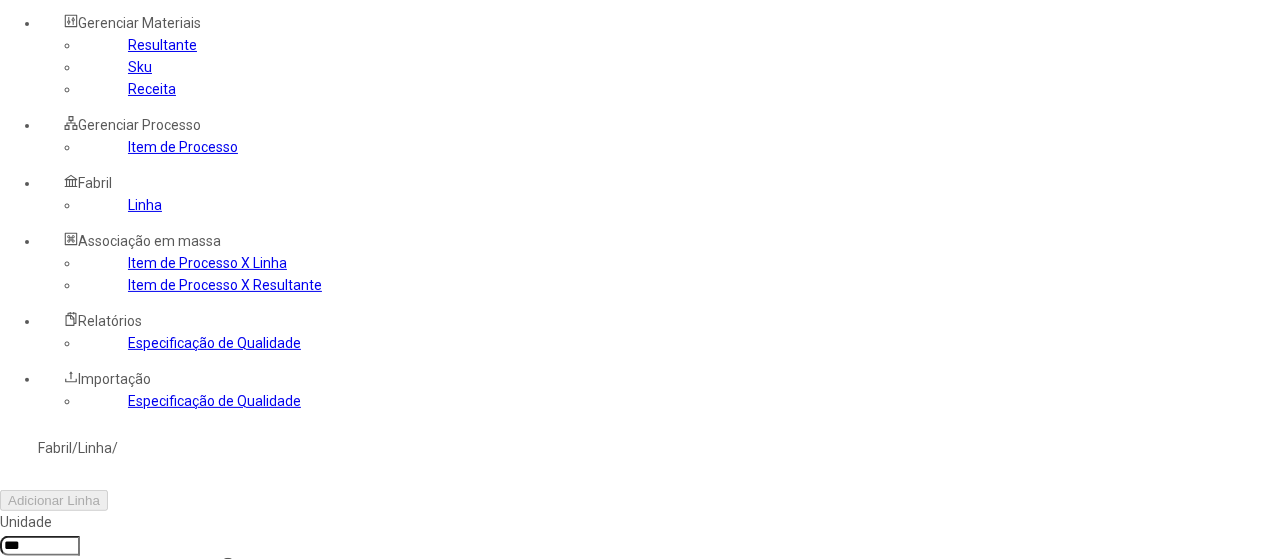 click 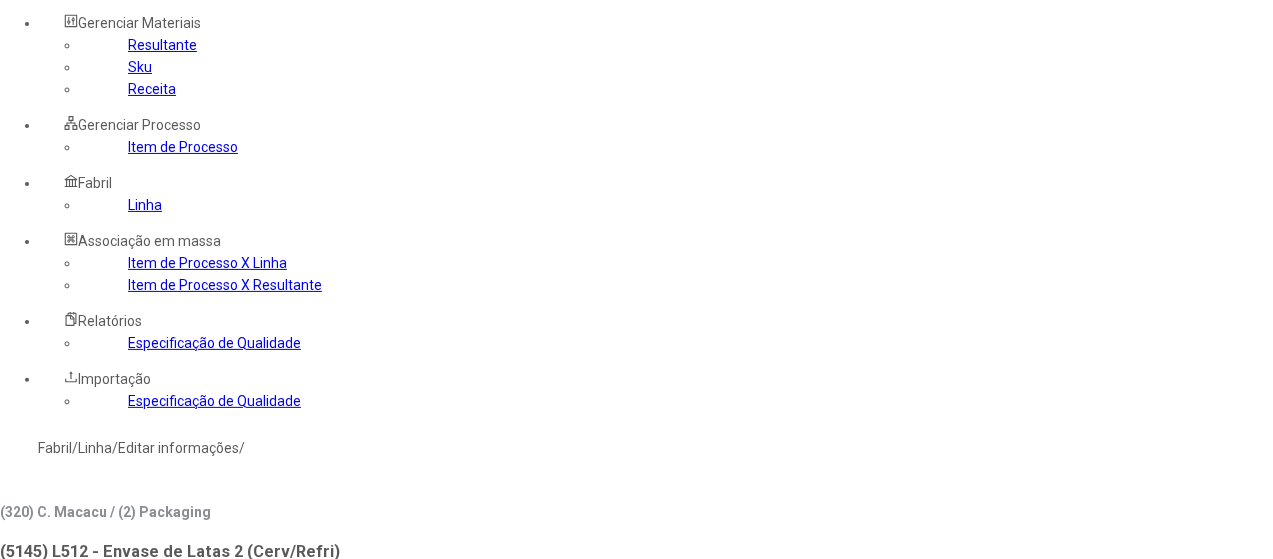 click 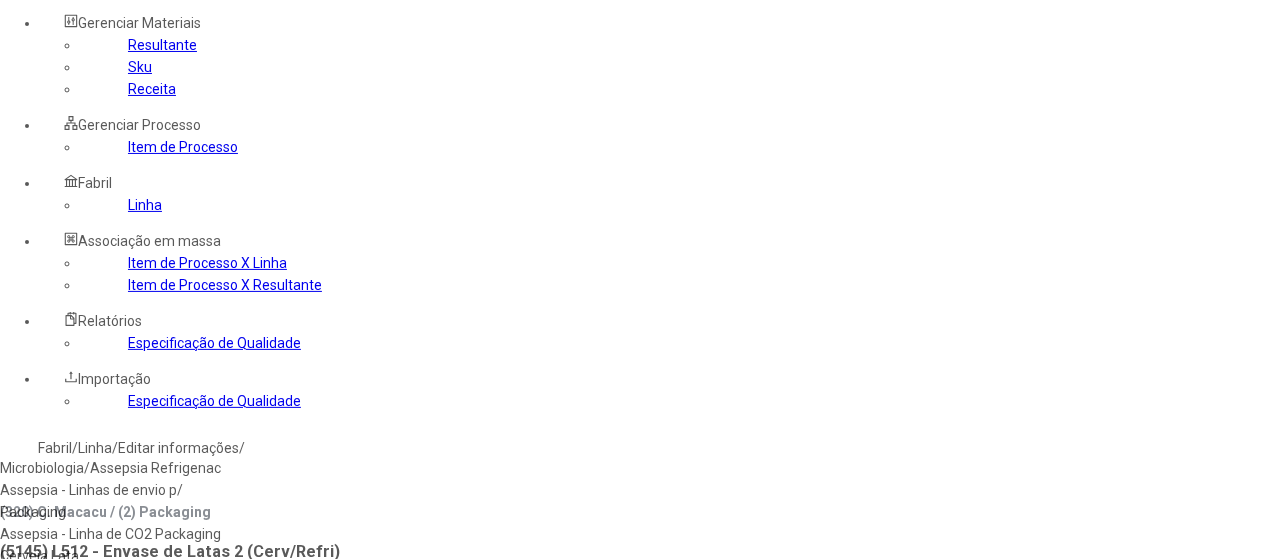 click on "Cerveja Lata" at bounding box center [113, 556] 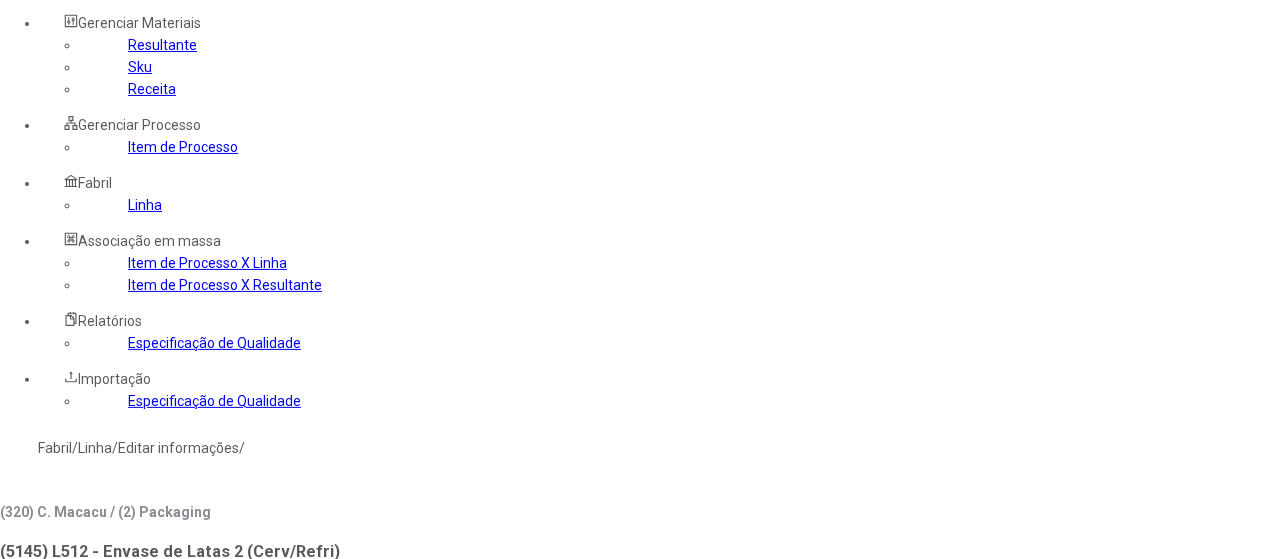 click on "Cerveja Lata" 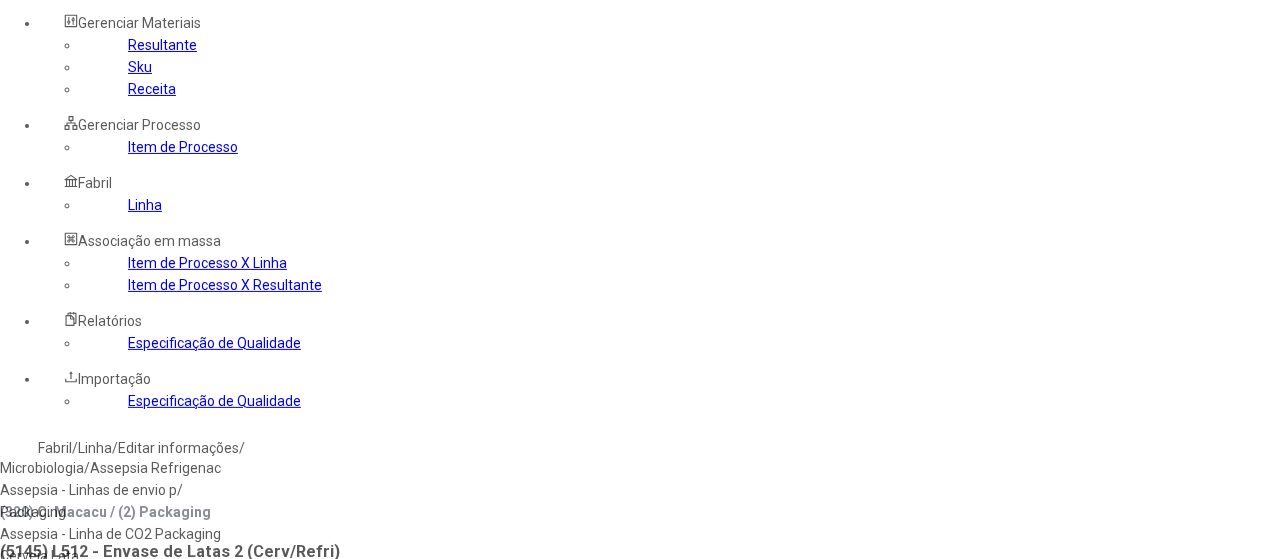 click on "Cerveja Lata" 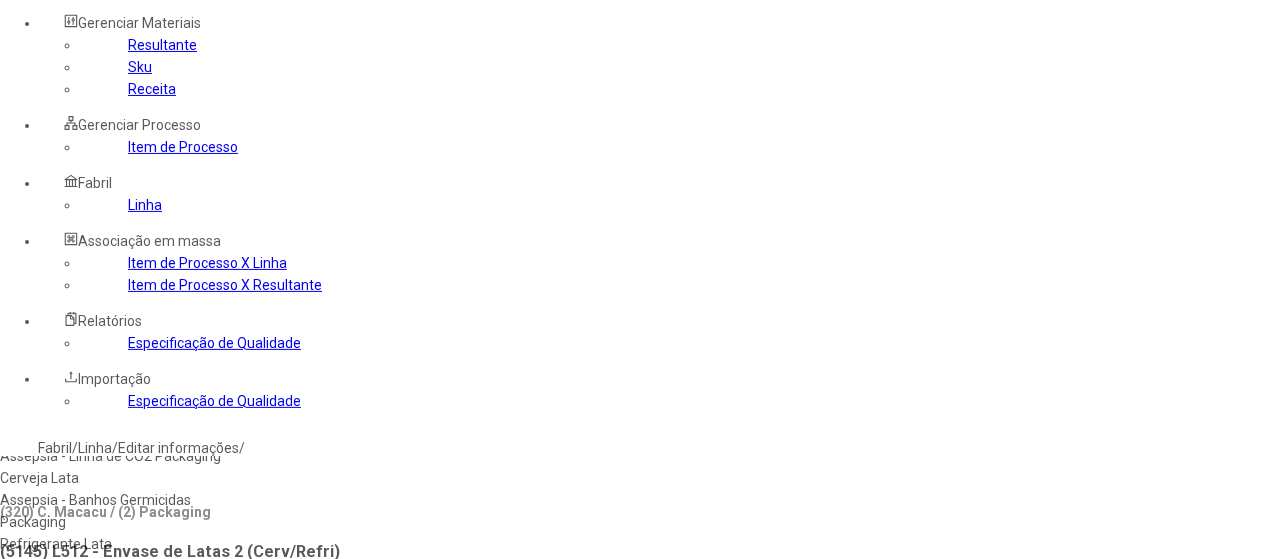 scroll, scrollTop: 96, scrollLeft: 0, axis: vertical 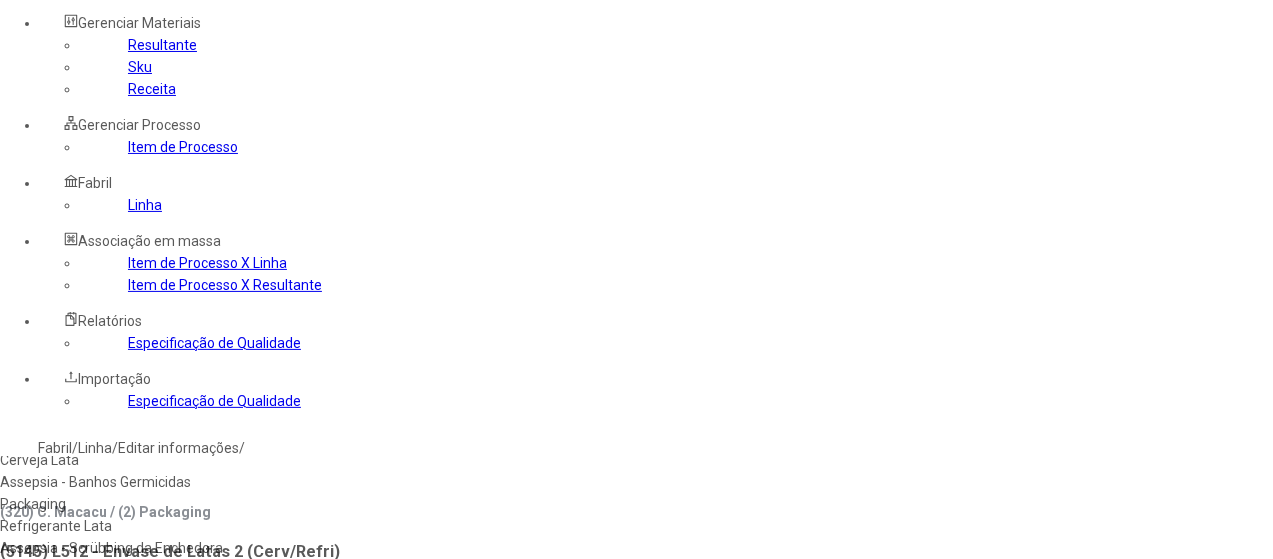 click on "Package Quality Index" at bounding box center (113, 592) 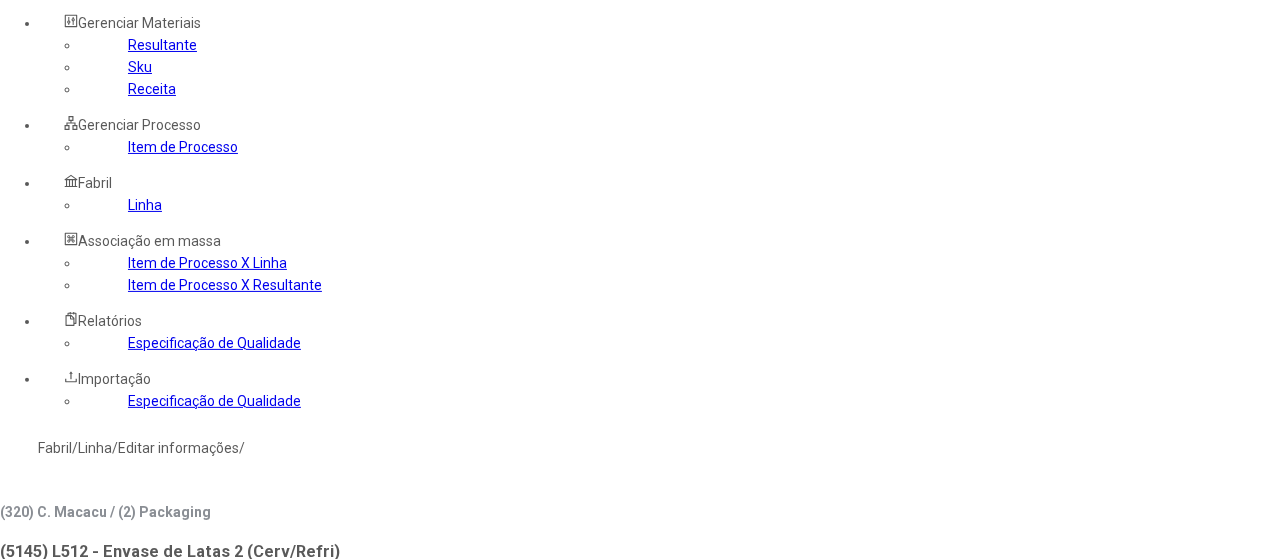 click 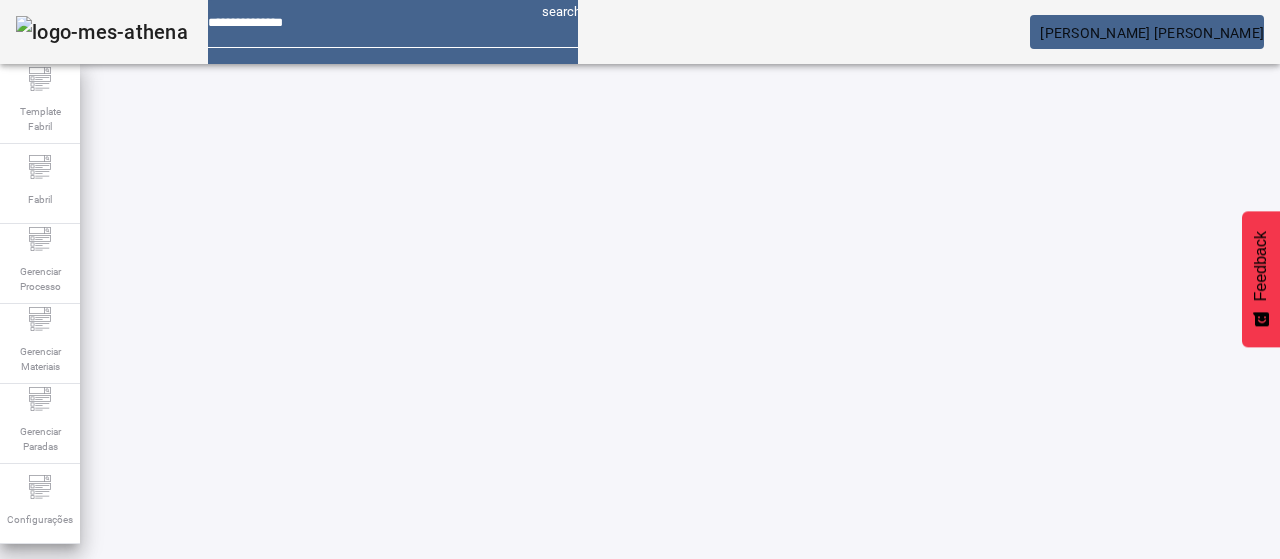 scroll, scrollTop: 0, scrollLeft: 0, axis: both 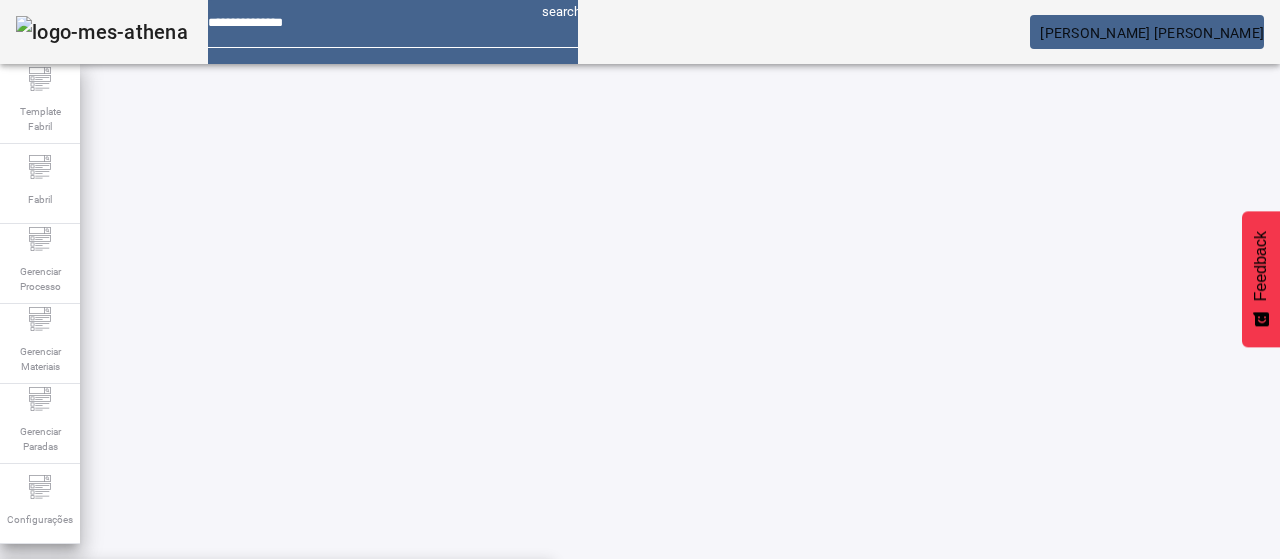 paste on "**********" 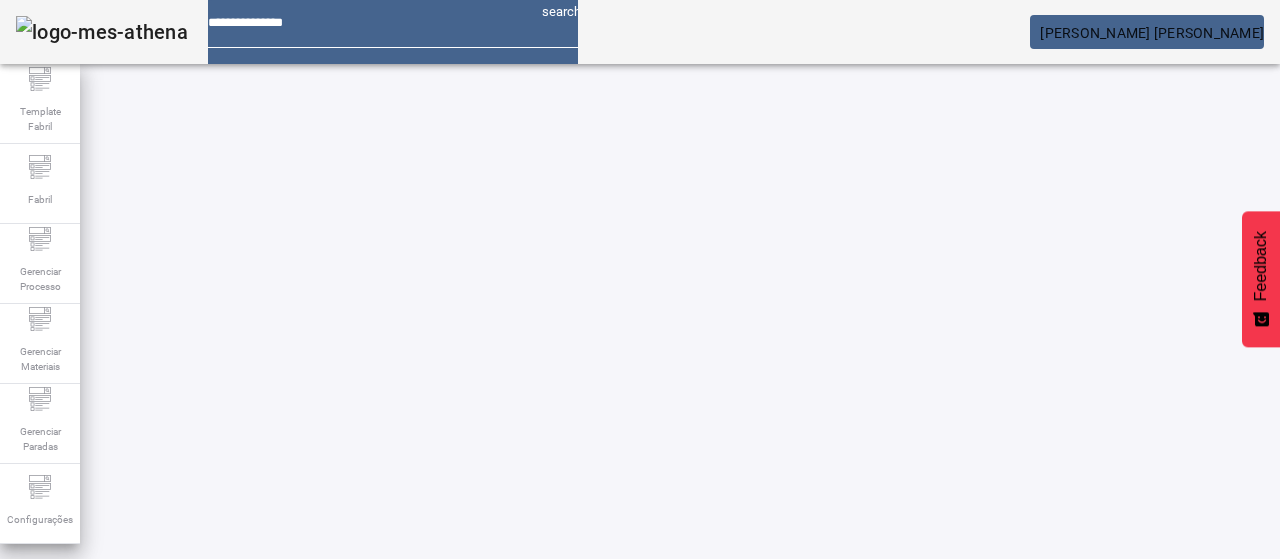 click 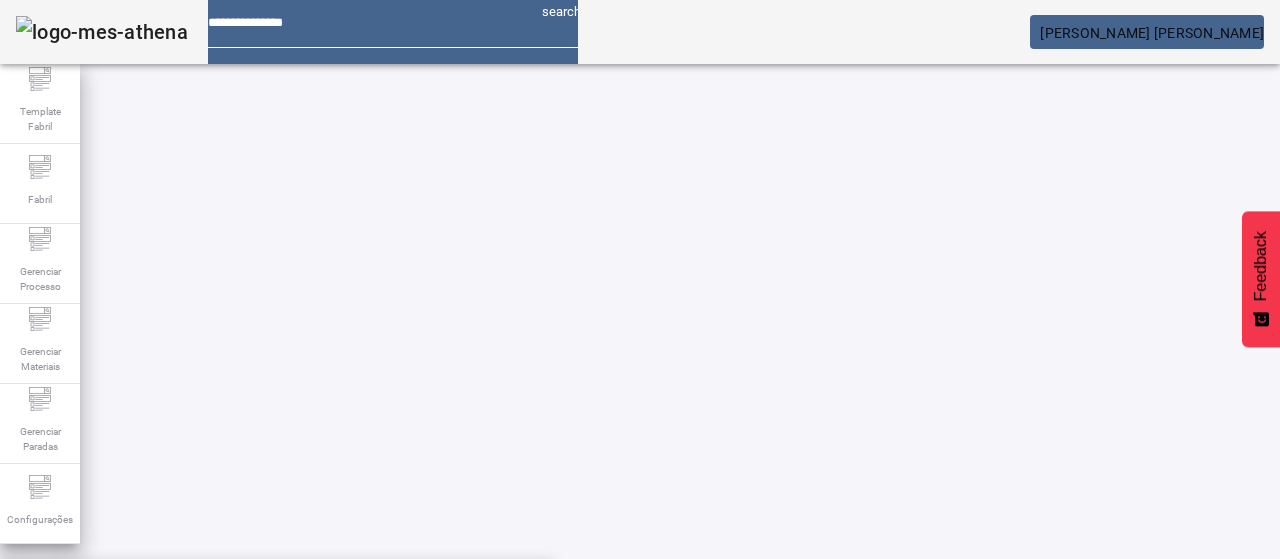 click on "FILTRAR" 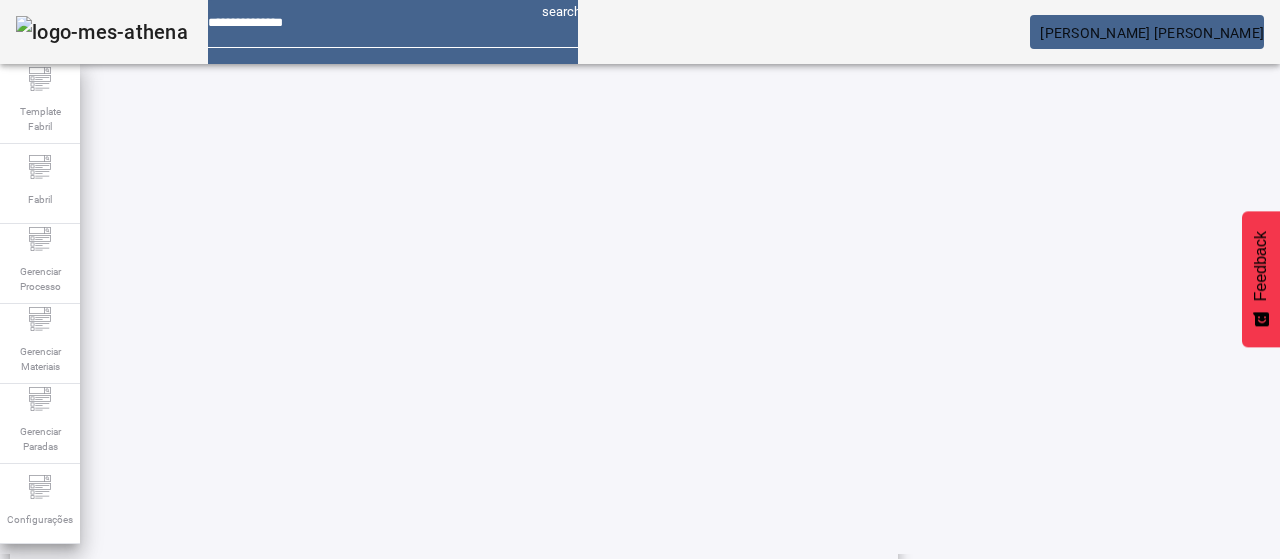 scroll, scrollTop: 696, scrollLeft: 0, axis: vertical 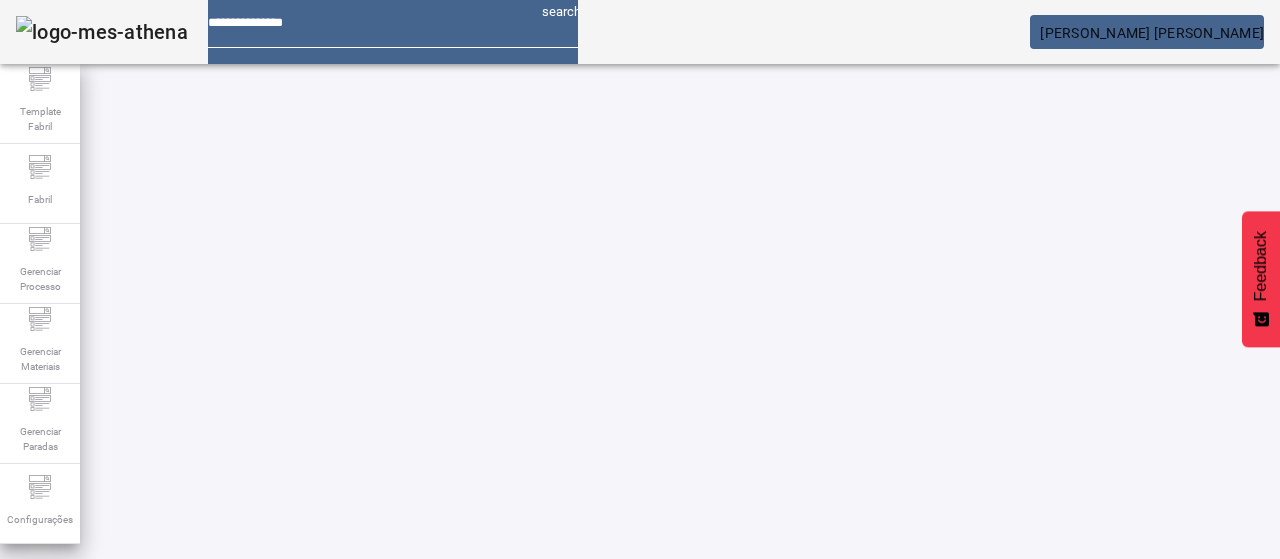 click on "Pesquise por unidade" at bounding box center (743, 600) 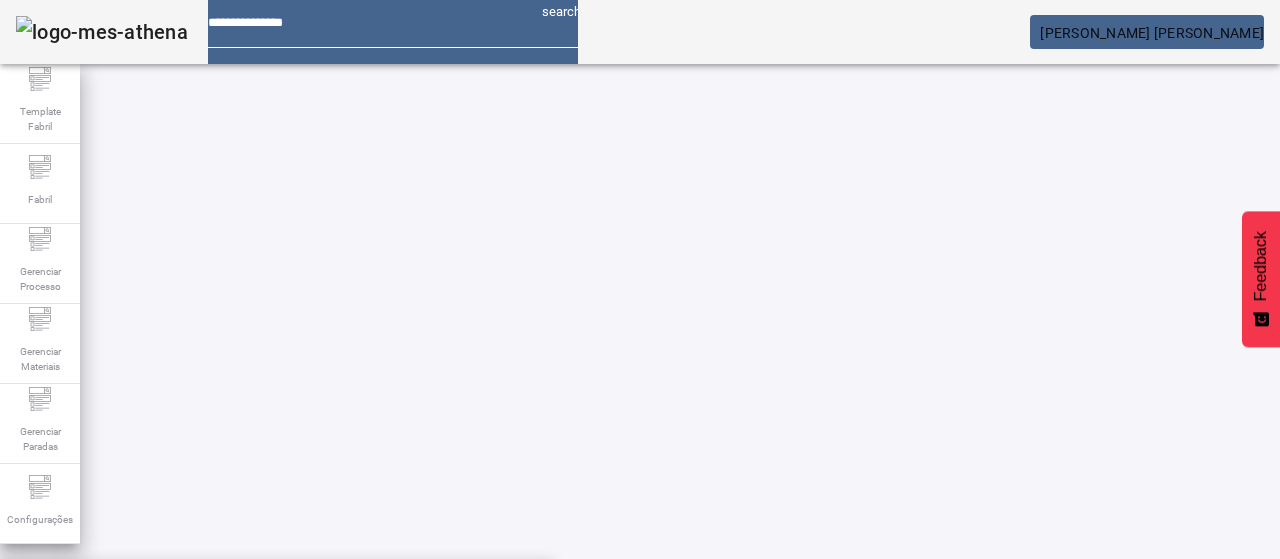 click on "F. [GEOGRAPHIC_DATA]" at bounding box center (276, 639) 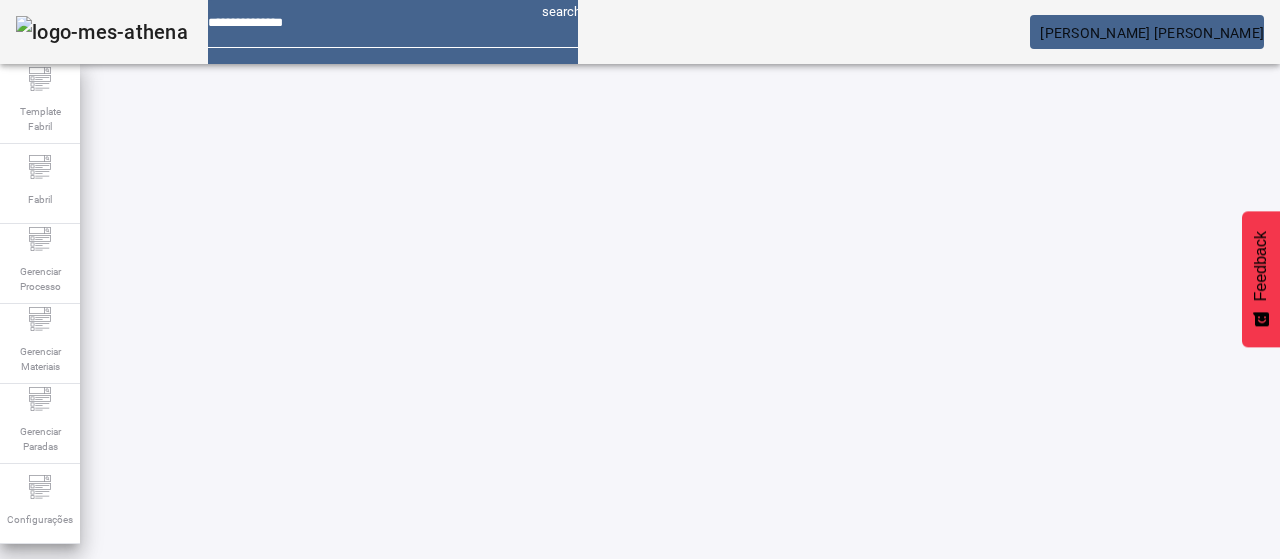 click on "FILTRAR" 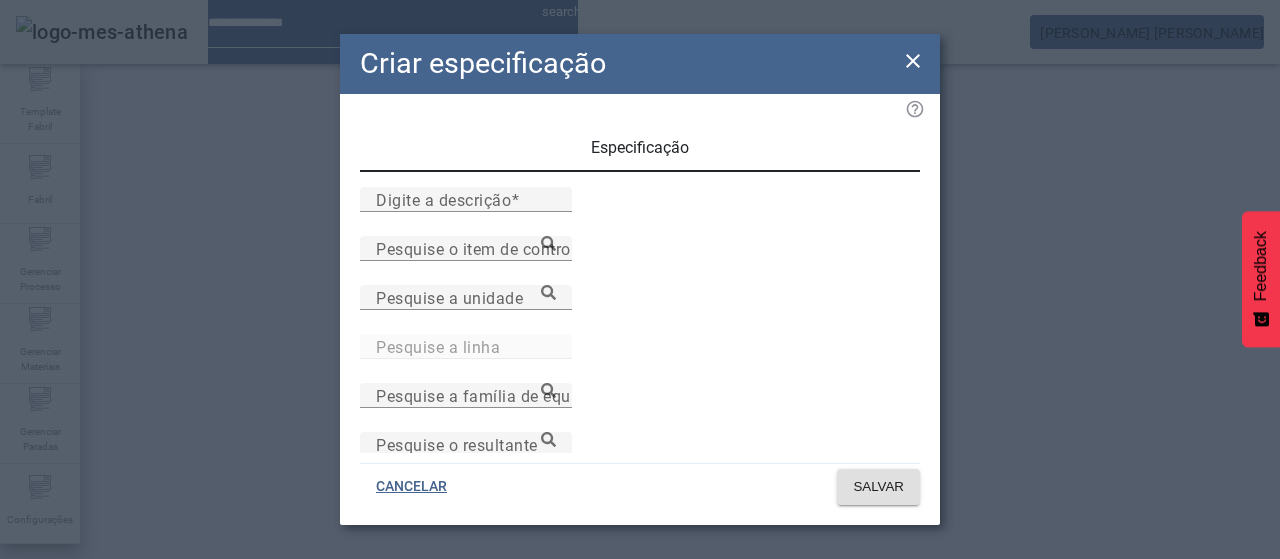 type 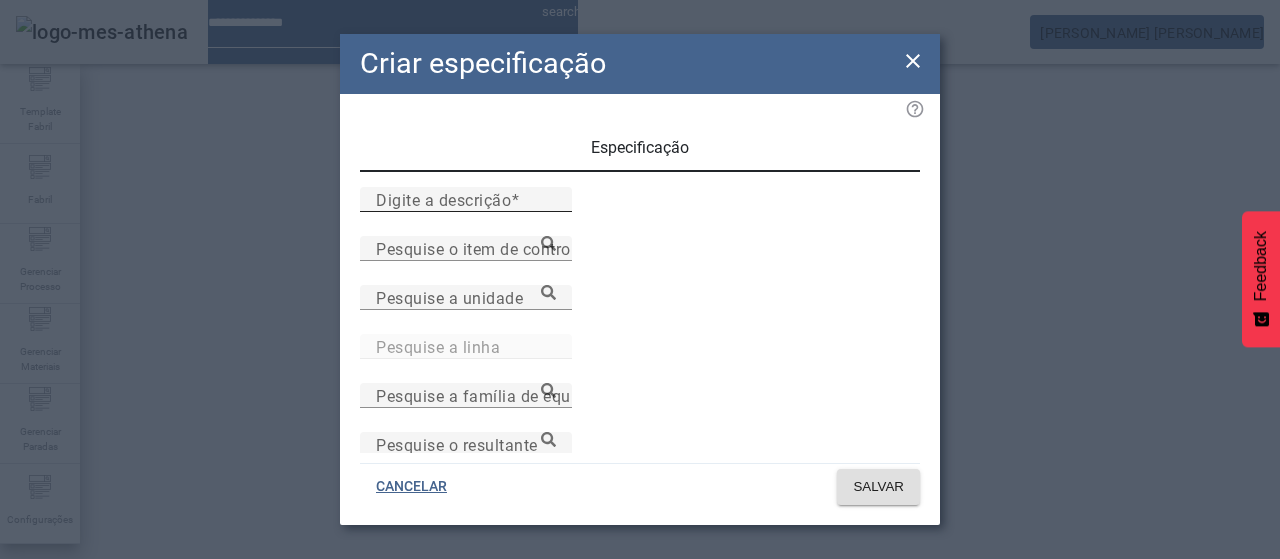 click on "Digite a descrição" at bounding box center (443, 199) 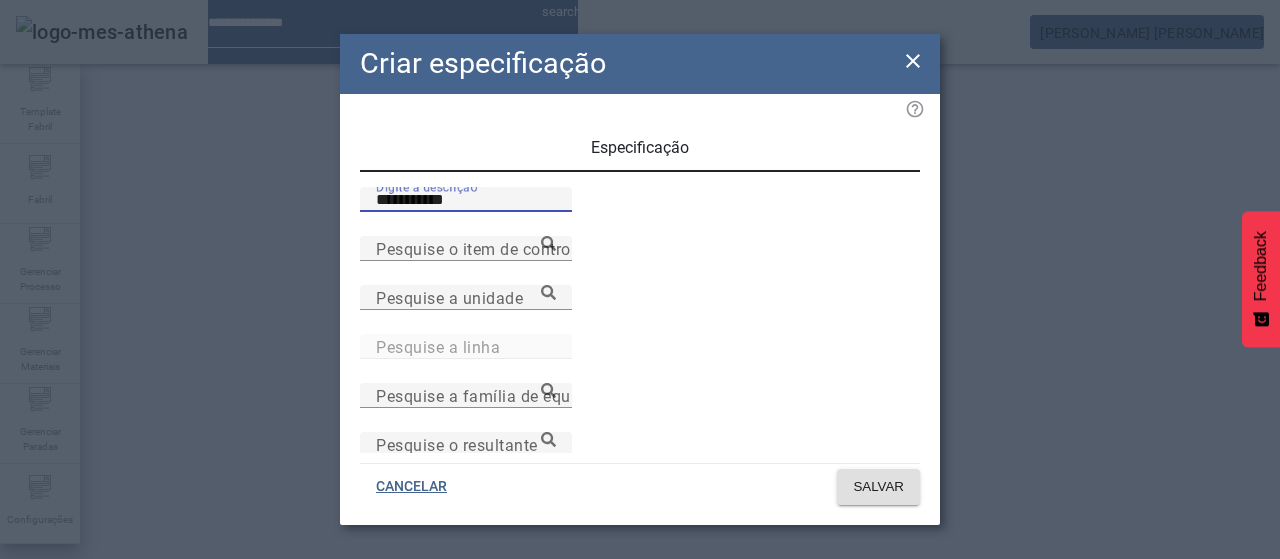 paste on "**********" 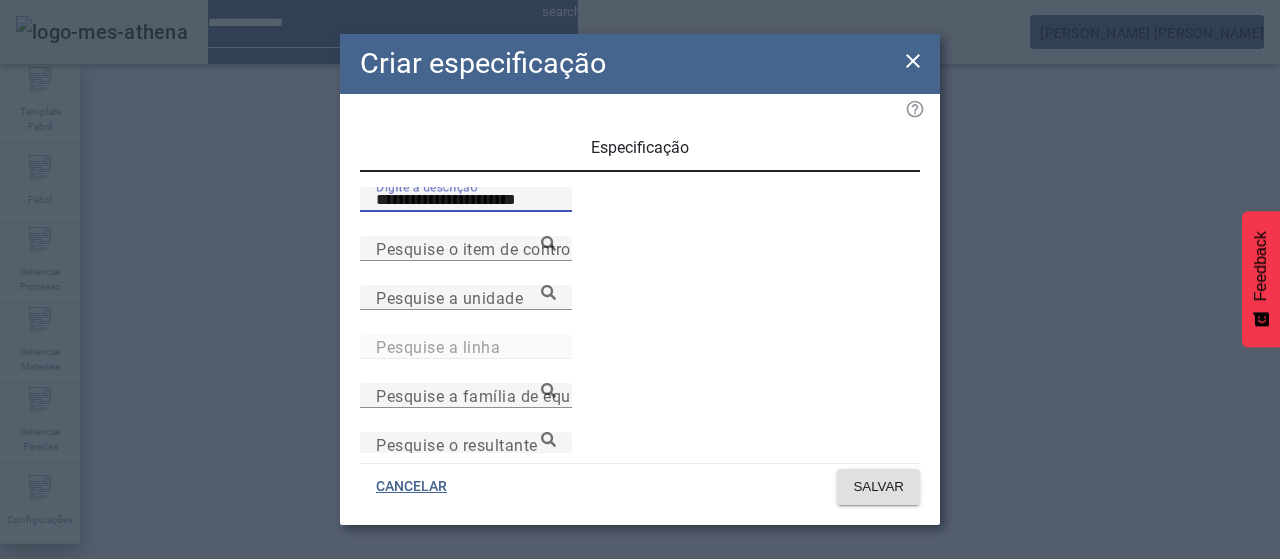 type on "**********" 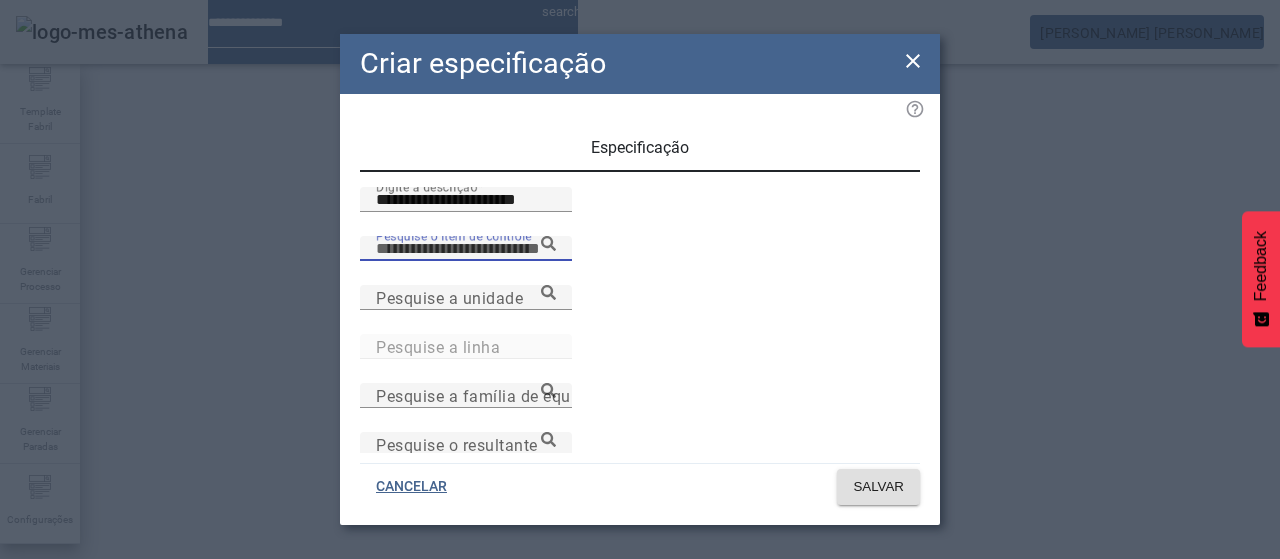paste on "**********" 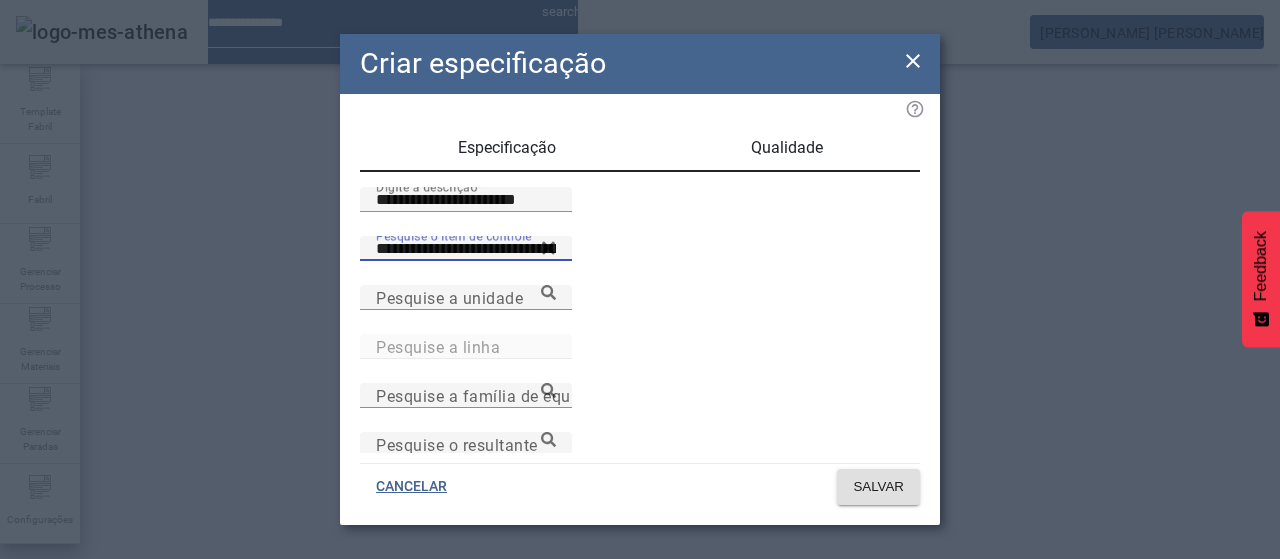 type on "**********" 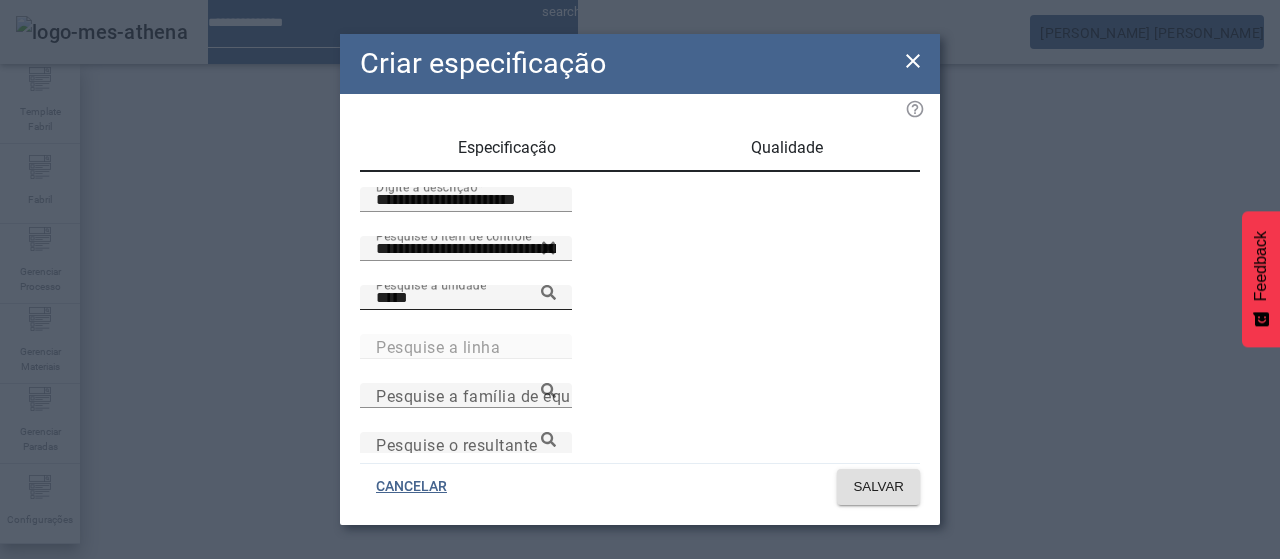 click 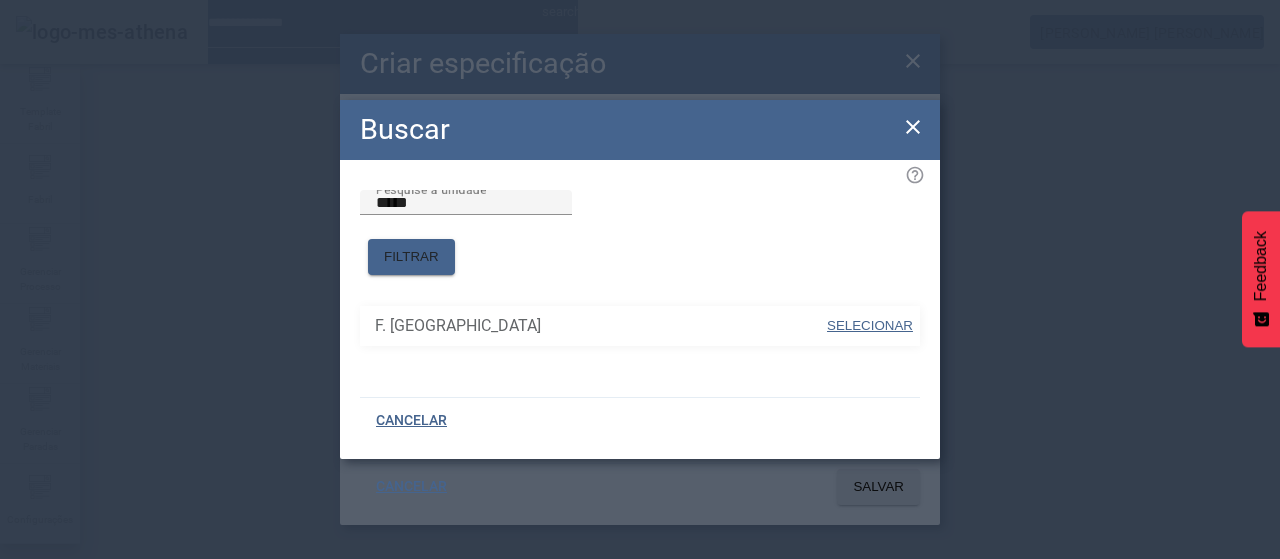 click on "SELECIONAR" at bounding box center [870, 325] 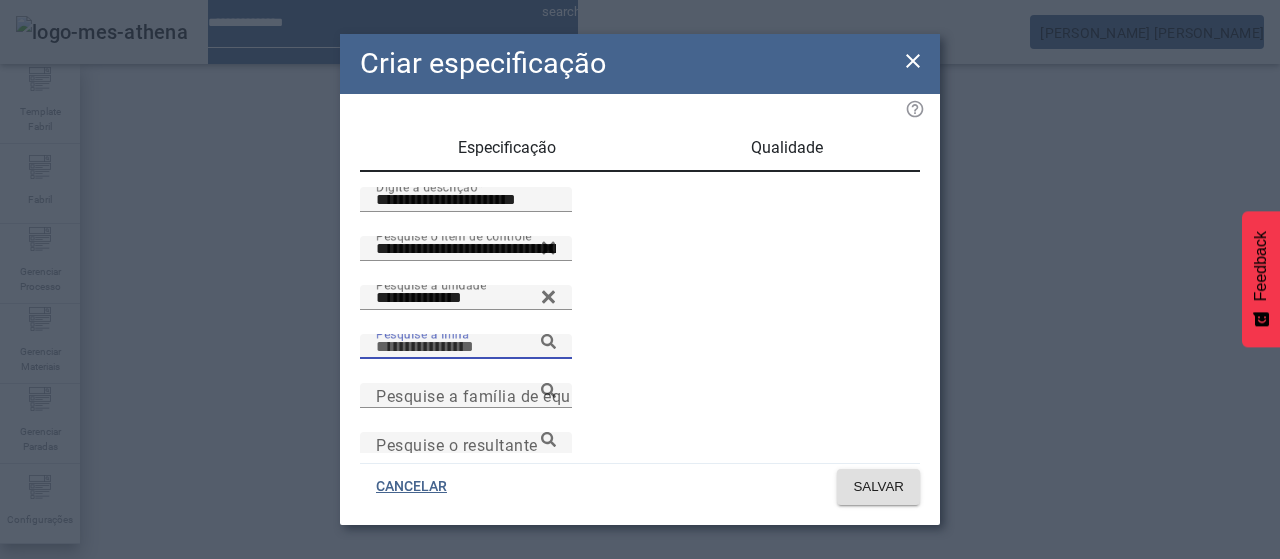 click on "Pesquise a linha" at bounding box center (466, 347) 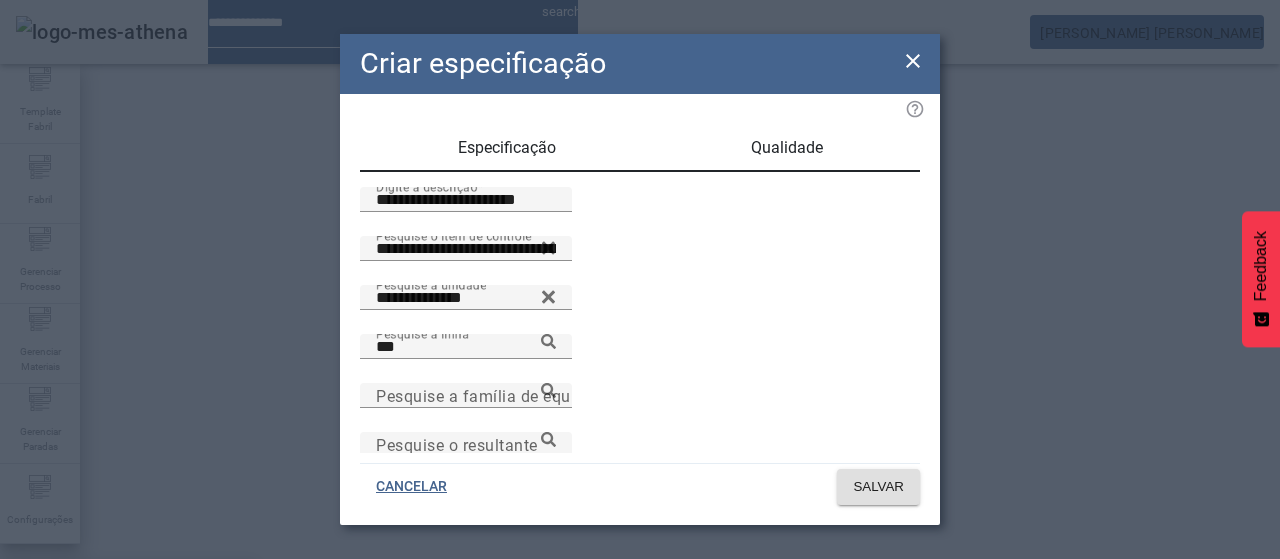 click on "L514 - Envase de Latas 4(Cerv/Refrig)" at bounding box center [128, 651] 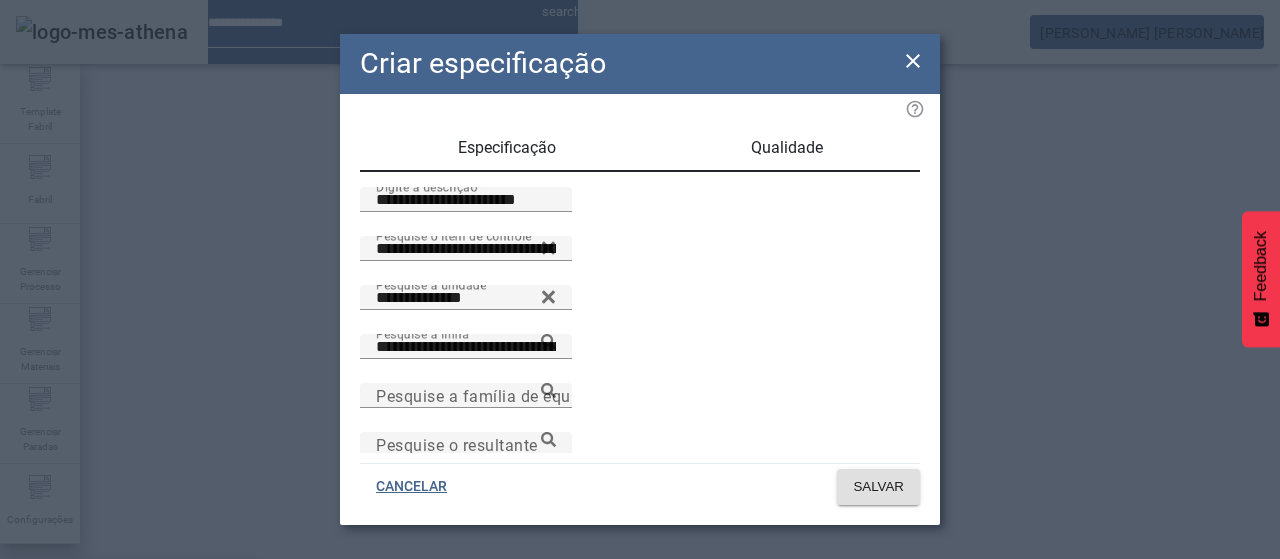 scroll, scrollTop: 0, scrollLeft: 30, axis: horizontal 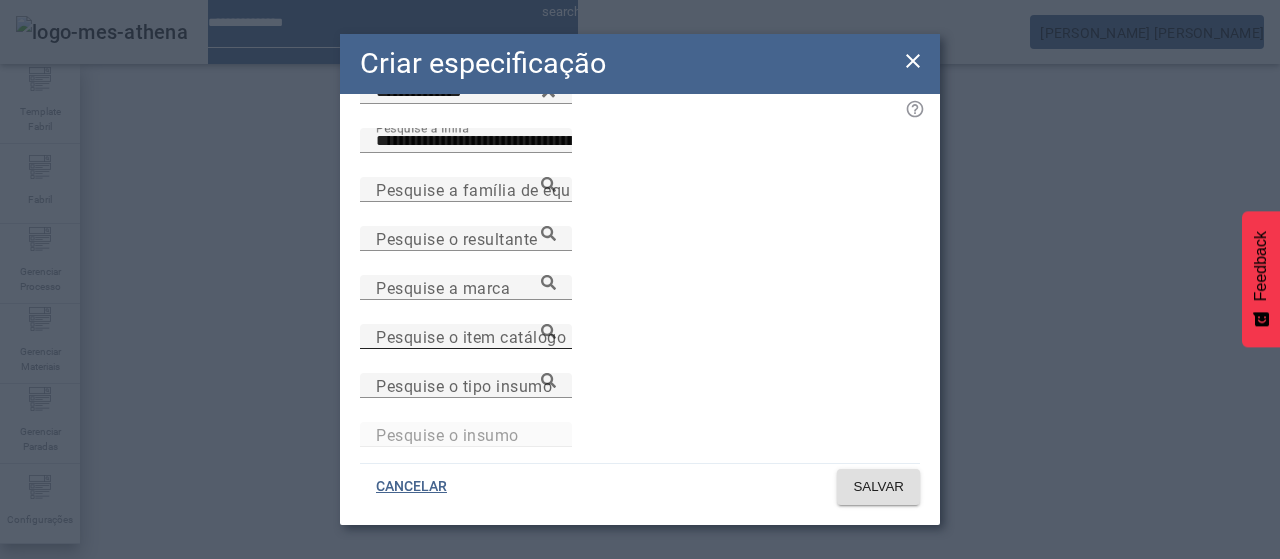 click on "Pesquise o item catálogo" at bounding box center [471, 336] 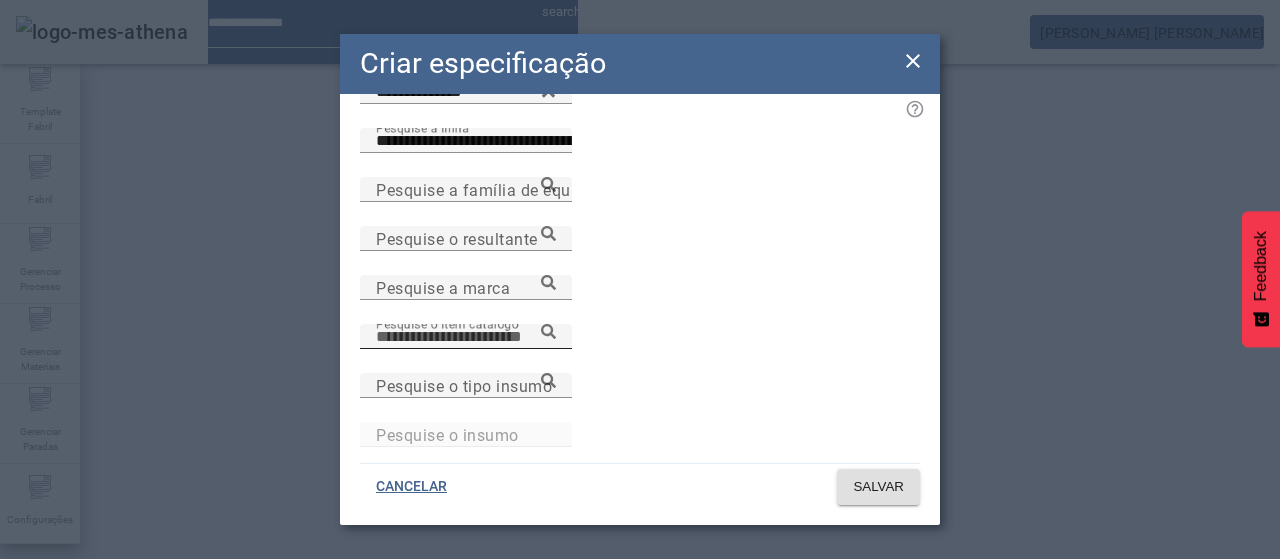 paste on "**********" 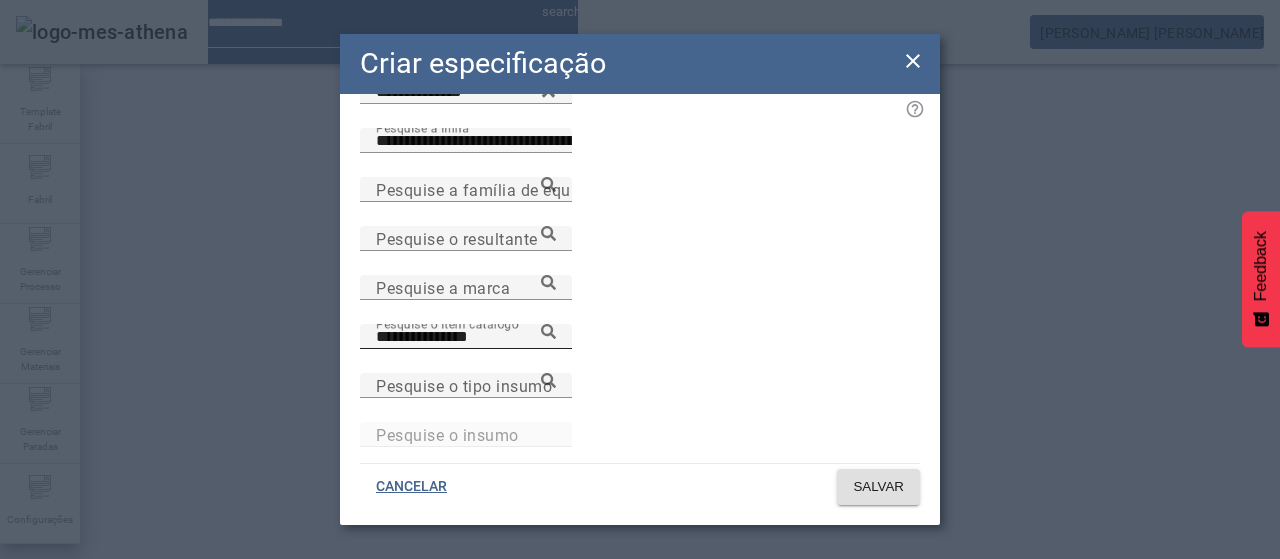 click 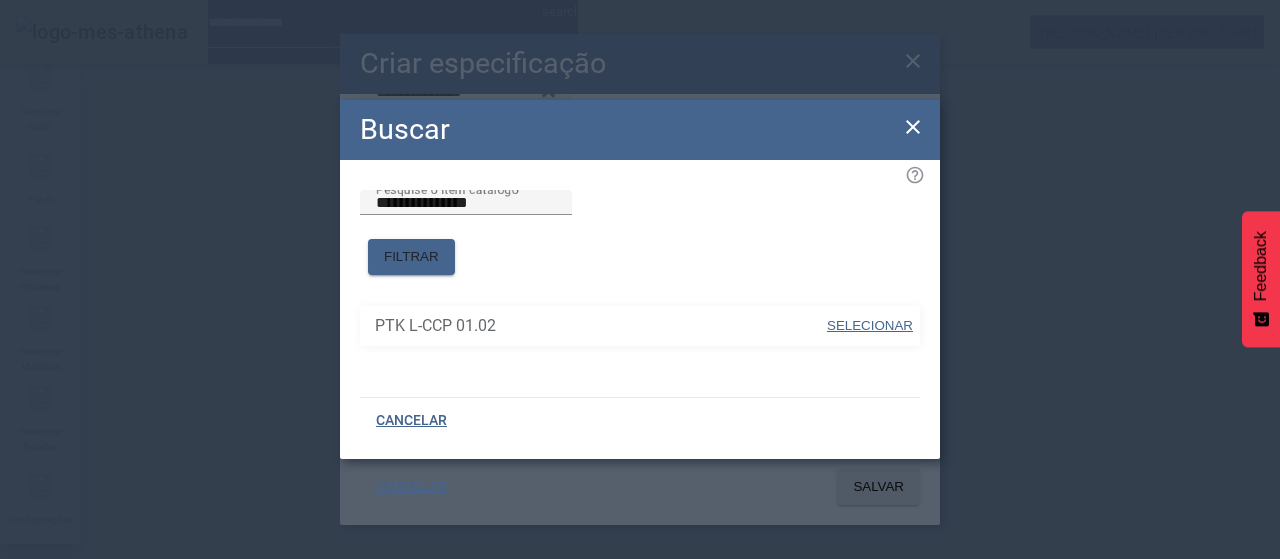 click at bounding box center [870, 326] 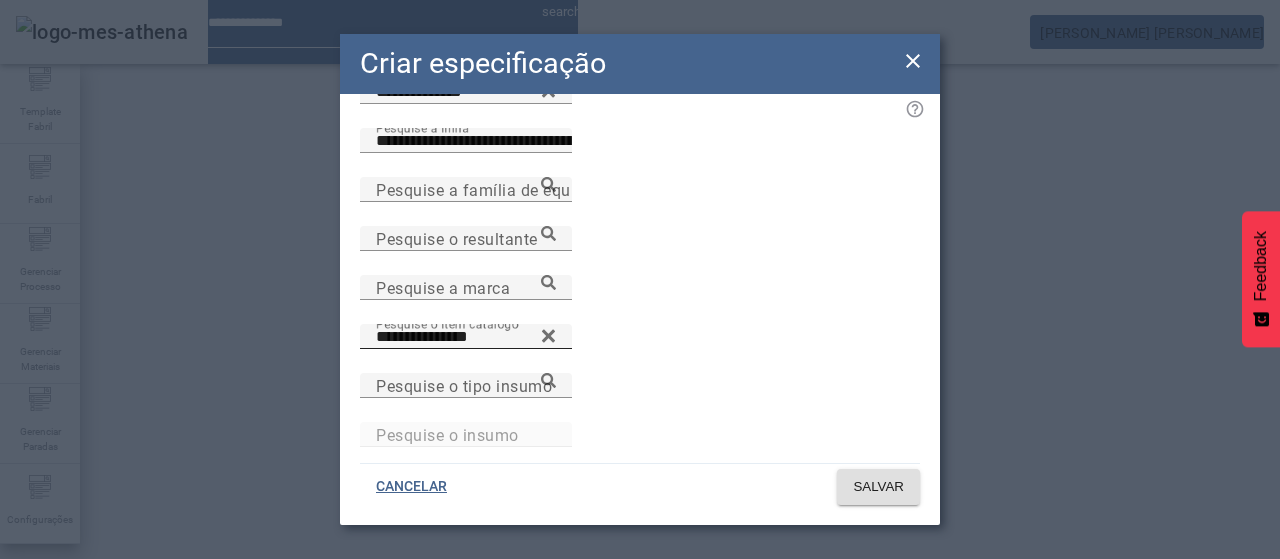 scroll, scrollTop: 0, scrollLeft: 0, axis: both 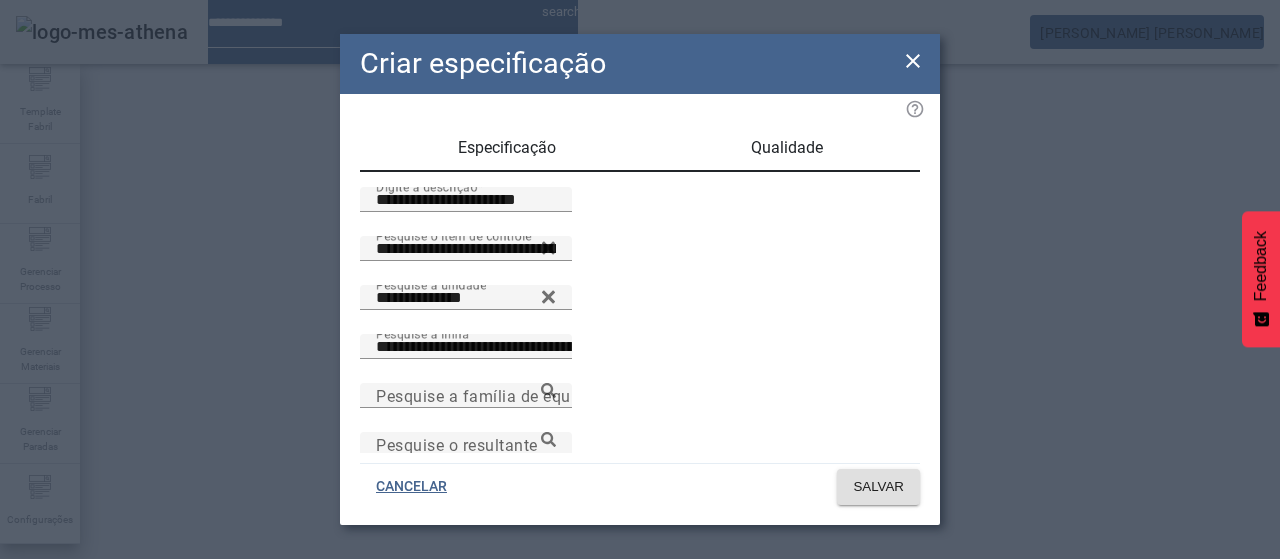 click on "Qualidade" at bounding box center (787, 148) 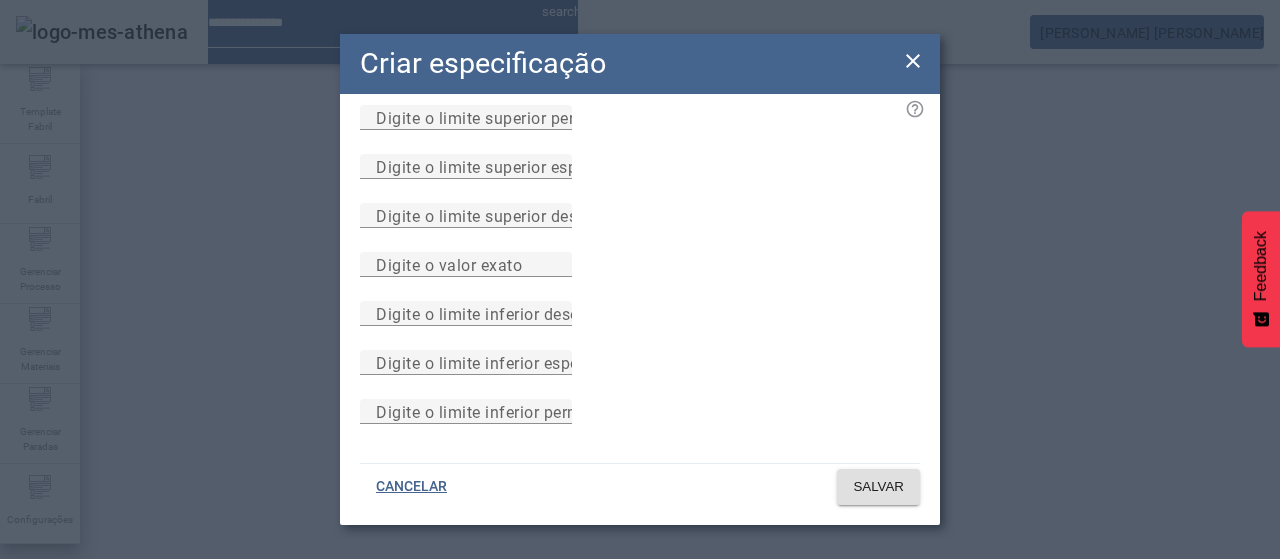 scroll, scrollTop: 284, scrollLeft: 0, axis: vertical 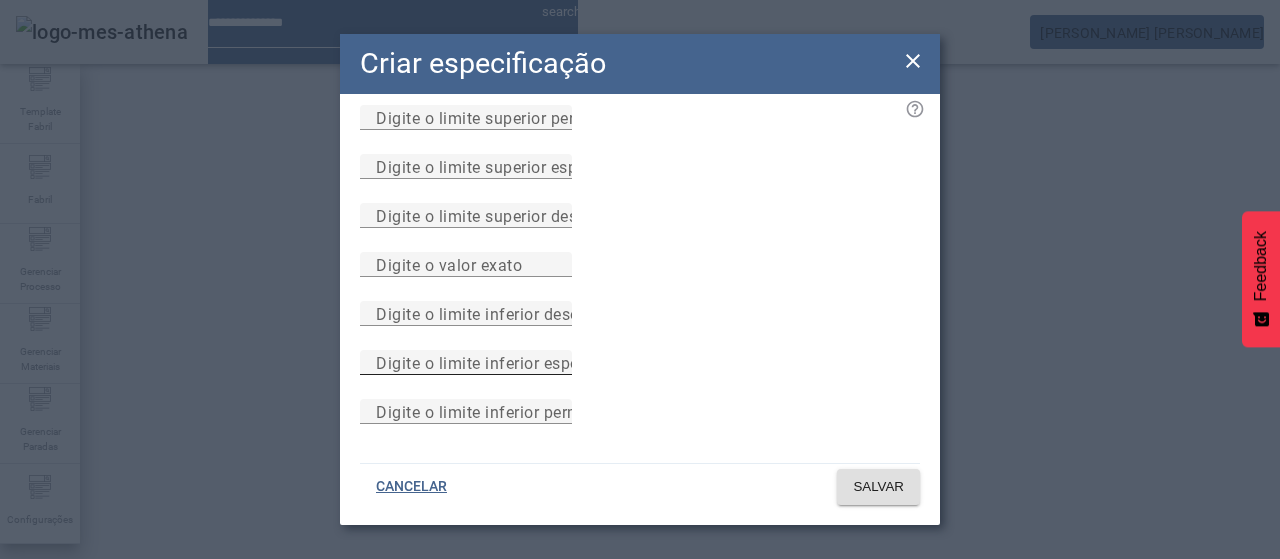 click on "Digite o limite inferior especificado" at bounding box center (466, 363) 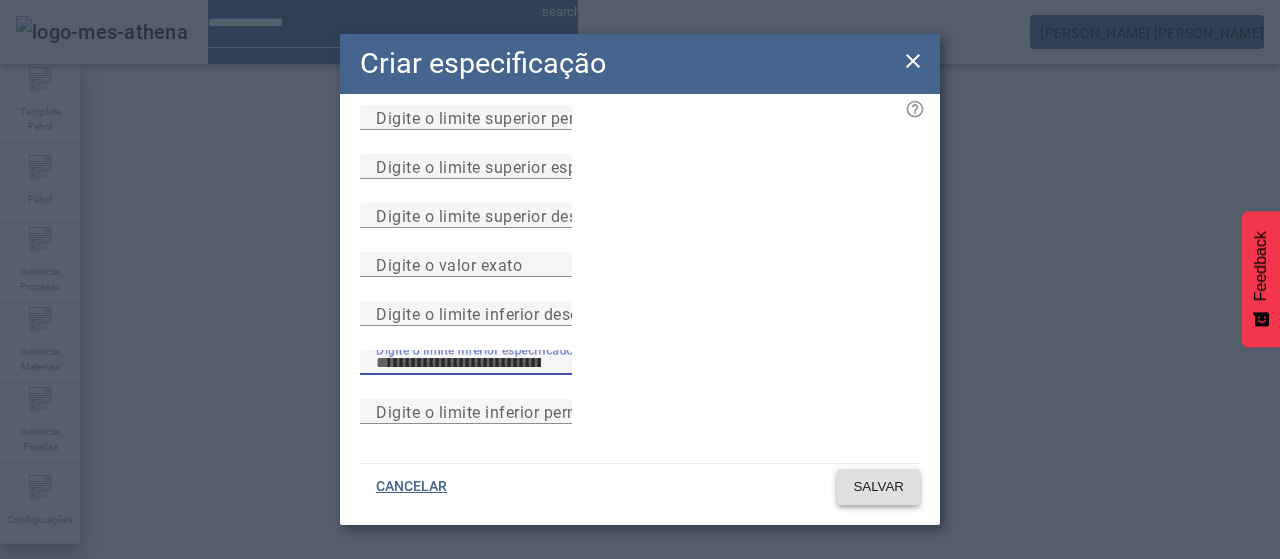 type on "***" 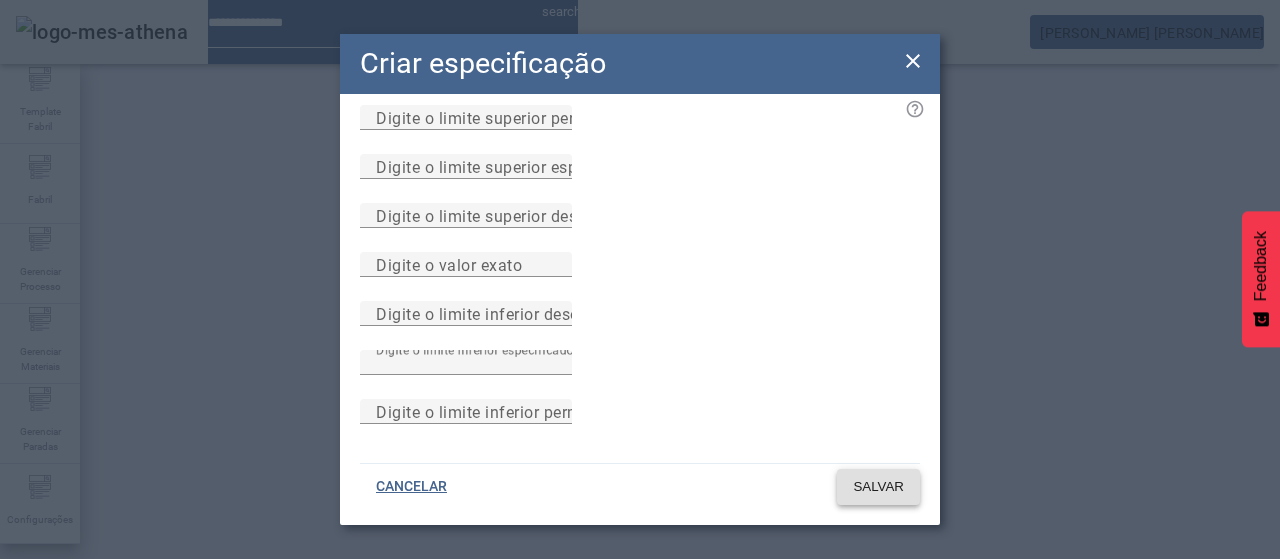 click 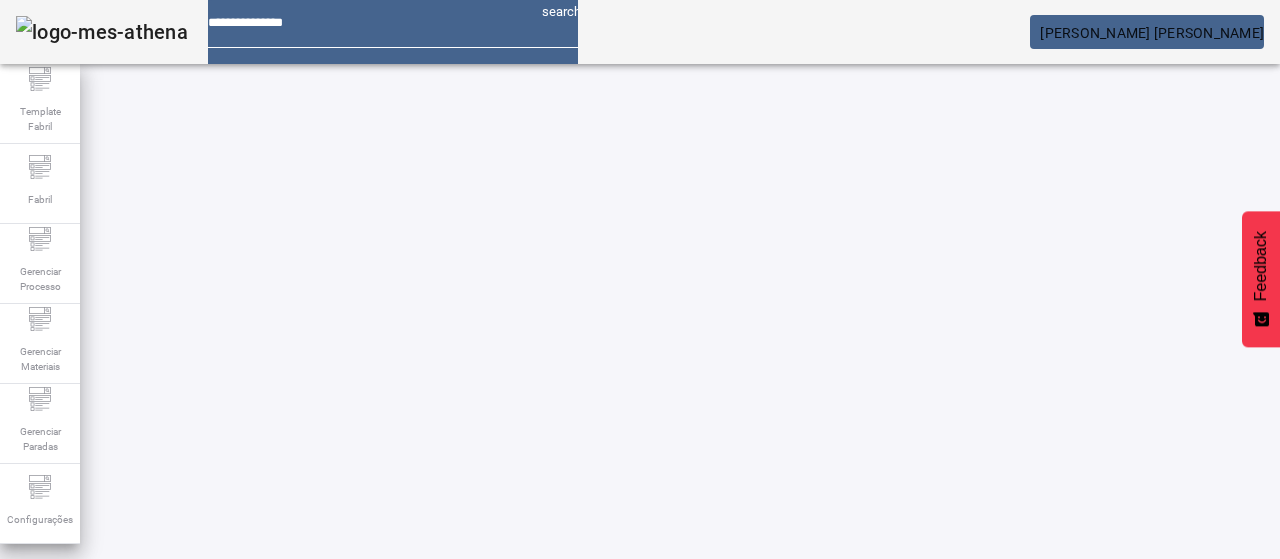 scroll, scrollTop: 0, scrollLeft: 0, axis: both 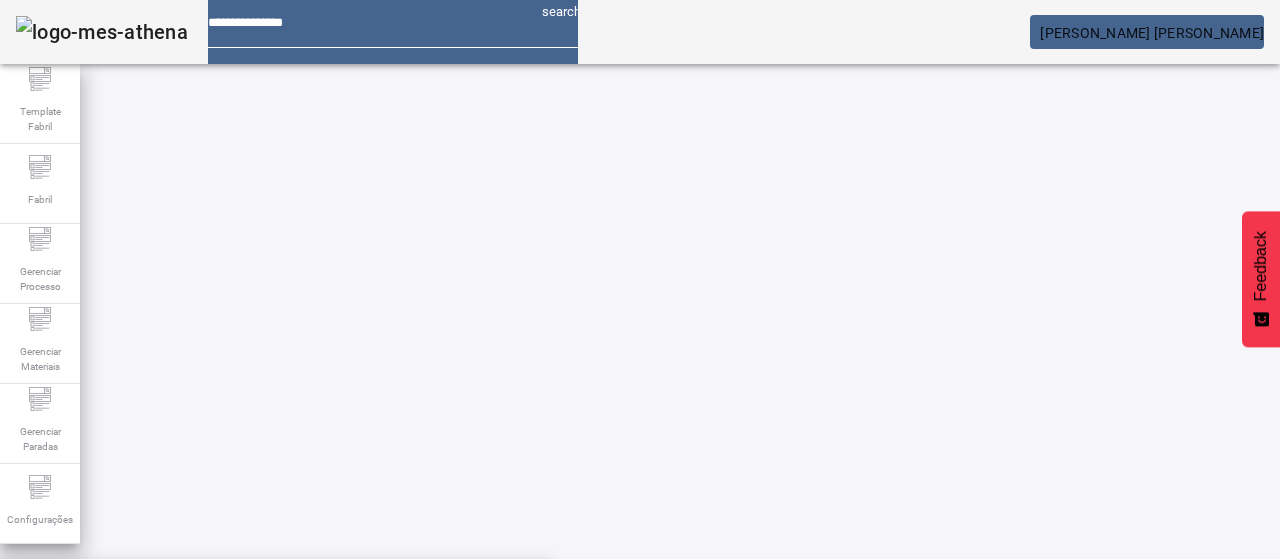 click 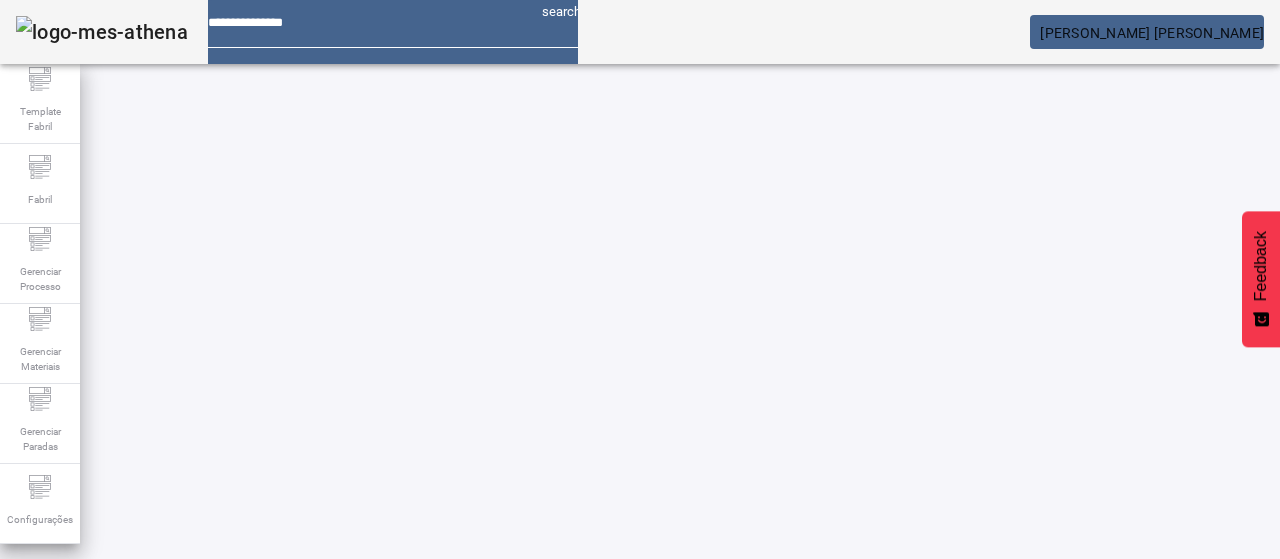 click on "FILTRAR" 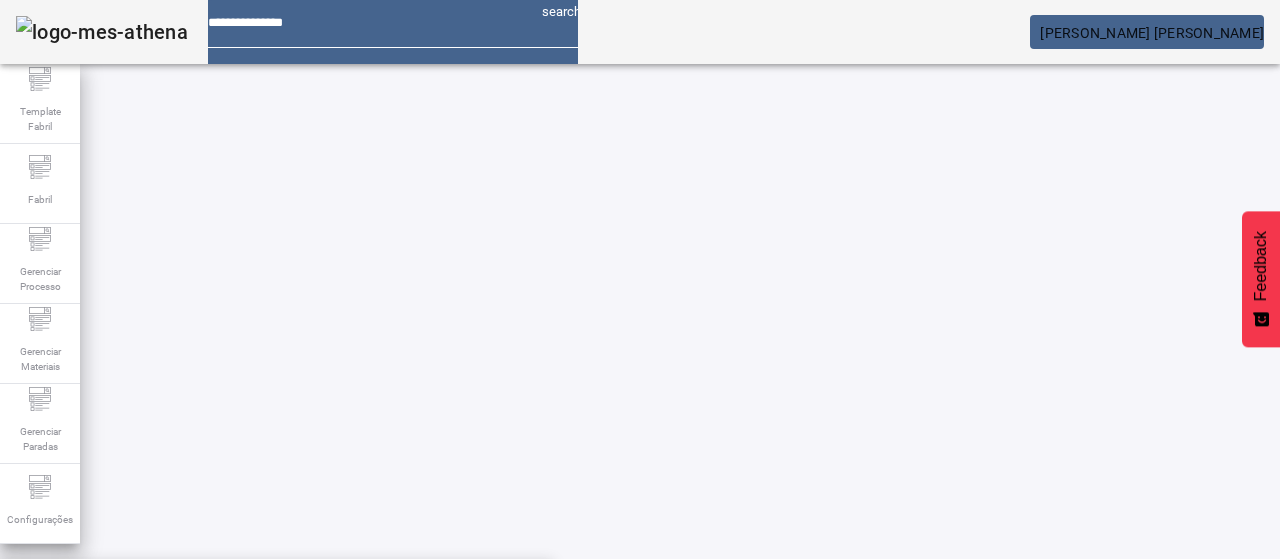 click on "FILTRAR" 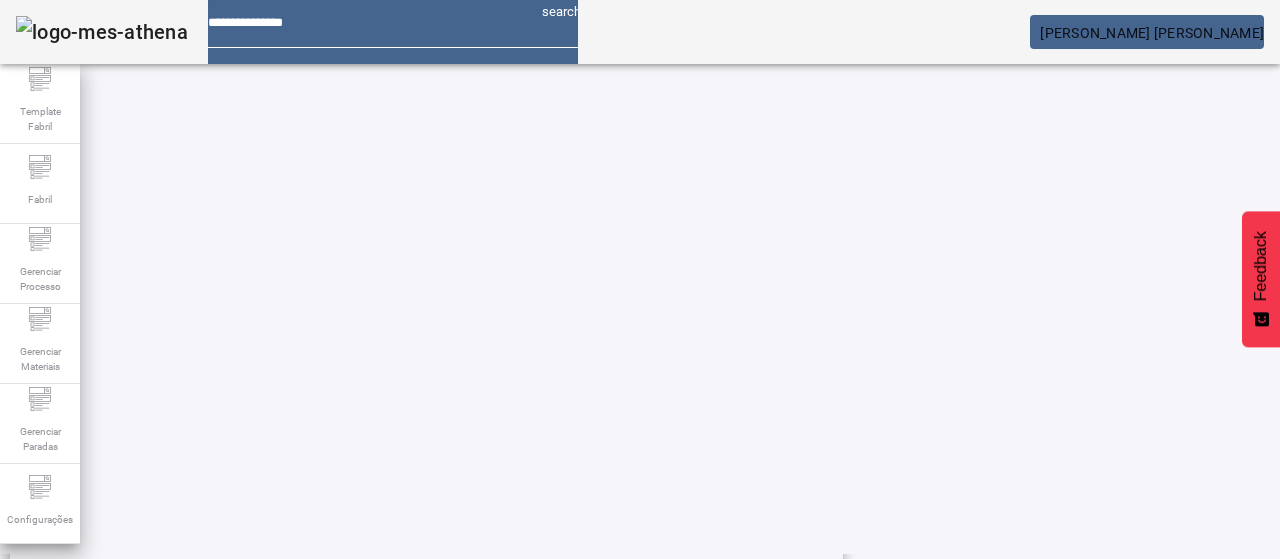scroll, scrollTop: 423, scrollLeft: 0, axis: vertical 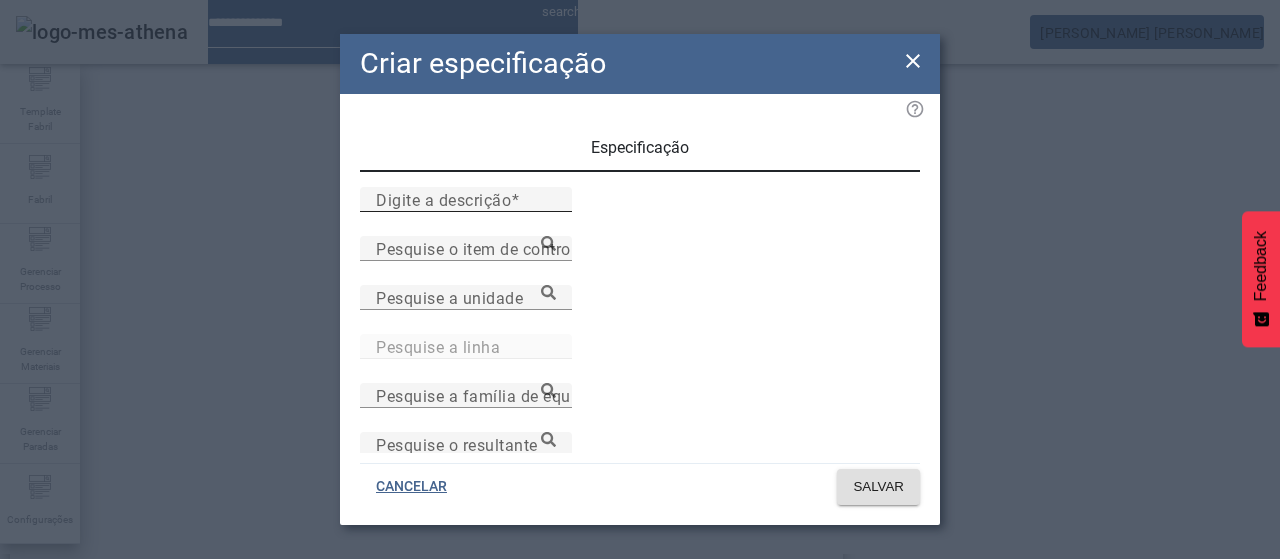 click on "Digite a descrição" at bounding box center [466, 199] 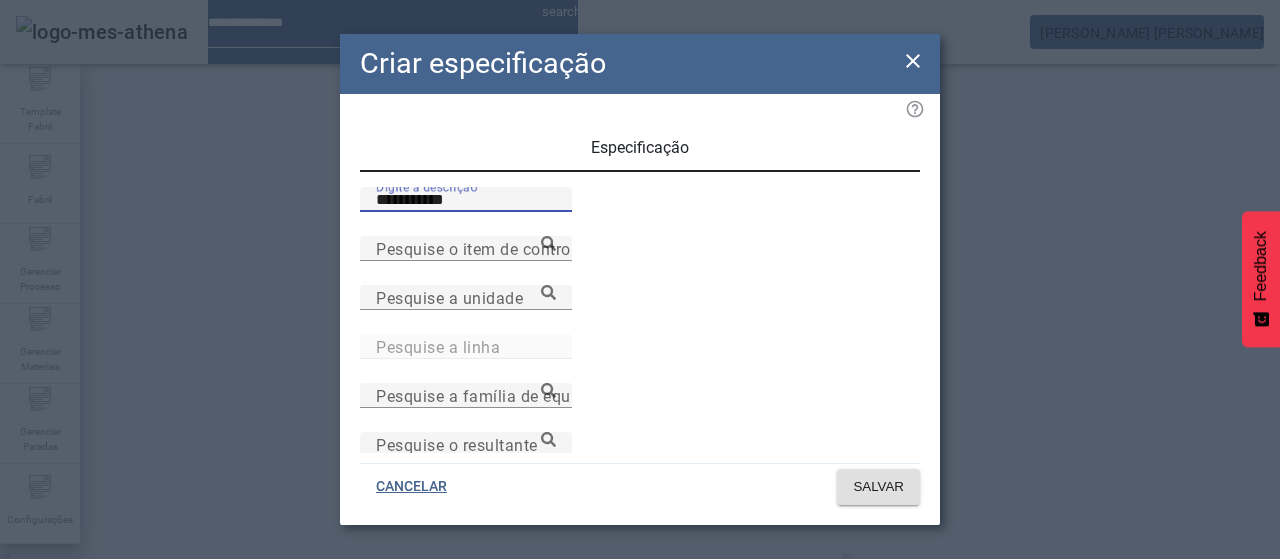 paste on "**********" 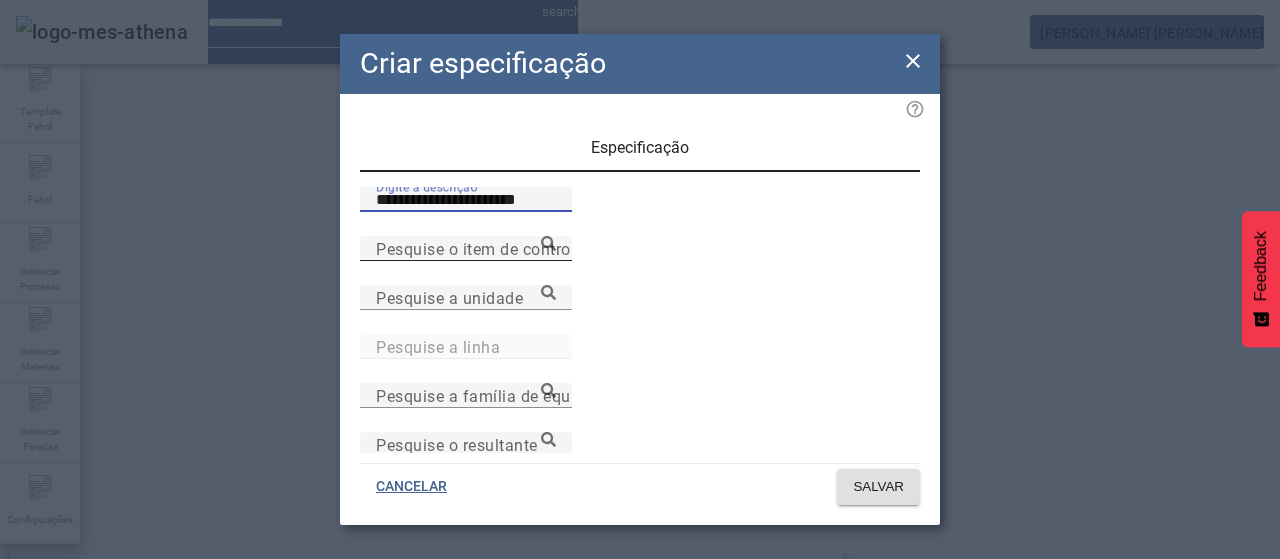 type on "**********" 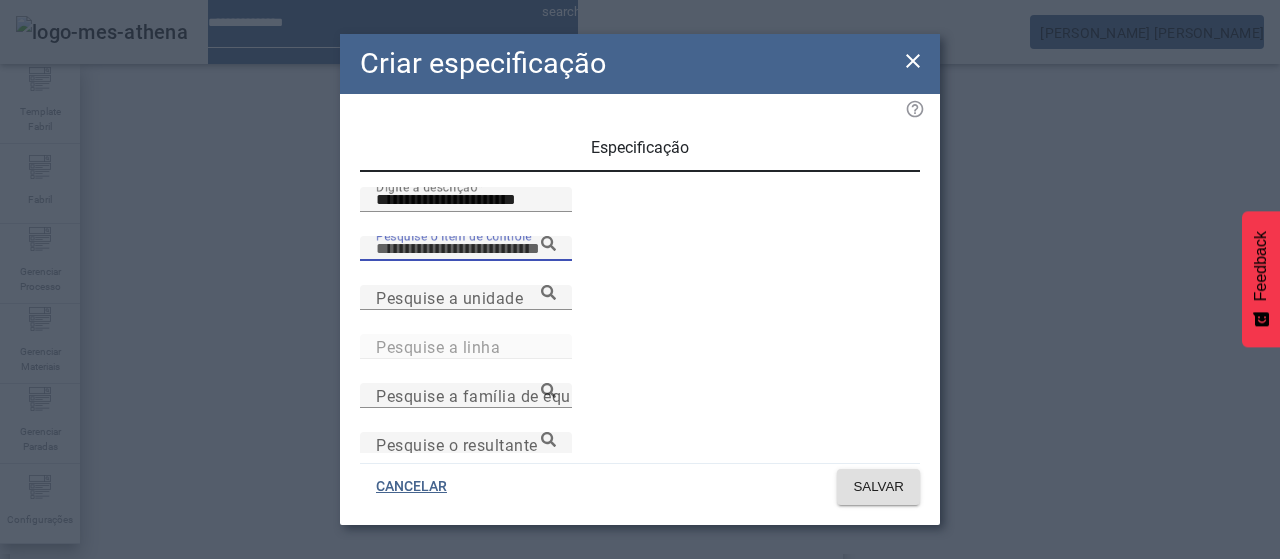 click on "Pesquise o item de controle" at bounding box center [466, 249] 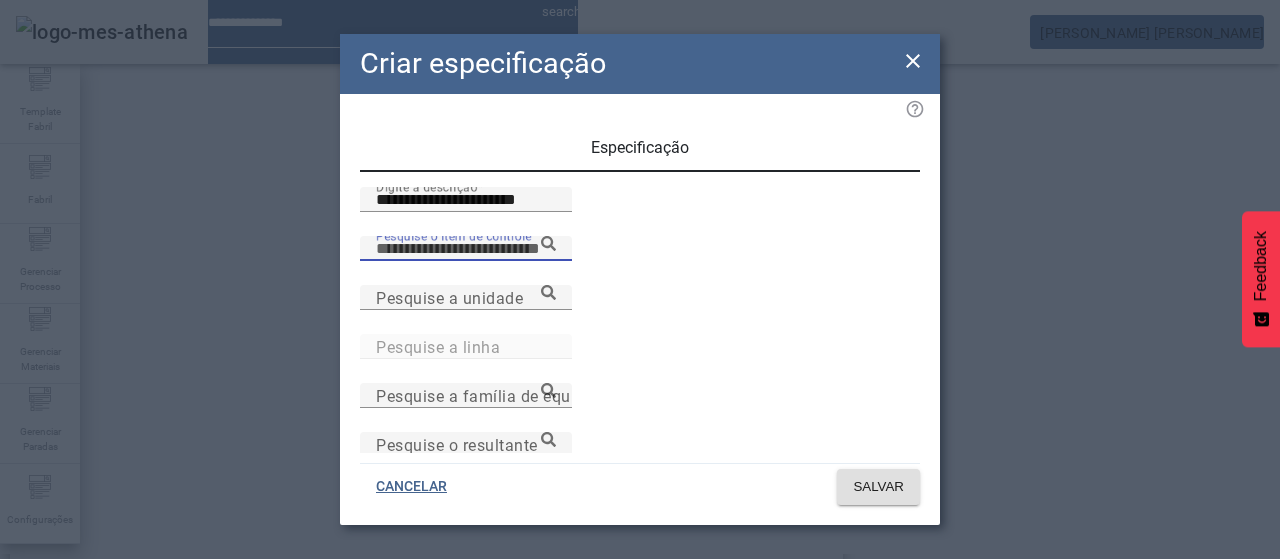 paste on "**********" 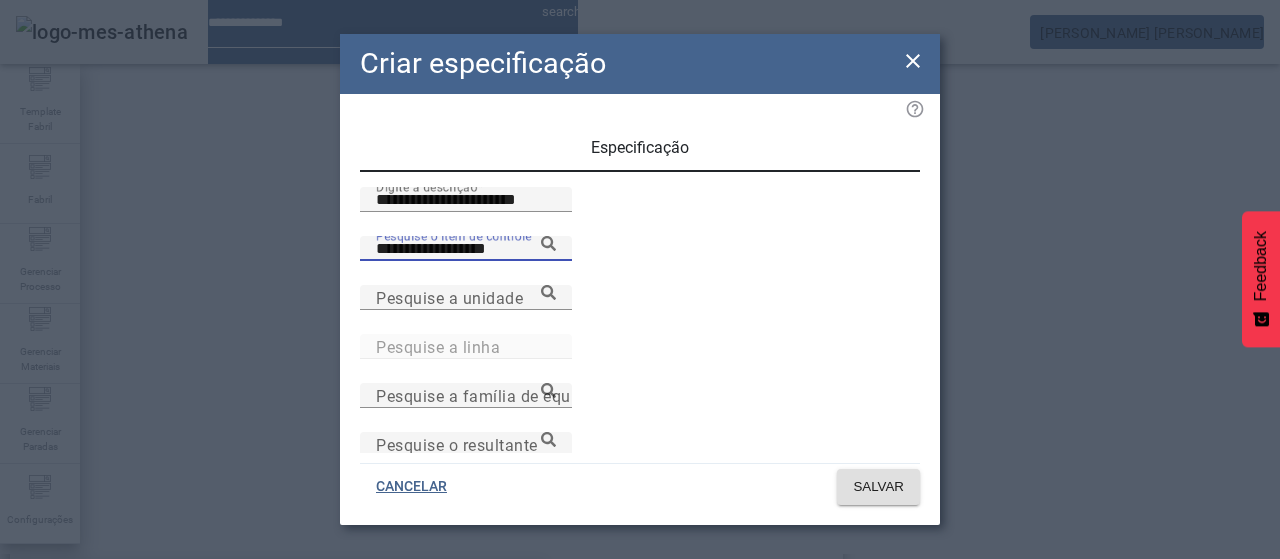 type on "**********" 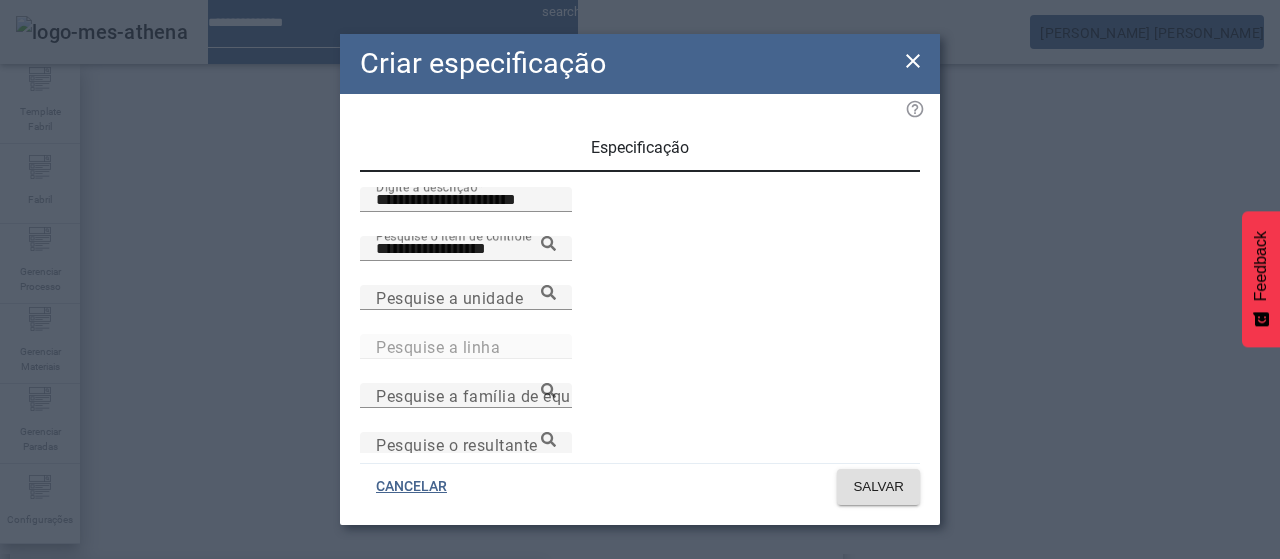 click on "Pressão da Água-LN" at bounding box center (272, 591) 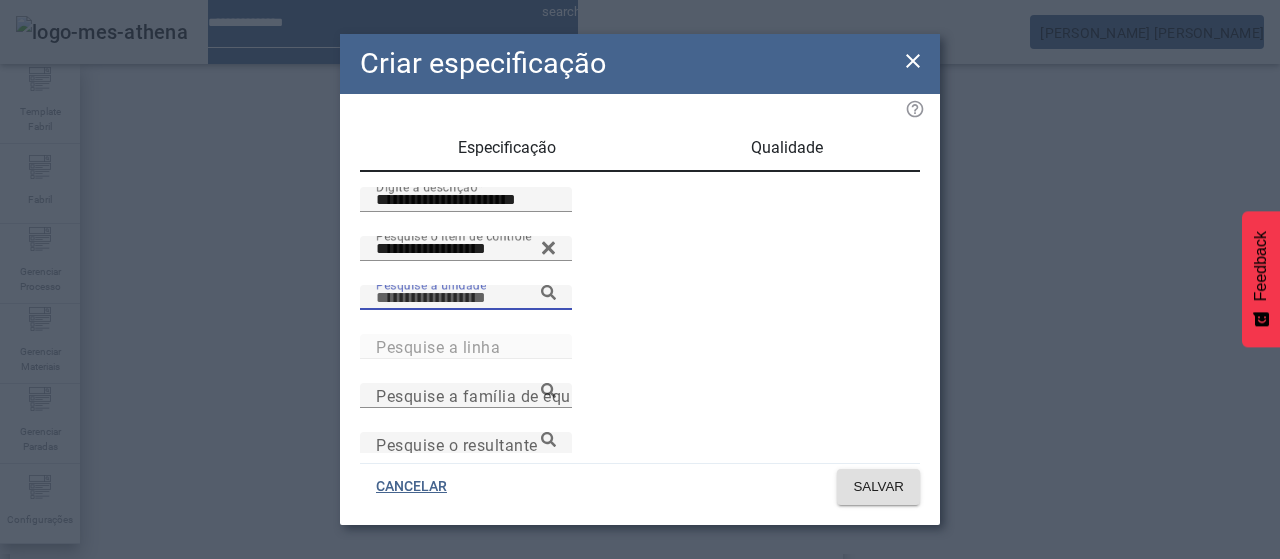 click on "Pesquise a unidade" at bounding box center [466, 298] 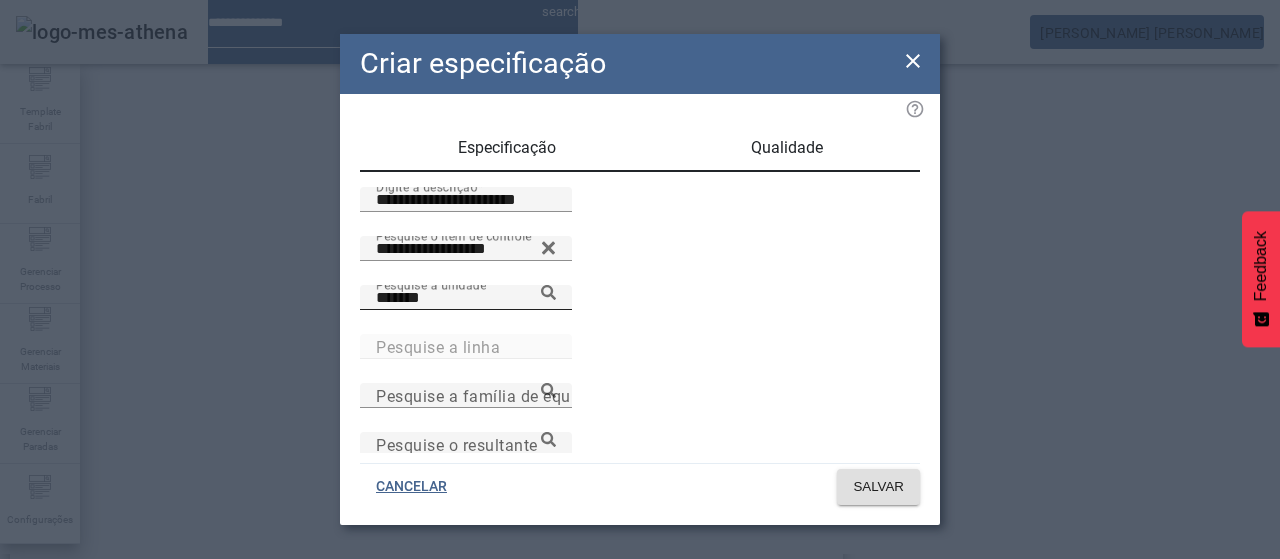 click 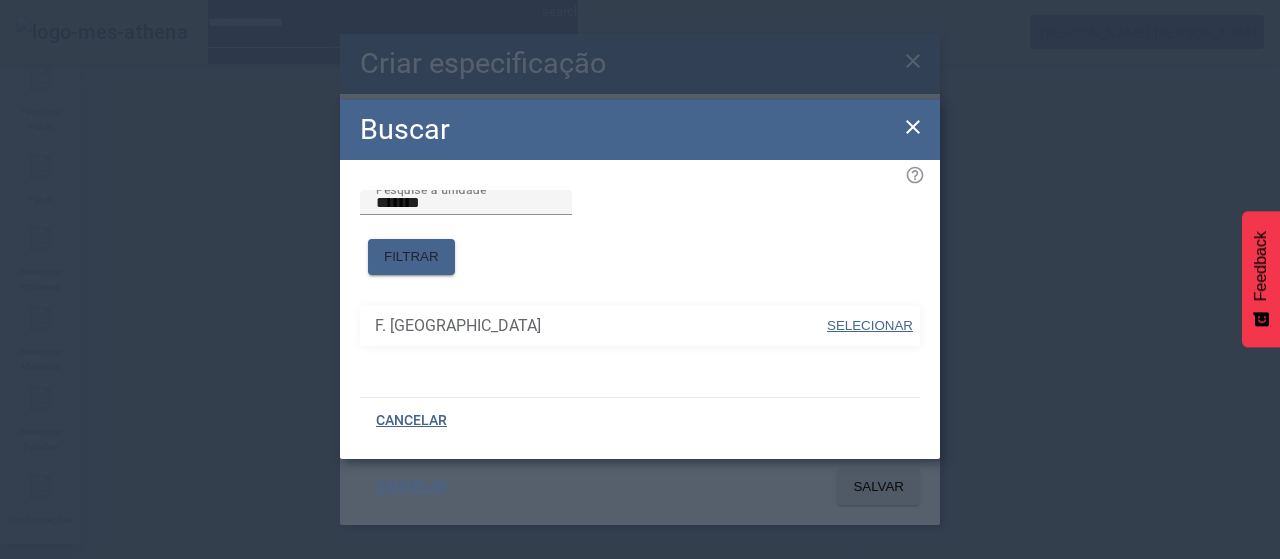 click on "SELECIONAR" at bounding box center [870, 325] 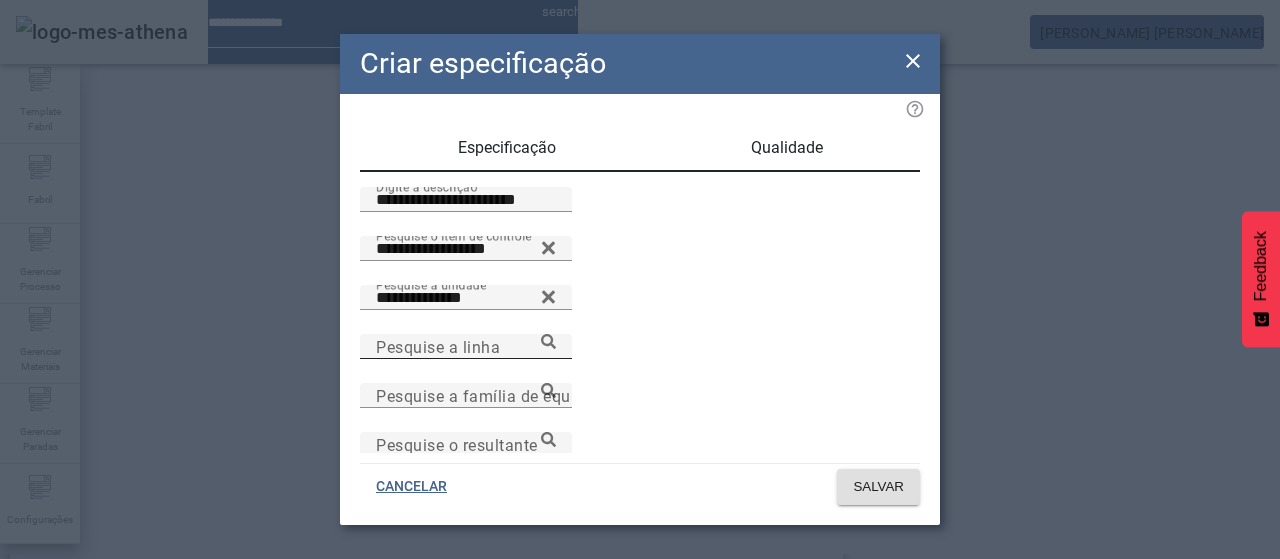 click on "Pesquise a linha" at bounding box center [466, 347] 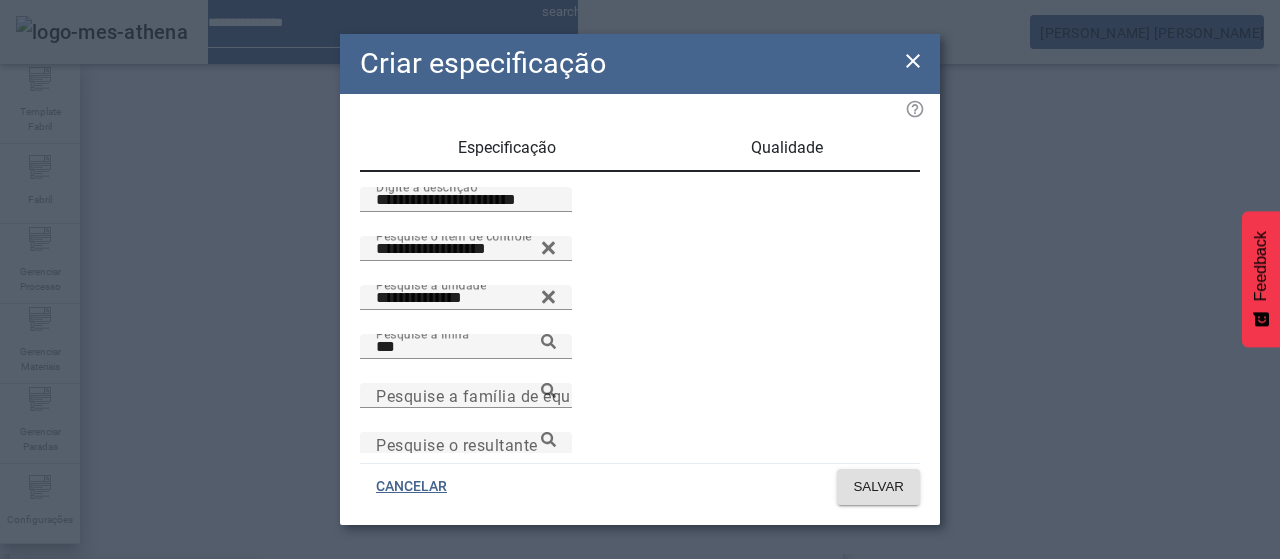 click on "L541 - Envase Desc. de Long Neck 1" at bounding box center (128, 639) 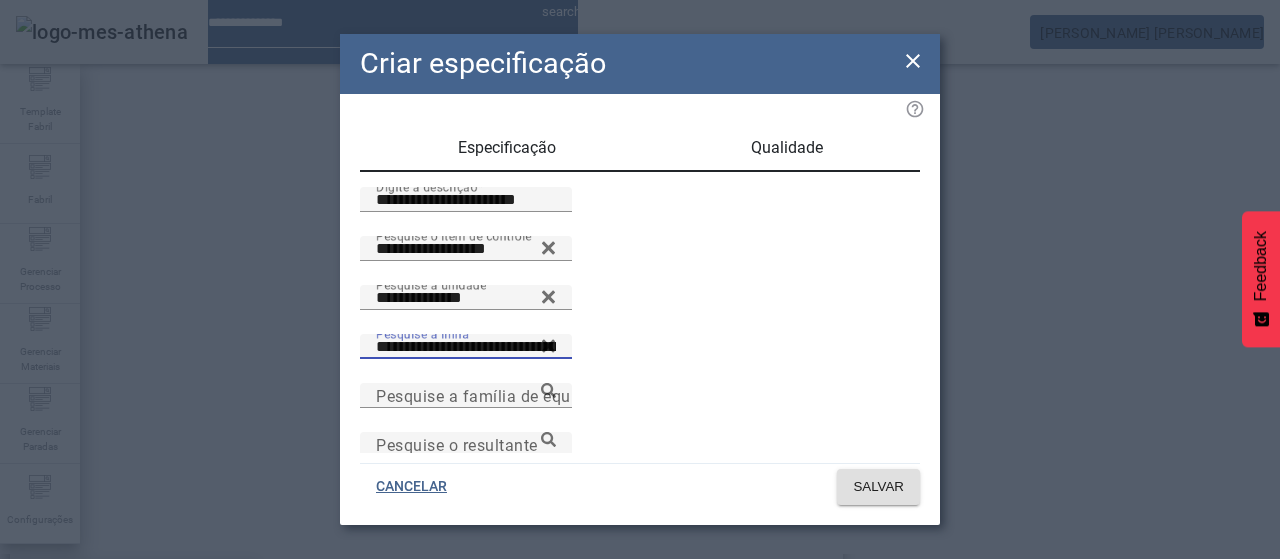 scroll, scrollTop: 0, scrollLeft: 16, axis: horizontal 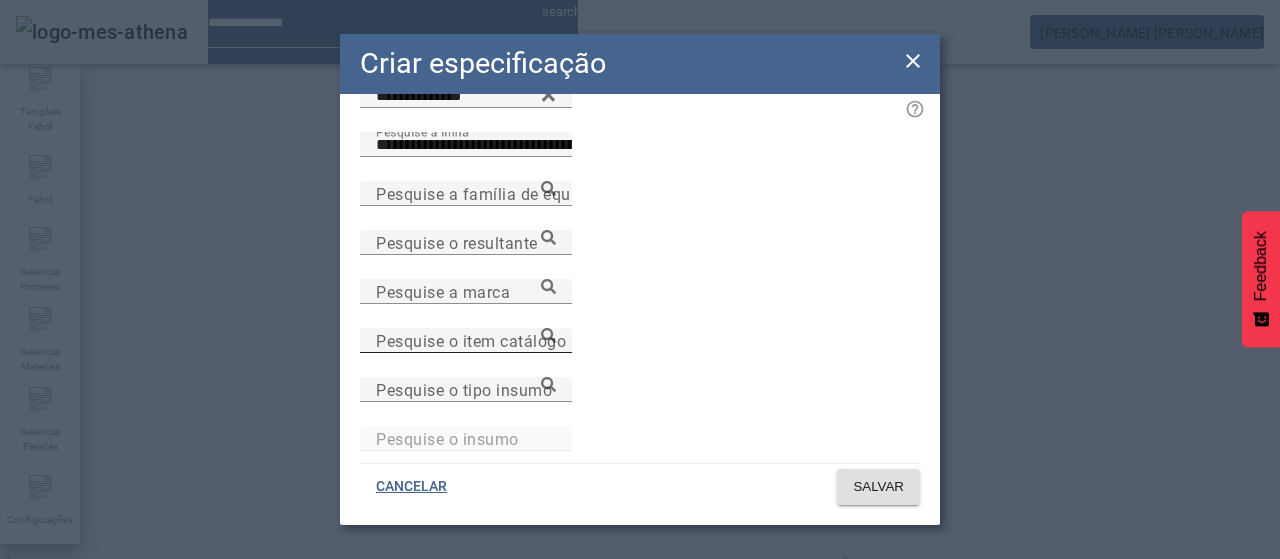 click on "Pesquise o item catálogo" at bounding box center [471, 340] 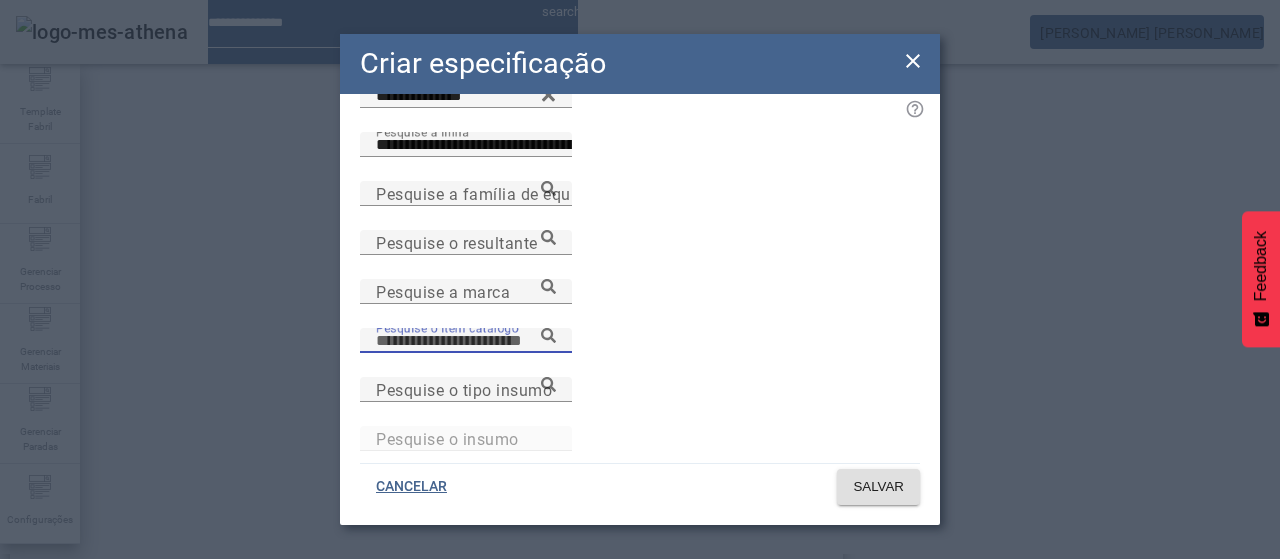 paste on "**********" 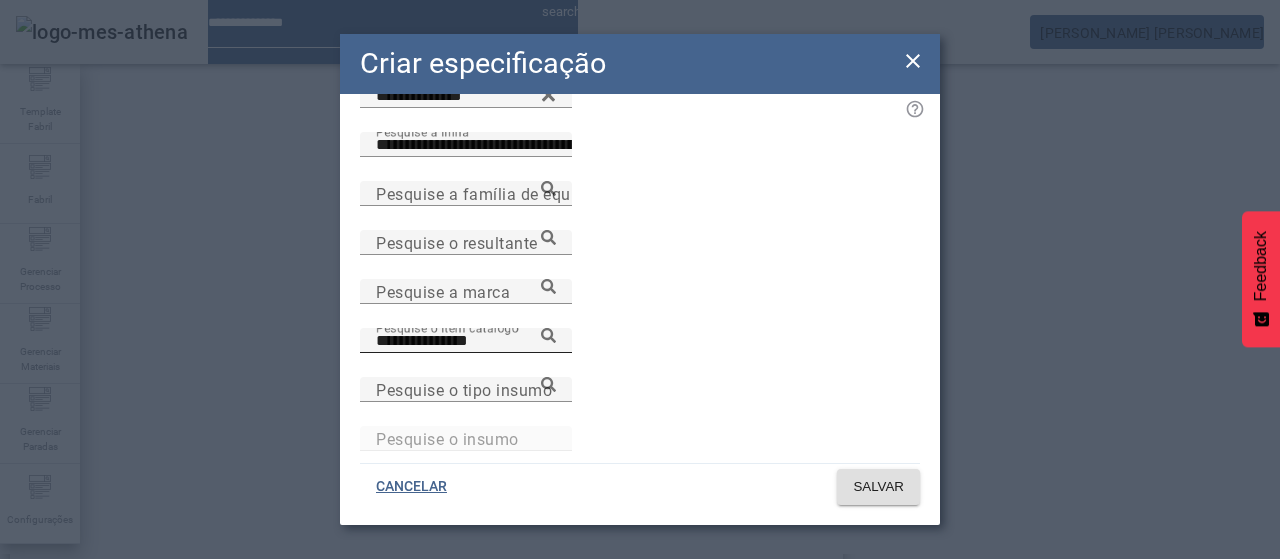 click 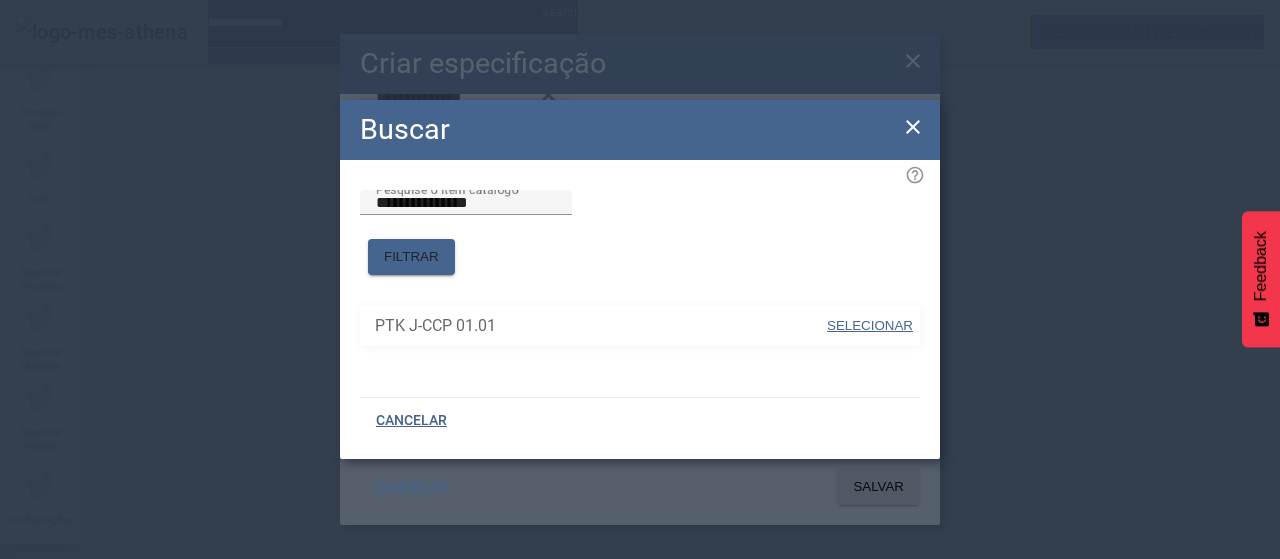 click at bounding box center (870, 326) 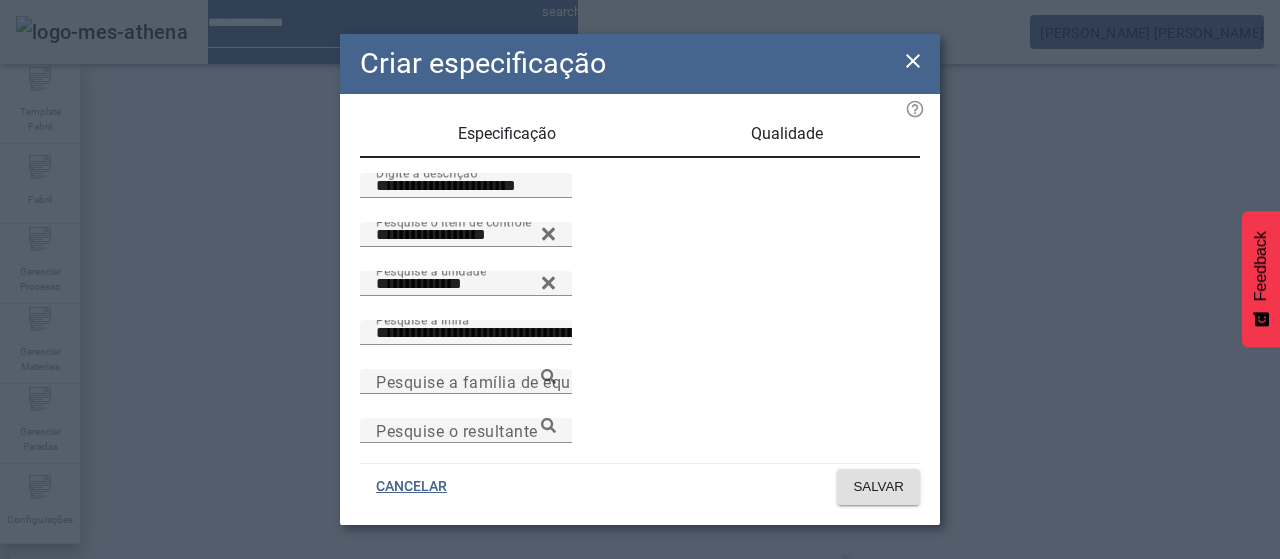 scroll, scrollTop: 0, scrollLeft: 0, axis: both 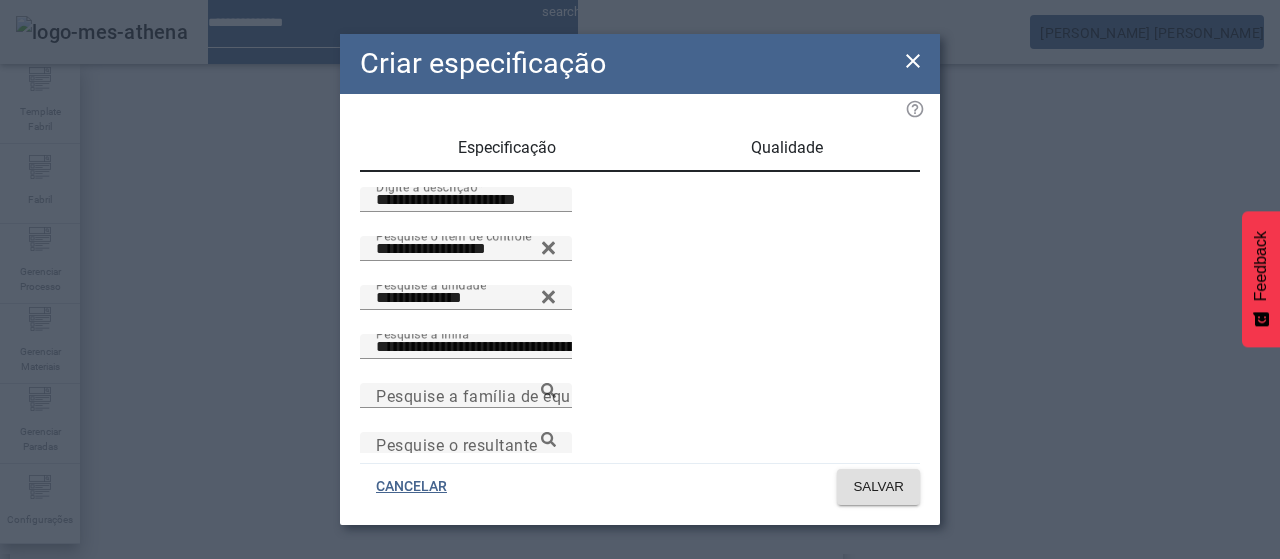 click on "Qualidade" at bounding box center [787, 148] 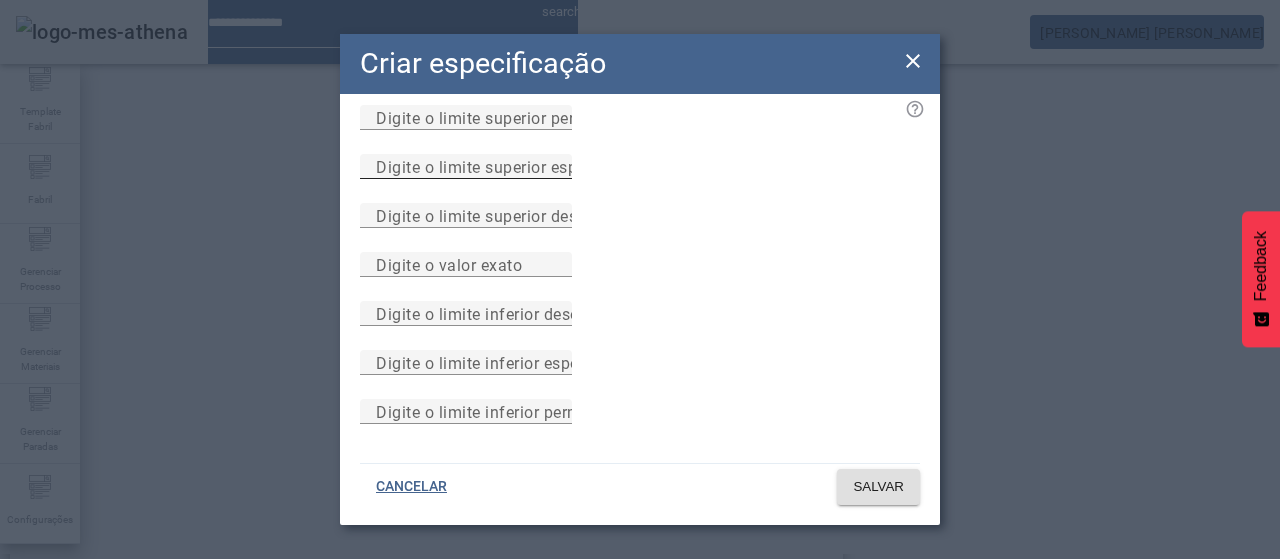 scroll, scrollTop: 284, scrollLeft: 0, axis: vertical 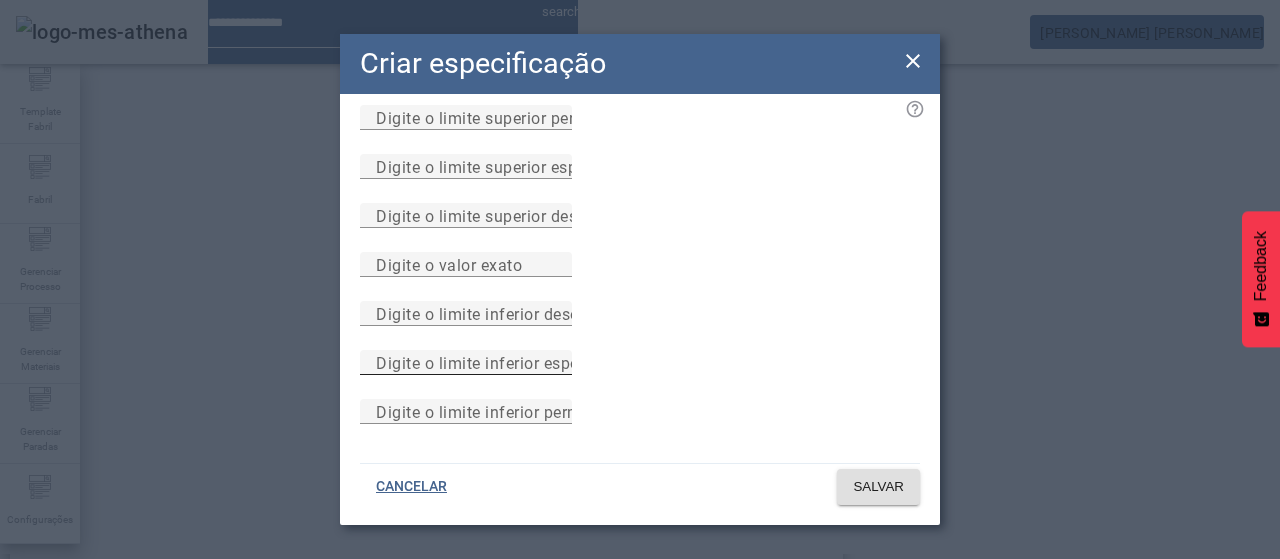 click on "Digite o limite inferior especificado" at bounding box center [508, 362] 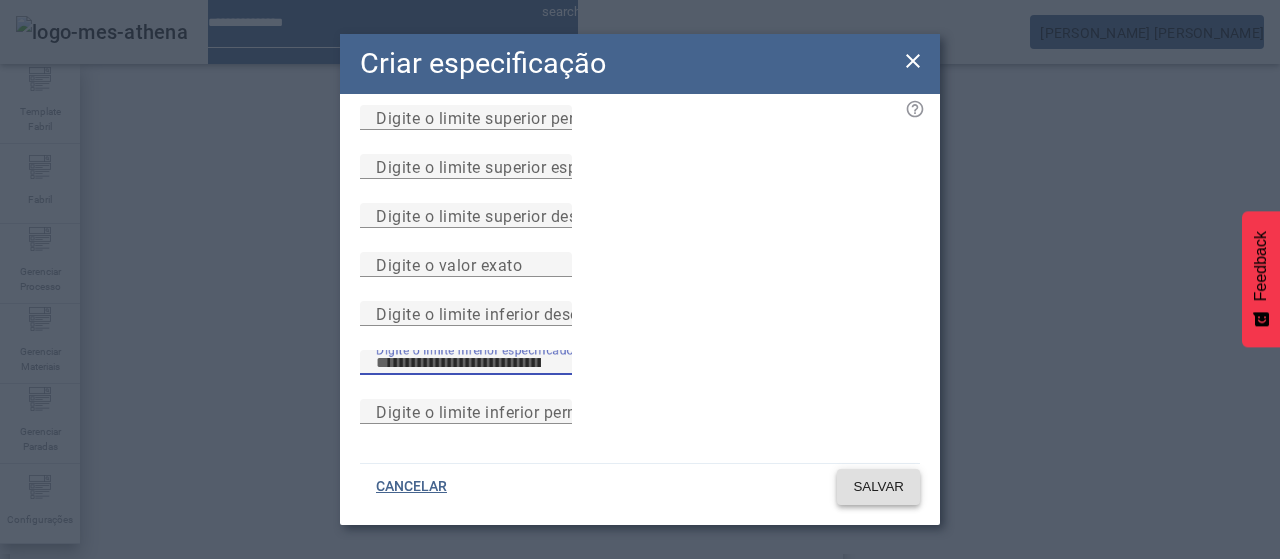 type on "***" 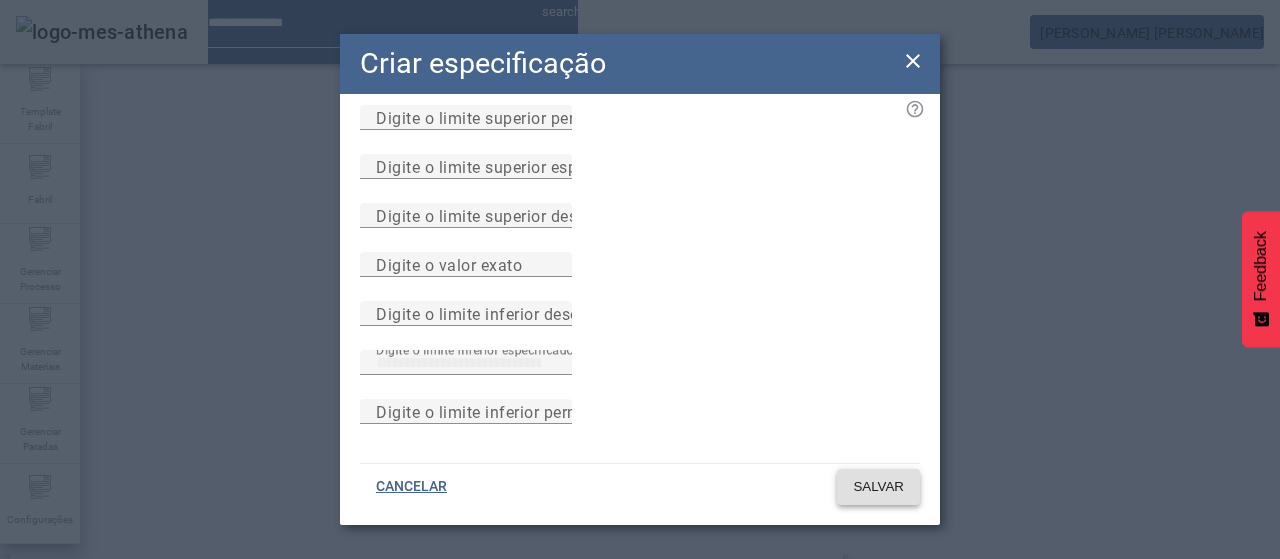 click on "SALVAR" 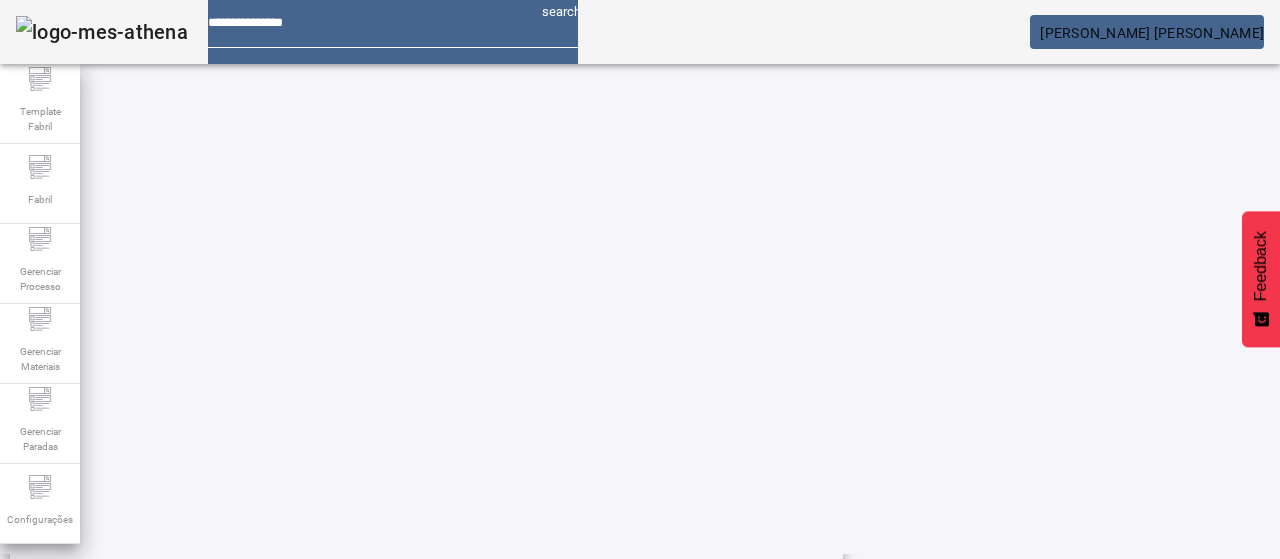 scroll, scrollTop: 423, scrollLeft: 0, axis: vertical 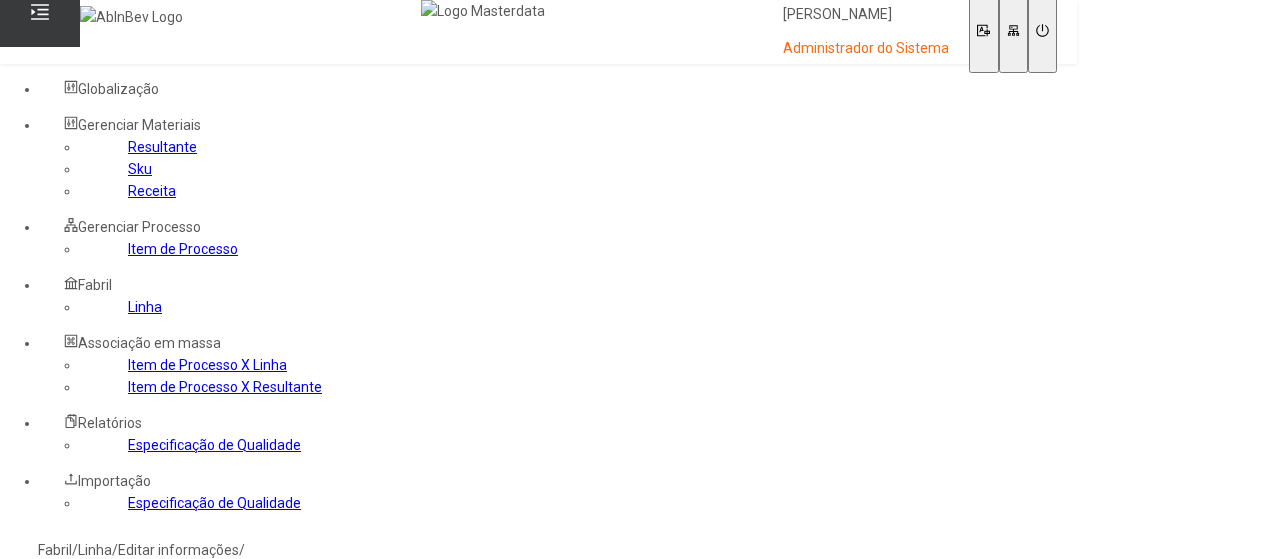 select 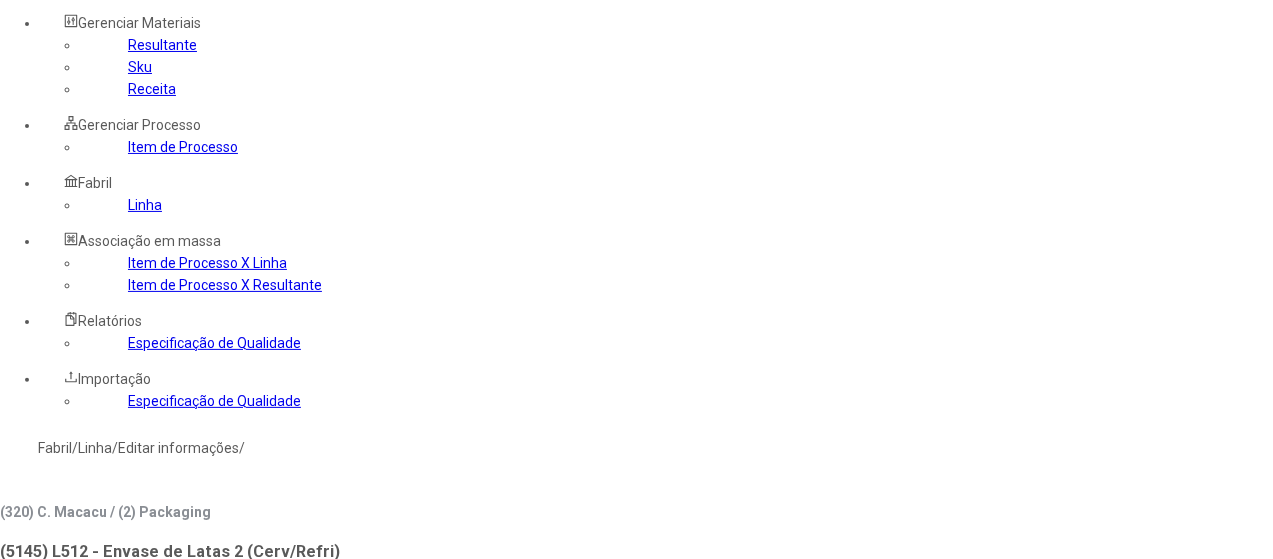 click on "Resultante" 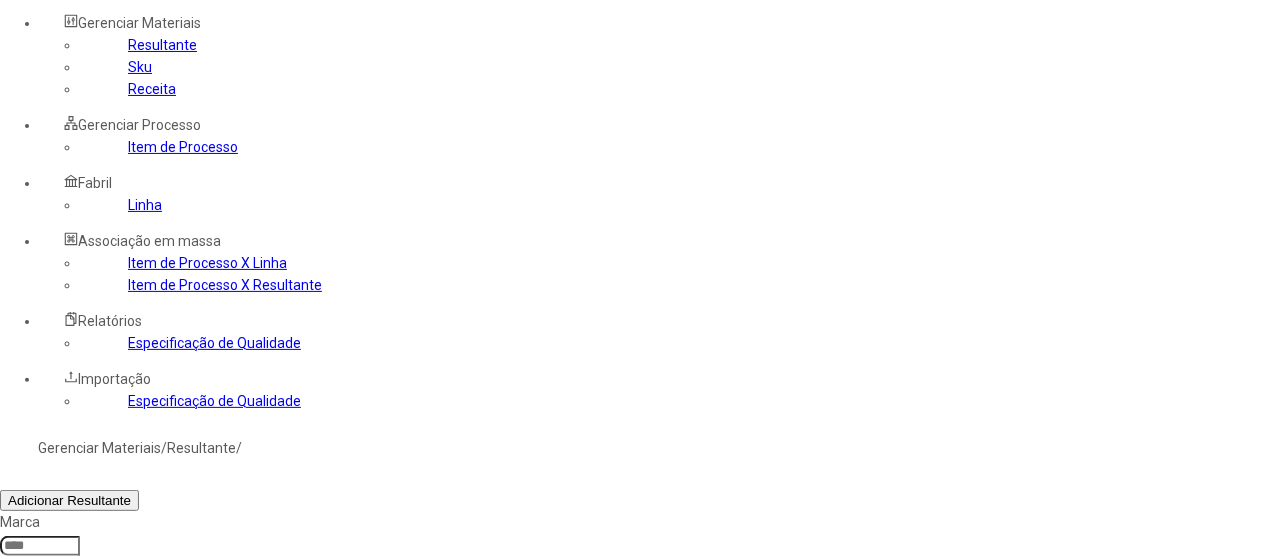 click 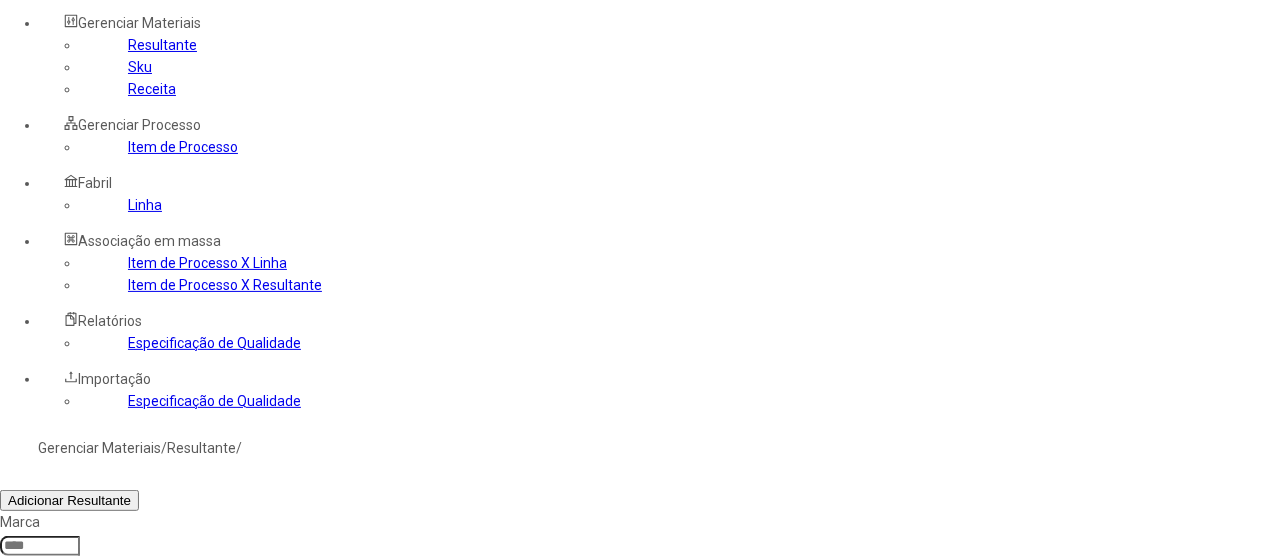 type on "*******" 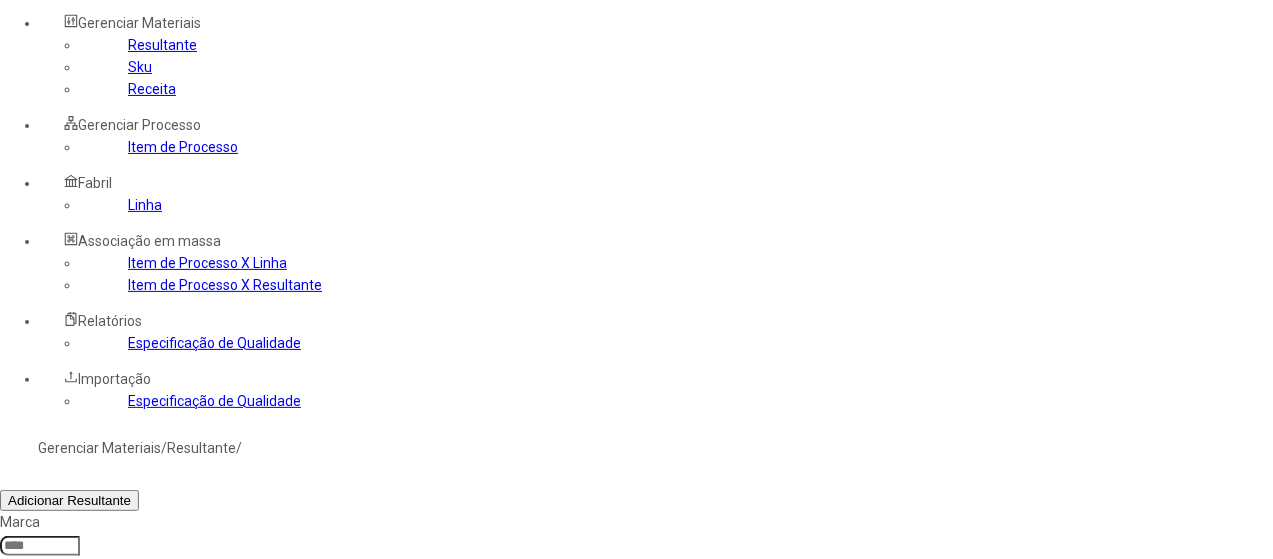 click on "Filtrar" 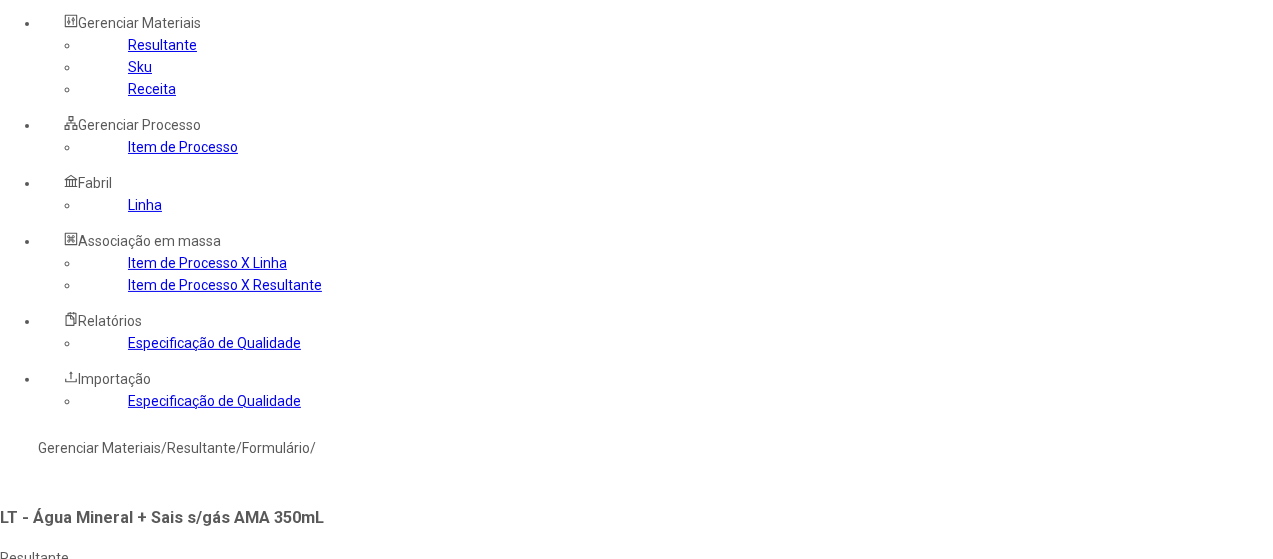 type on "****" 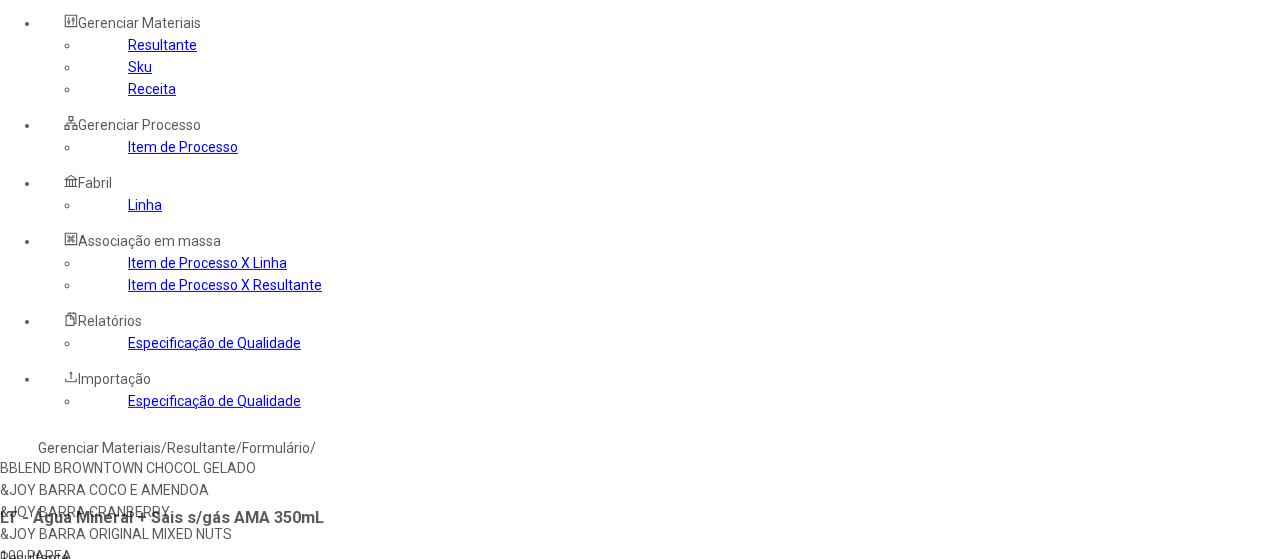 click 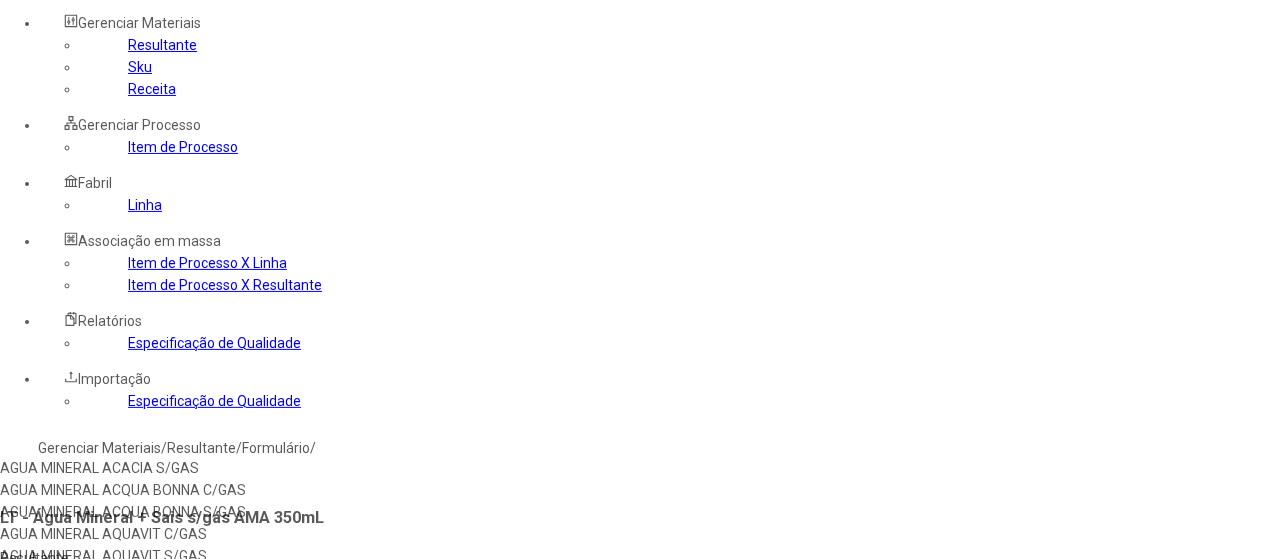 type on "**********" 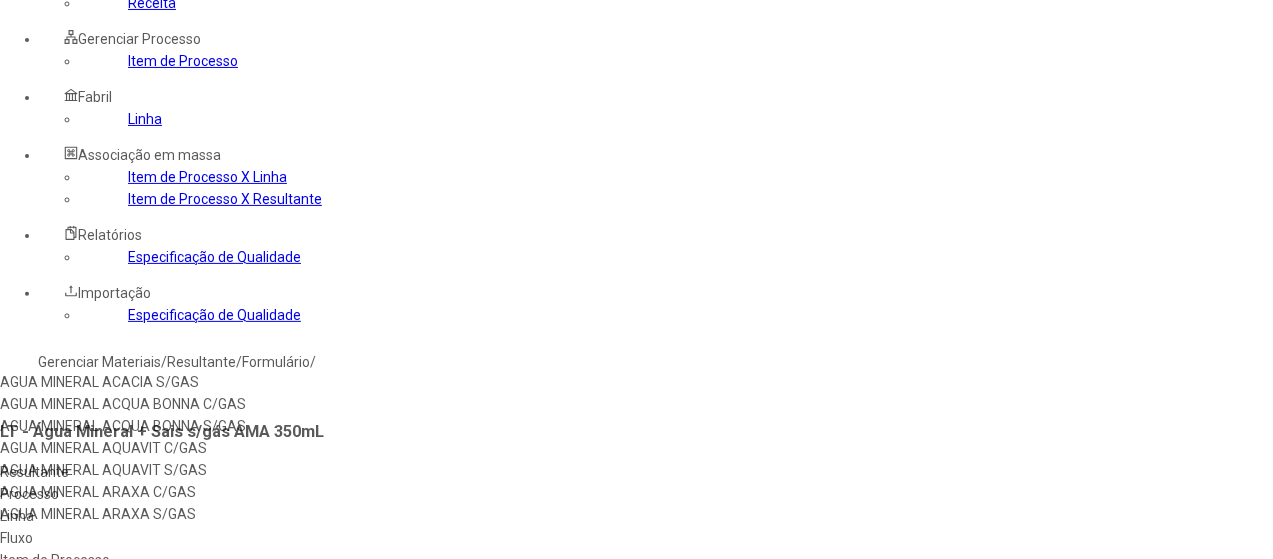 scroll, scrollTop: 190, scrollLeft: 0, axis: vertical 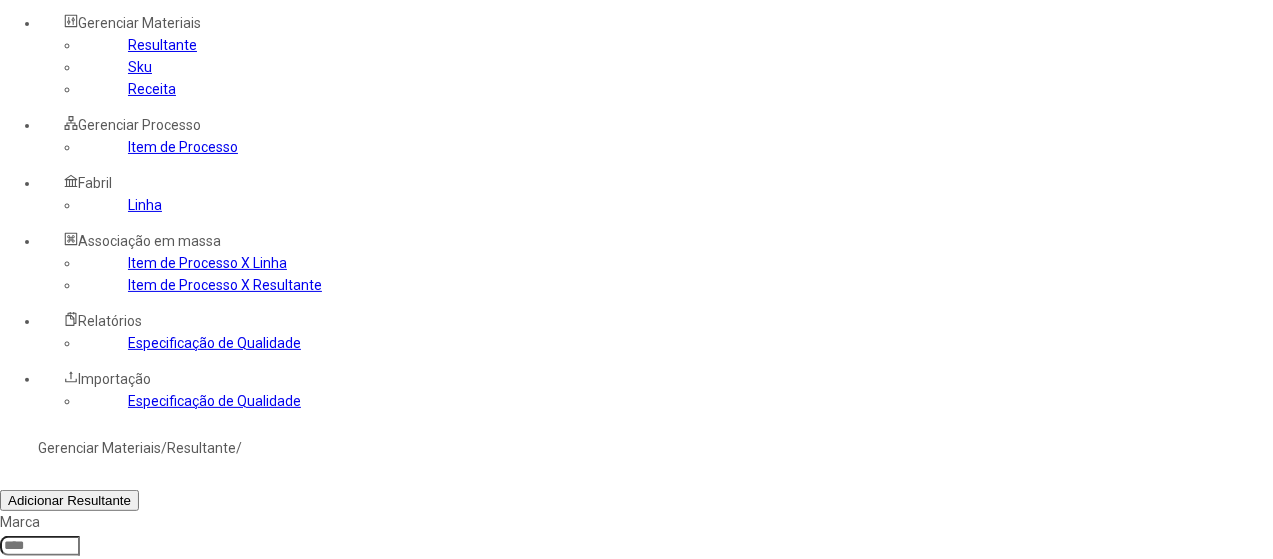 click 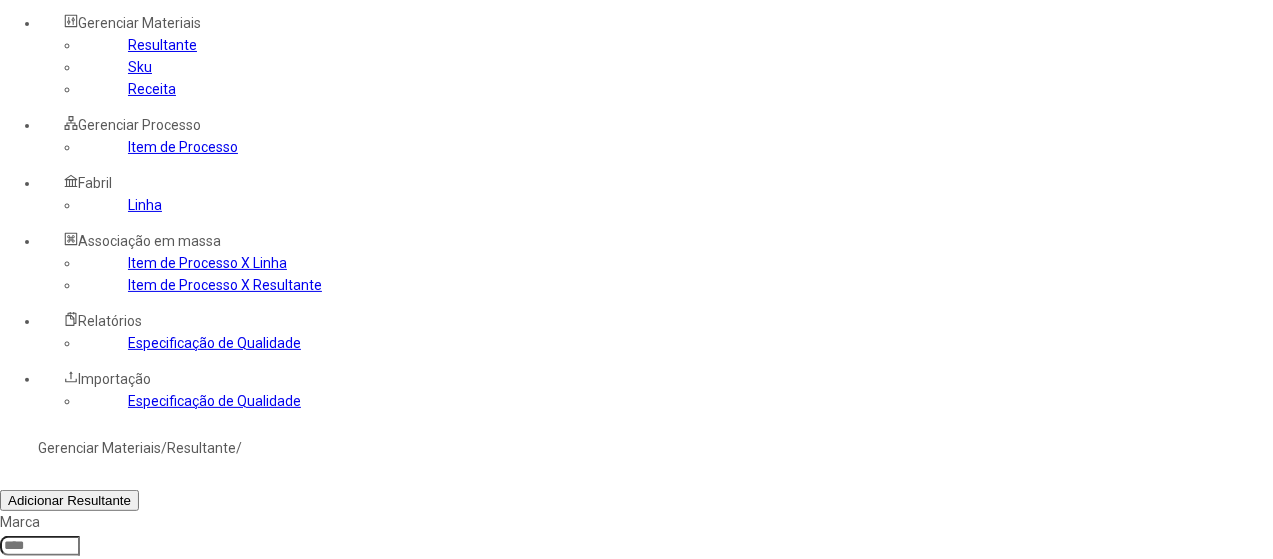 type on "*******" 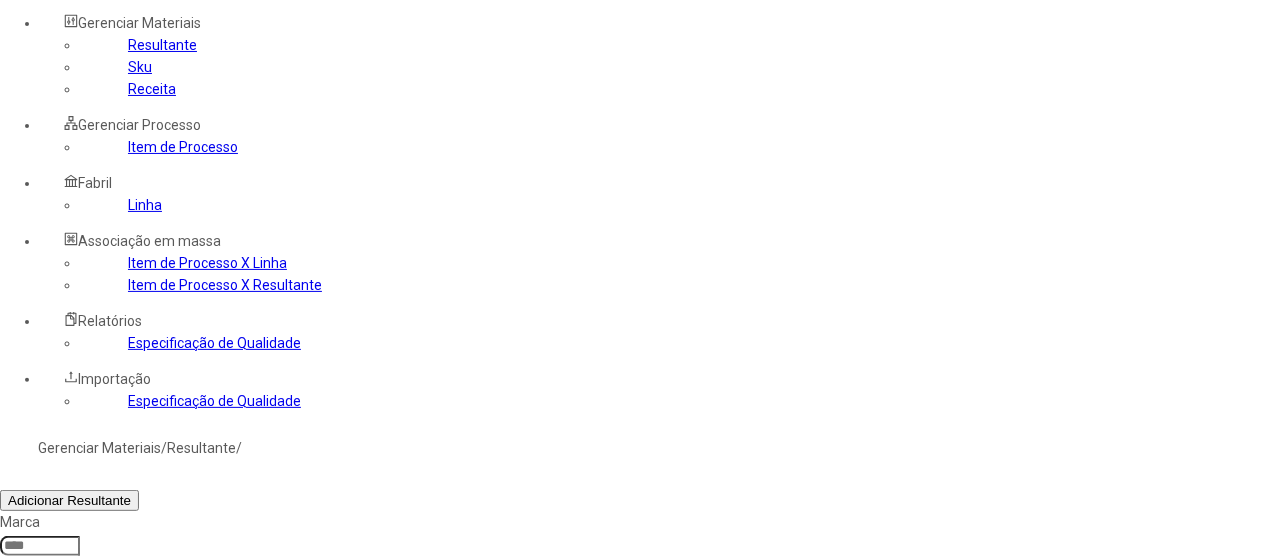 click on "Filtrar" 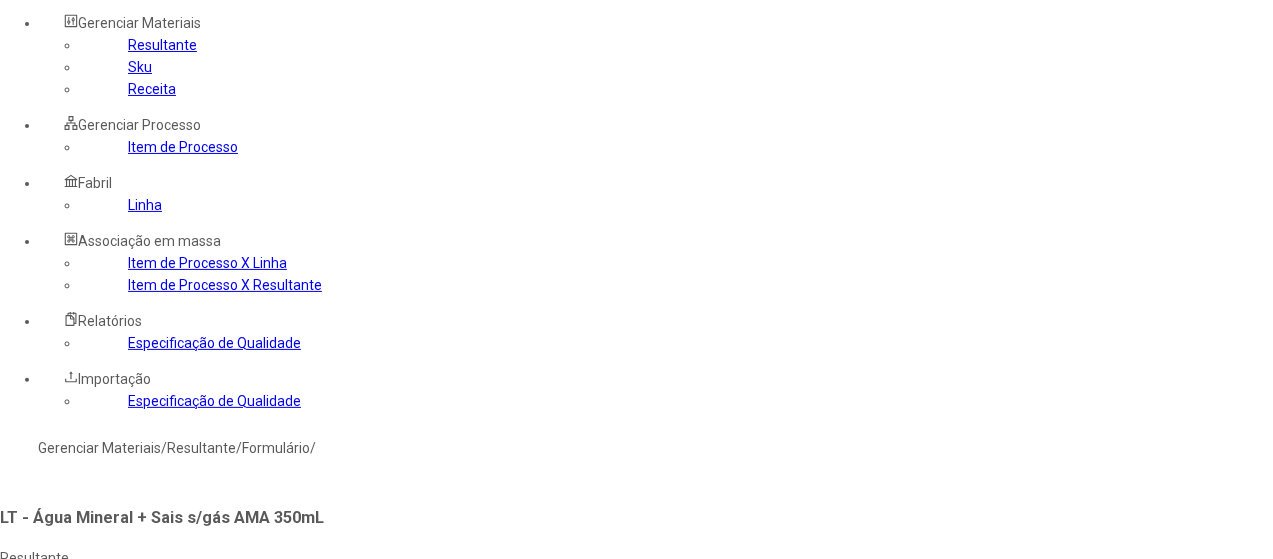 type on "**" 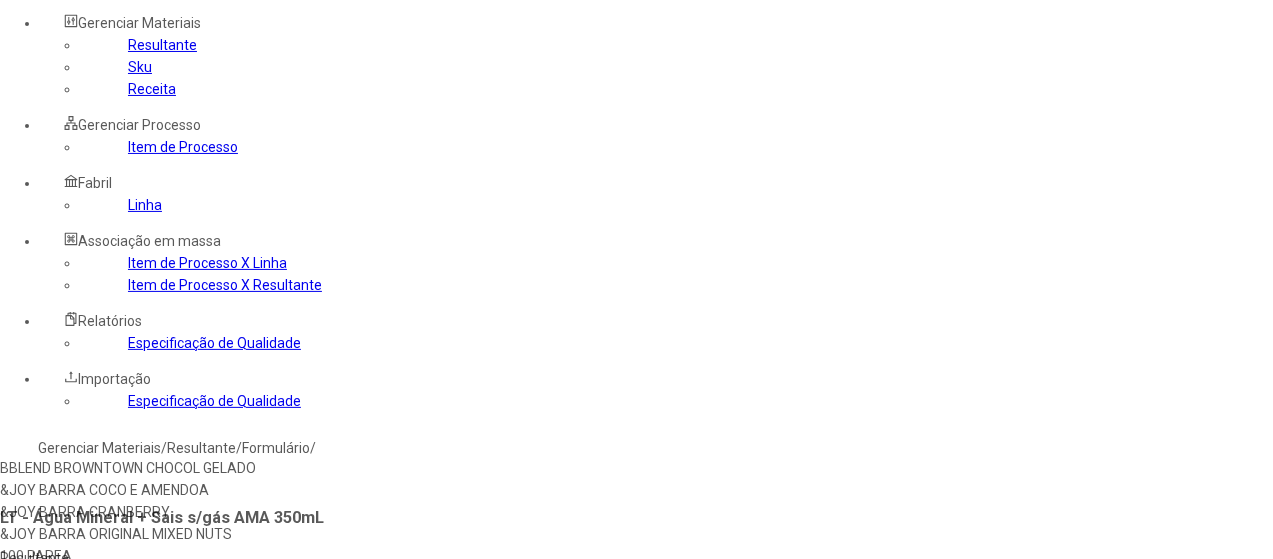 paste on "**********" 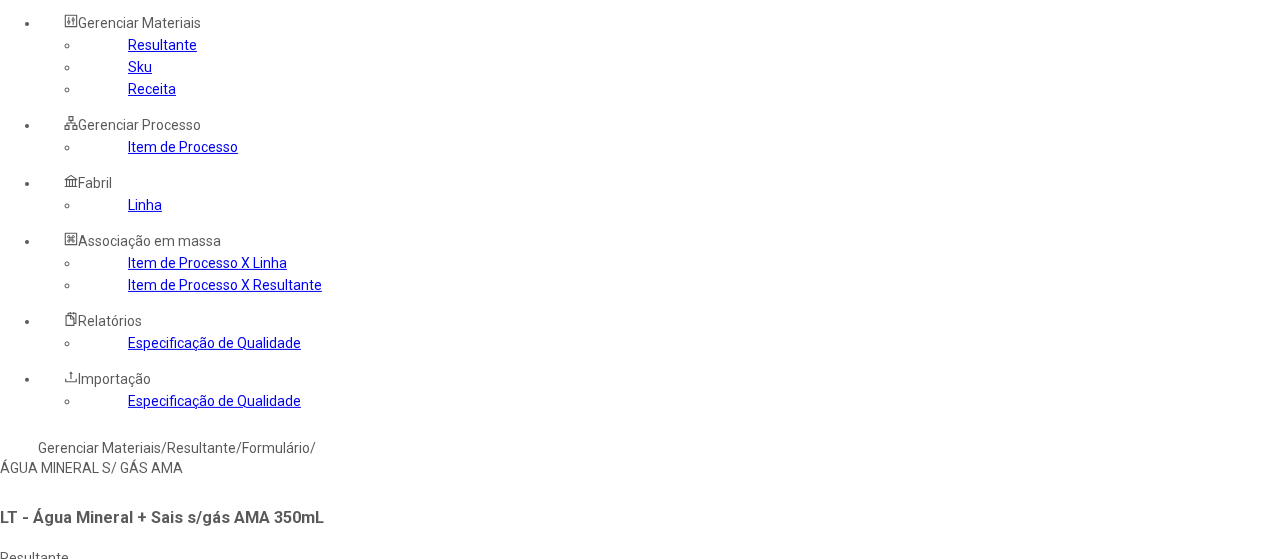 type on "**********" 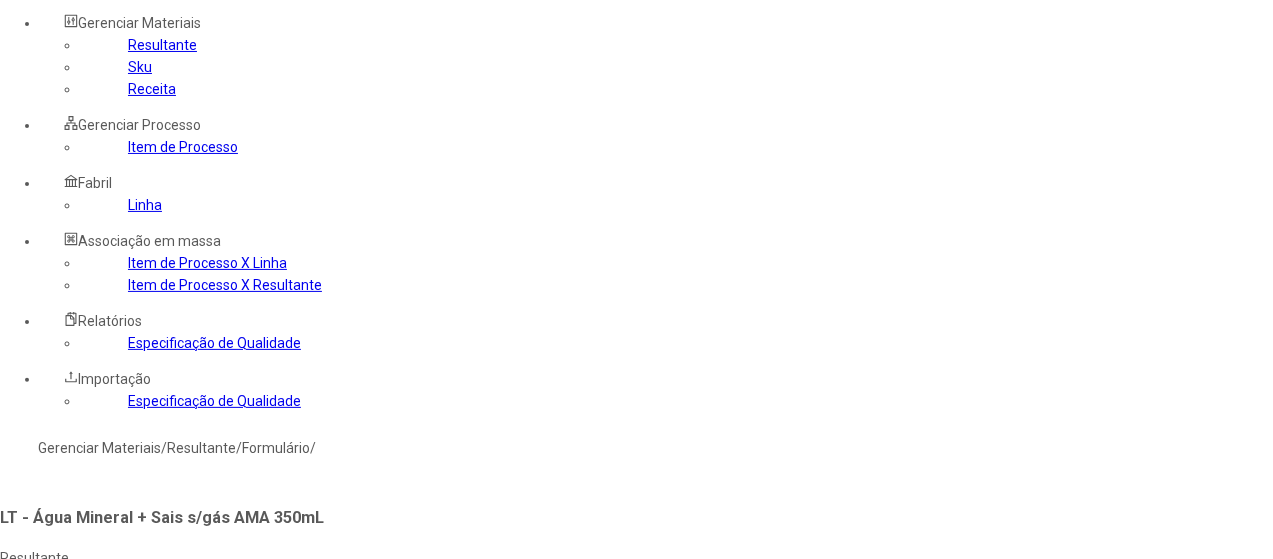 type on "****" 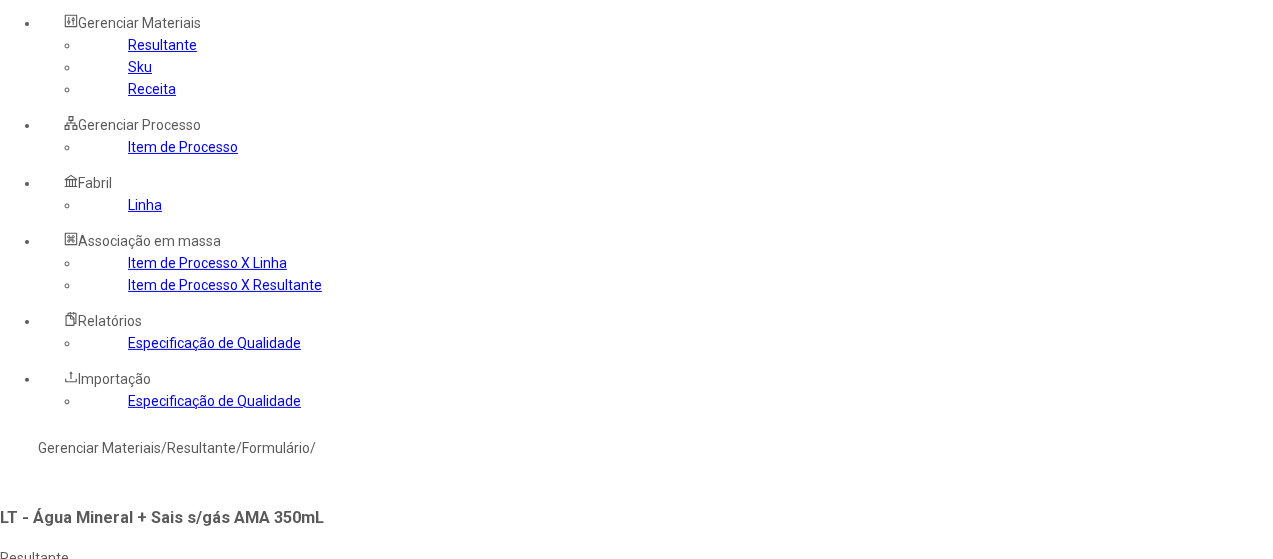 click on "Salvar" 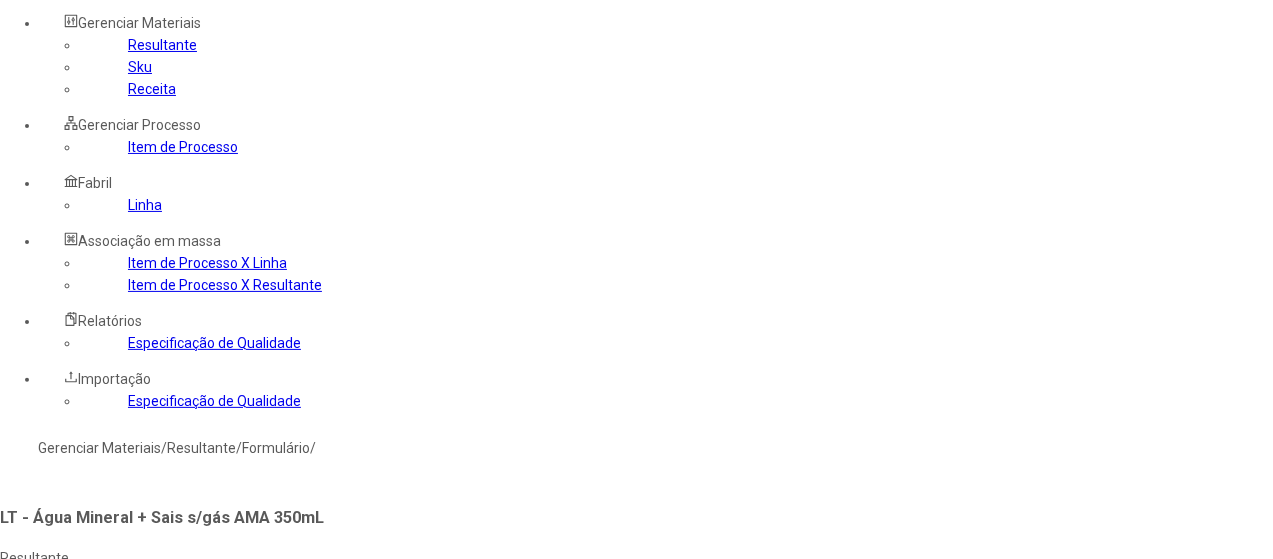 click 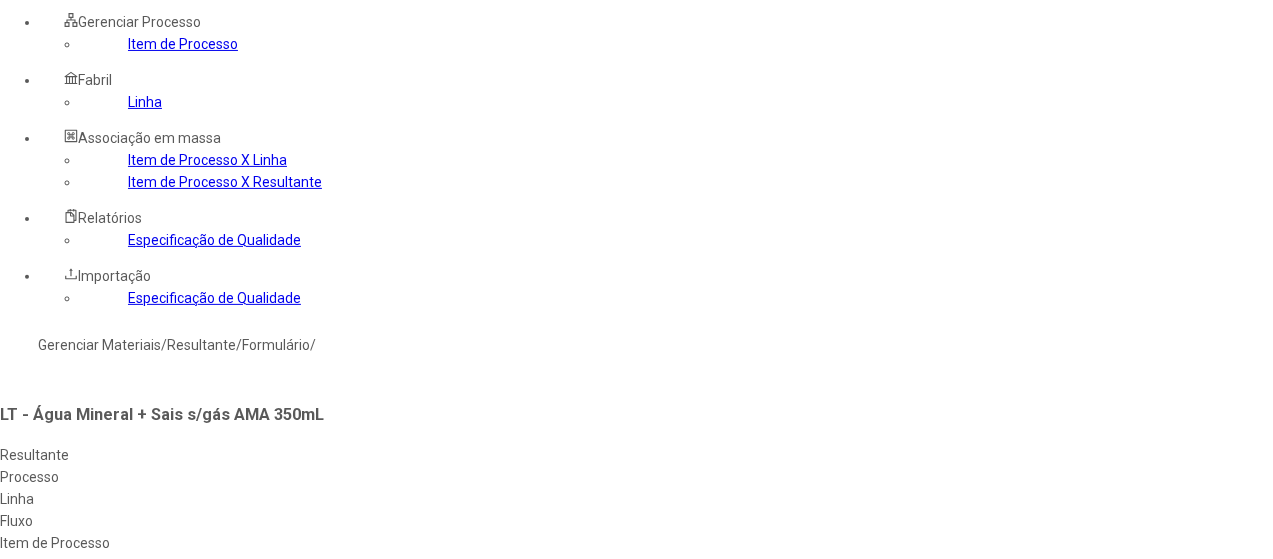 scroll, scrollTop: 302, scrollLeft: 0, axis: vertical 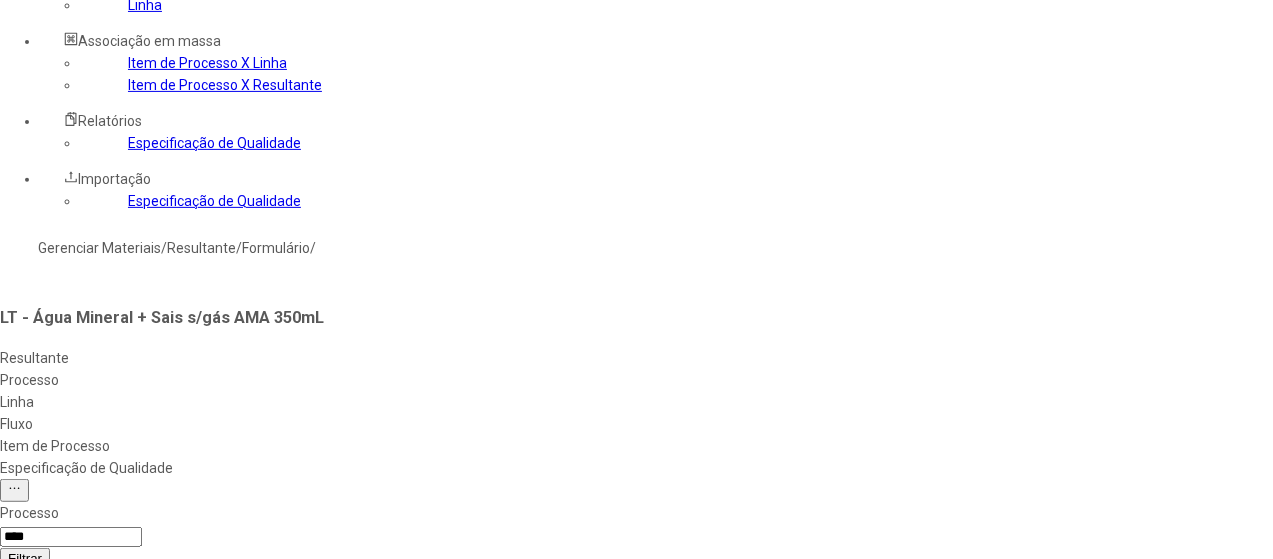 click at bounding box center [548, 732] 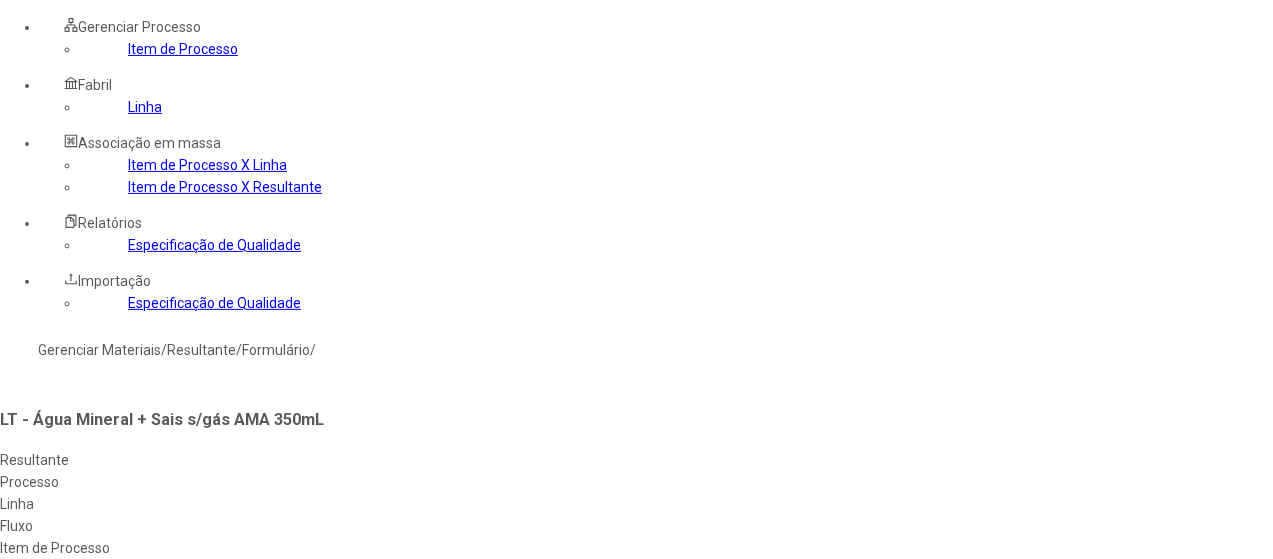 scroll, scrollTop: 102, scrollLeft: 0, axis: vertical 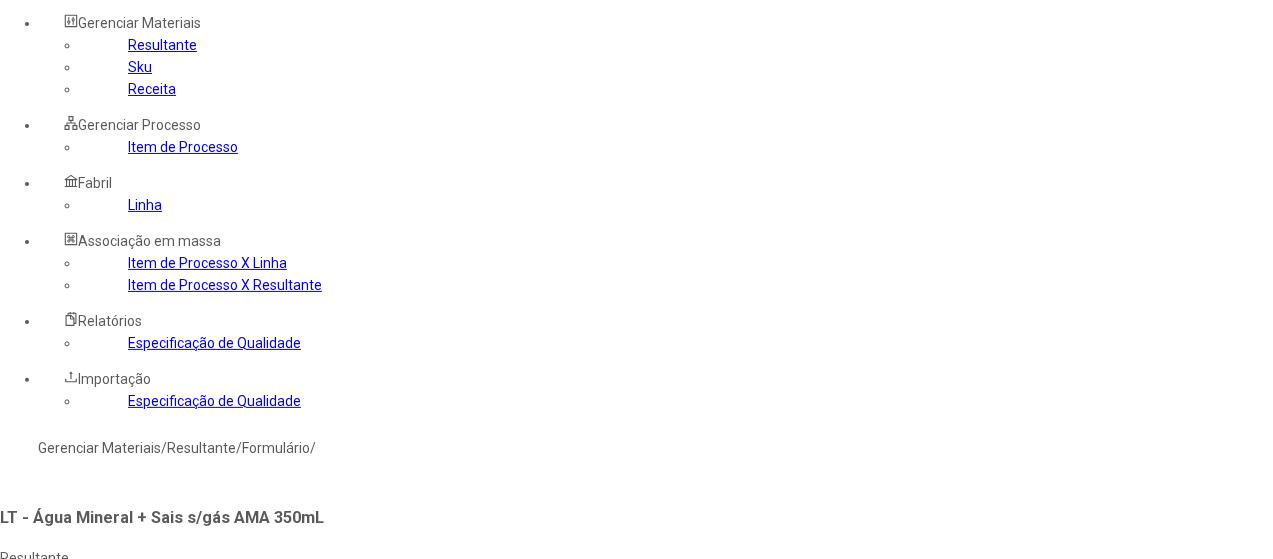 click on "****" 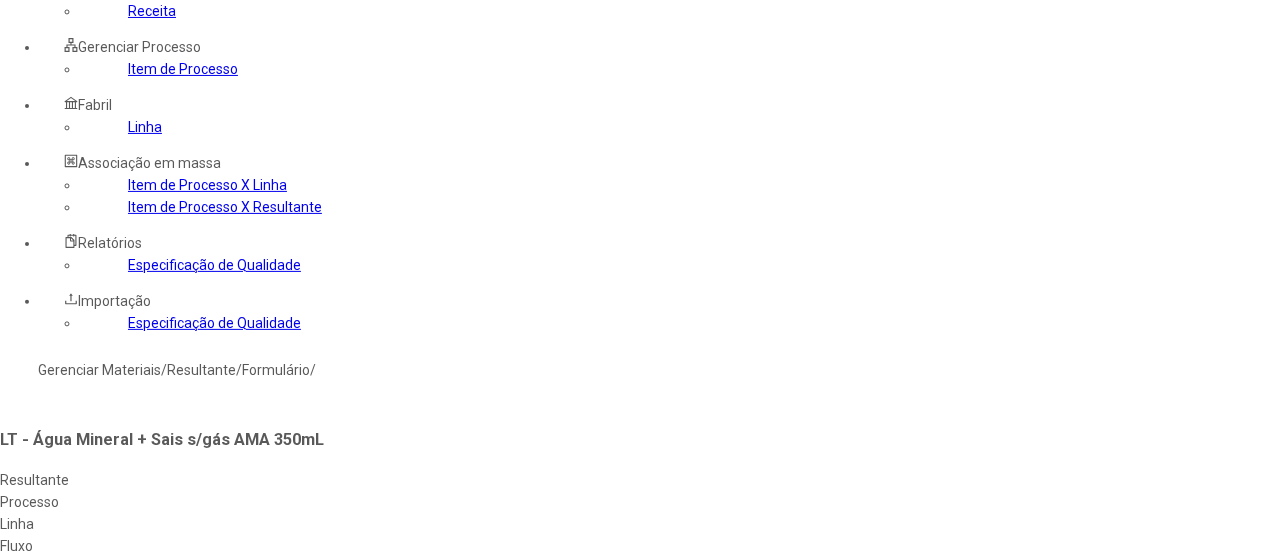 select on "*********" 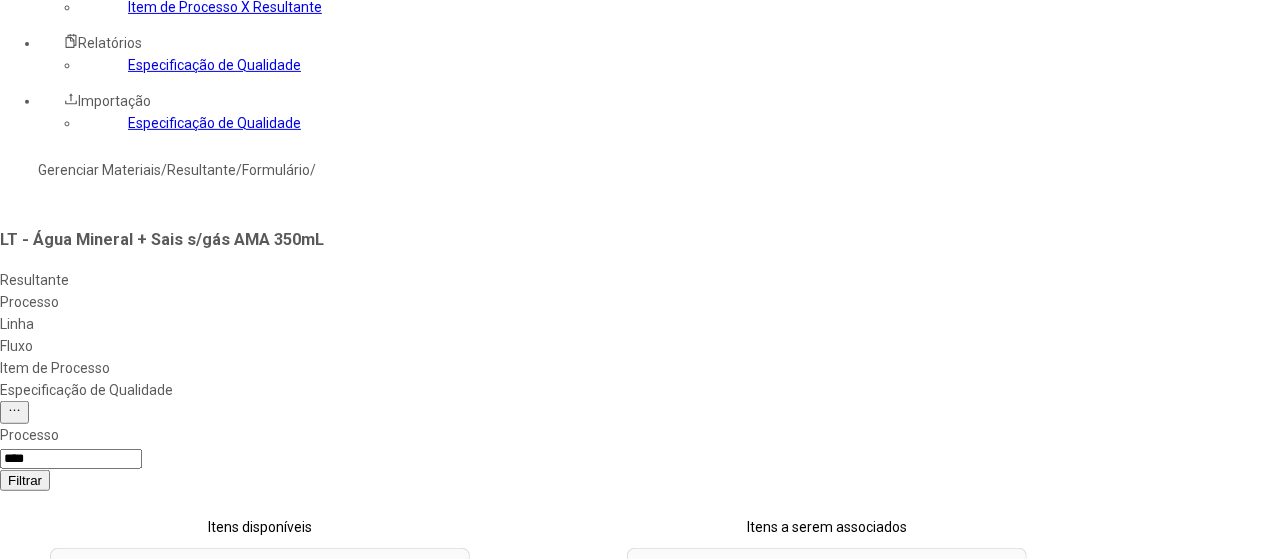 click on "Concluir associação" 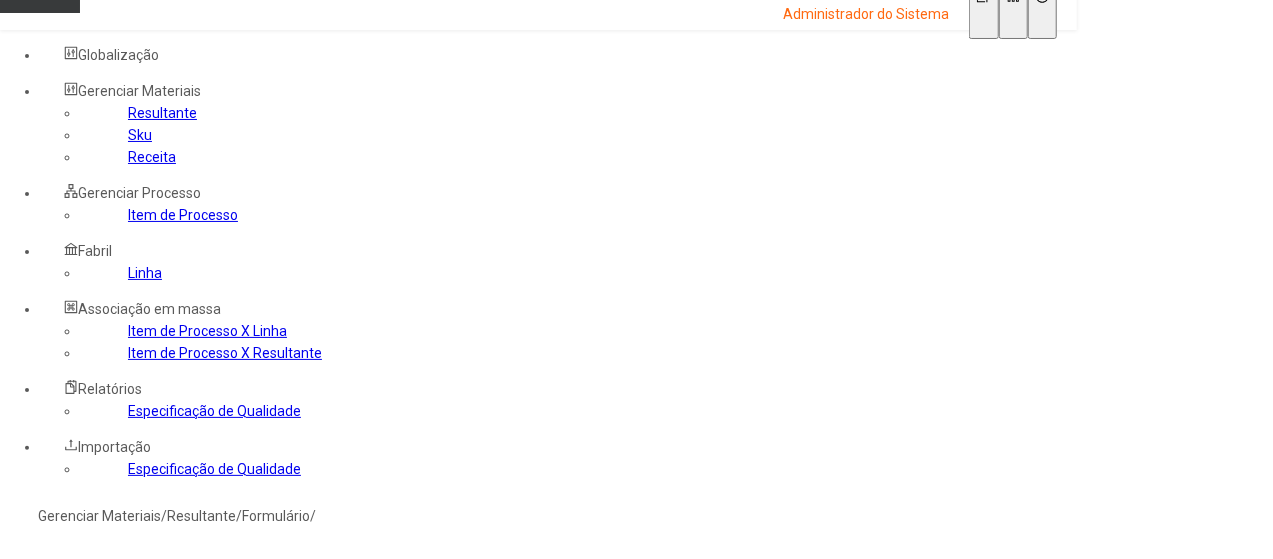 scroll, scrollTop: 0, scrollLeft: 0, axis: both 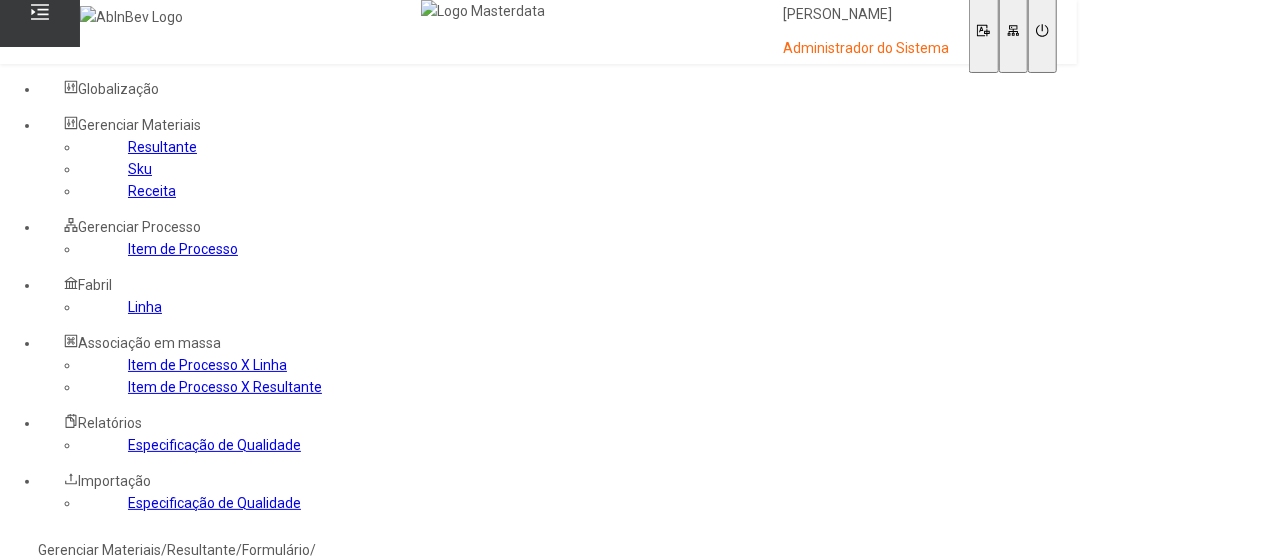 click on "Fluxo" 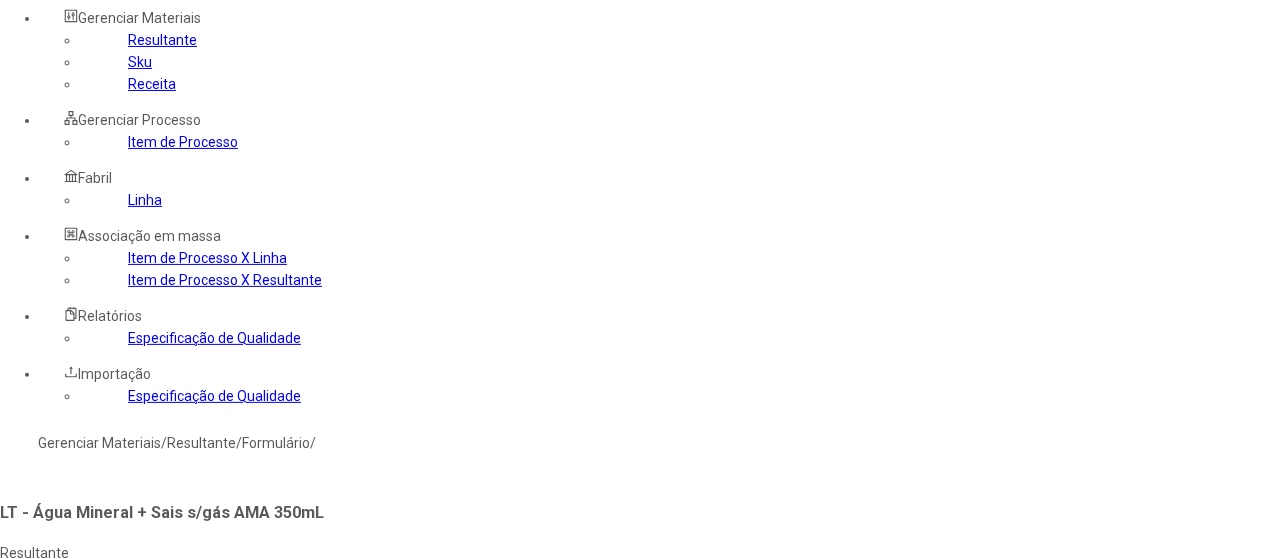 scroll, scrollTop: 200, scrollLeft: 0, axis: vertical 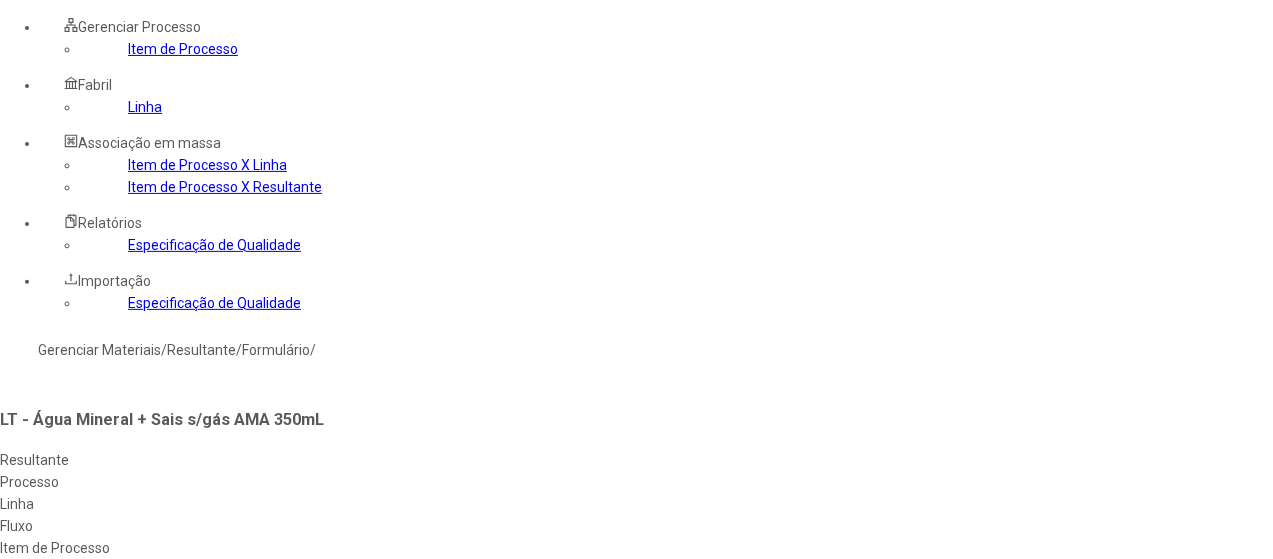 drag, startPoint x: 340, startPoint y: 92, endPoint x: 290, endPoint y: 93, distance: 50.01 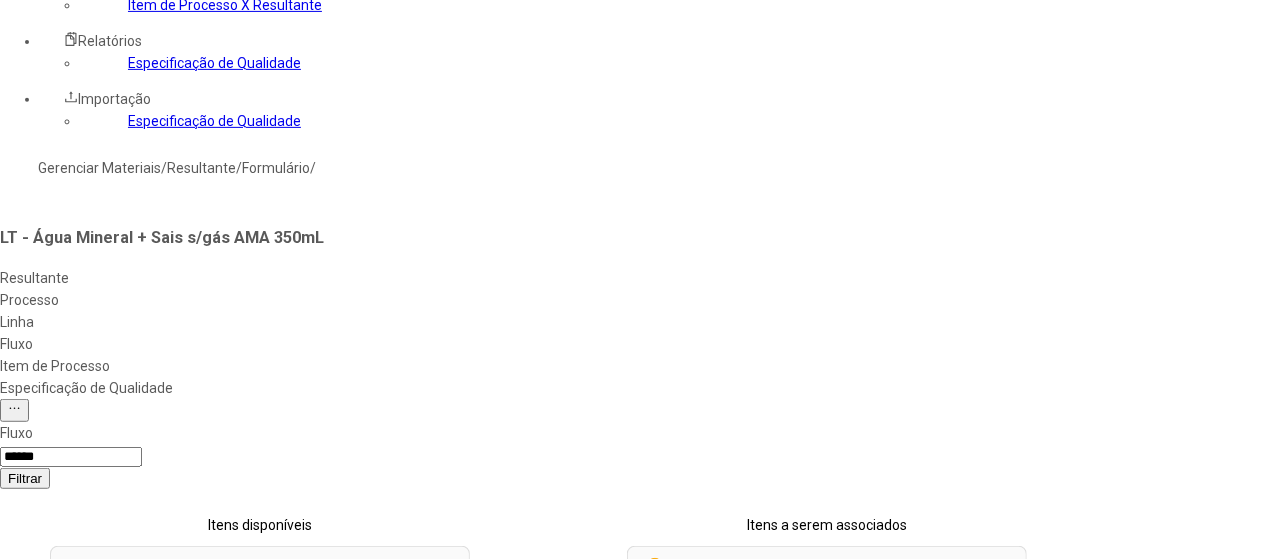 scroll, scrollTop: 400, scrollLeft: 0, axis: vertical 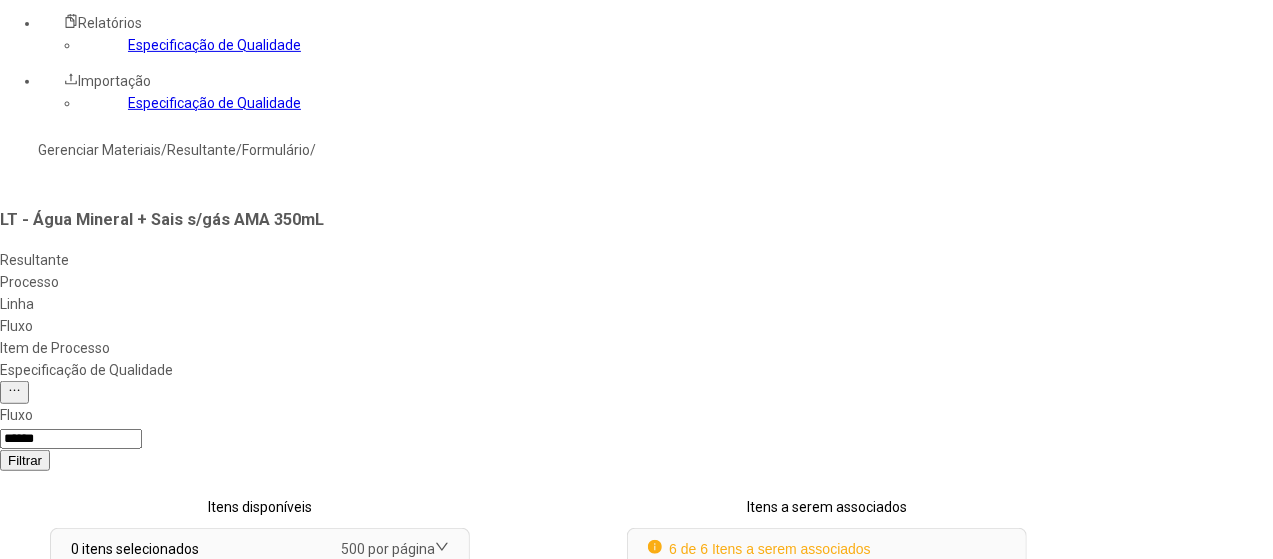 drag, startPoint x: 1142, startPoint y: 401, endPoint x: 1095, endPoint y: 421, distance: 51.078373 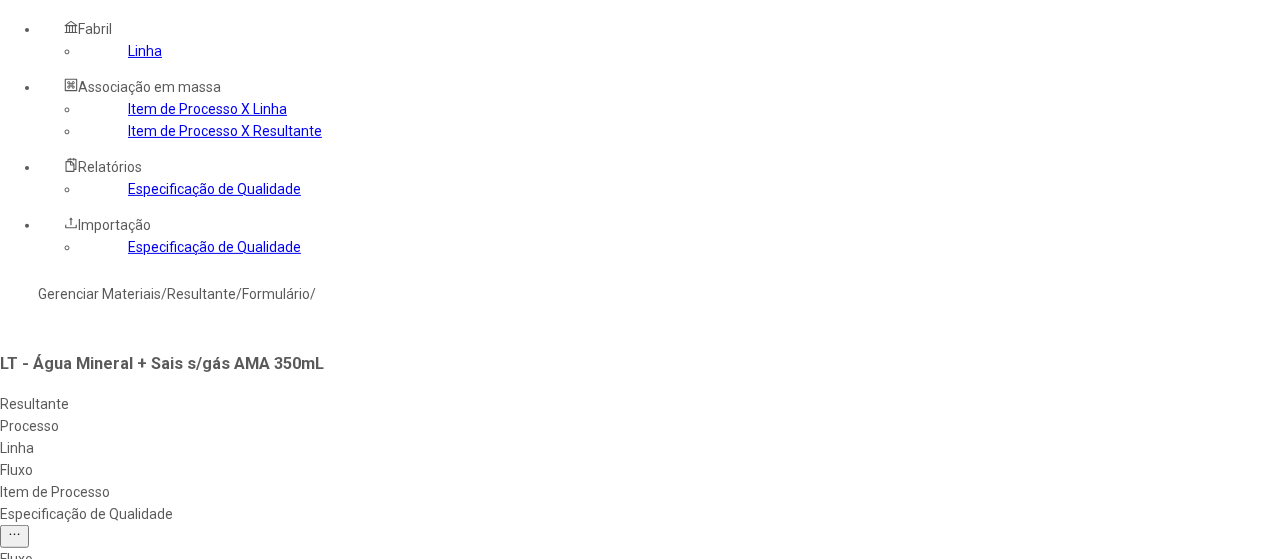 scroll, scrollTop: 200, scrollLeft: 0, axis: vertical 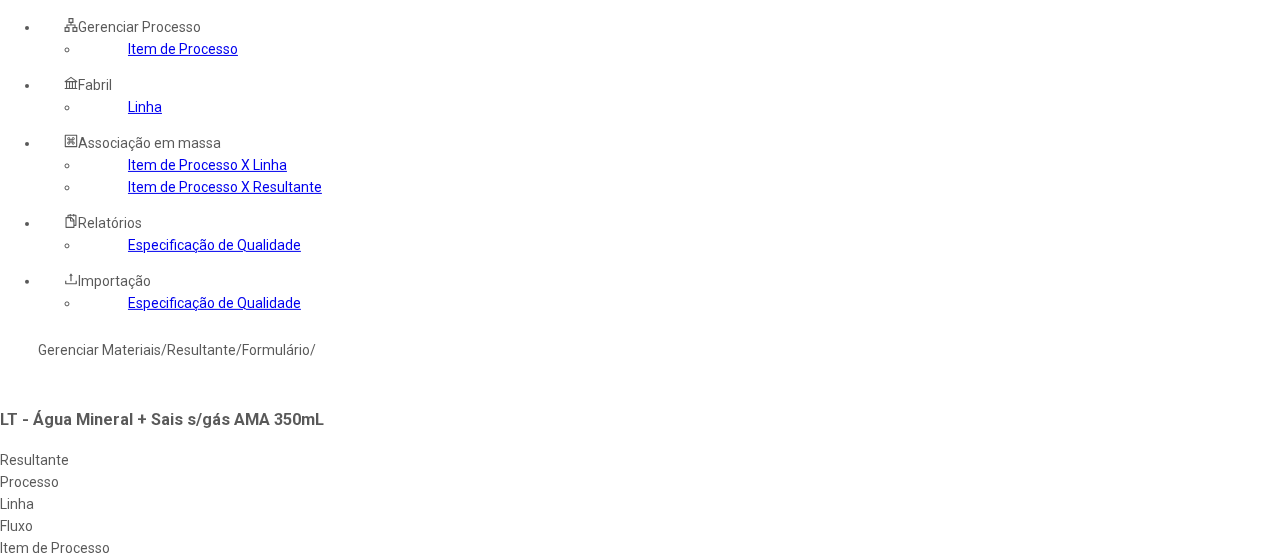 click on "Item de Processo" 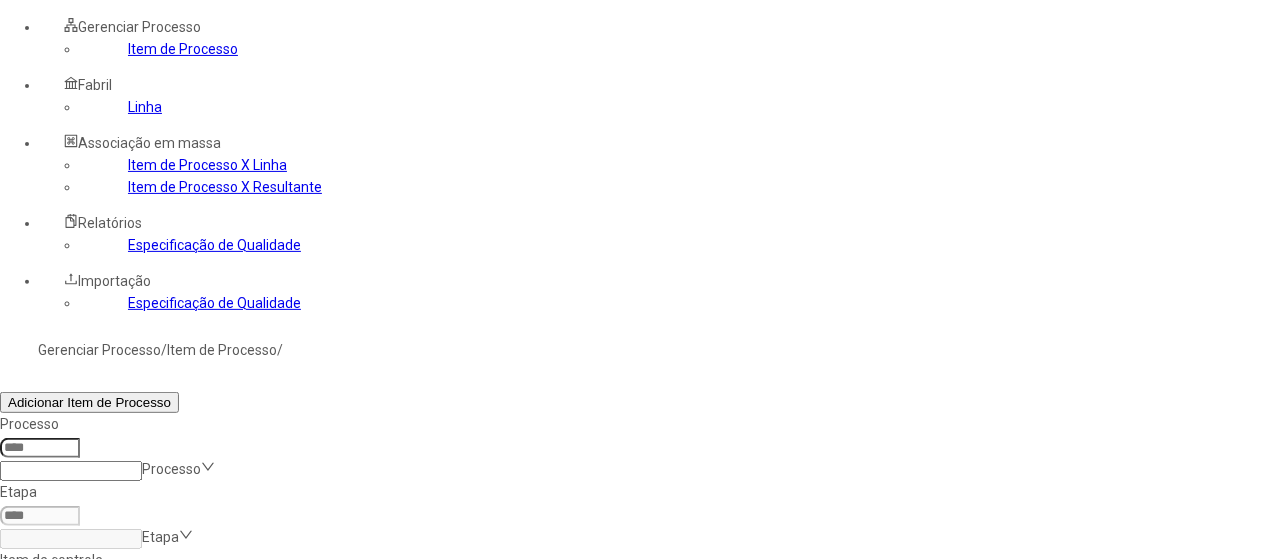 click 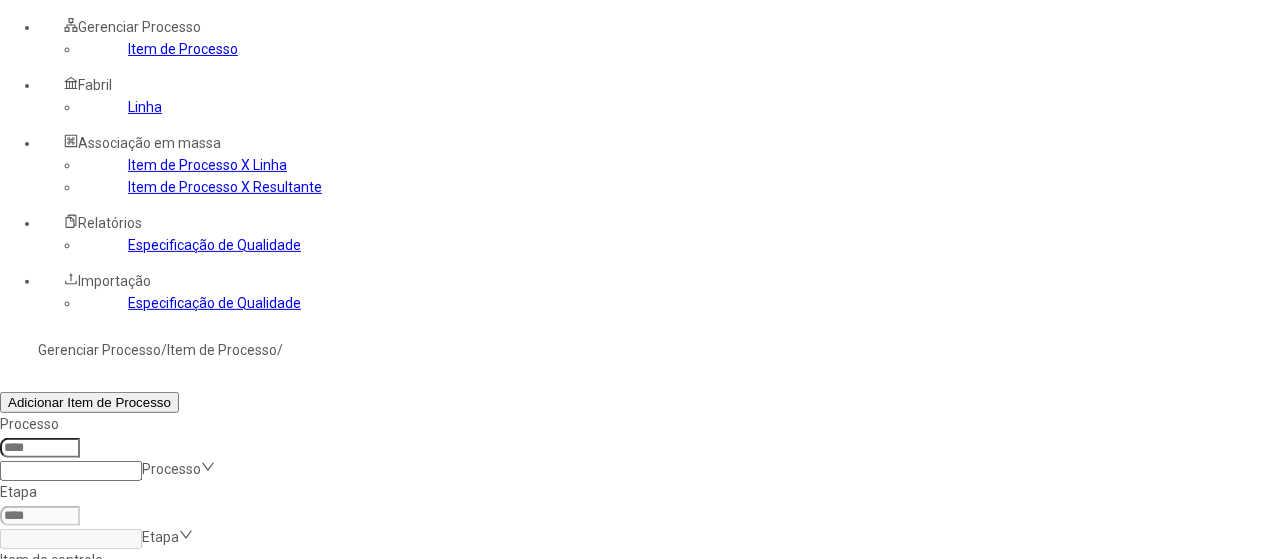 type on "**********" 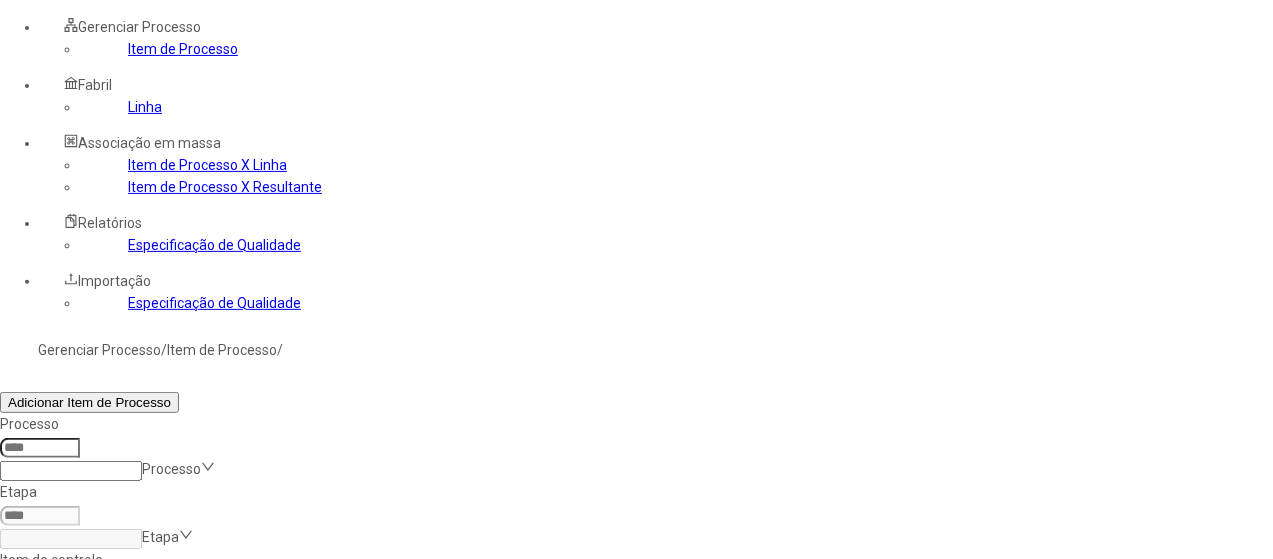 click on "Filtrar" 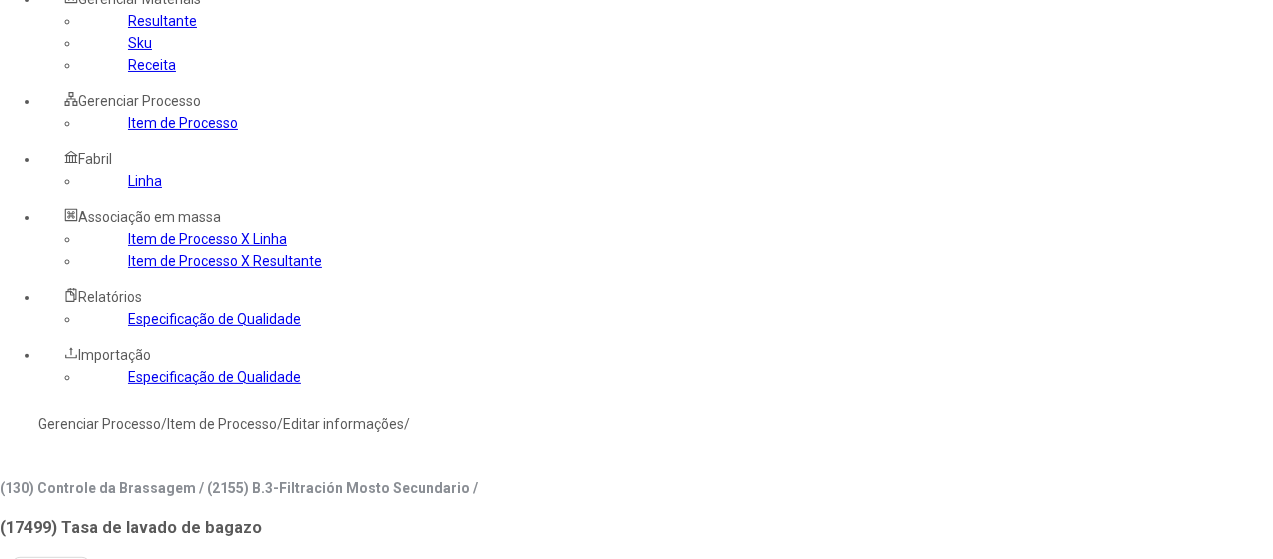 scroll, scrollTop: 100, scrollLeft: 0, axis: vertical 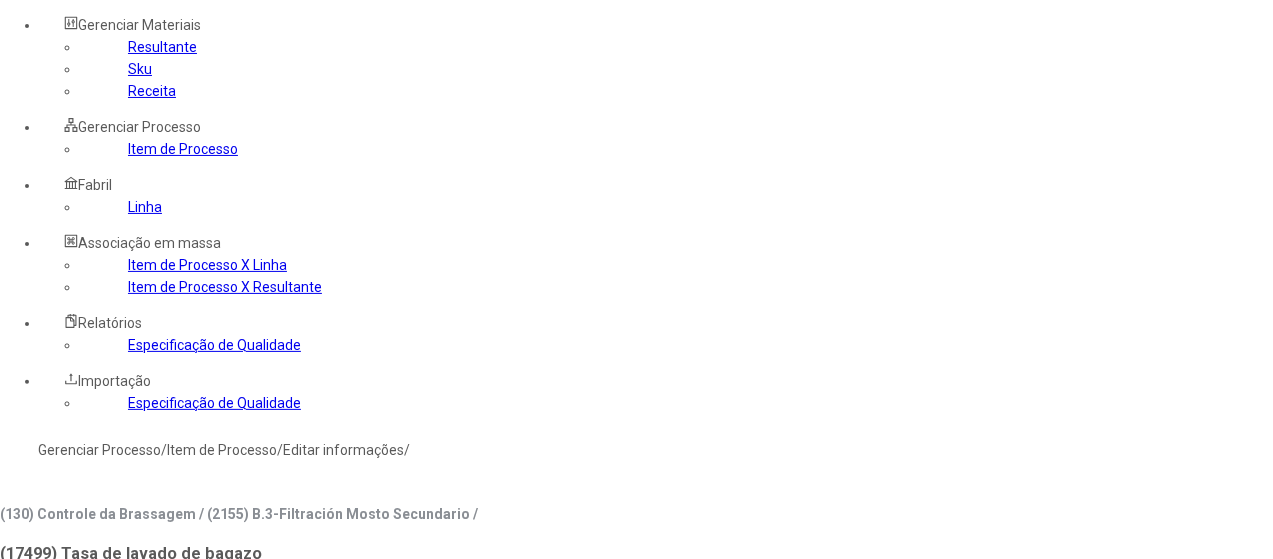 click on "Linha" 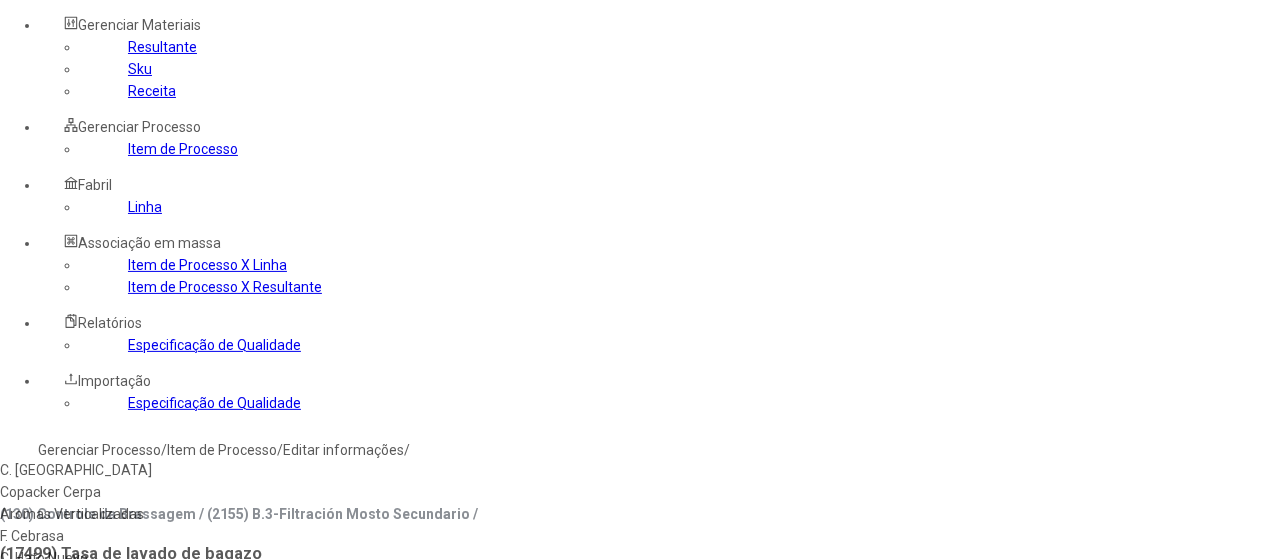 type on "***" 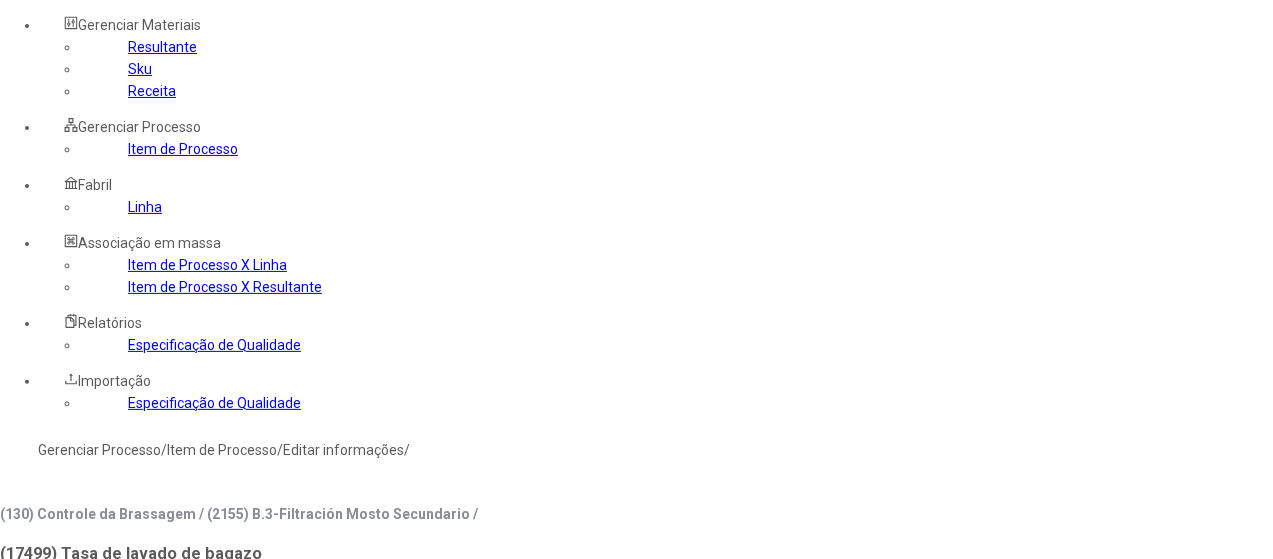 type on "***" 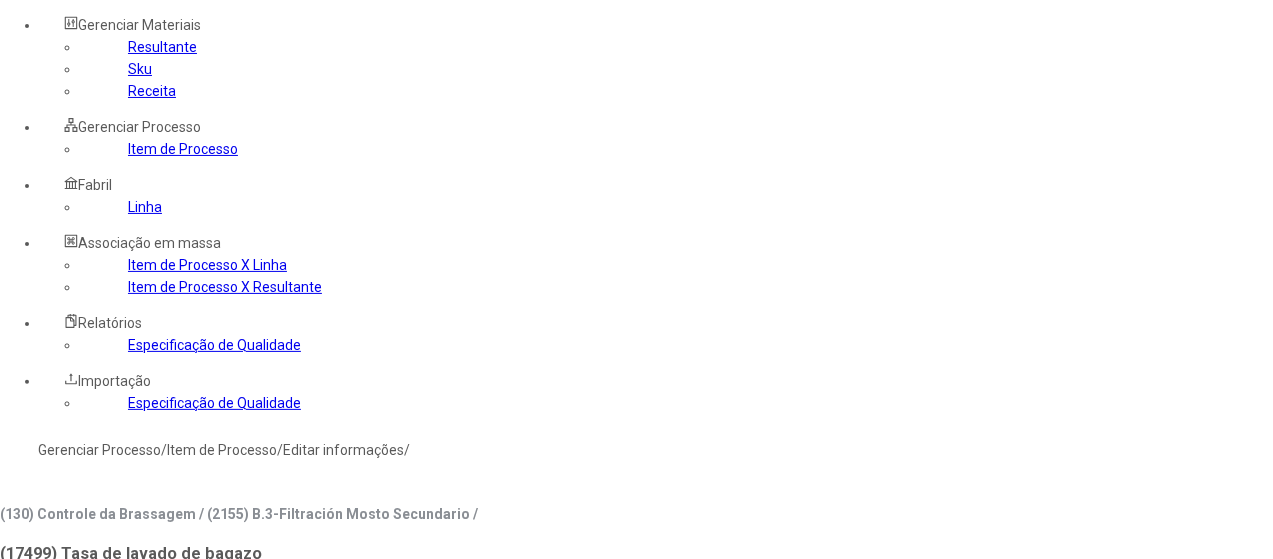 click 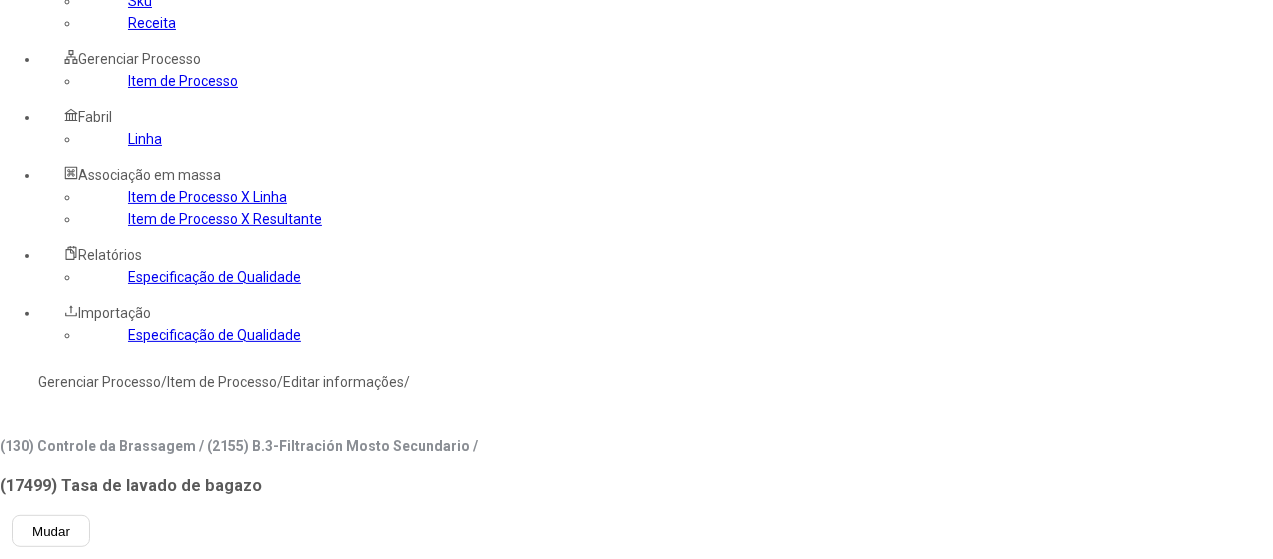 scroll, scrollTop: 200, scrollLeft: 0, axis: vertical 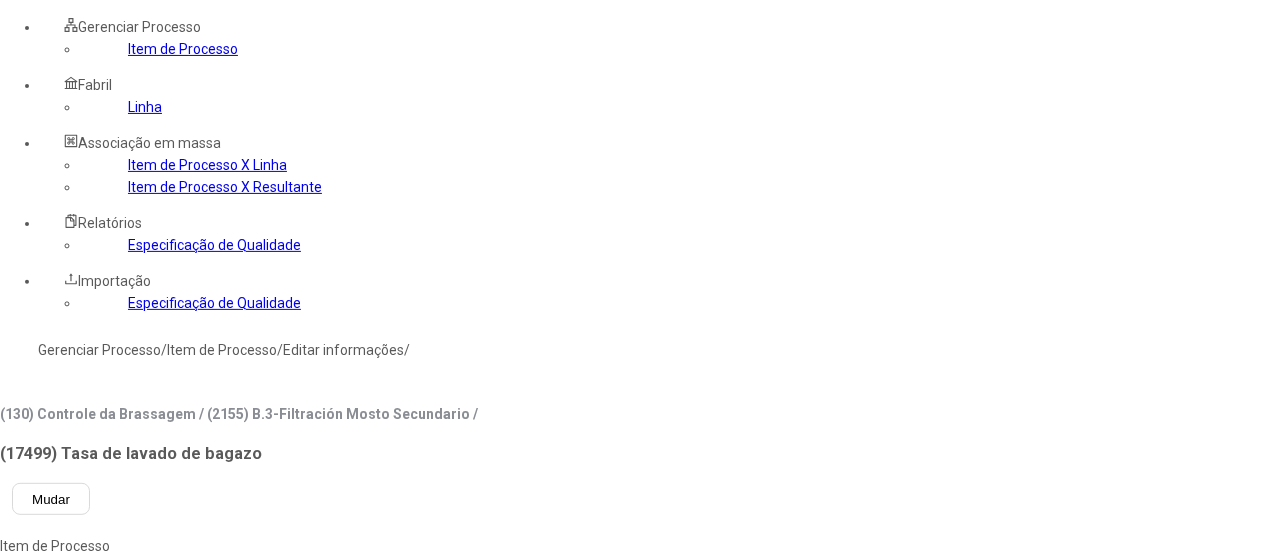 type on "****" 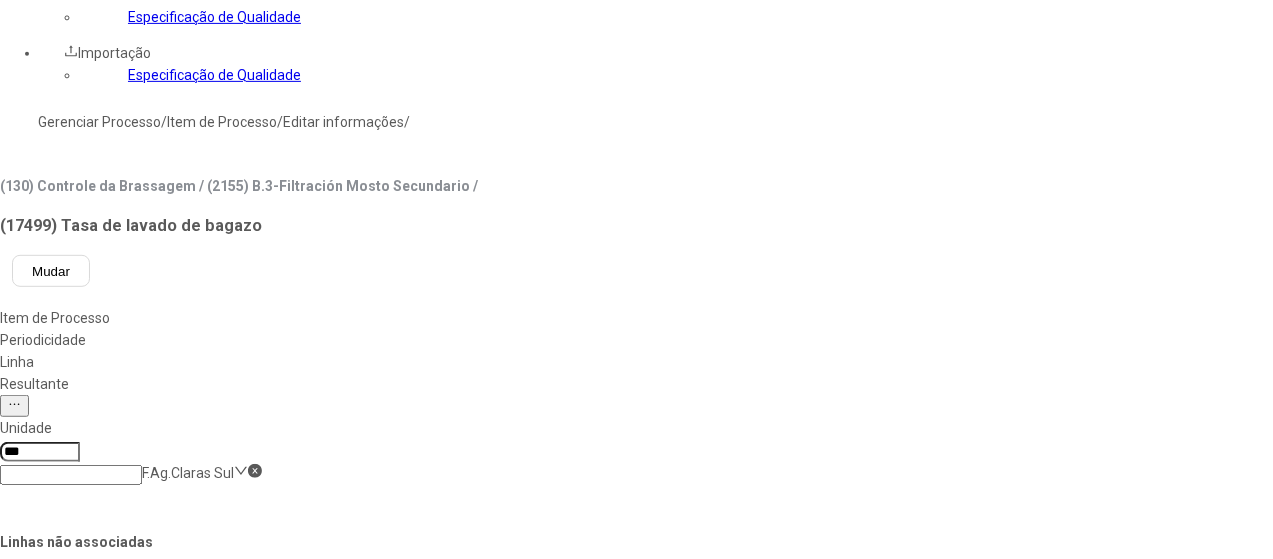 scroll, scrollTop: 500, scrollLeft: 0, axis: vertical 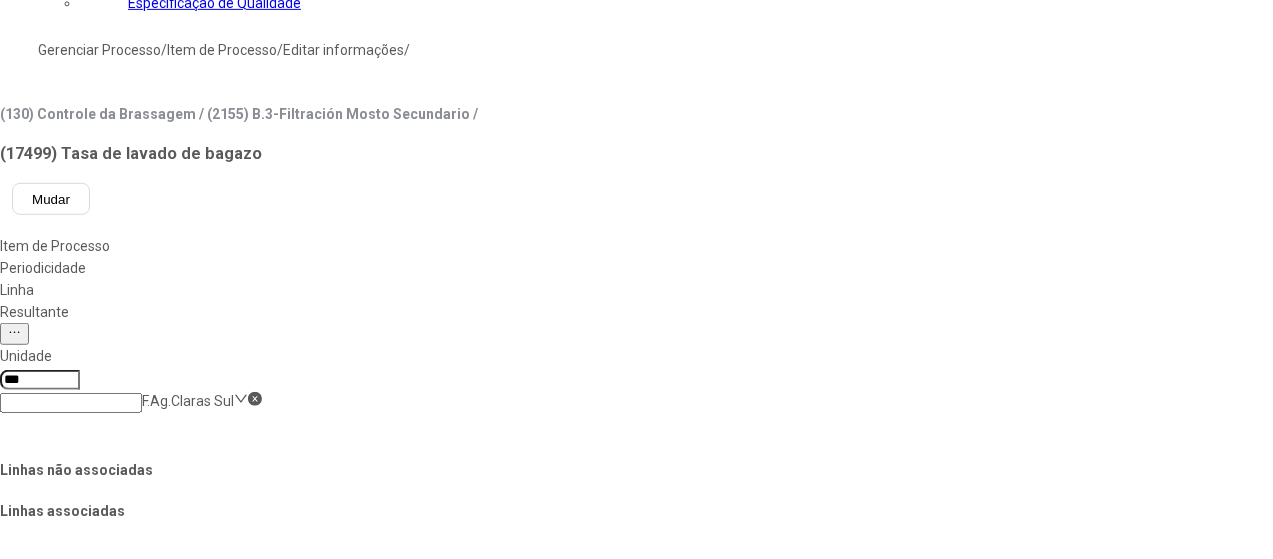 click on "Salvar Alterações" 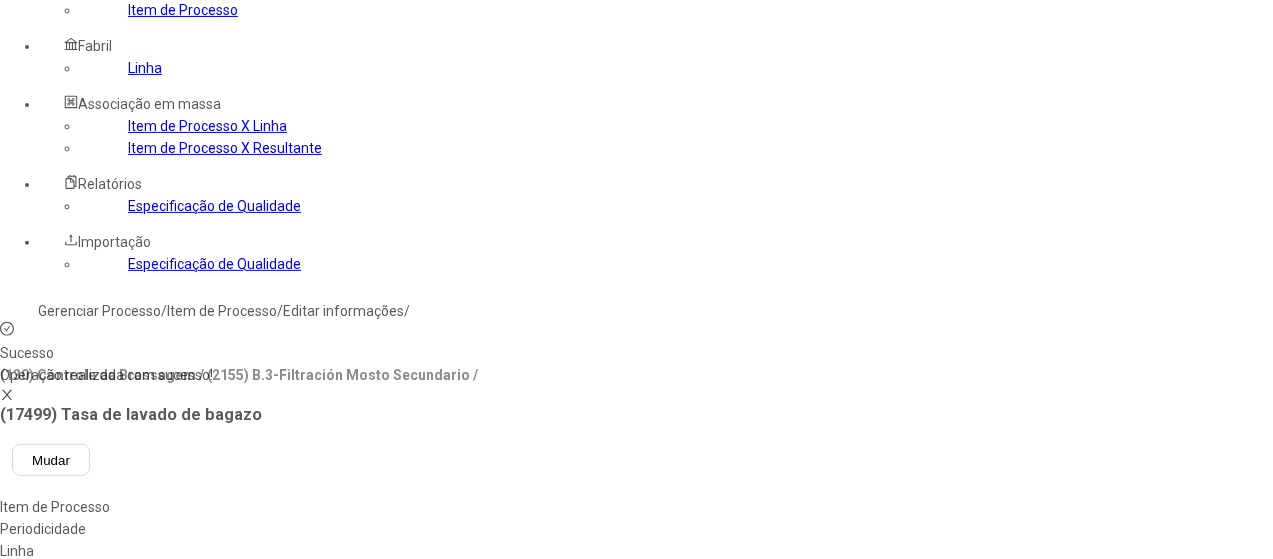 scroll, scrollTop: 0, scrollLeft: 0, axis: both 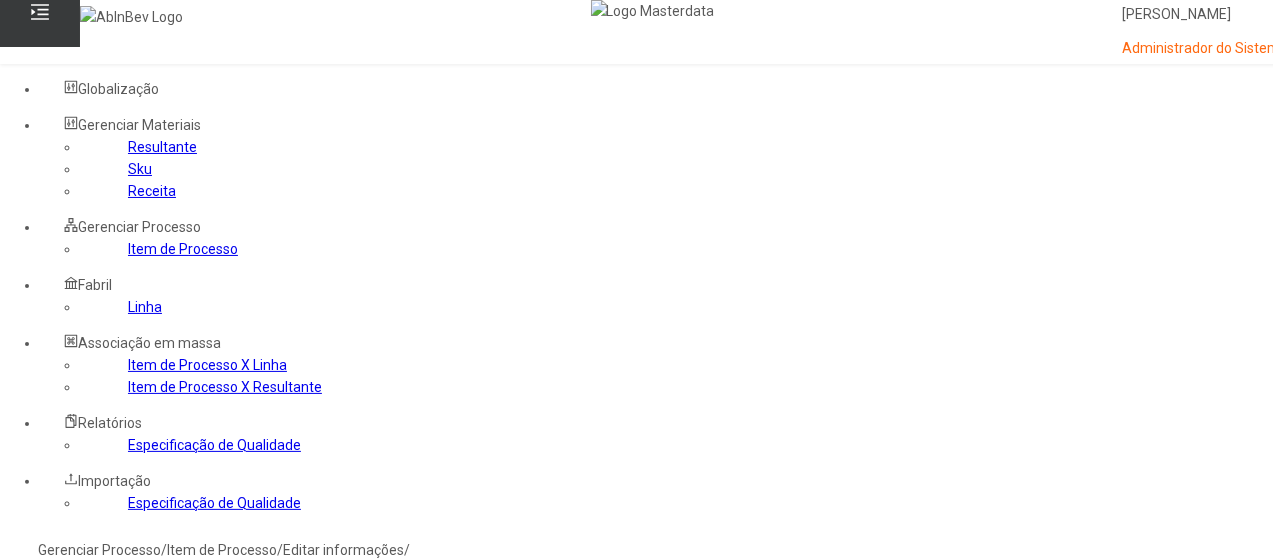 click on "Resultante" 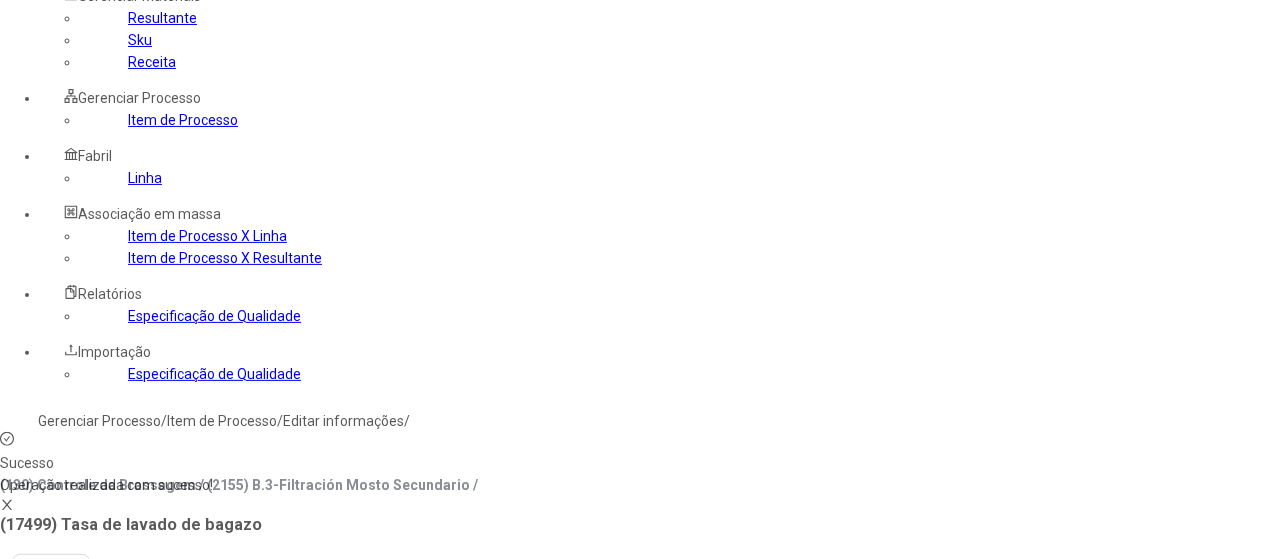 scroll, scrollTop: 200, scrollLeft: 0, axis: vertical 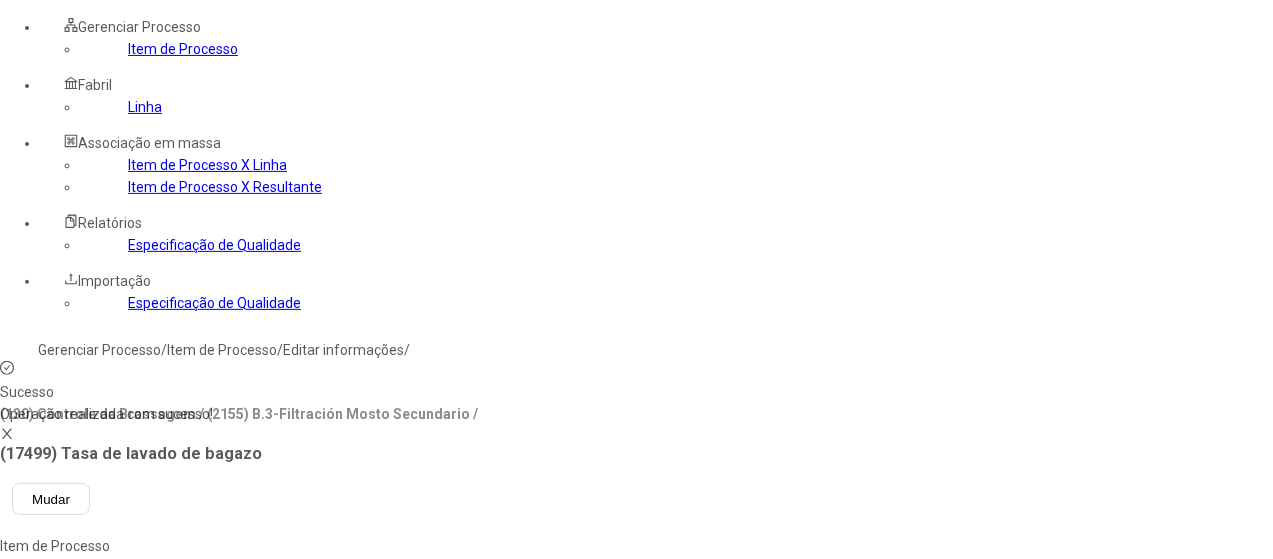 drag, startPoint x: 582, startPoint y: 283, endPoint x: 566, endPoint y: 286, distance: 16.27882 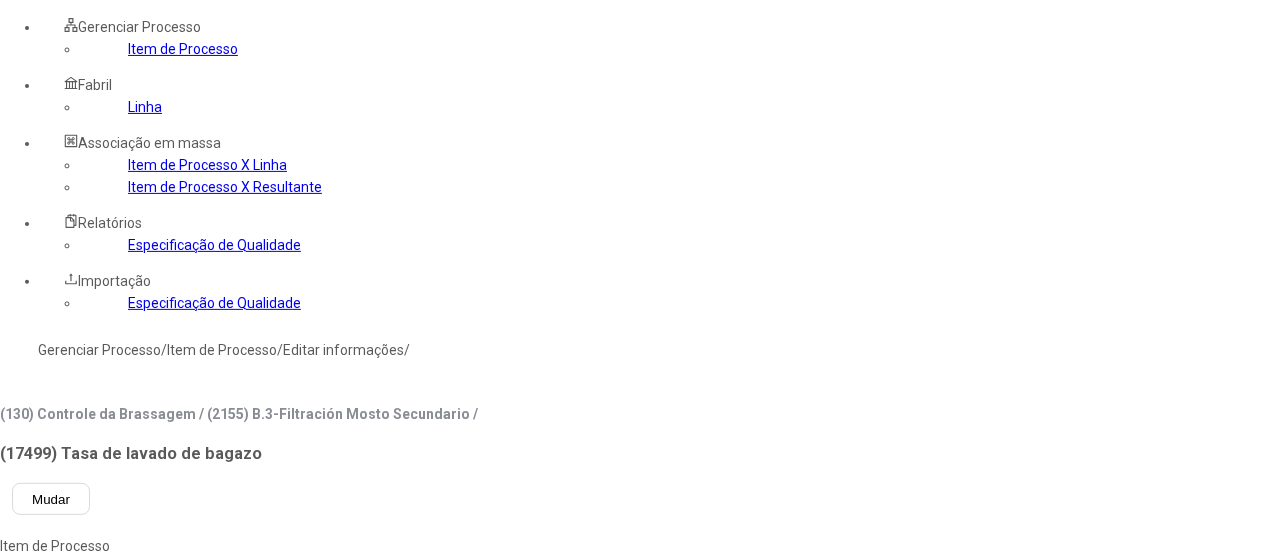 type on "*****" 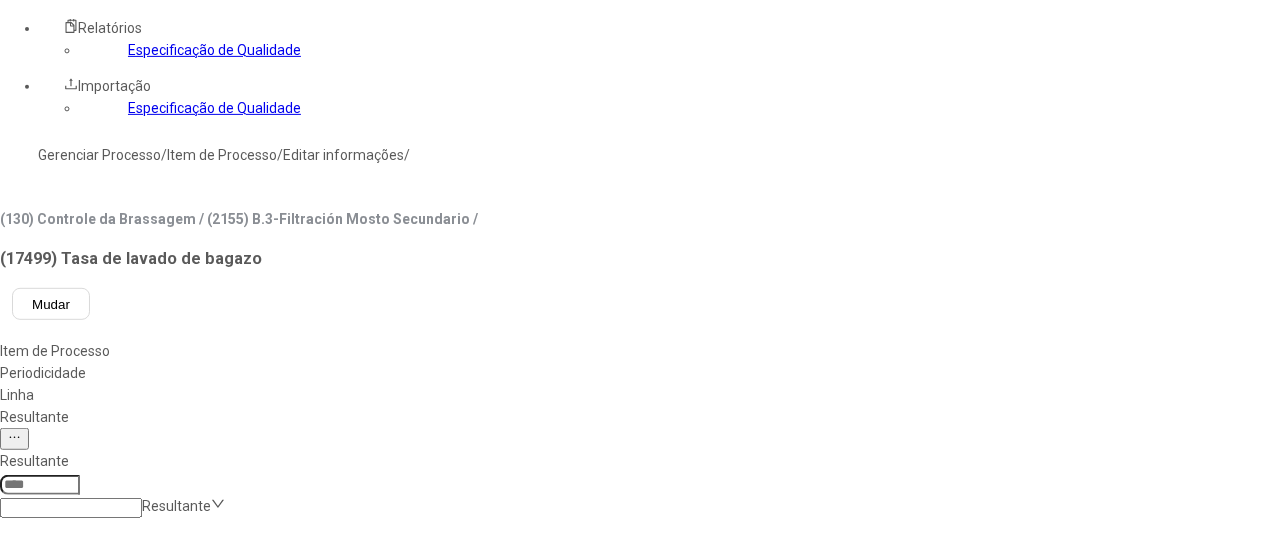 scroll, scrollTop: 400, scrollLeft: 0, axis: vertical 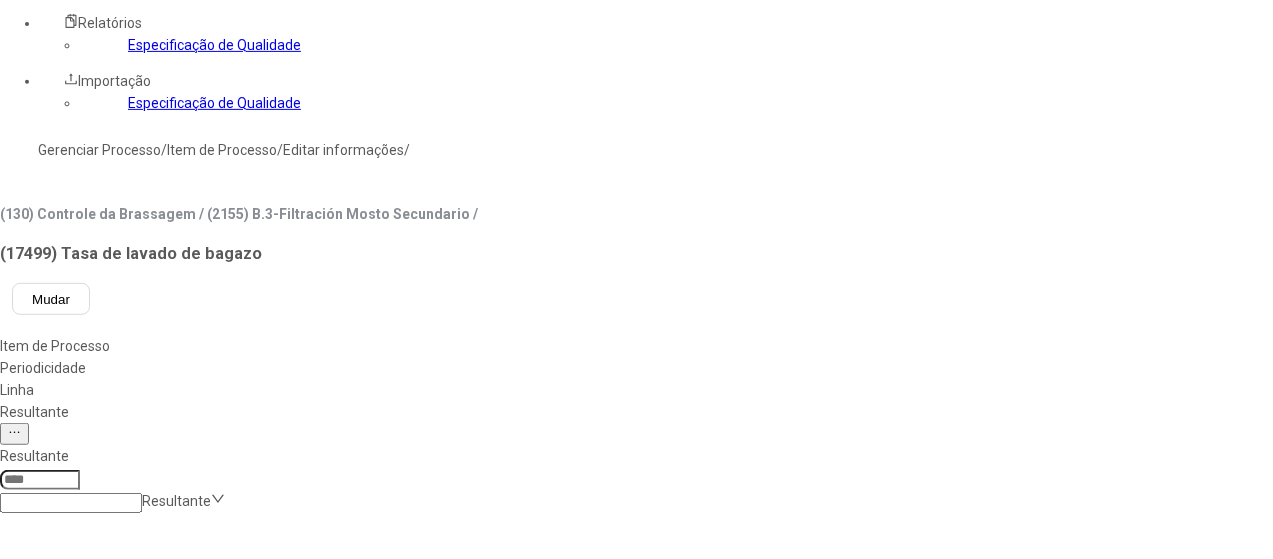 drag, startPoint x: 767, startPoint y: 277, endPoint x: 781, endPoint y: 281, distance: 14.56022 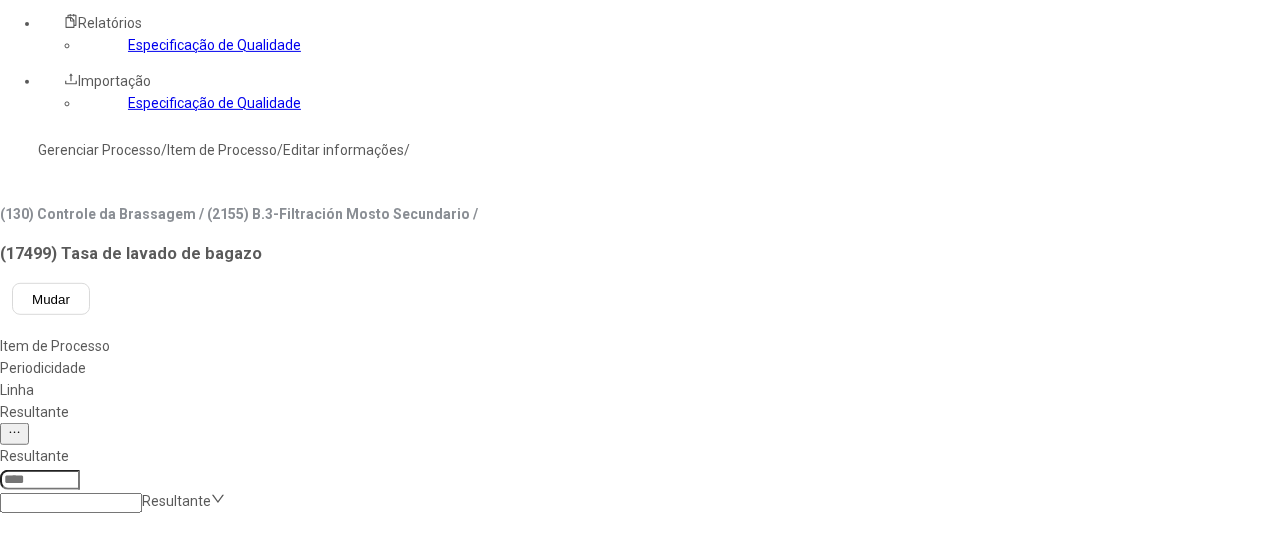scroll, scrollTop: 400, scrollLeft: 0, axis: vertical 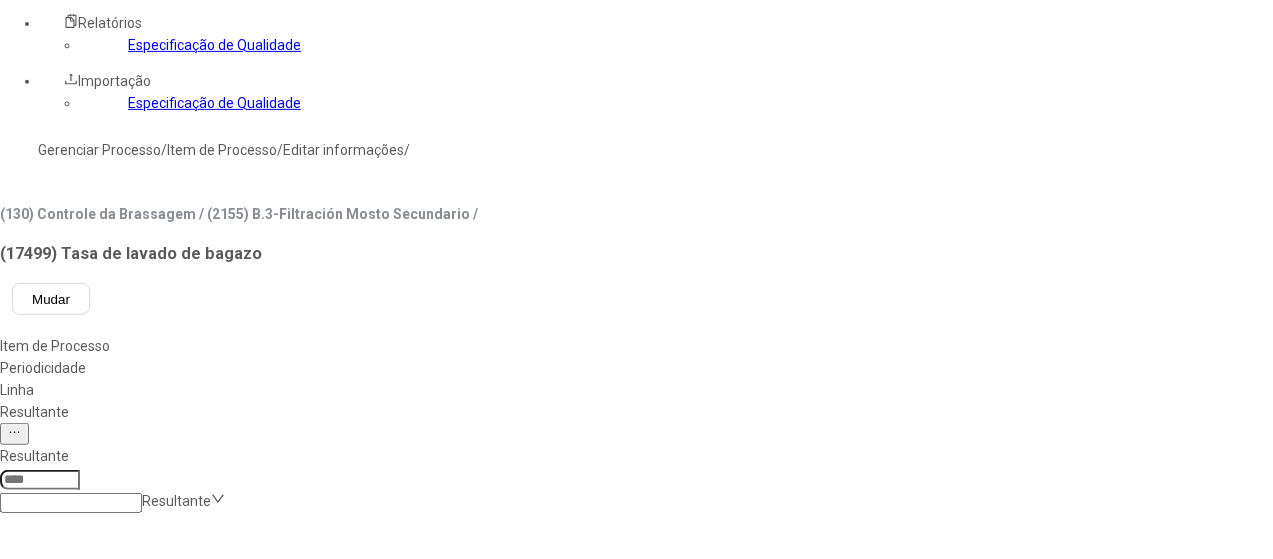 drag, startPoint x: 800, startPoint y: 408, endPoint x: 750, endPoint y: 307, distance: 112.698715 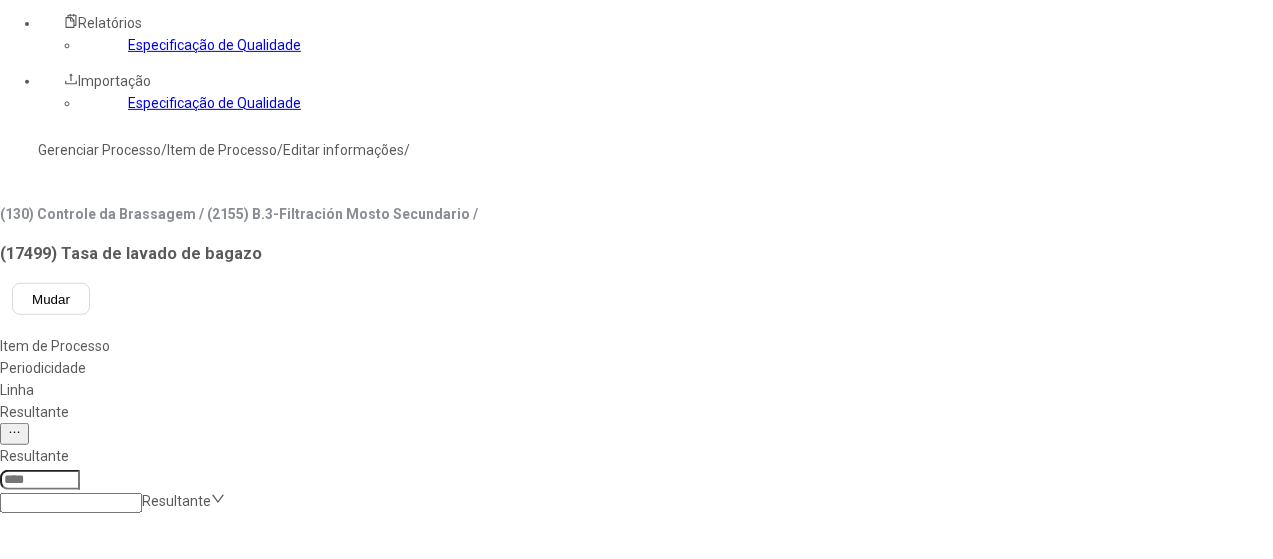 scroll, scrollTop: 200, scrollLeft: 0, axis: vertical 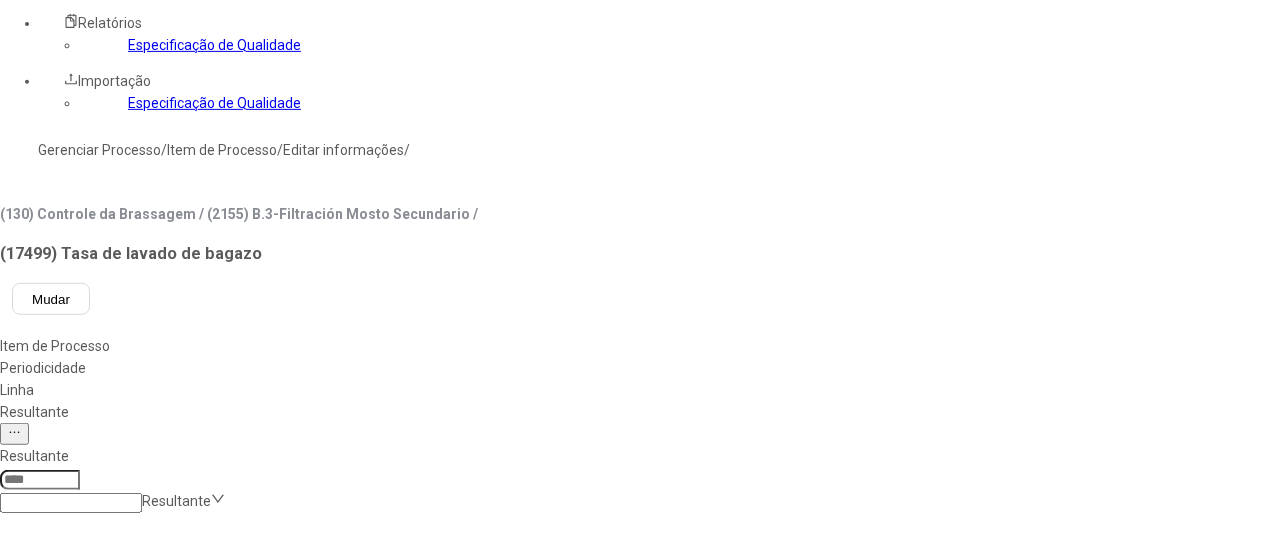 click 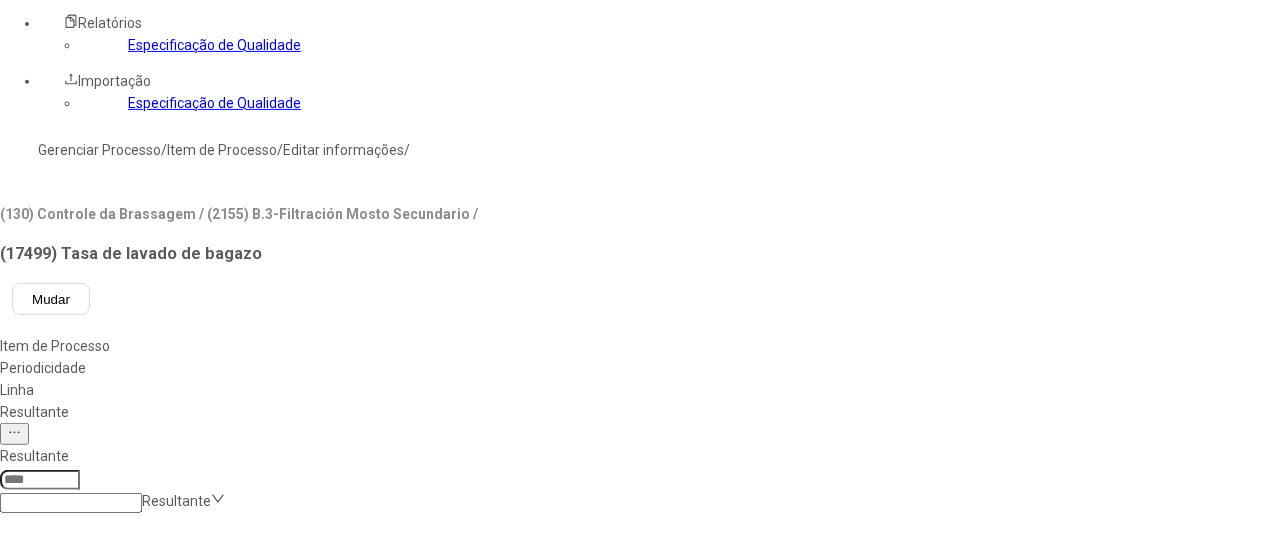 scroll, scrollTop: 6386, scrollLeft: 0, axis: vertical 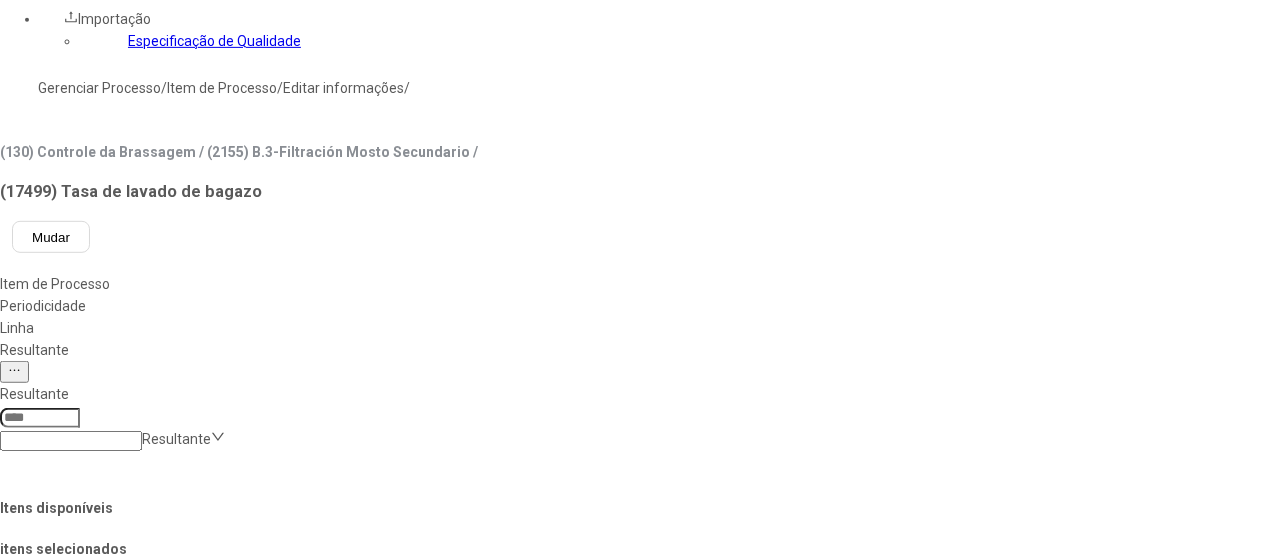 click on "Concluir associação" at bounding box center (124, 1505) 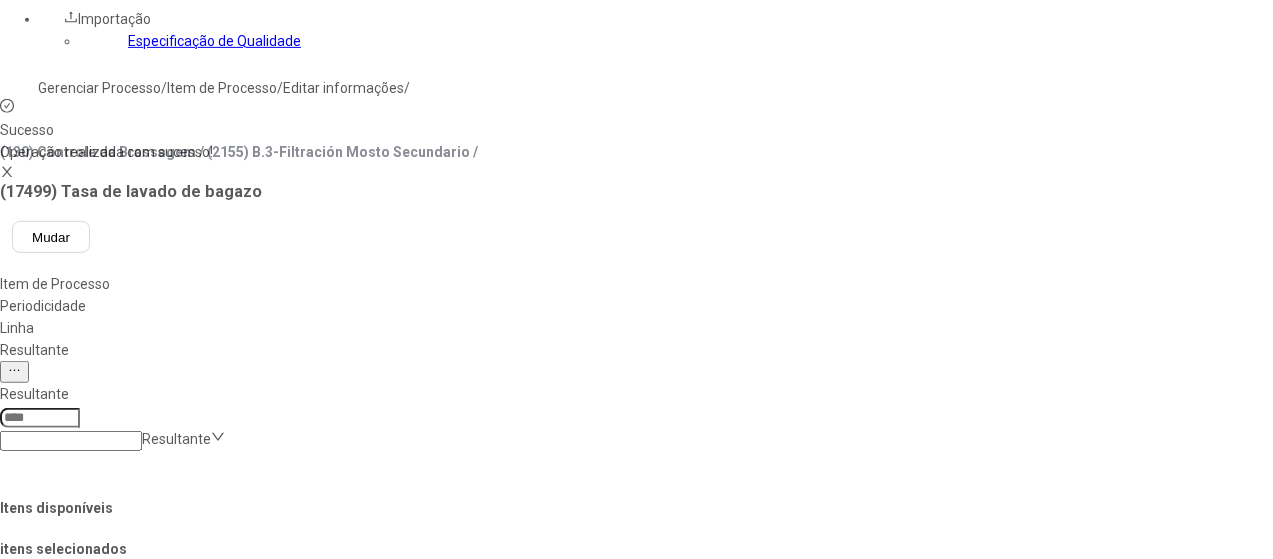 scroll, scrollTop: 6146, scrollLeft: 0, axis: vertical 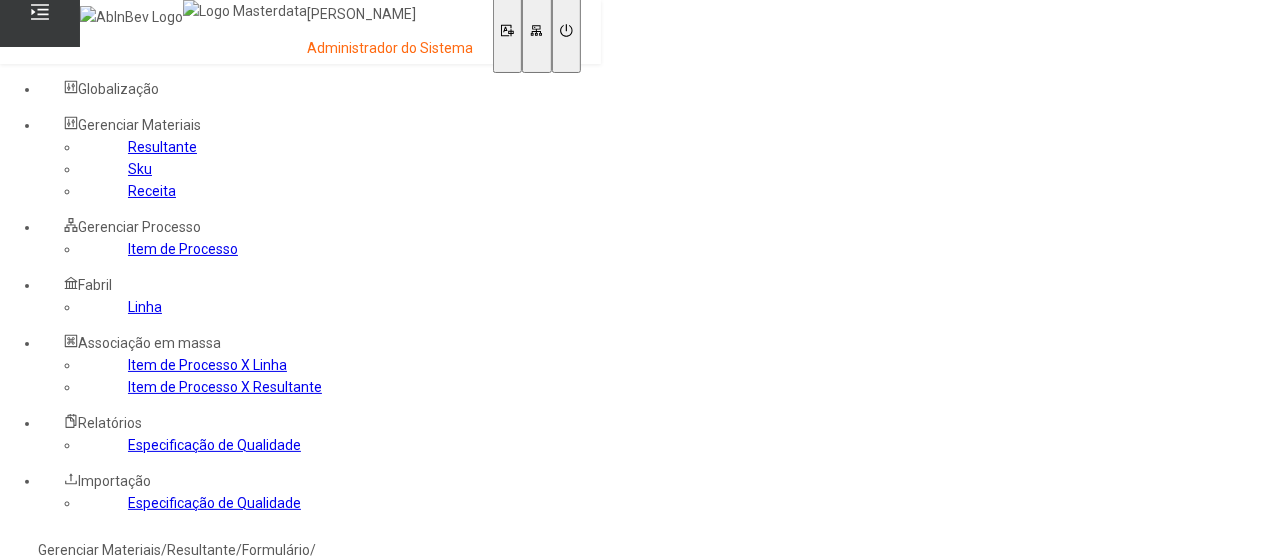 drag, startPoint x: 115, startPoint y: 177, endPoint x: 160, endPoint y: 190, distance: 46.840153 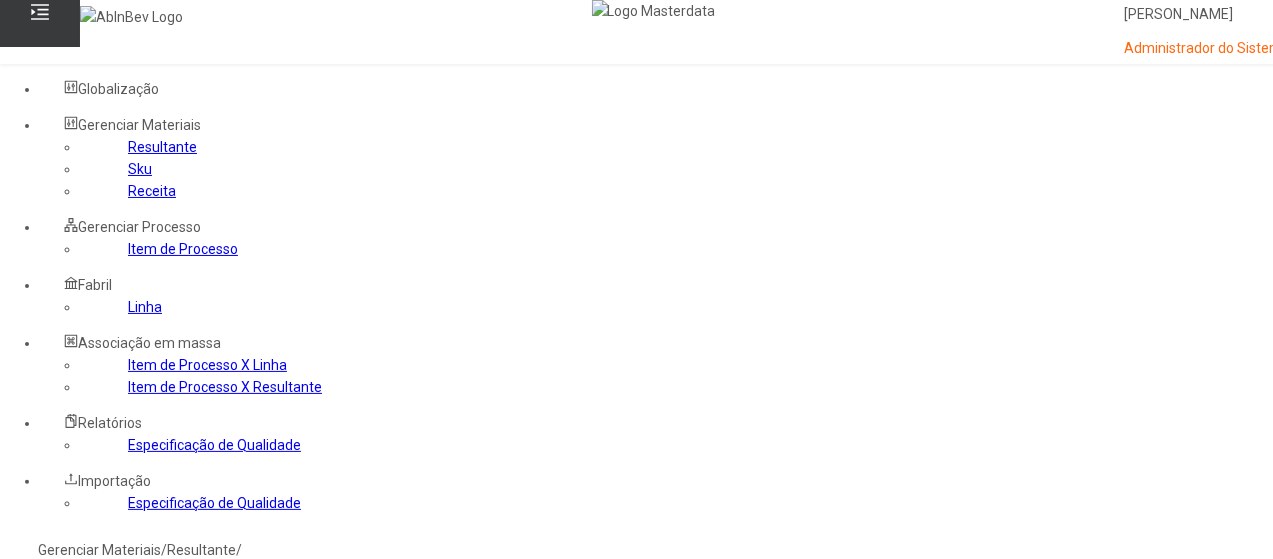 click 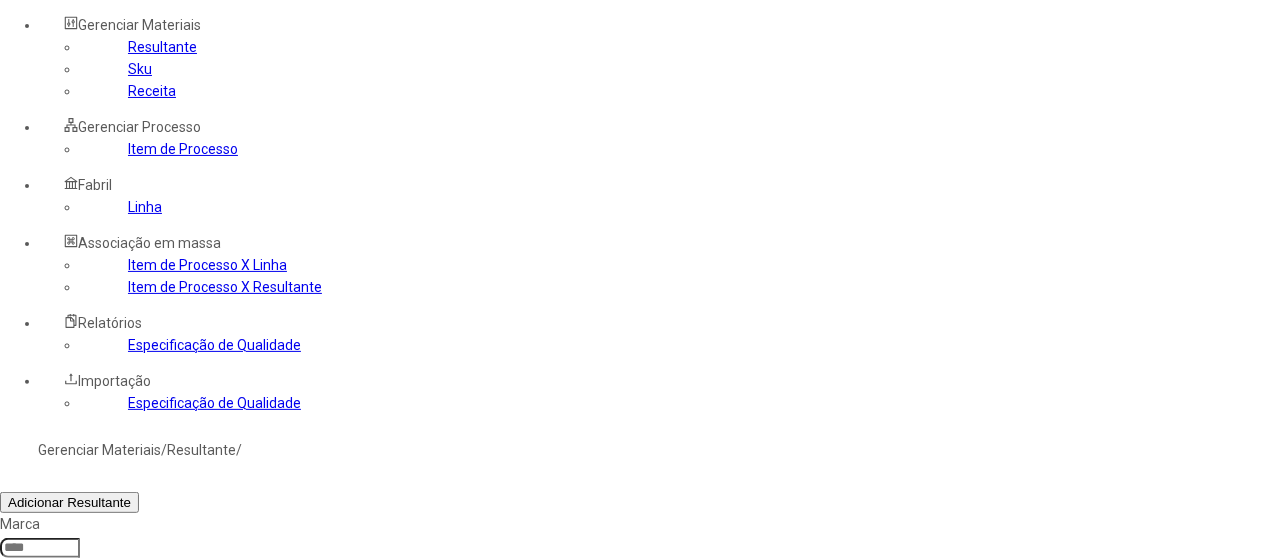 click 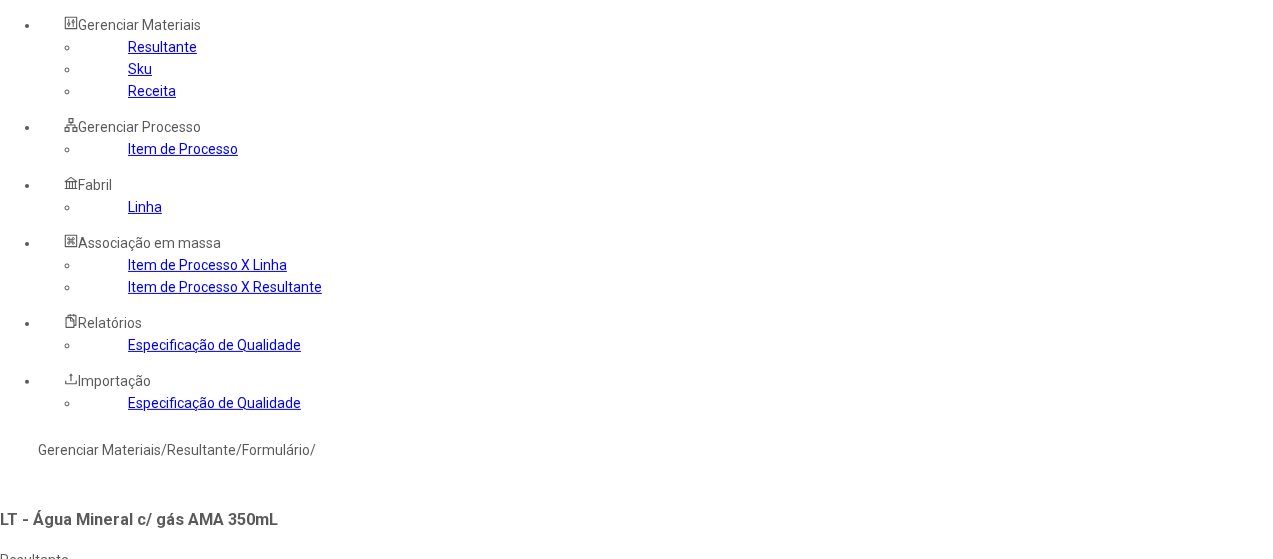click on "Processo" 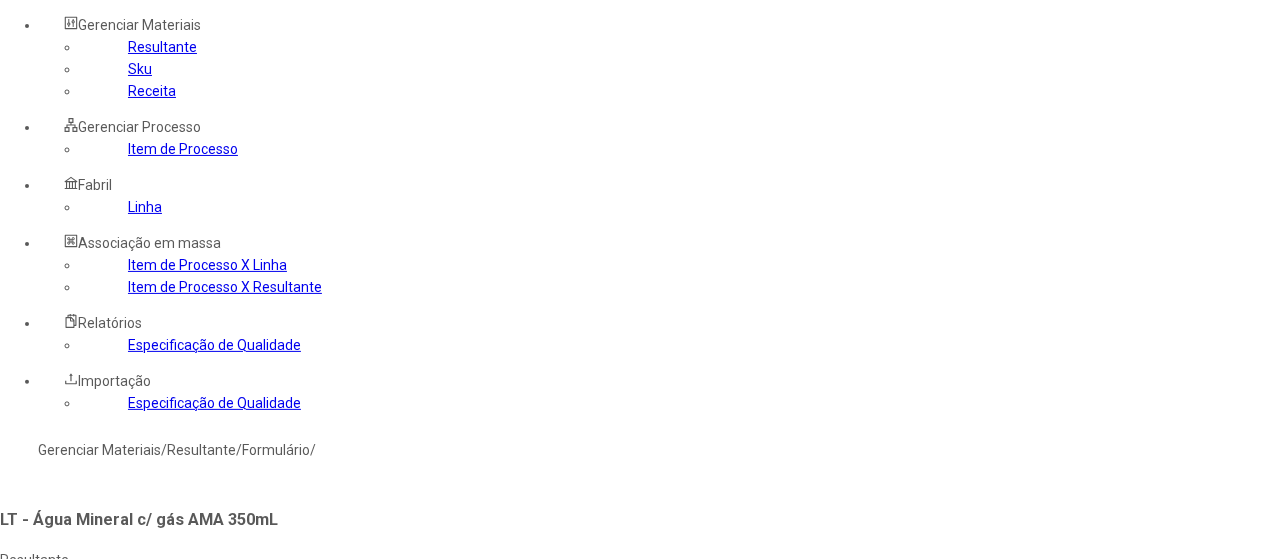select 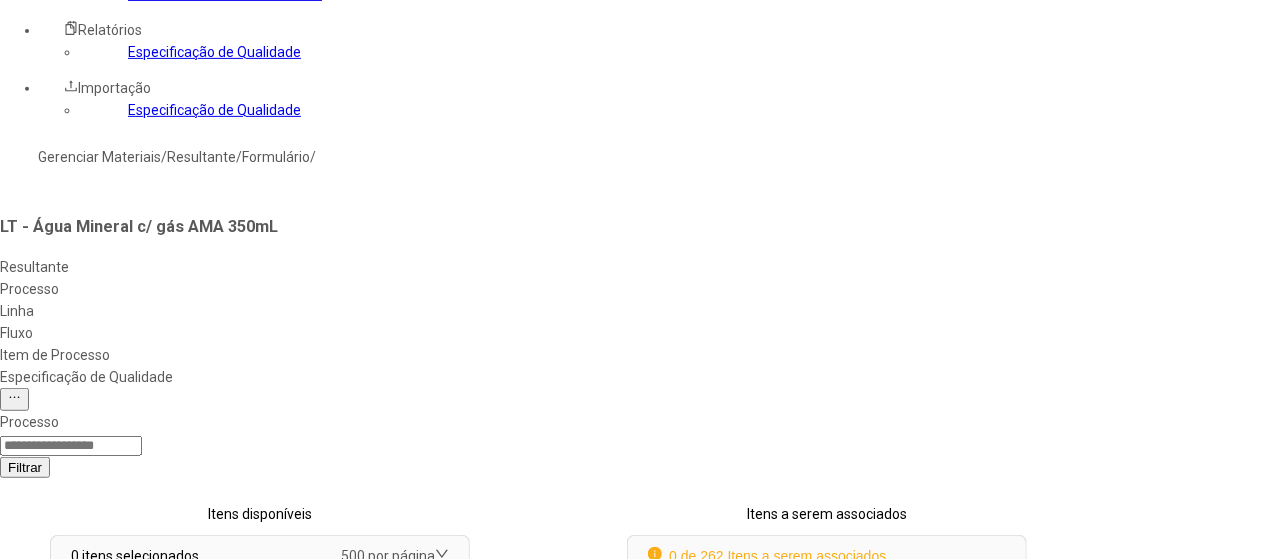 scroll, scrollTop: 400, scrollLeft: 0, axis: vertical 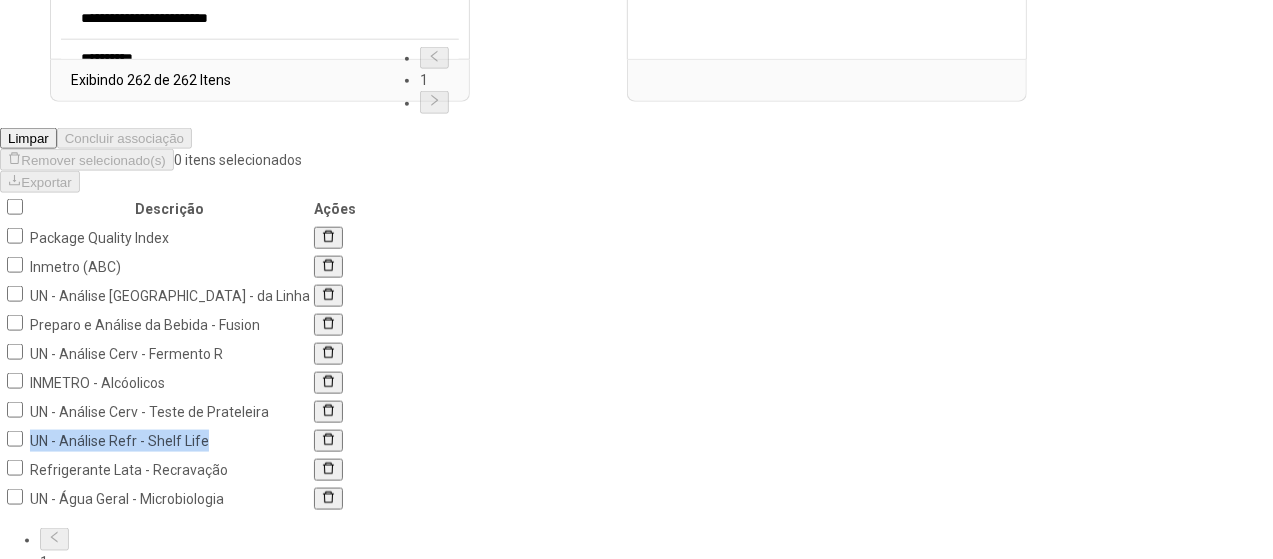 drag, startPoint x: 742, startPoint y: 284, endPoint x: 584, endPoint y: 271, distance: 158.5339 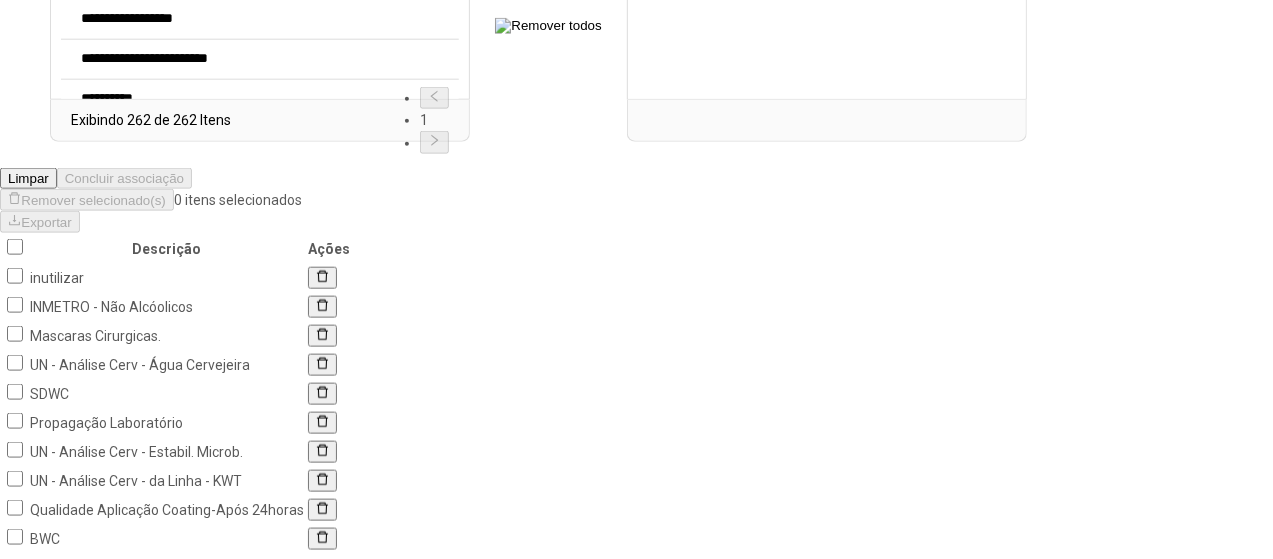 scroll, scrollTop: 1190, scrollLeft: 0, axis: vertical 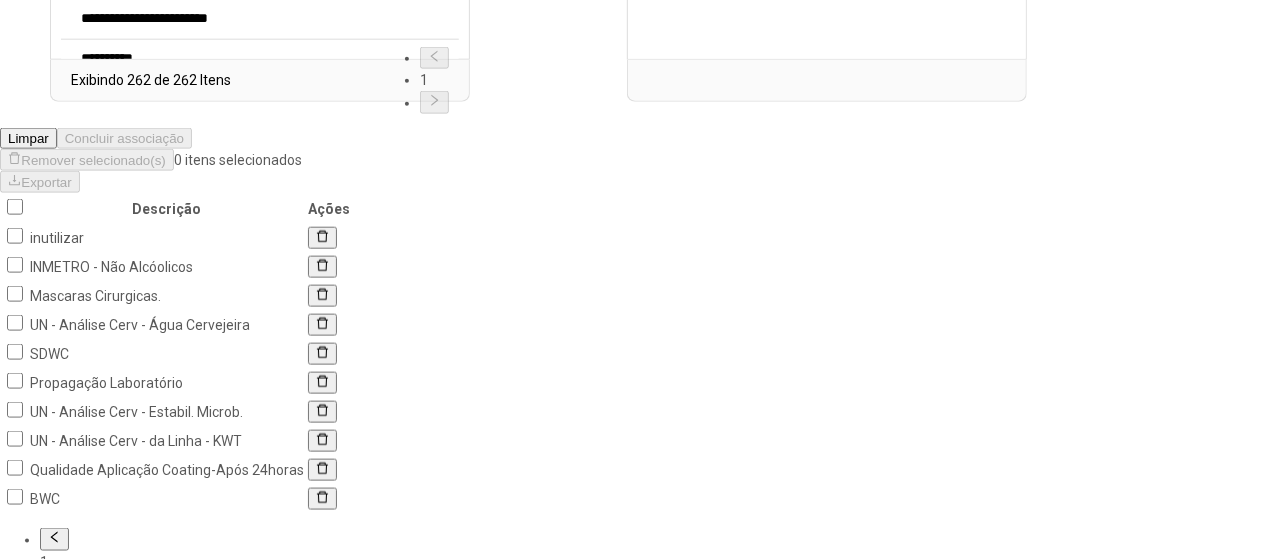 click on "3" 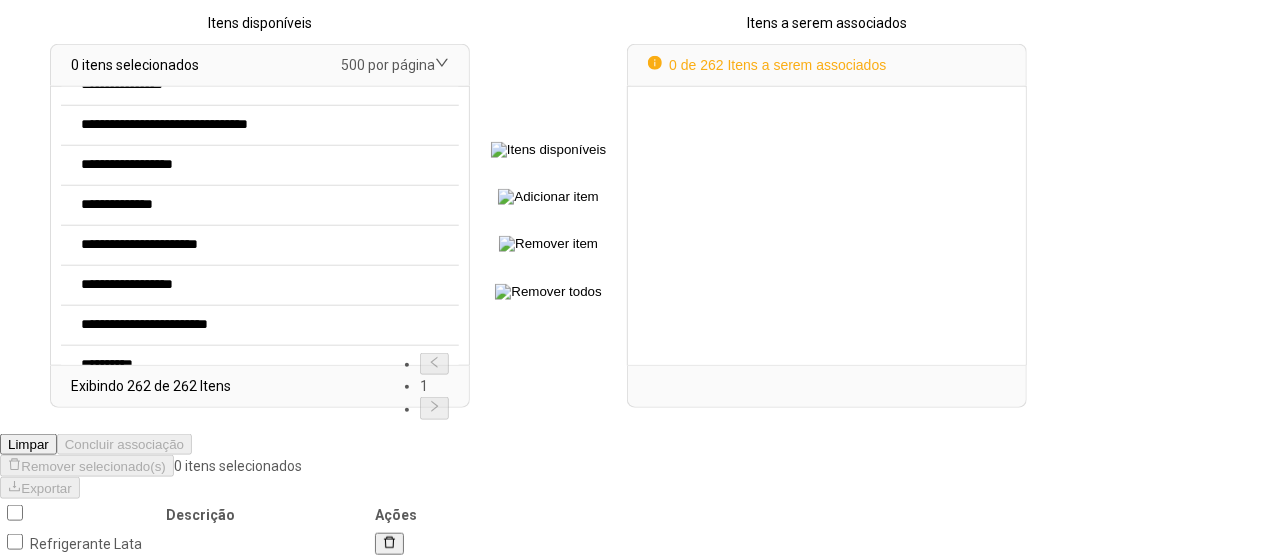 scroll, scrollTop: 826, scrollLeft: 0, axis: vertical 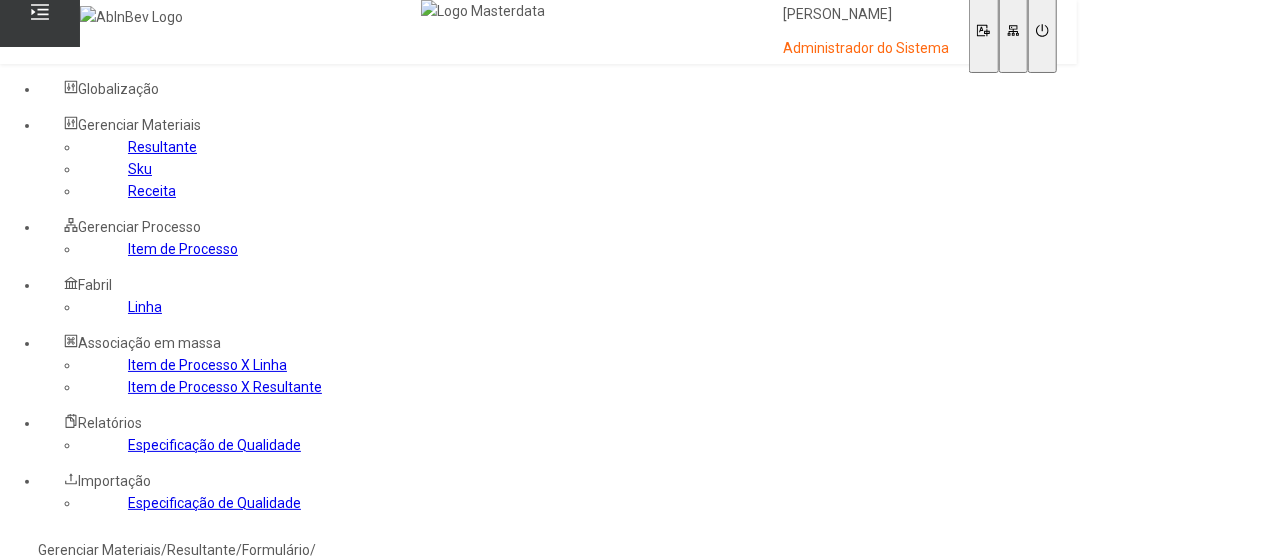 click on "Resultante" 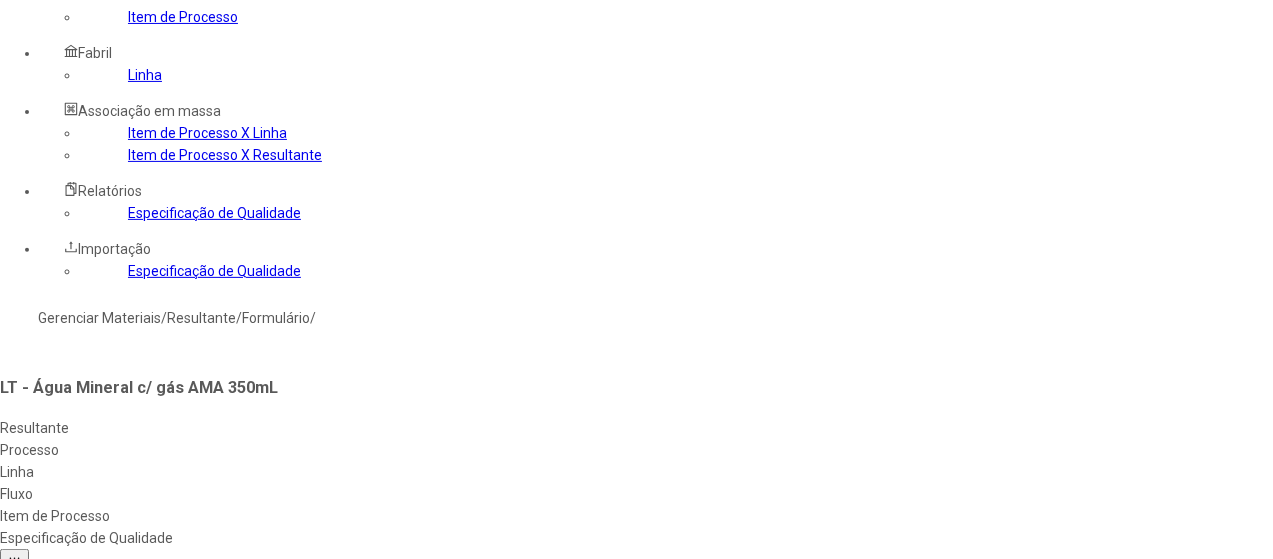 scroll, scrollTop: 272, scrollLeft: 0, axis: vertical 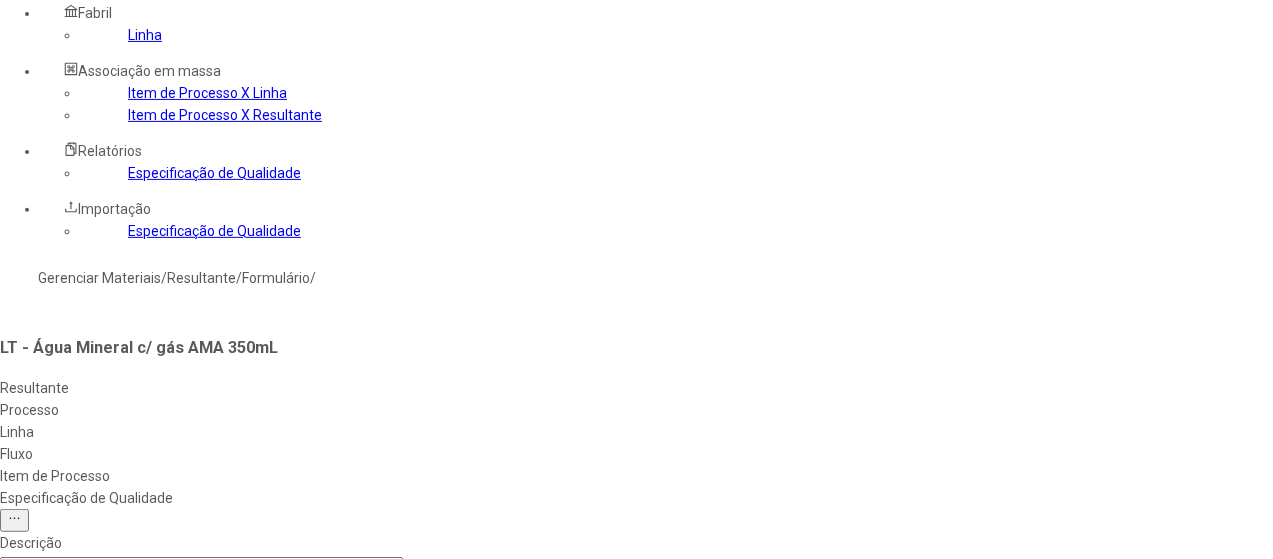 click on "Item de Processo X Resultante" 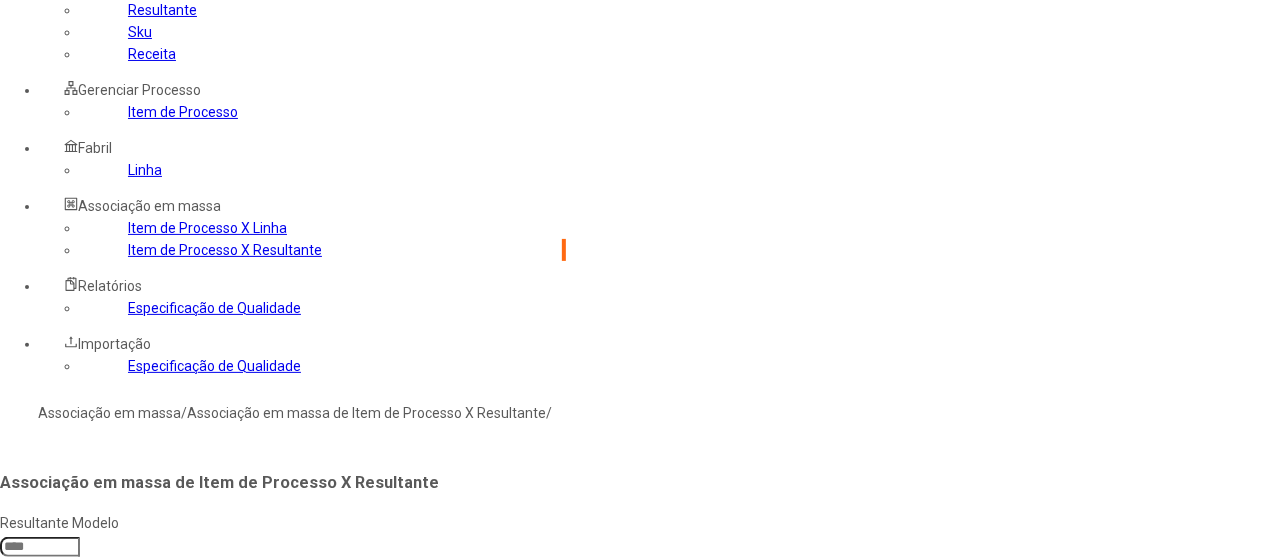 scroll, scrollTop: 72, scrollLeft: 0, axis: vertical 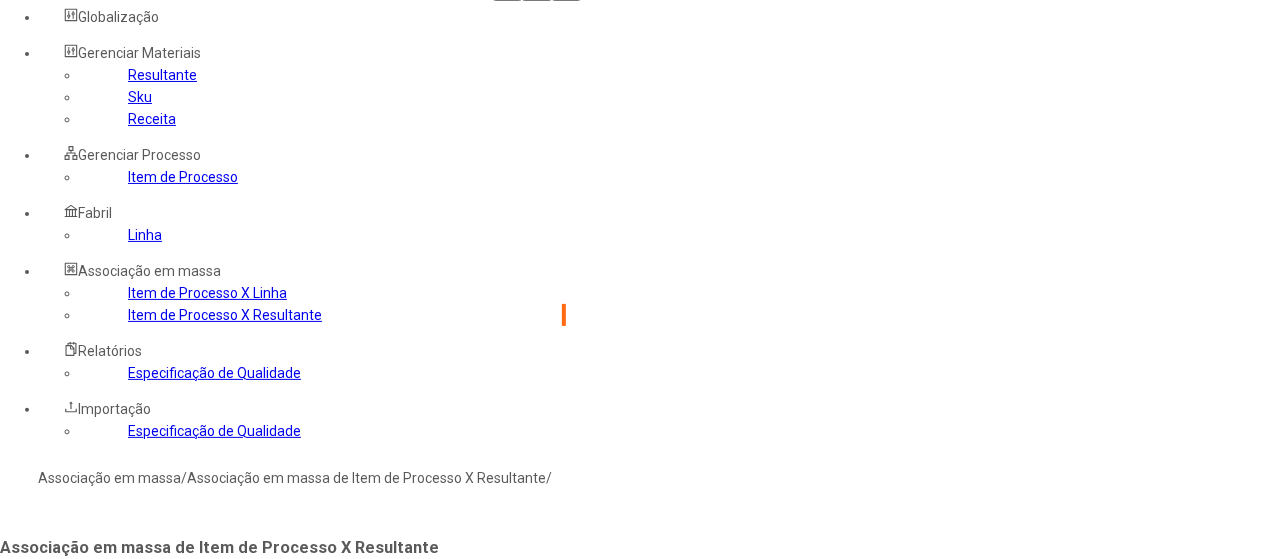 click 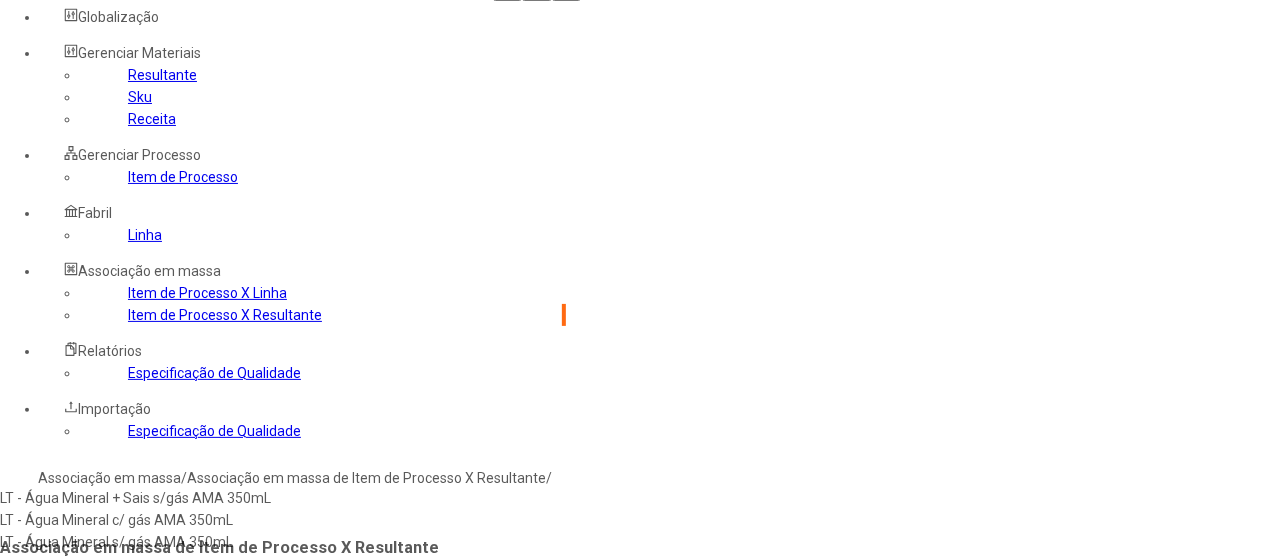 type on "**********" 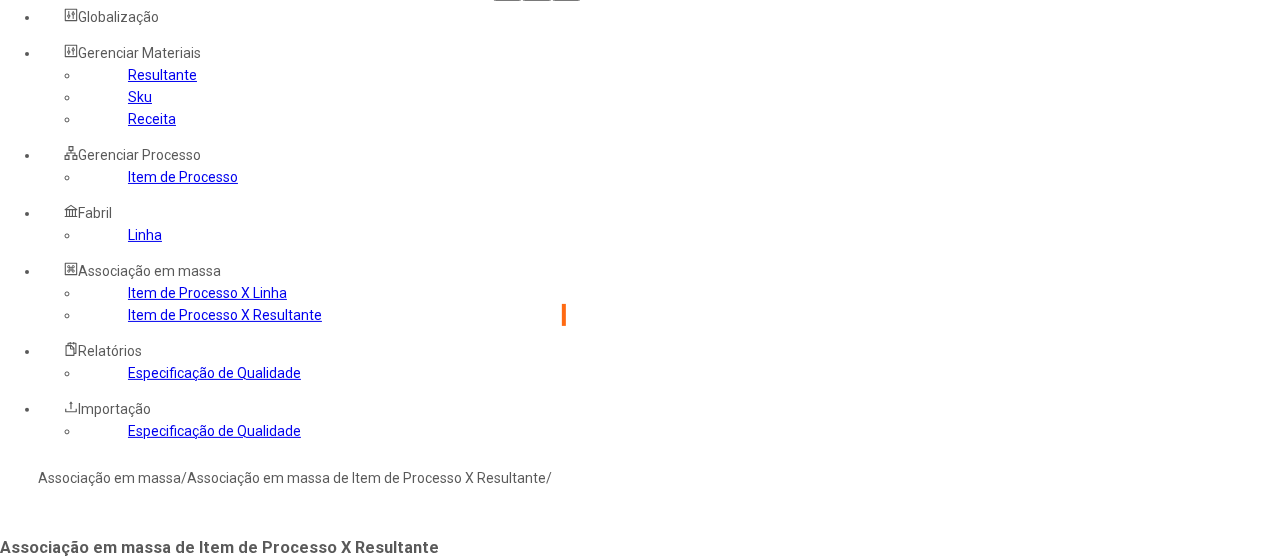 type on "****" 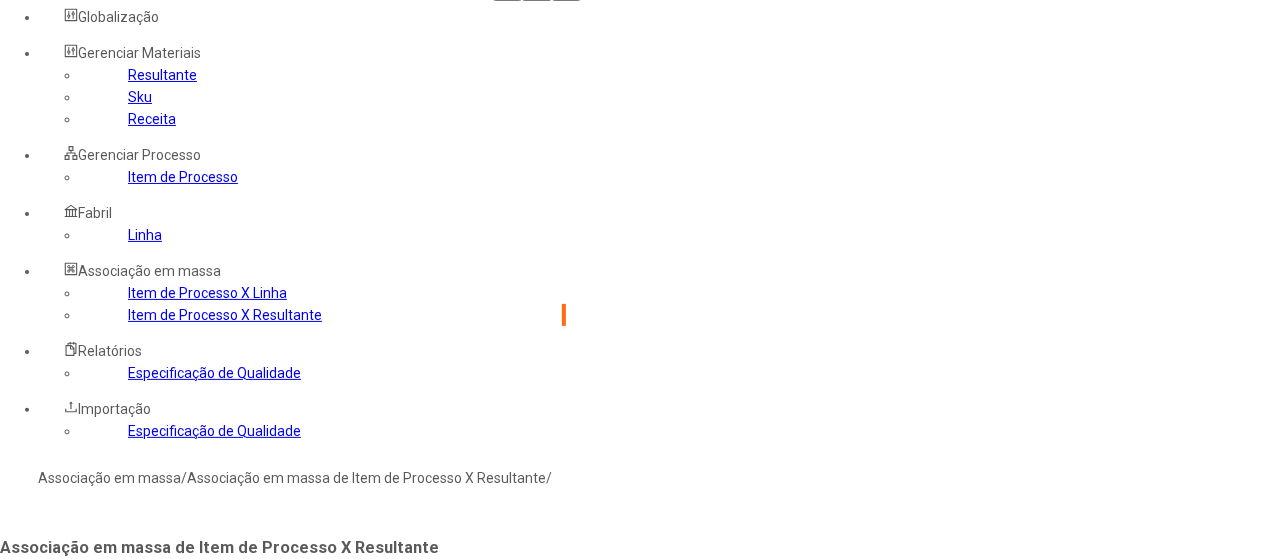 click on "Selecione os processos desejados" 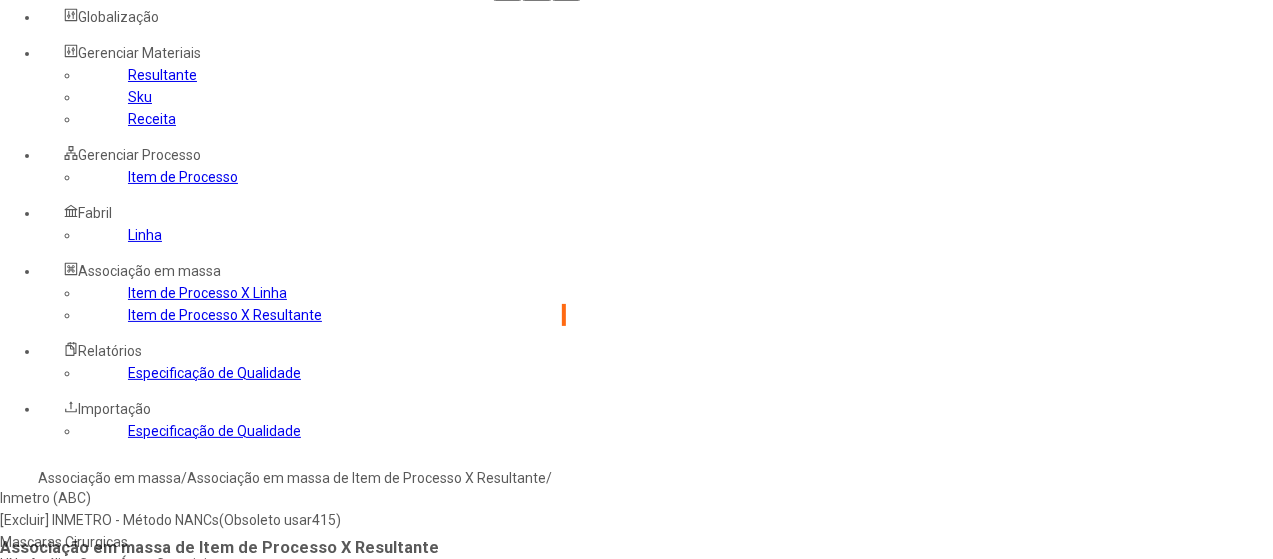 click on "Inmetro (ABC)" at bounding box center (229, 498) 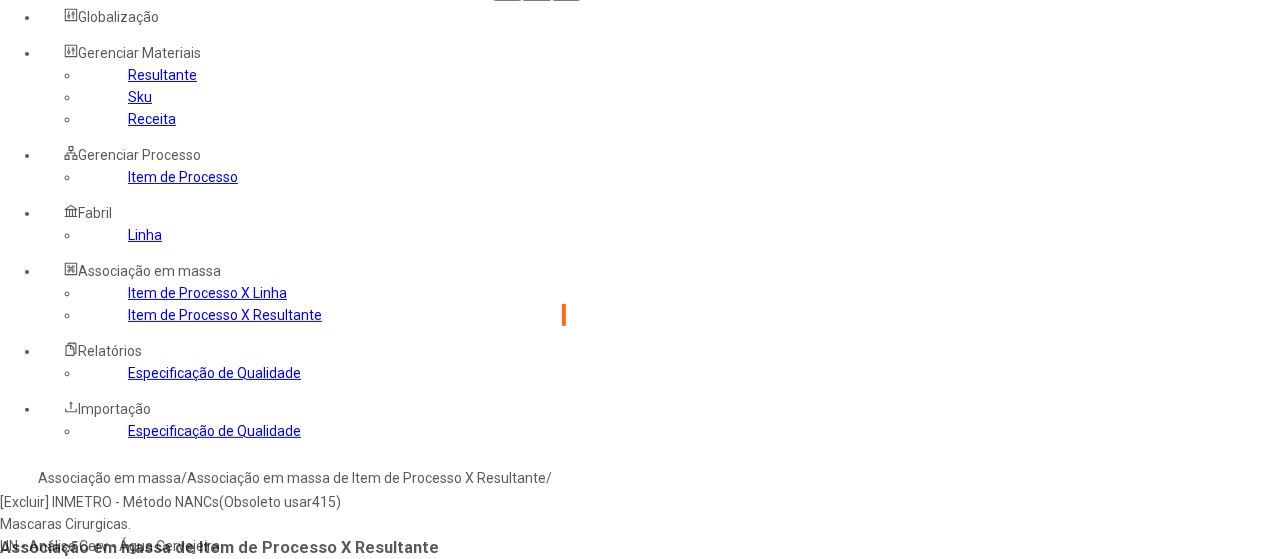scroll, scrollTop: 100, scrollLeft: 0, axis: vertical 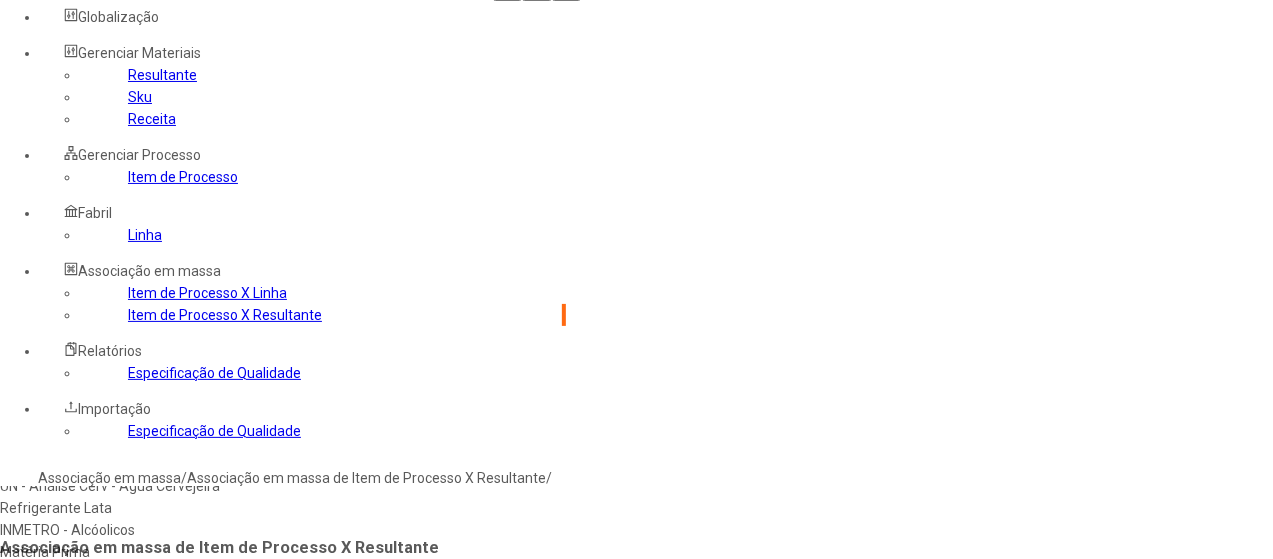click on "Refrigerante Lata" at bounding box center (229, 508) 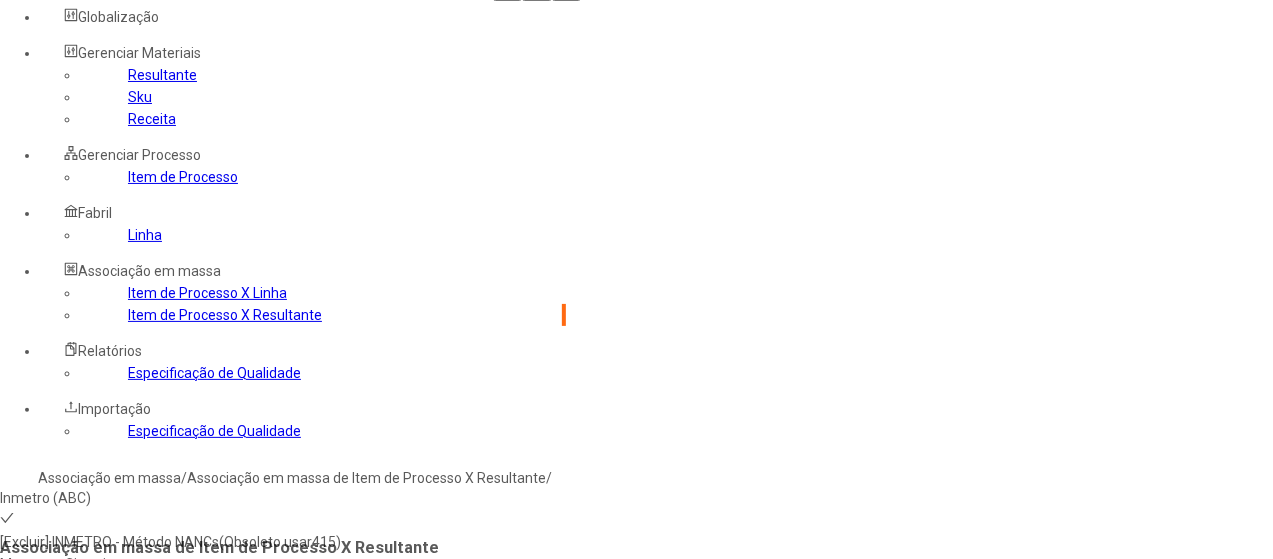 scroll, scrollTop: 100, scrollLeft: 0, axis: vertical 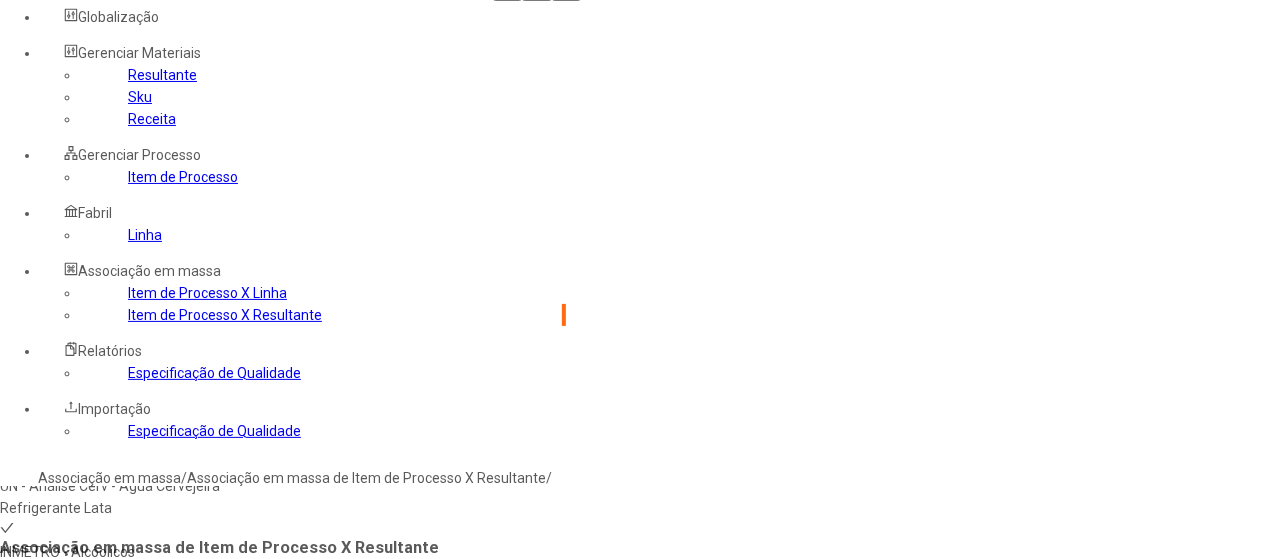 click on "UN - Análise Refr - Shelf Life" at bounding box center (229, 596) 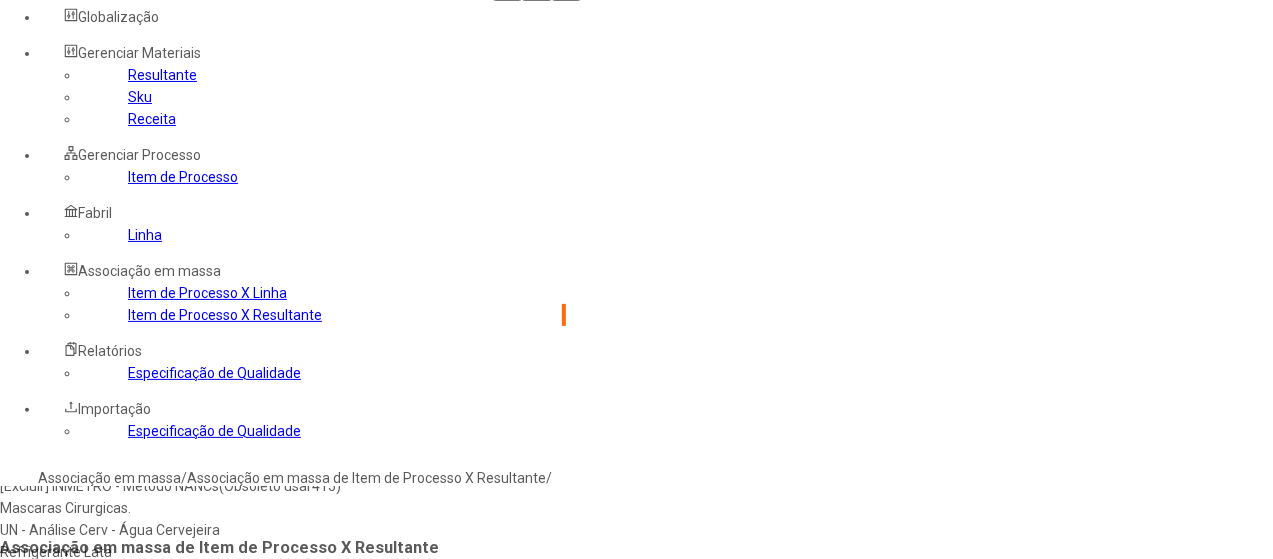 scroll, scrollTop: 100, scrollLeft: 0, axis: vertical 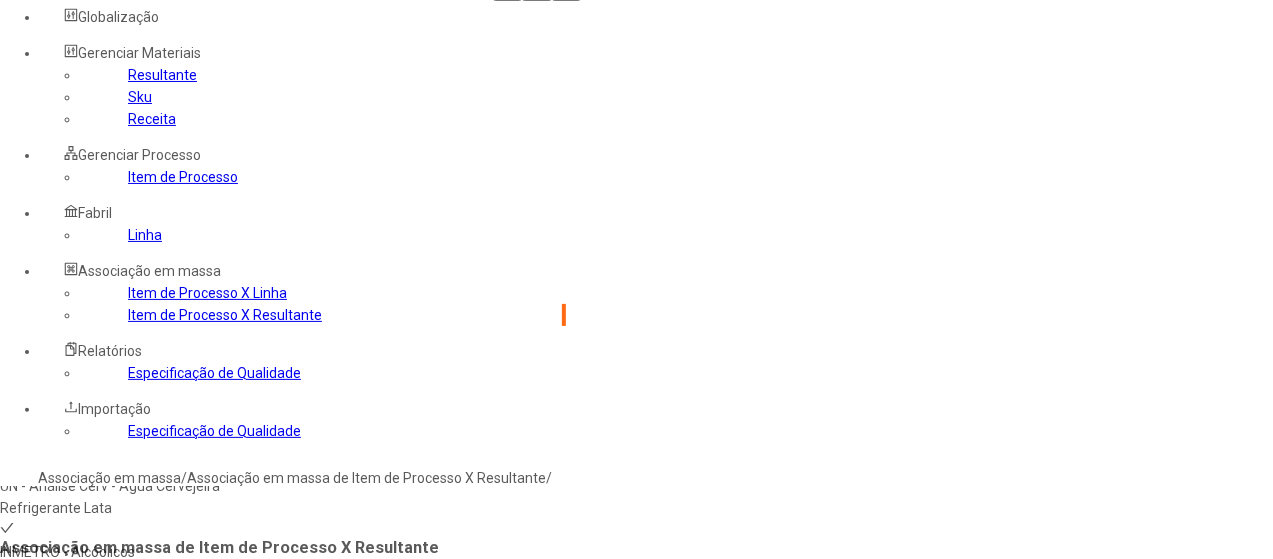 click 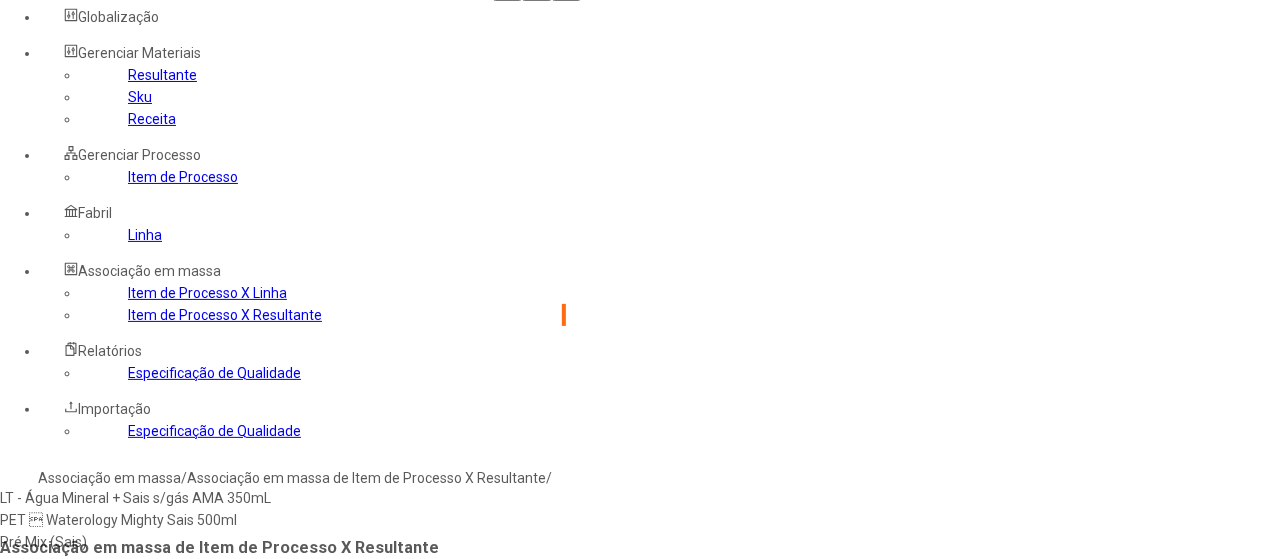 type on "****" 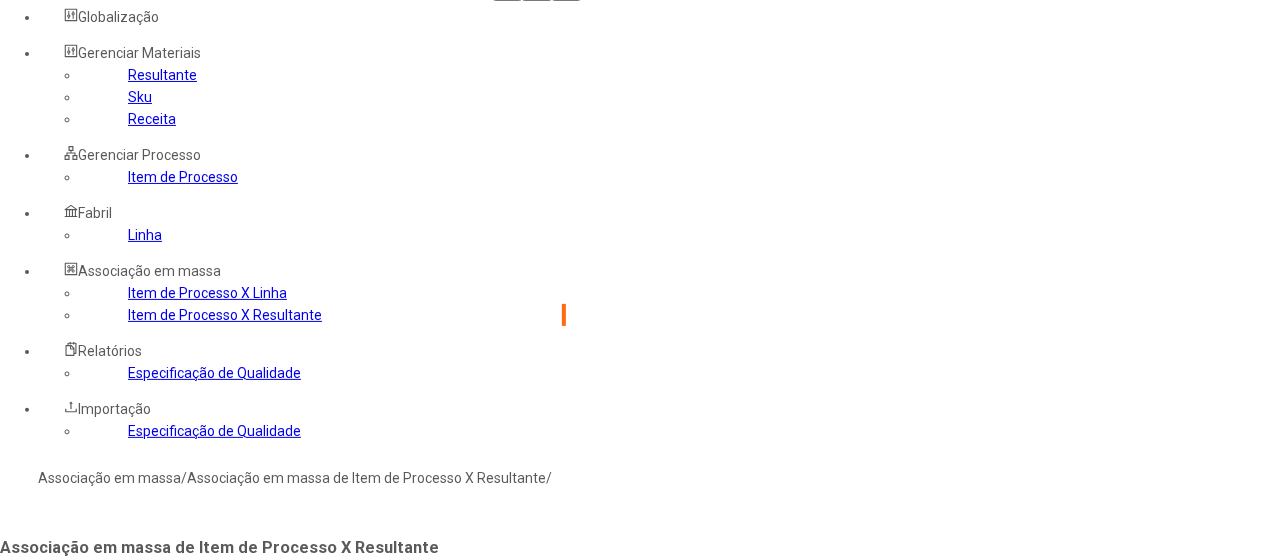 type on "****" 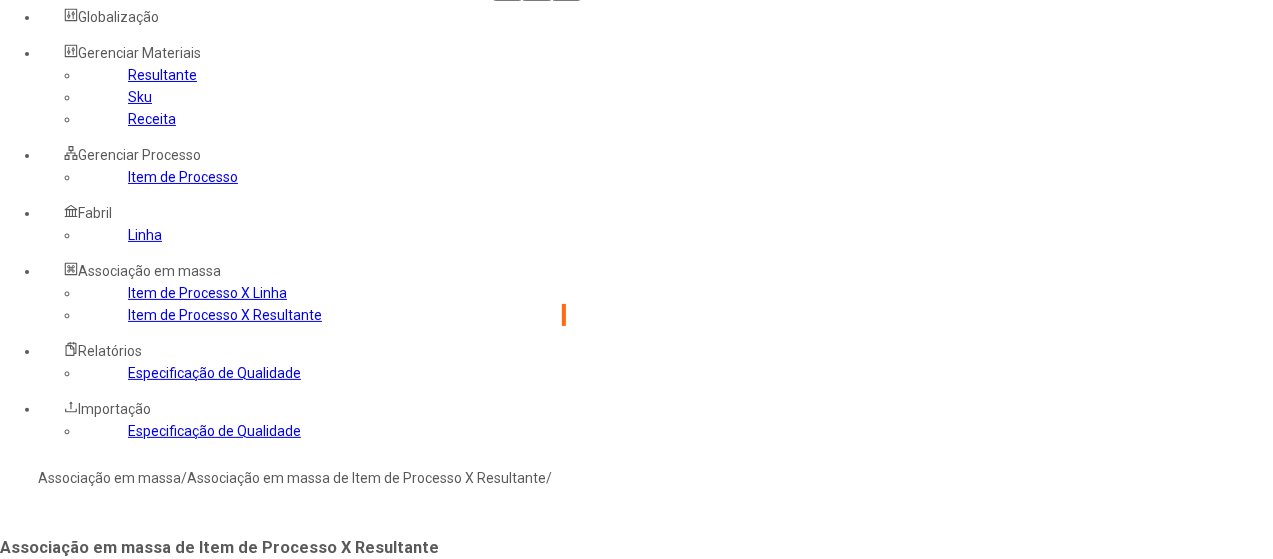 click on "Concluir associação" at bounding box center (67, 879) 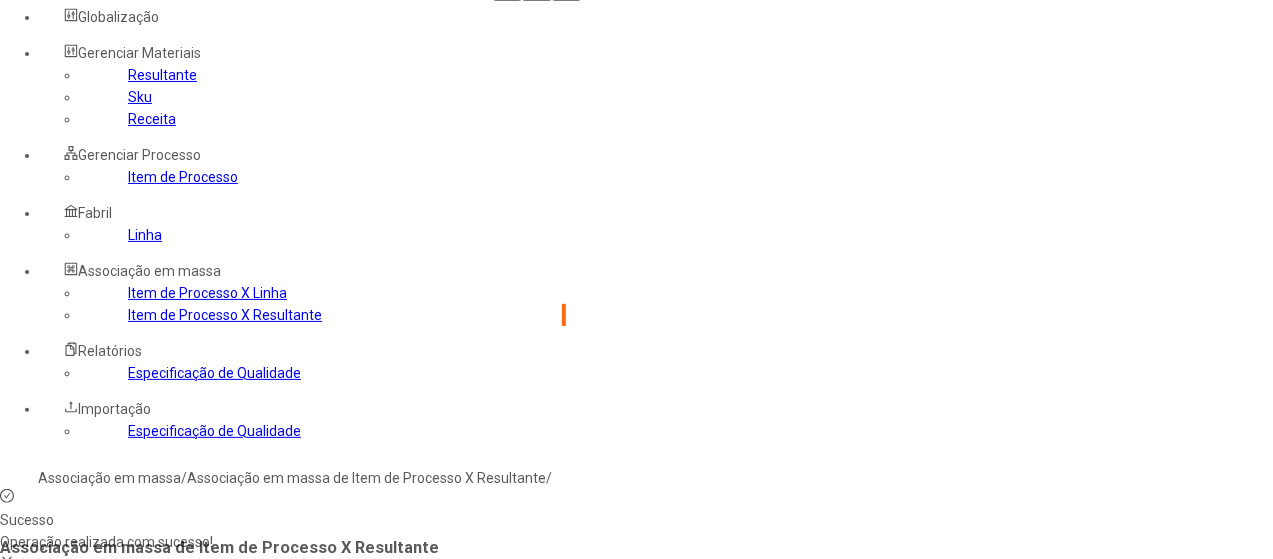 click 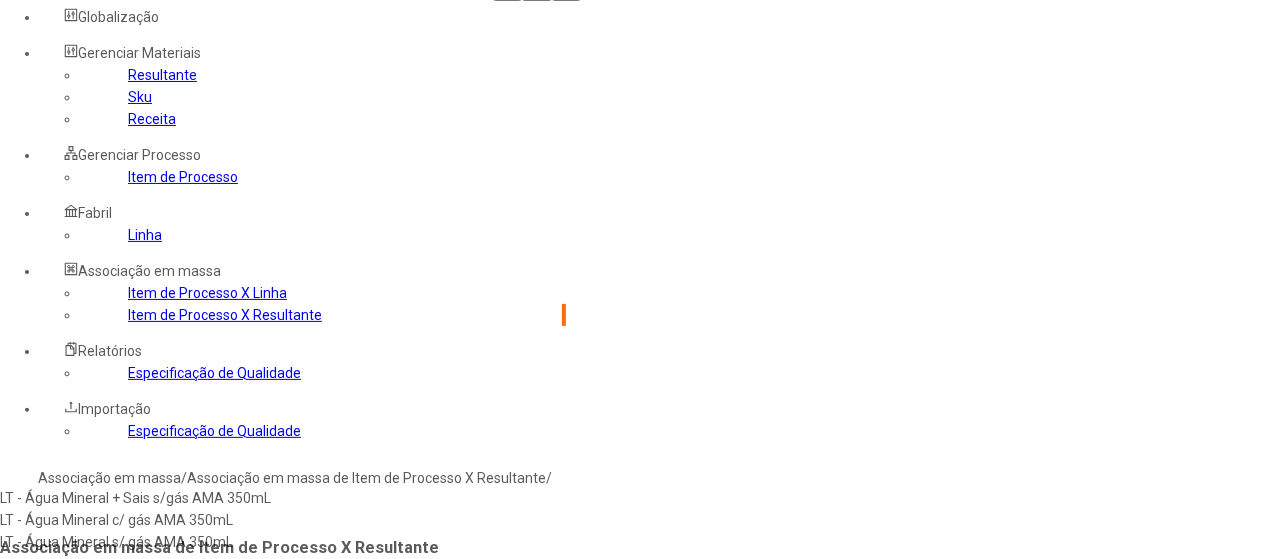 type on "*******" 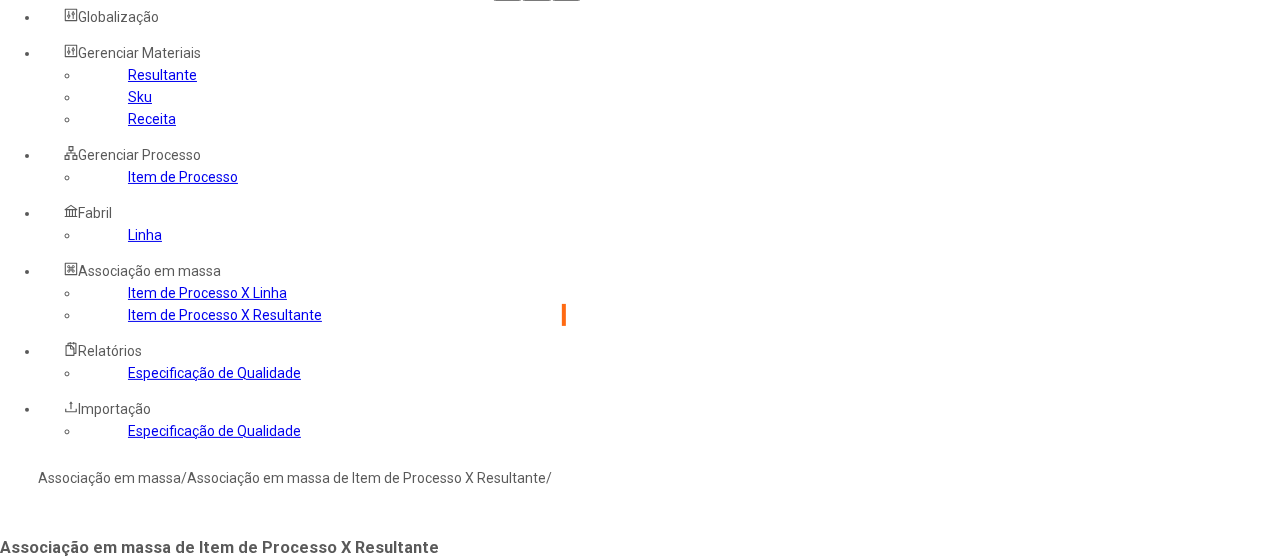 type on "****" 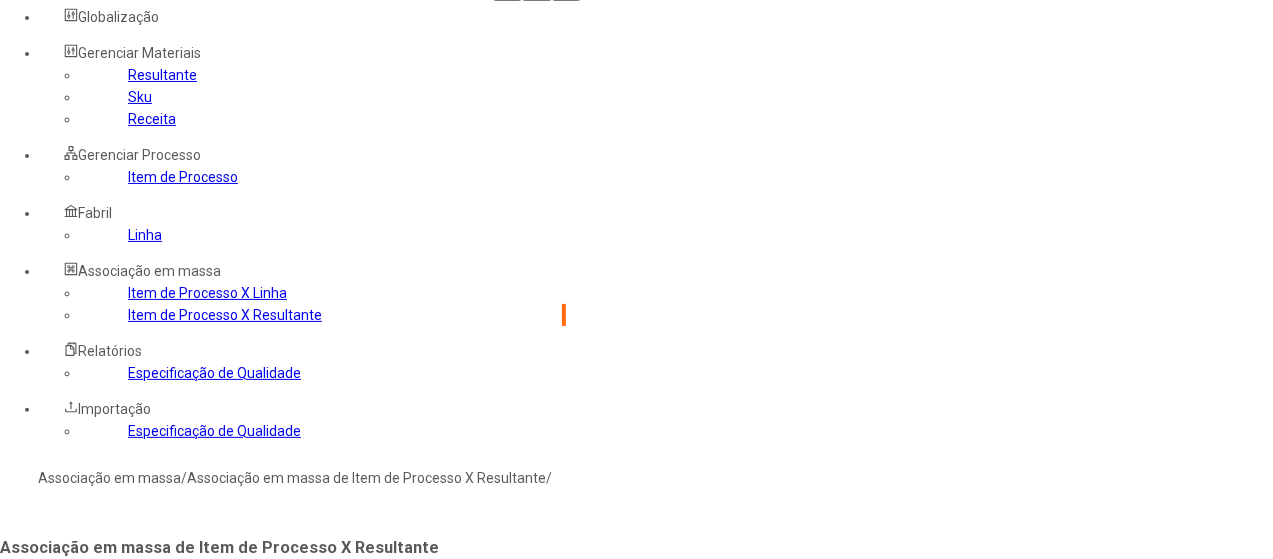 click on "Selecione os processos desejados" 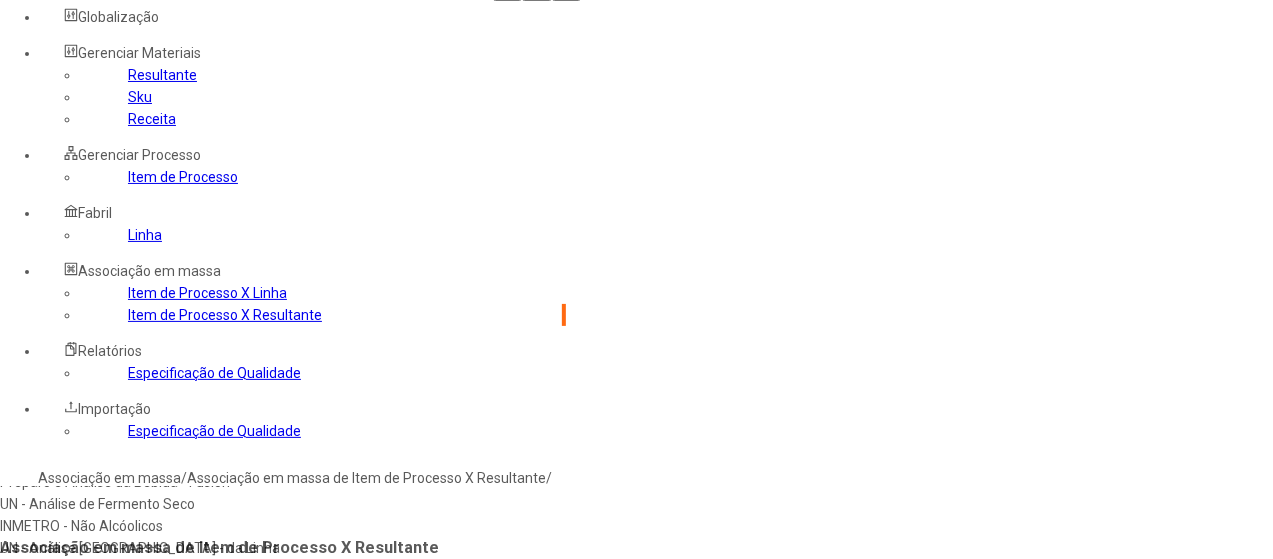 scroll, scrollTop: 300, scrollLeft: 0, axis: vertical 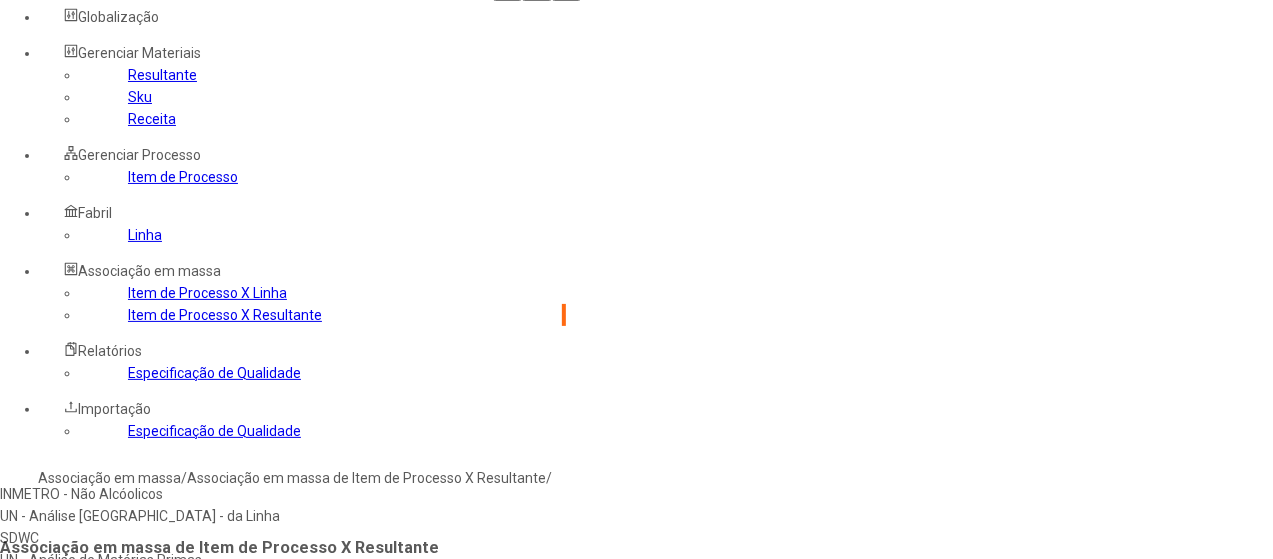 click on "INMETRO - Não Alcóolicos" at bounding box center [229, 494] 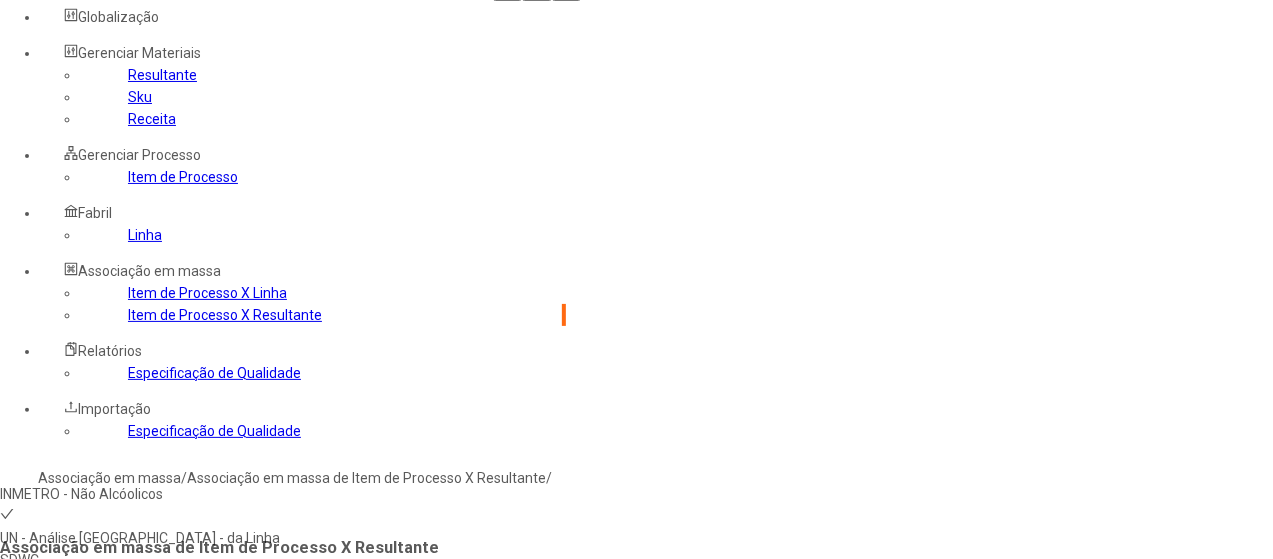 scroll, scrollTop: 400, scrollLeft: 0, axis: vertical 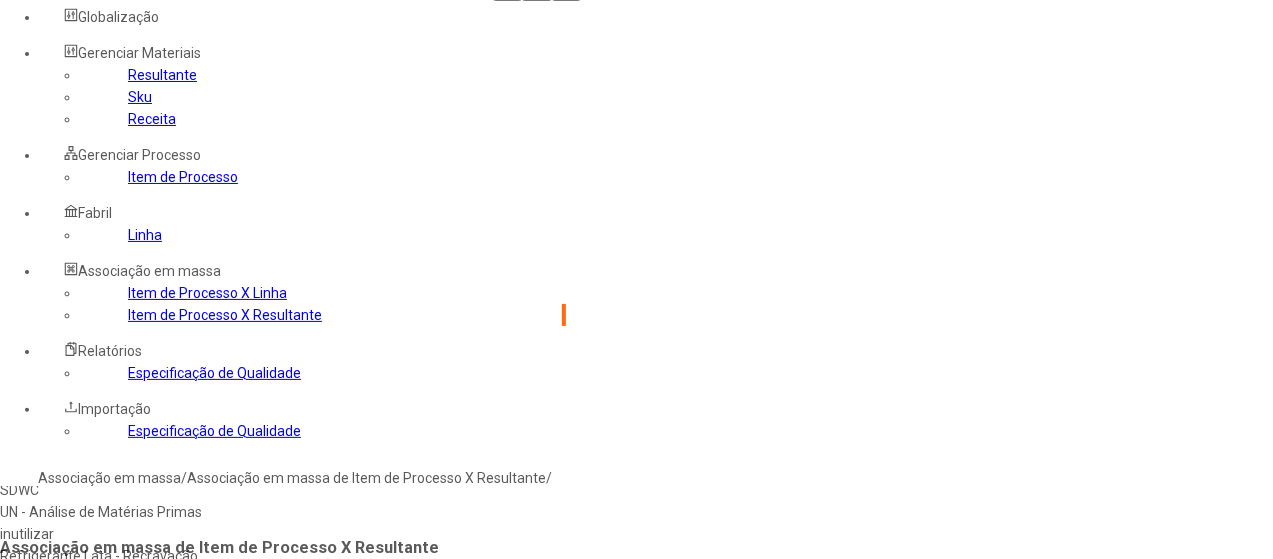 click on "Refrigerante Lata - Recravação" at bounding box center (229, 556) 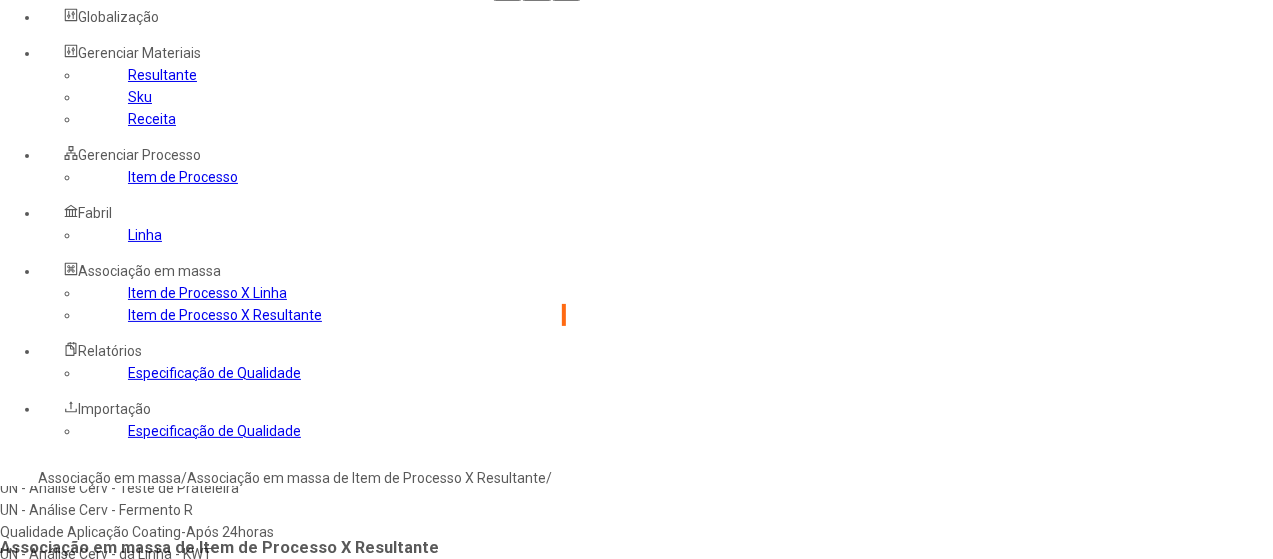 scroll, scrollTop: 672, scrollLeft: 0, axis: vertical 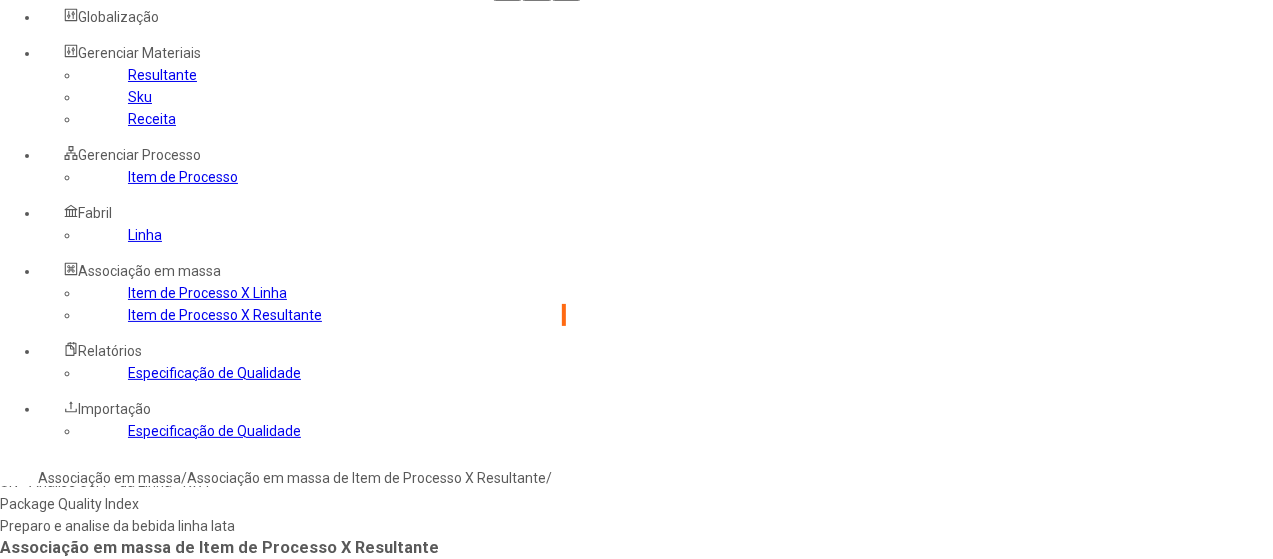 click on "Preparo e analise da bebida linha lata" at bounding box center (229, 526) 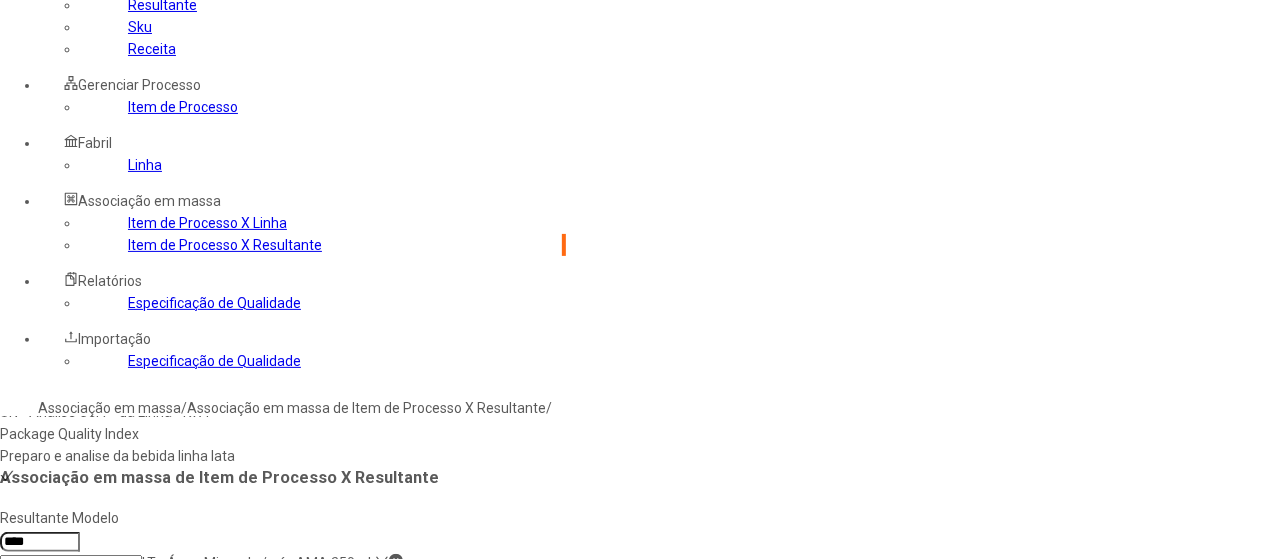 scroll, scrollTop: 172, scrollLeft: 0, axis: vertical 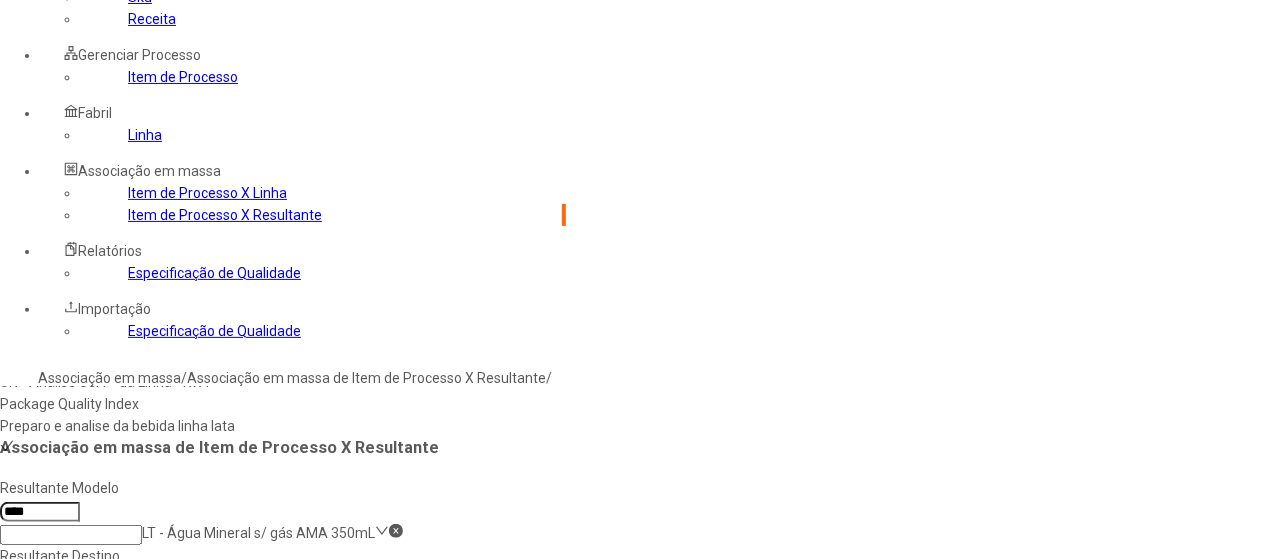 click on "Package Quality Index" at bounding box center [229, 404] 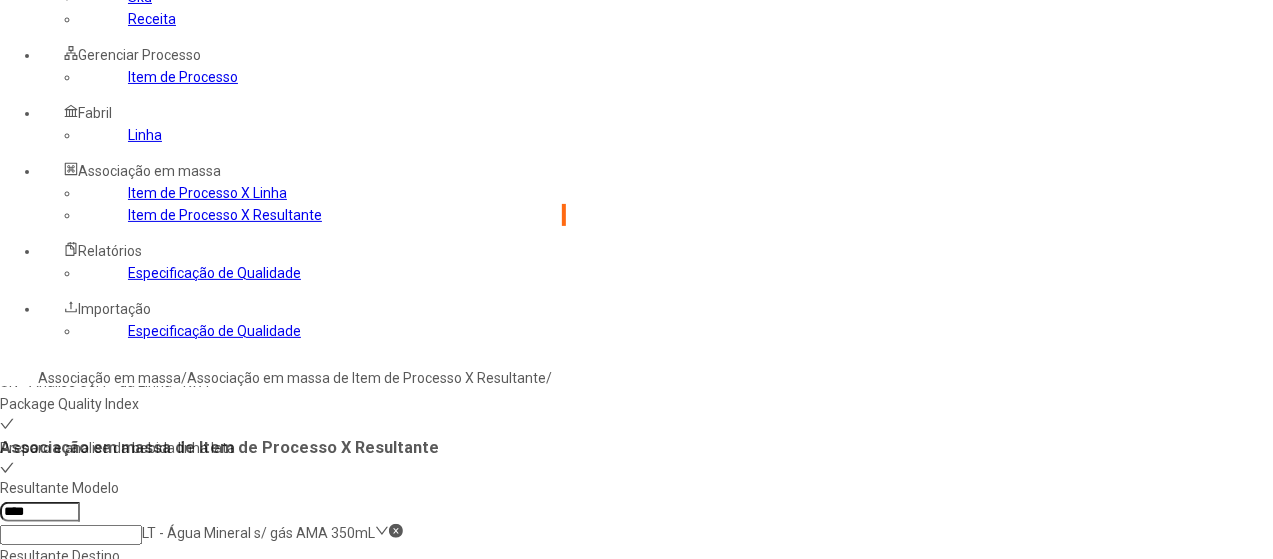 click 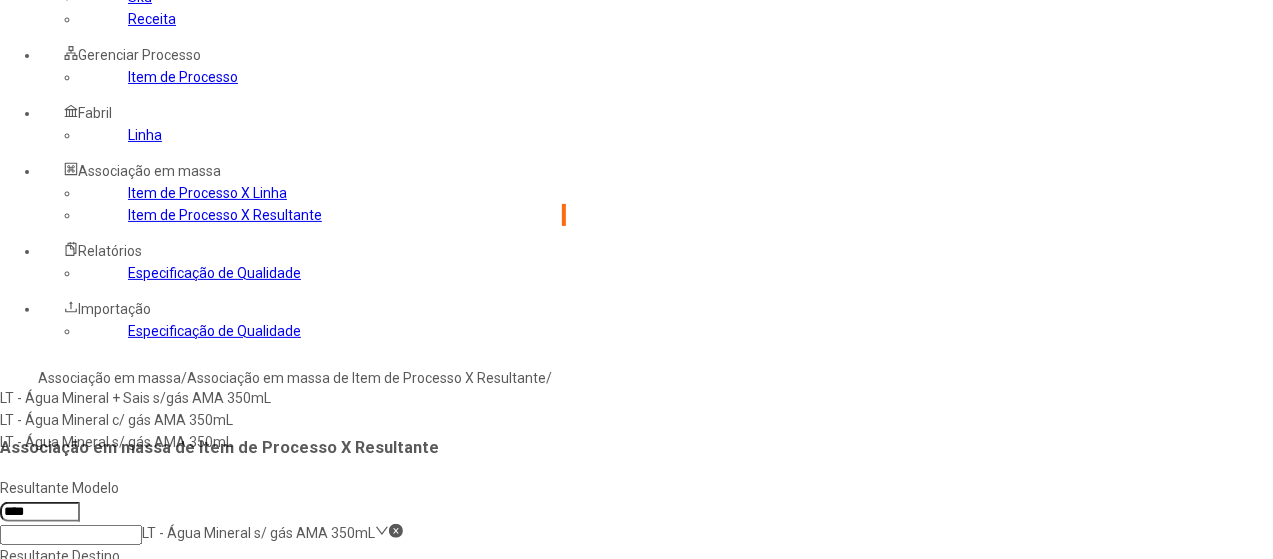 type on "******" 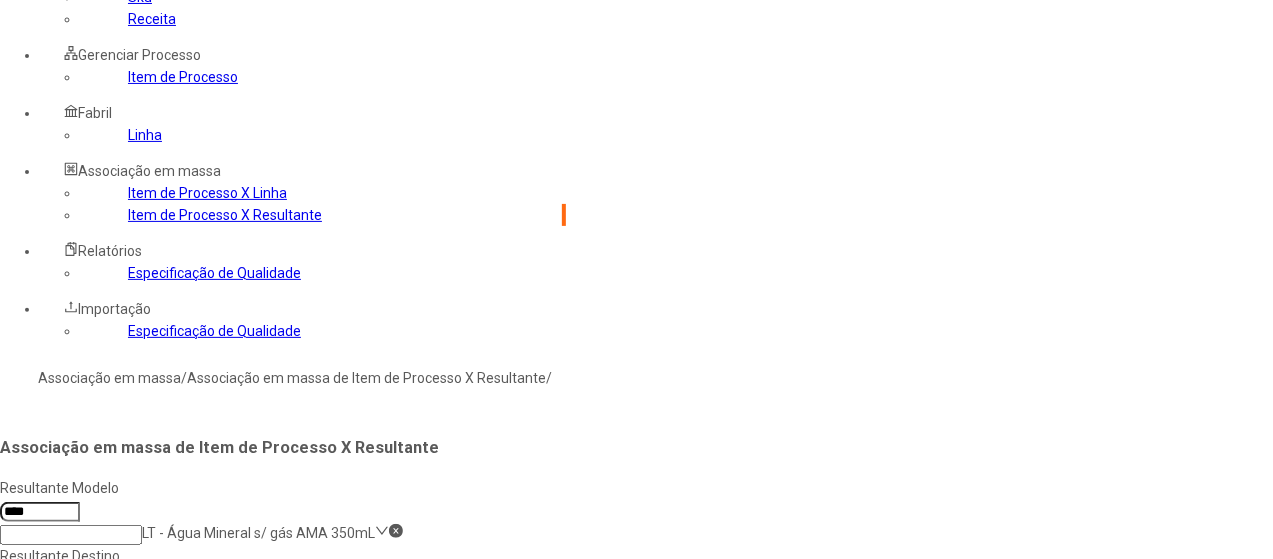 type on "****" 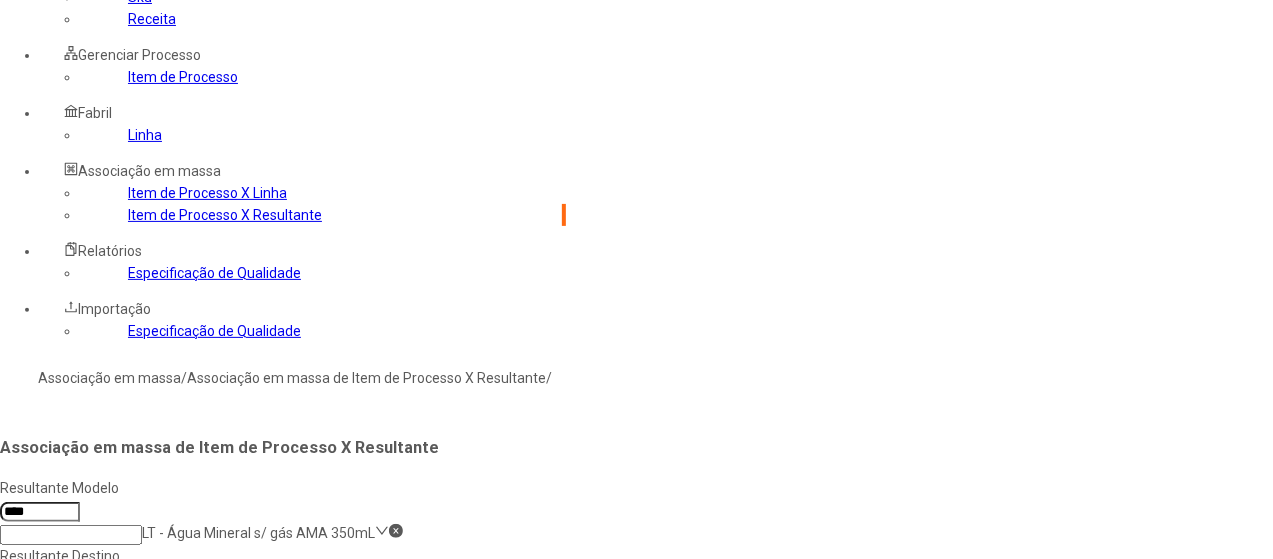 click on "Concluir associação" at bounding box center [67, 823] 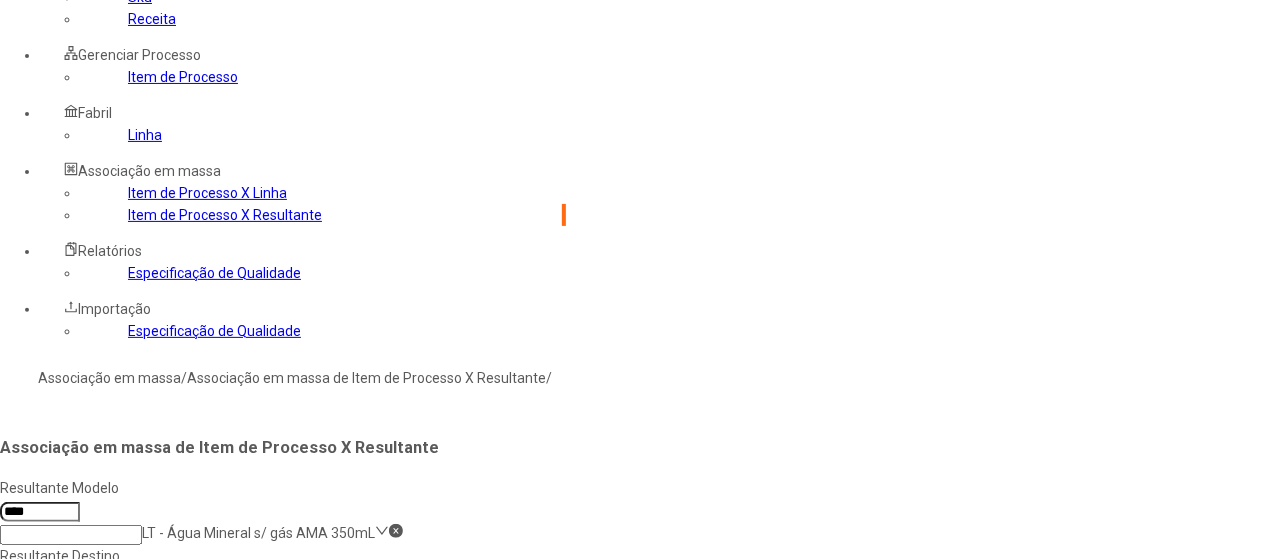 type 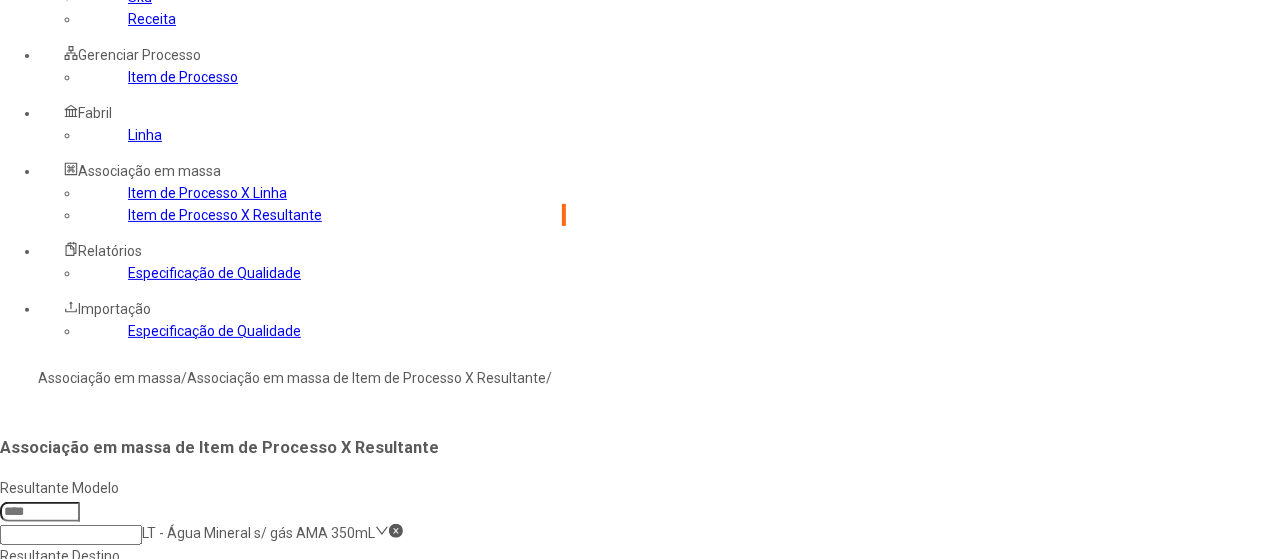 type 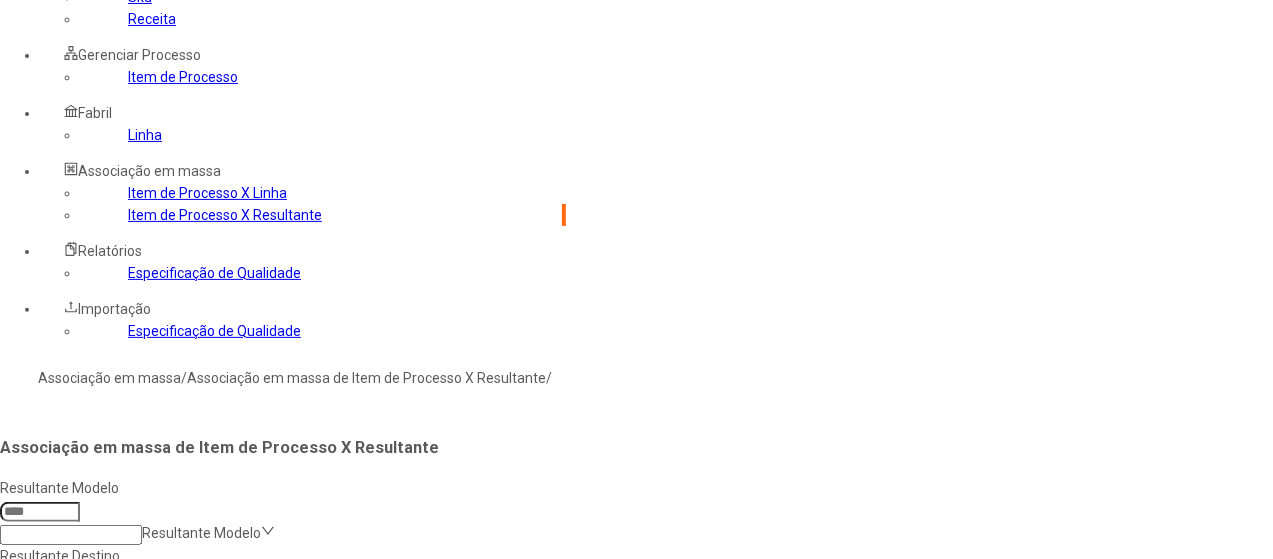 click on "Item de Processo" 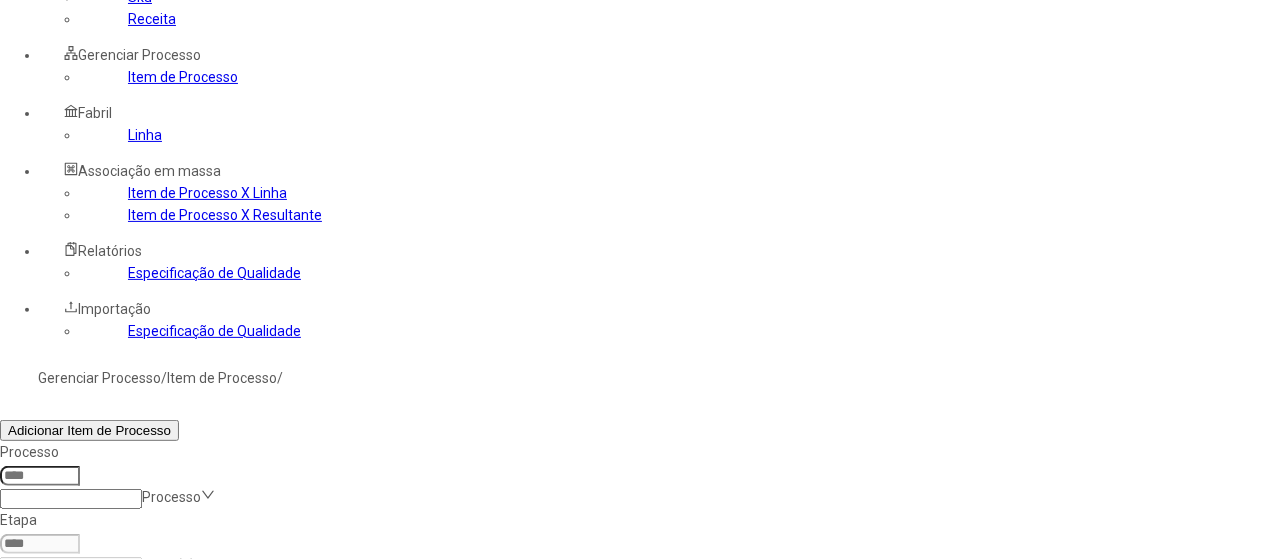 click on "Linha" 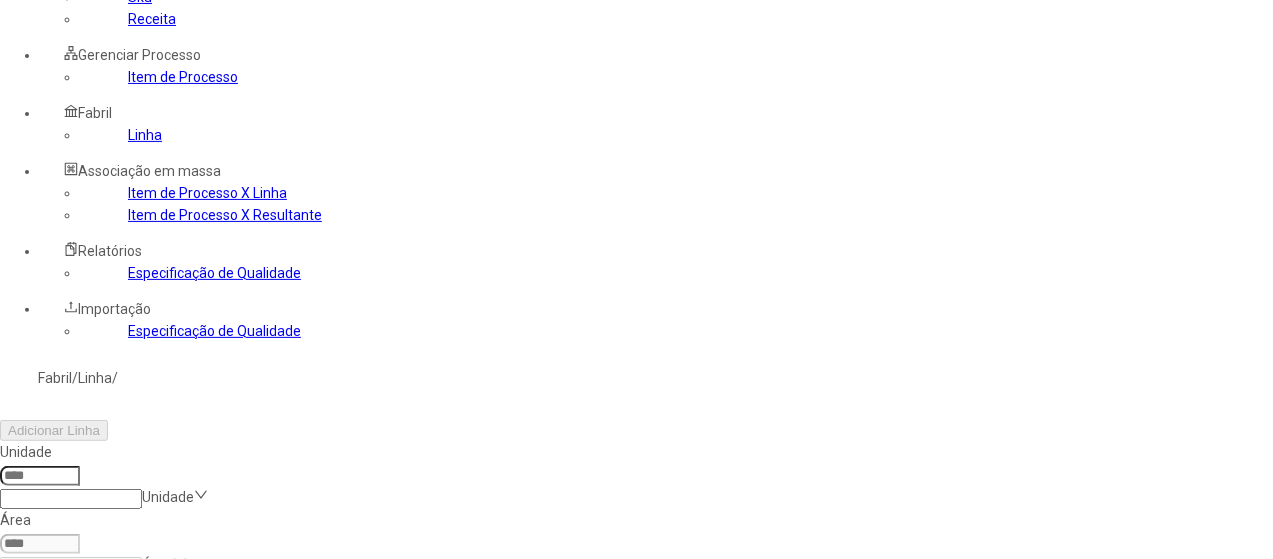 click at bounding box center [40, 476] 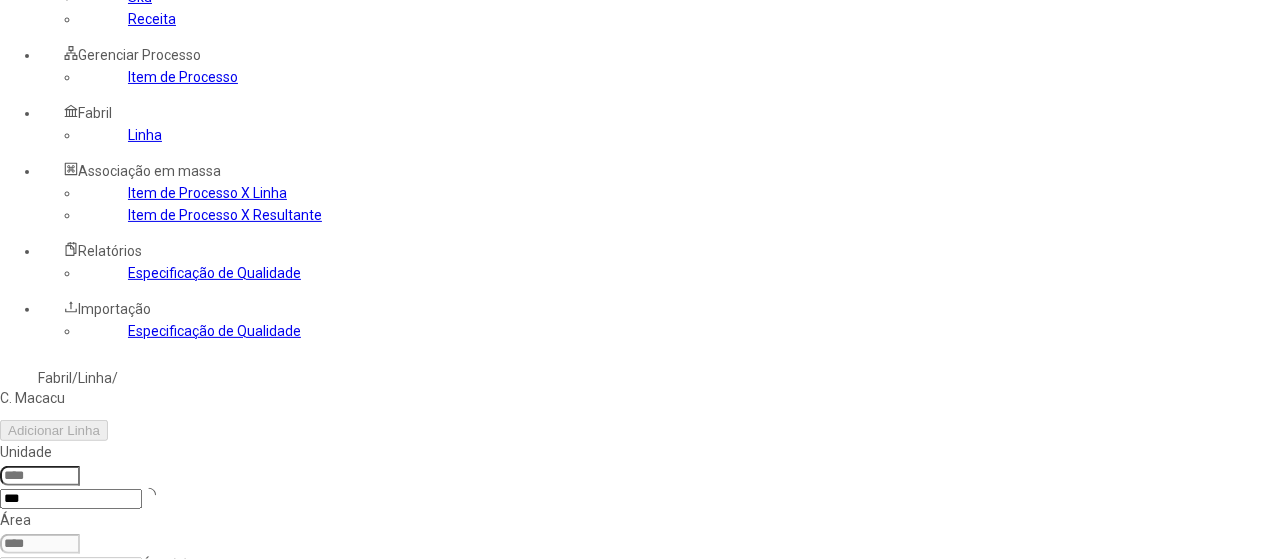 type on "****" 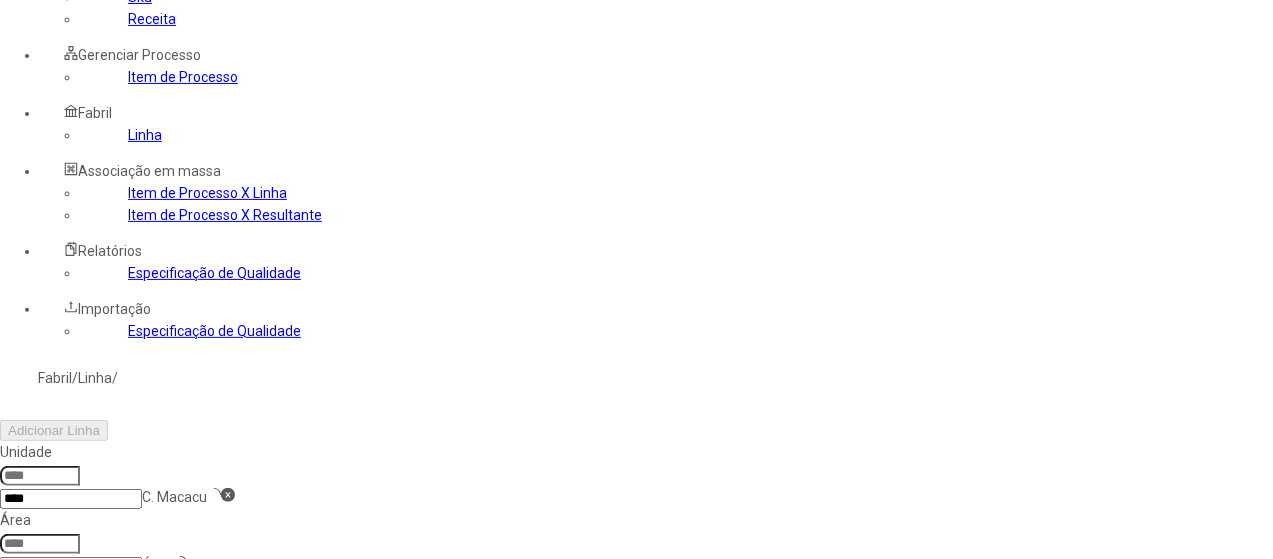 type on "***" 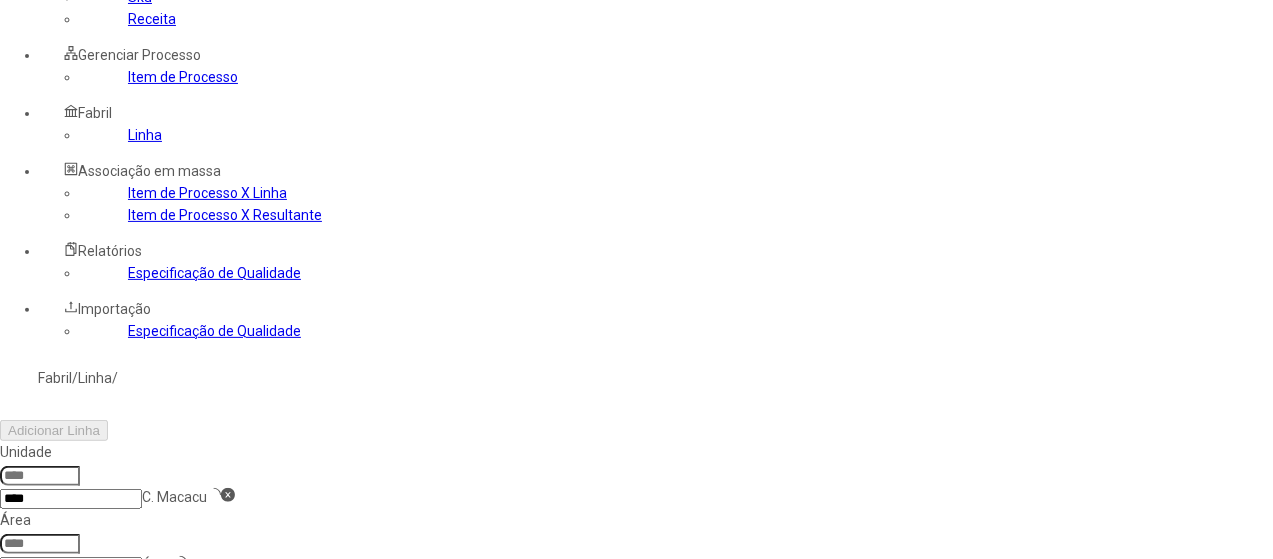 type 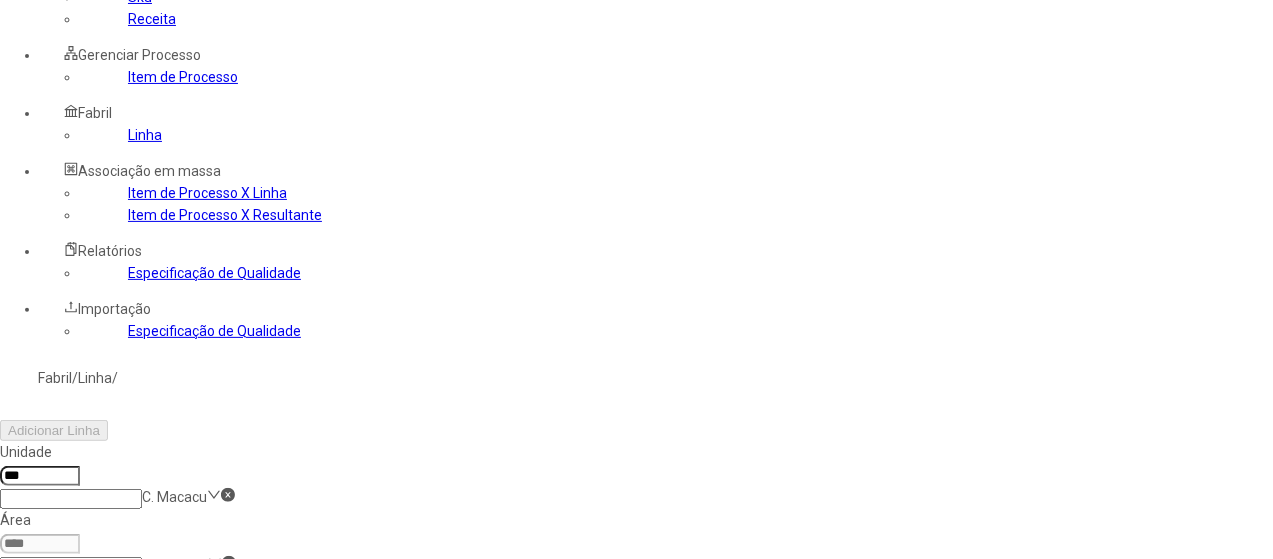 type on "***" 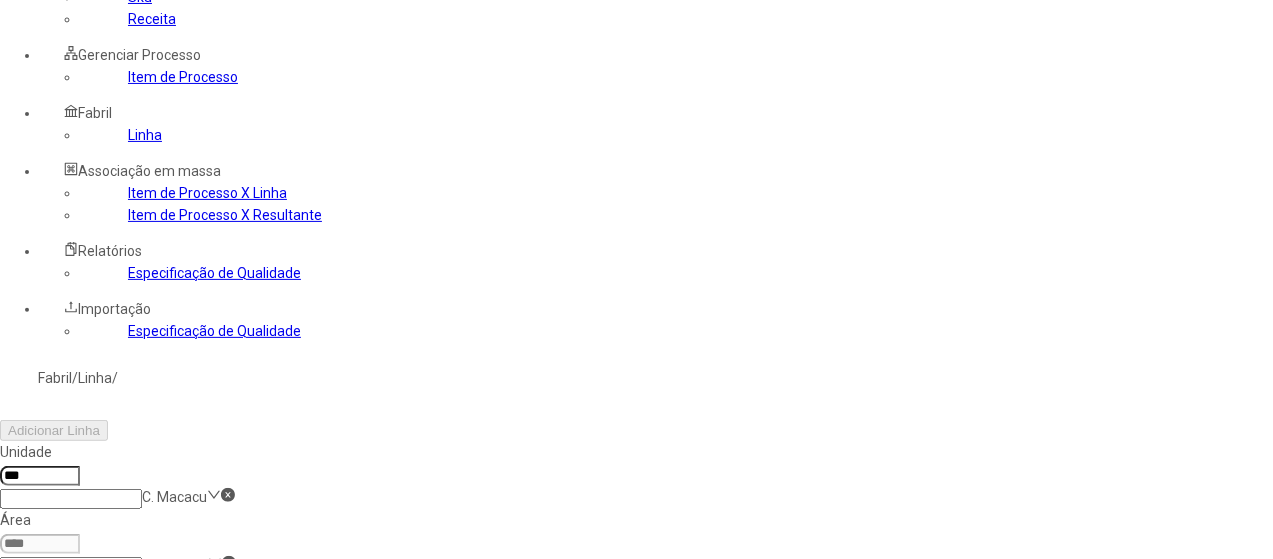 click on "Filtrar" 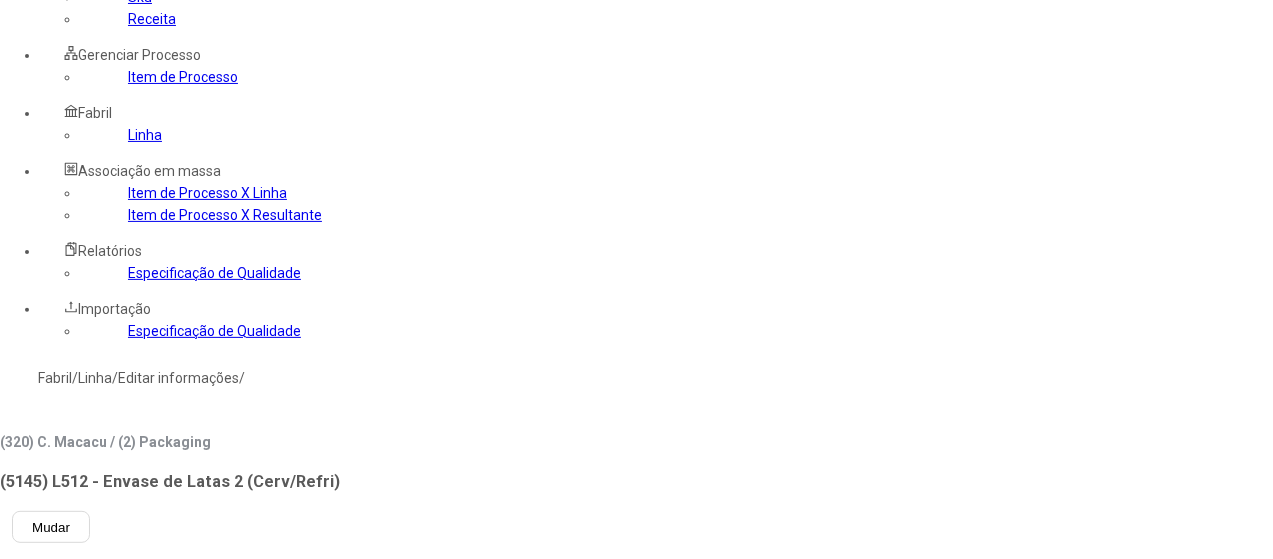 click 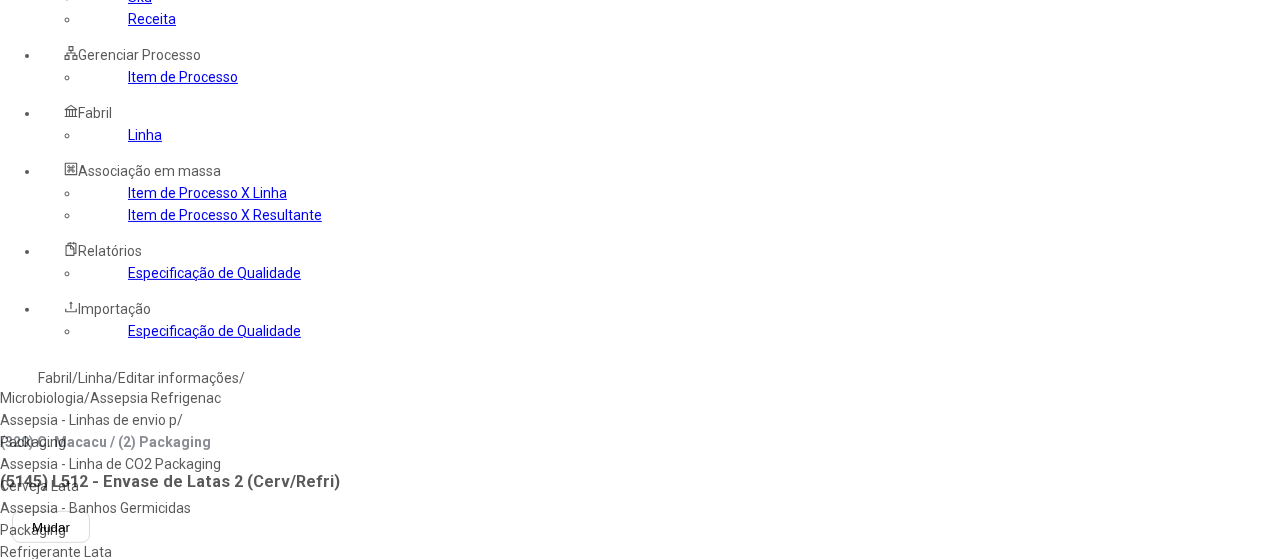 click on "Refrigerante Lata" at bounding box center (113, 552) 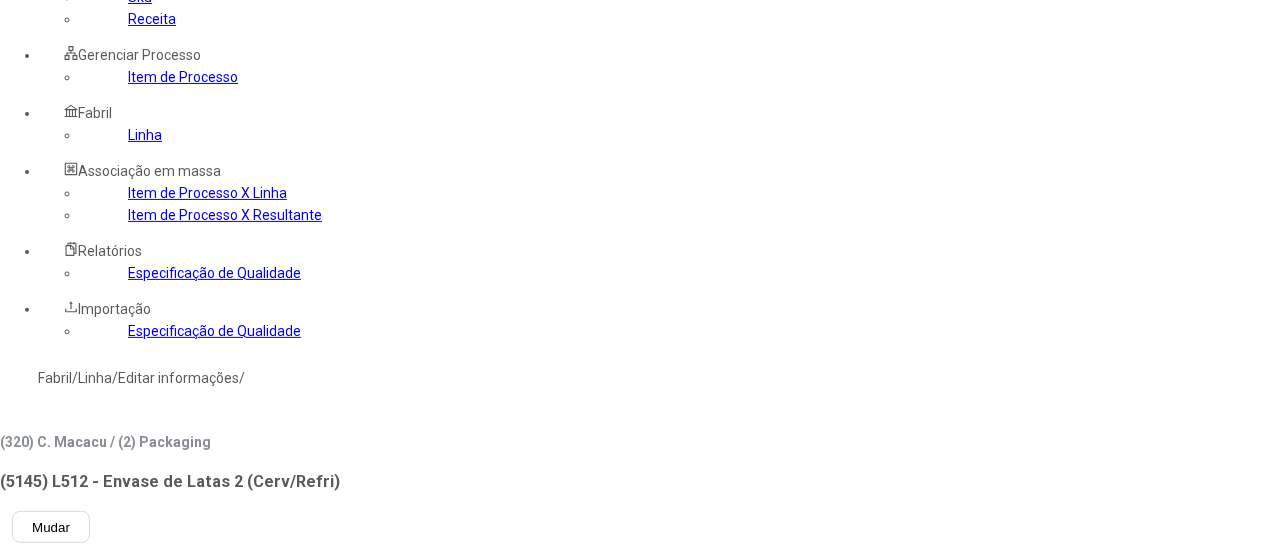 click 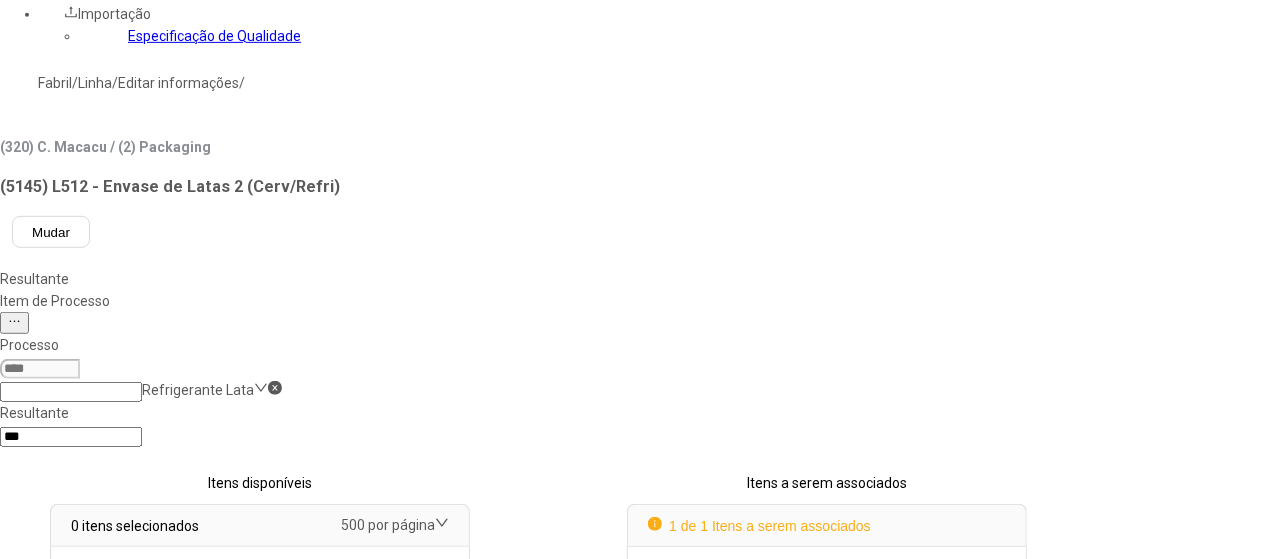 scroll, scrollTop: 572, scrollLeft: 0, axis: vertical 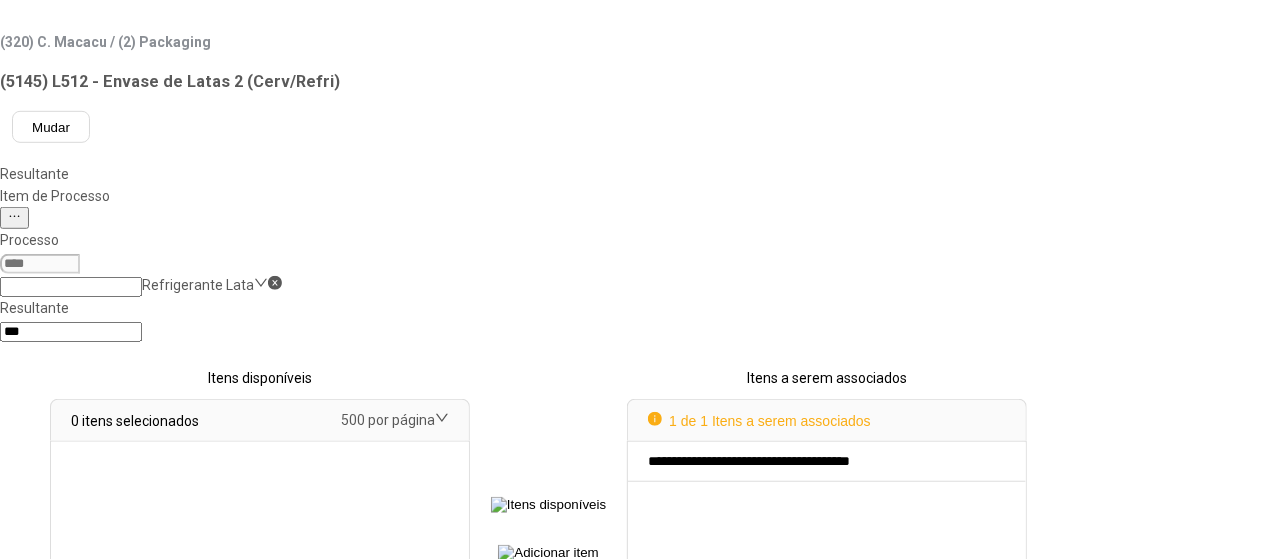 click on "Concluir associação" 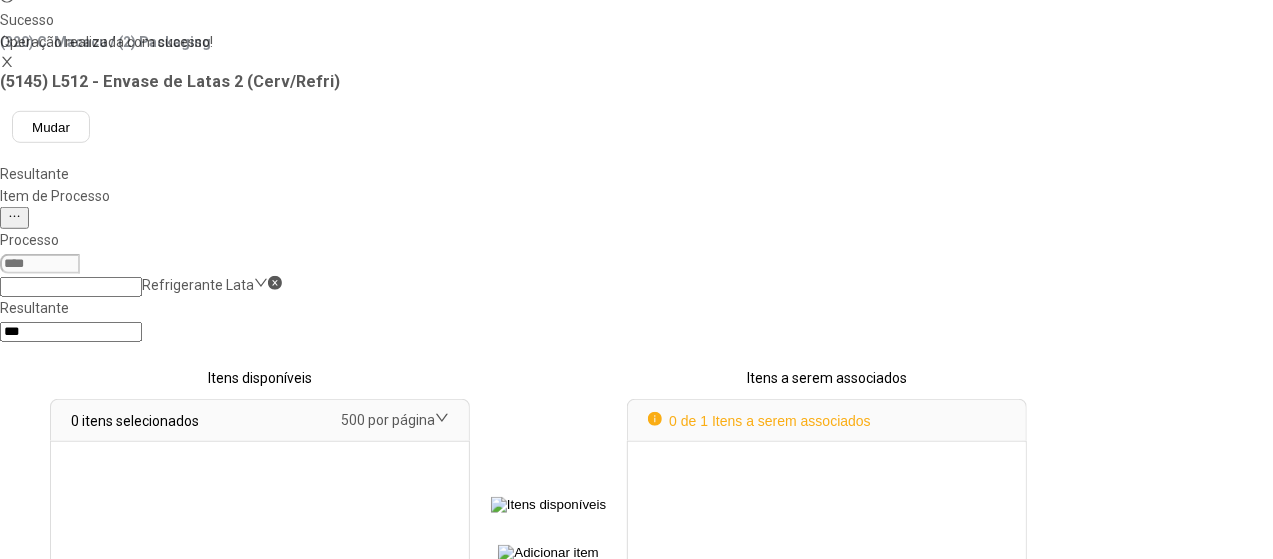 select 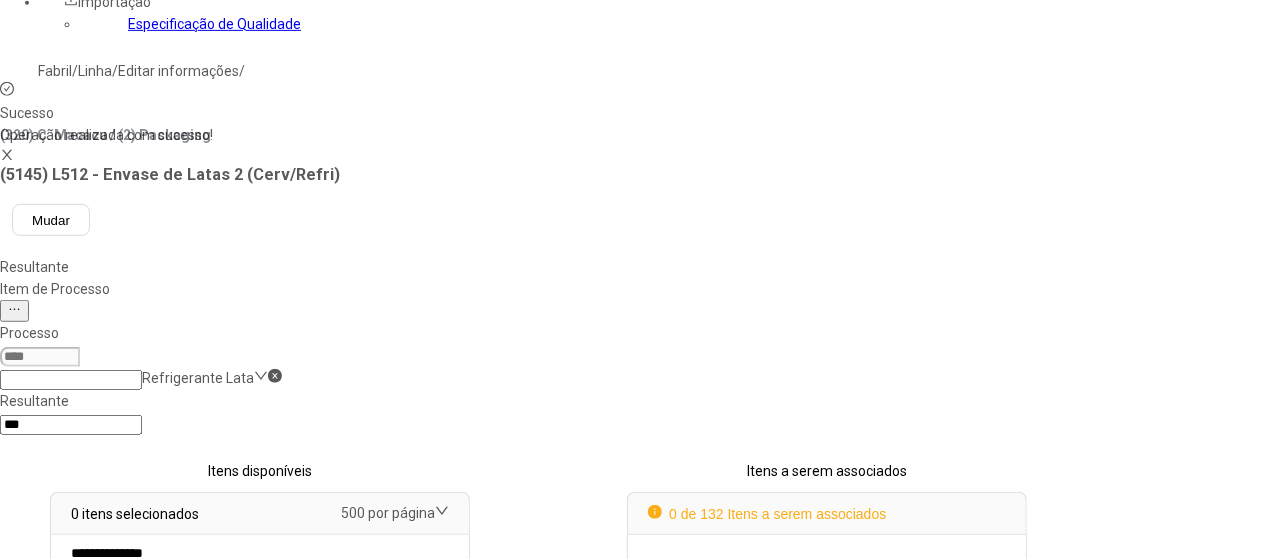 scroll, scrollTop: 272, scrollLeft: 0, axis: vertical 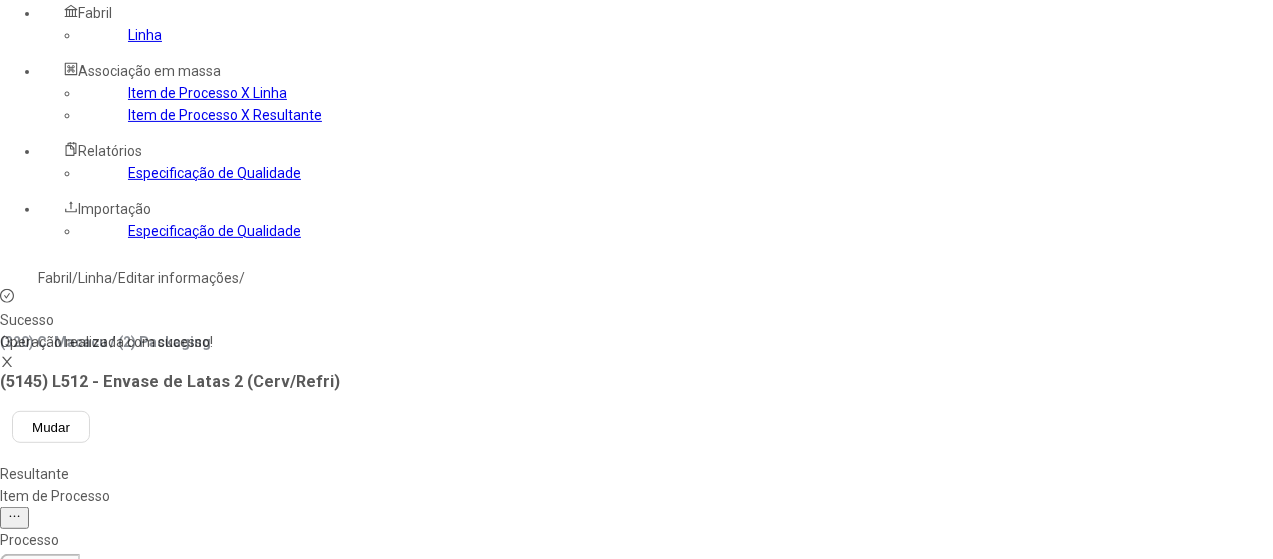 click on "Refrigerante Lata" 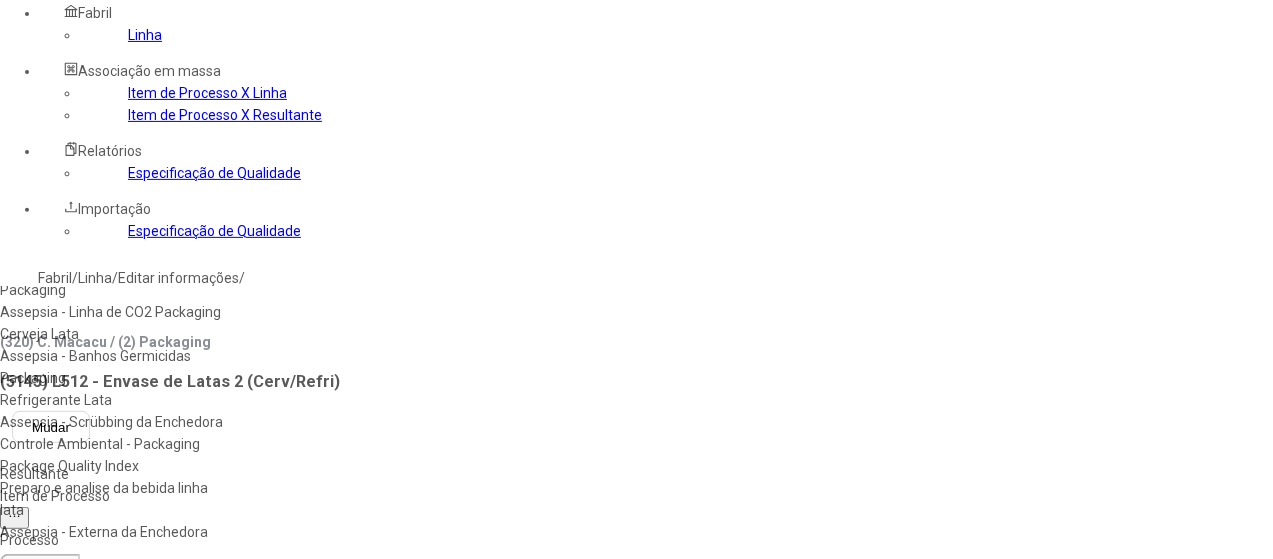 scroll, scrollTop: 96, scrollLeft: 0, axis: vertical 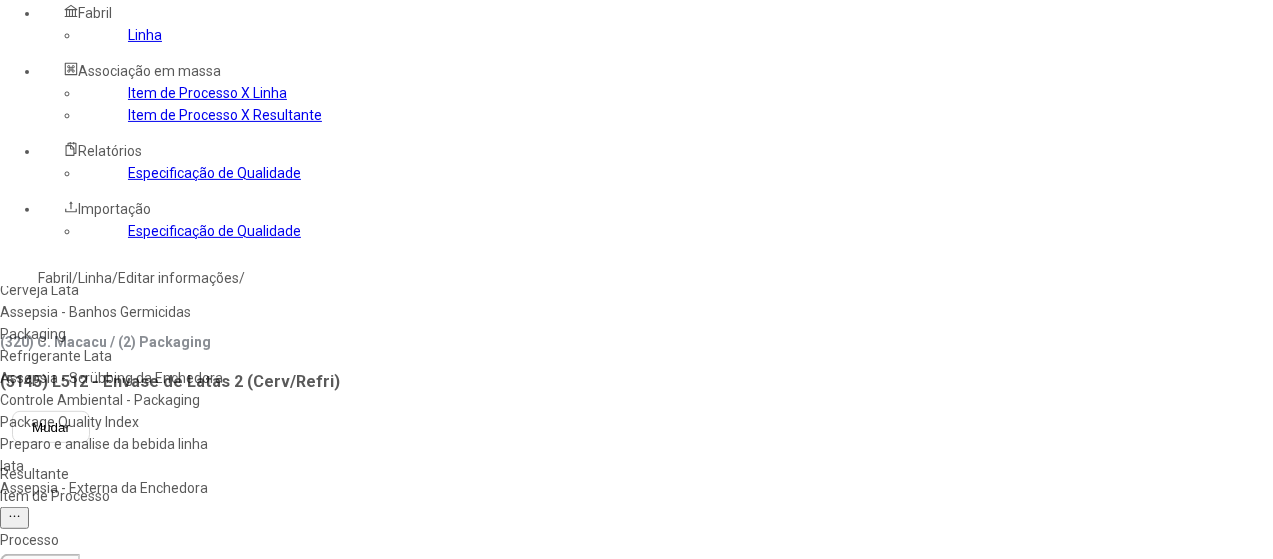 drag, startPoint x: 503, startPoint y: 265, endPoint x: 555, endPoint y: 214, distance: 72.835434 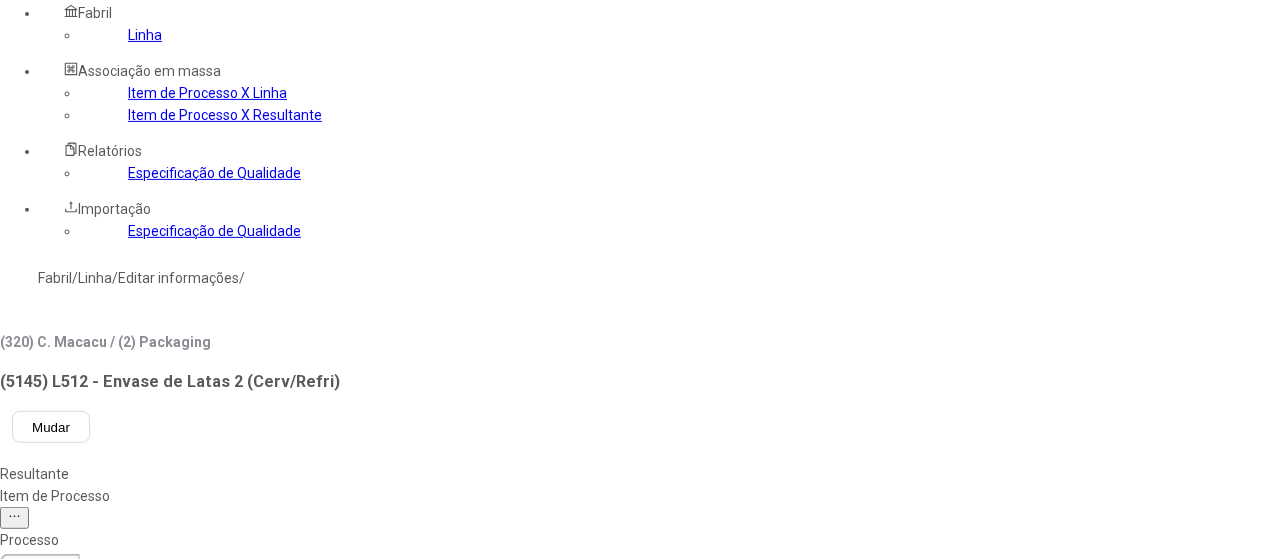 click 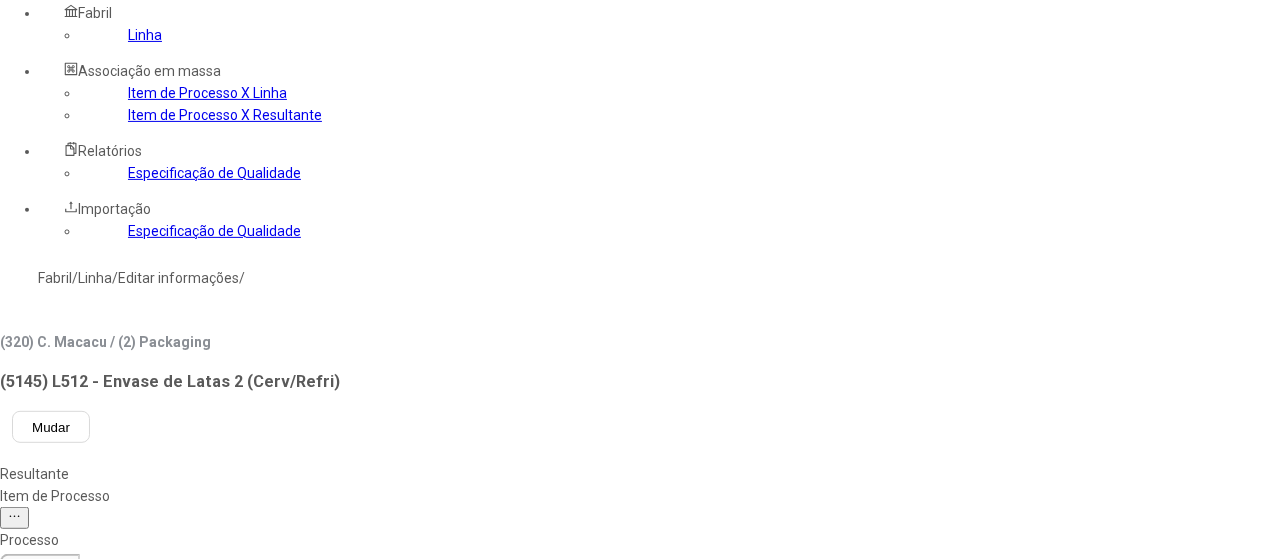 type on "***" 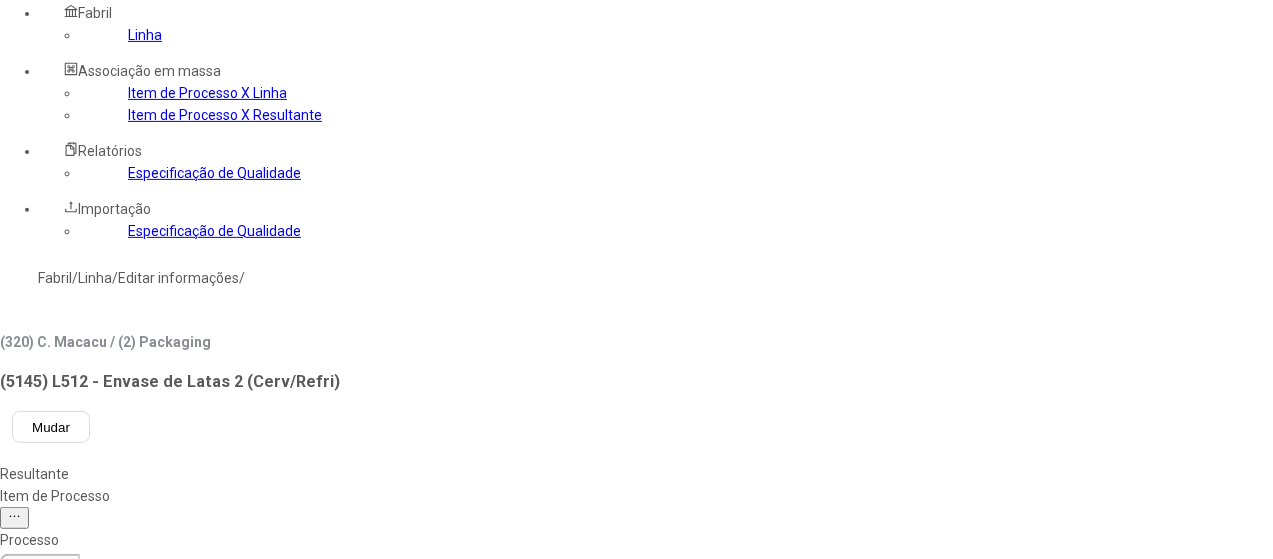 type on "***" 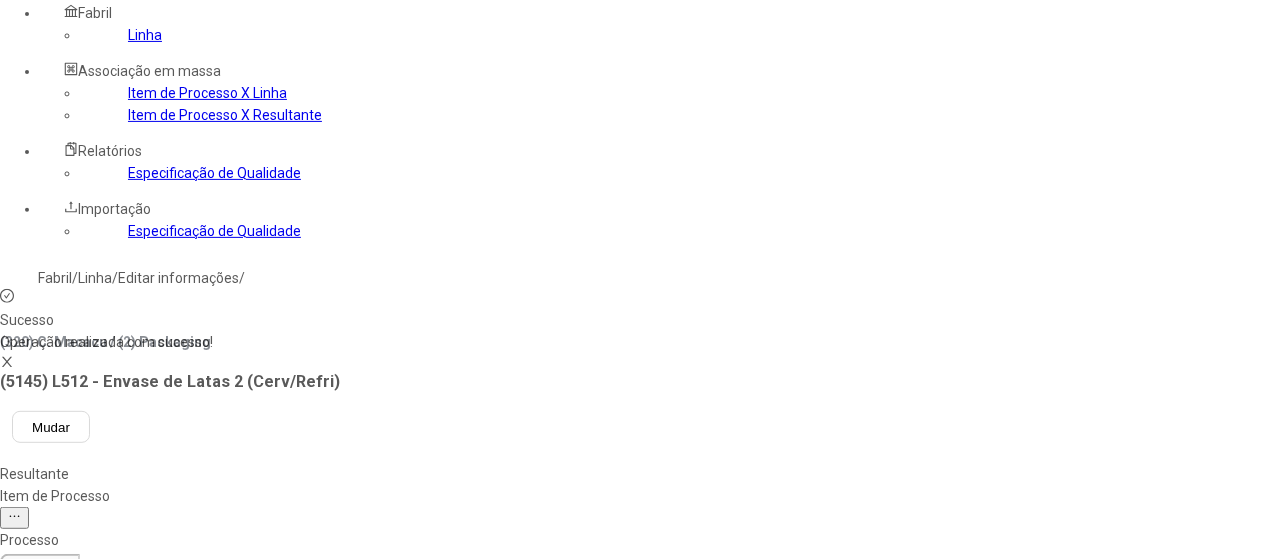 click on "Package Quality Index" 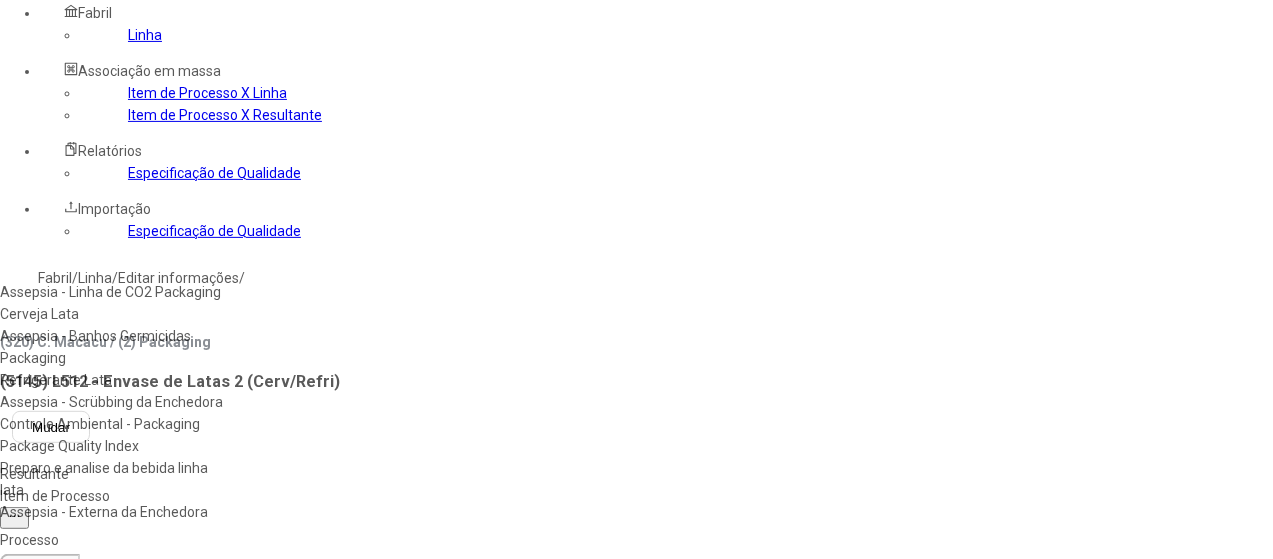 scroll, scrollTop: 96, scrollLeft: 0, axis: vertical 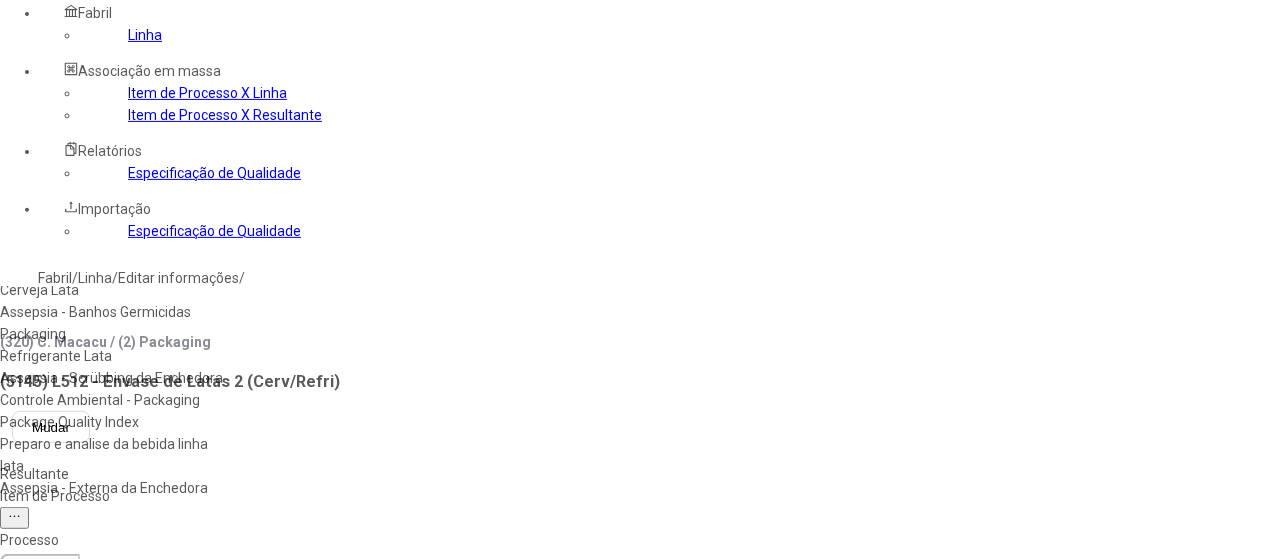 drag, startPoint x: 500, startPoint y: 294, endPoint x: 425, endPoint y: 23, distance: 281.18677 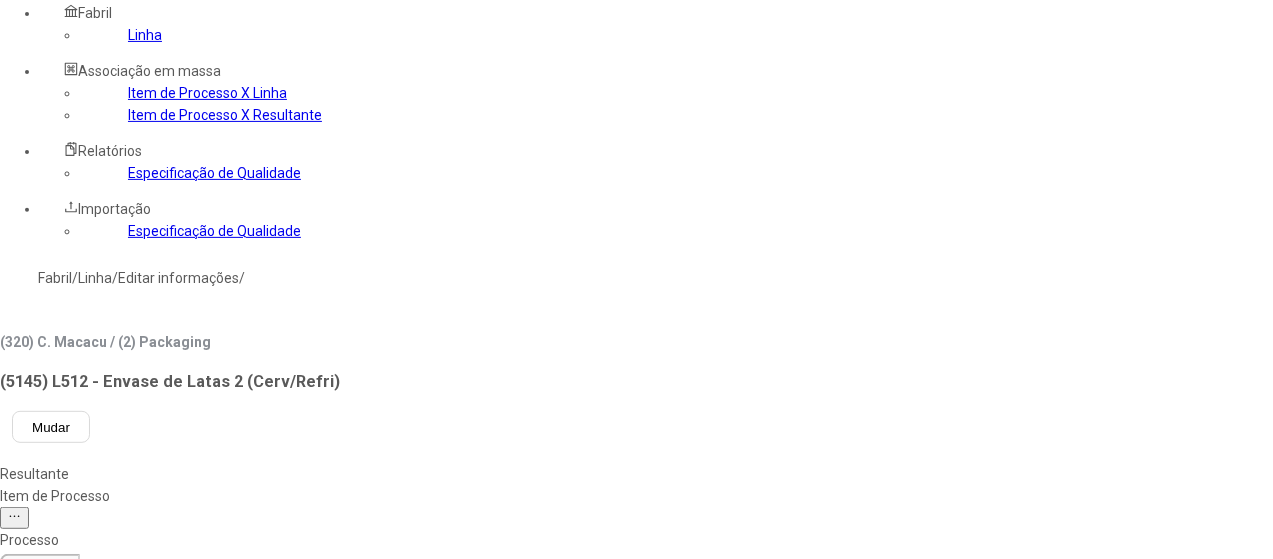 click on "**********" 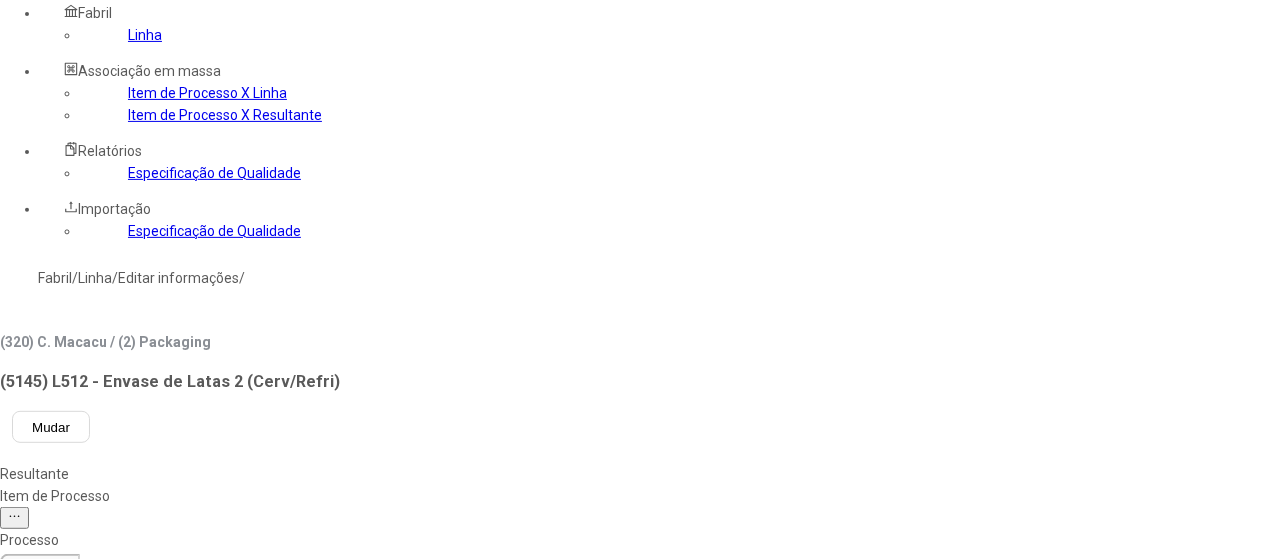 type 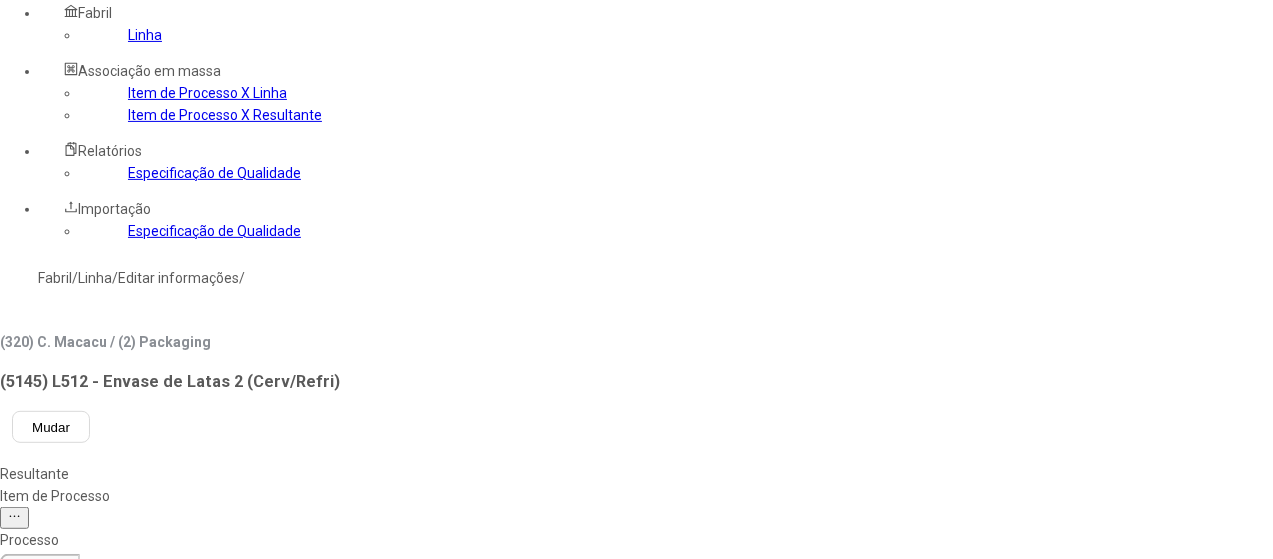 select 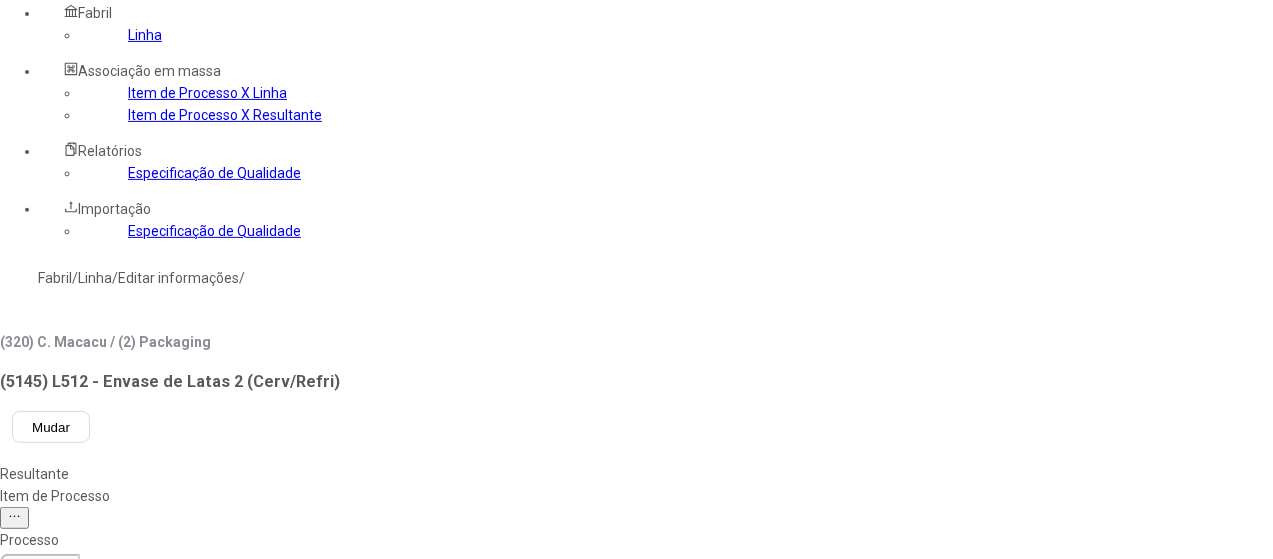 click on "Item de Processo" 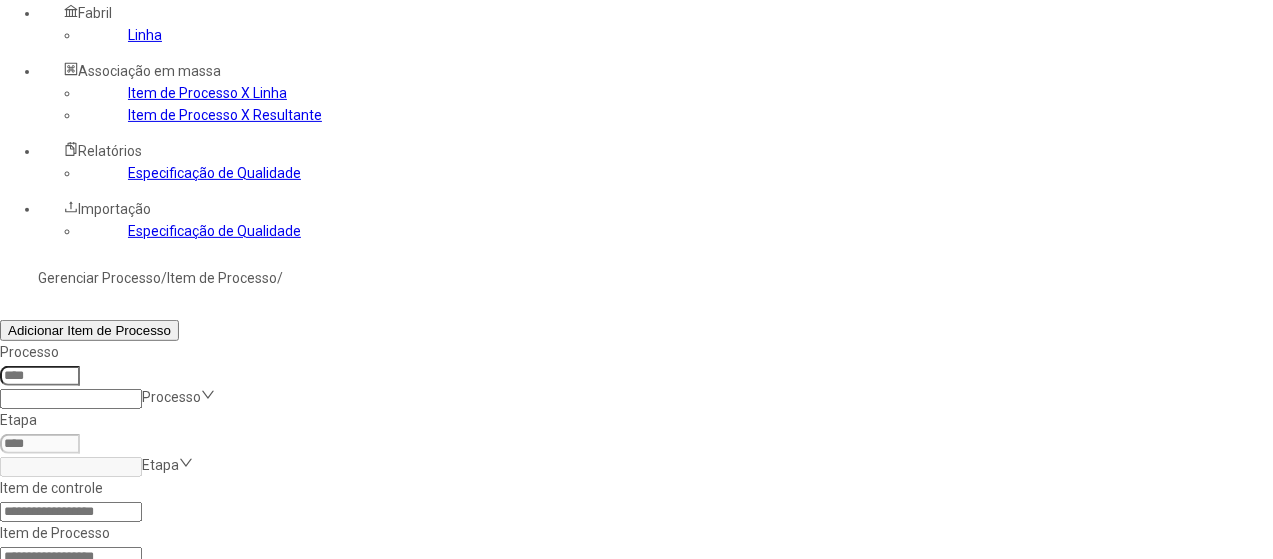 click 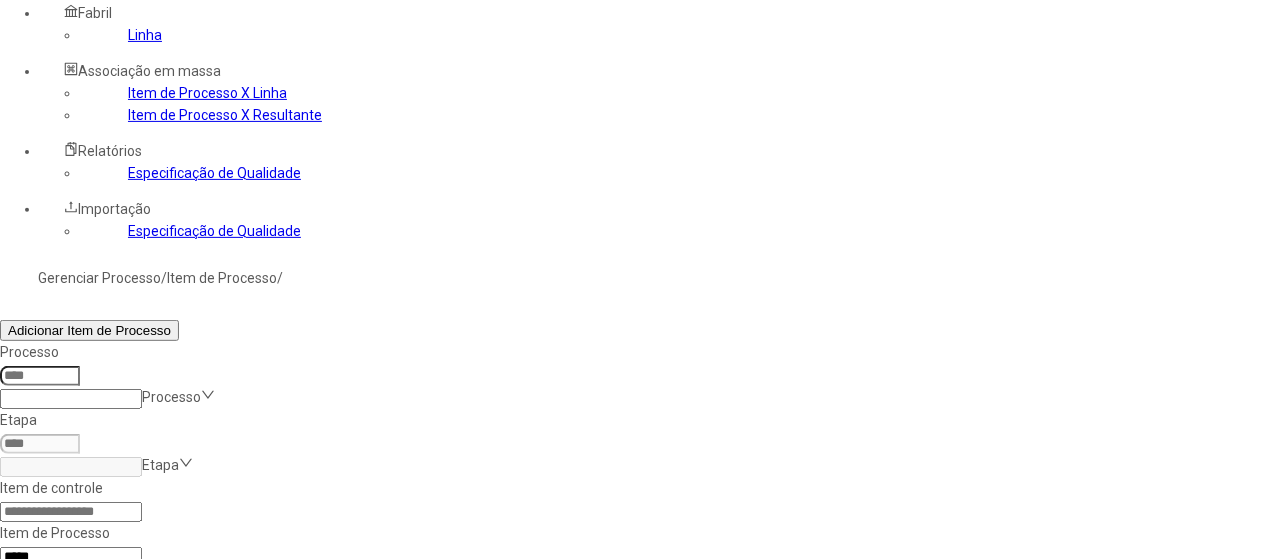 click on "Filtrar" 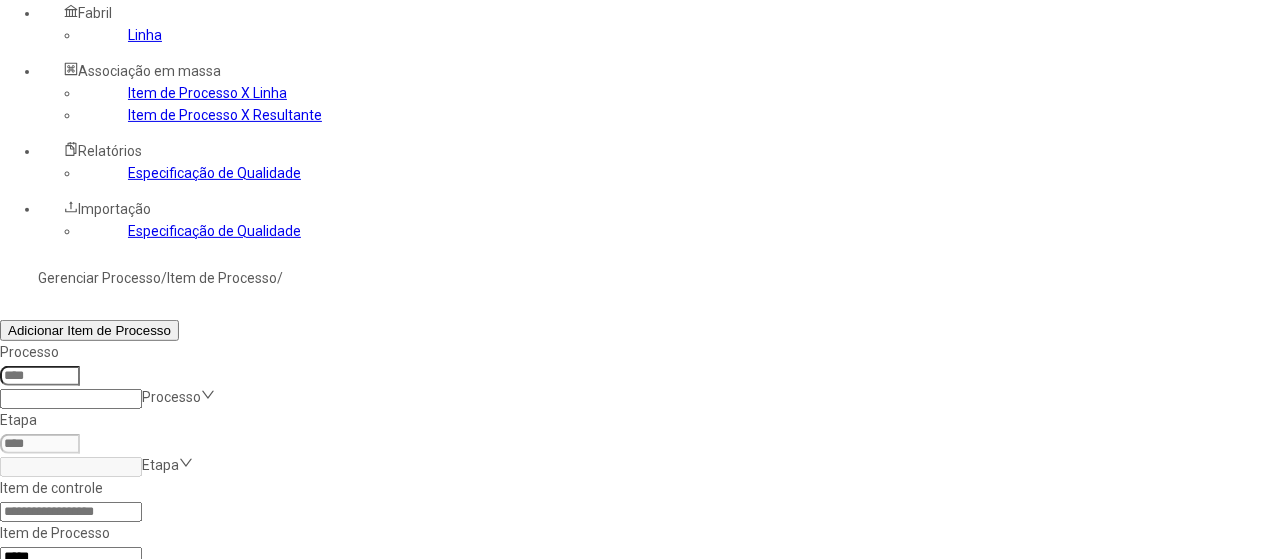 click on "Filtrar" 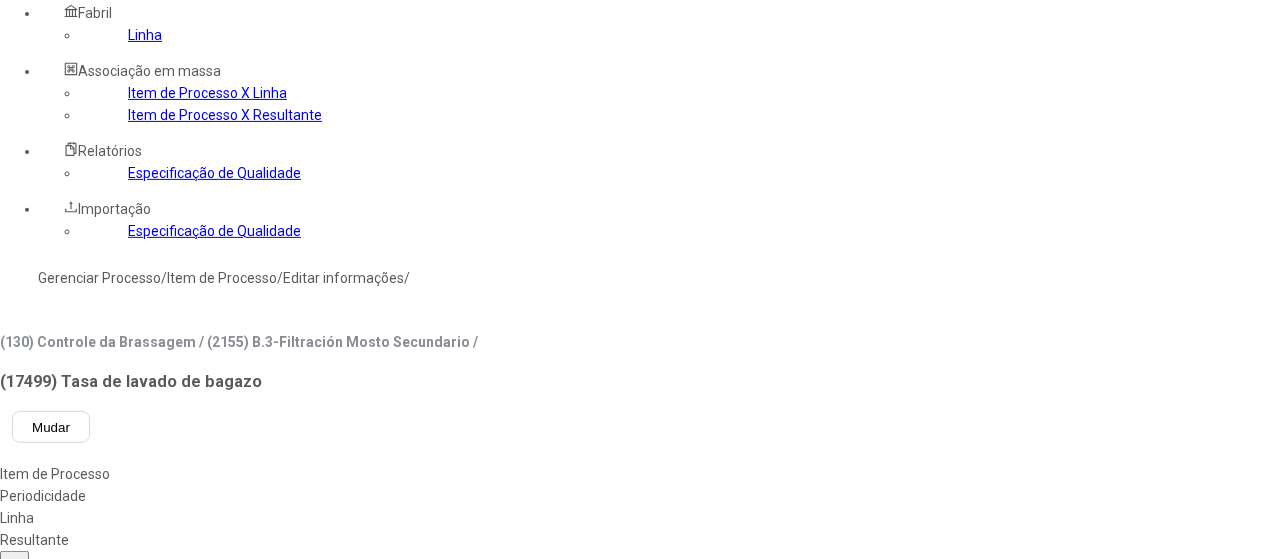 type on "*****" 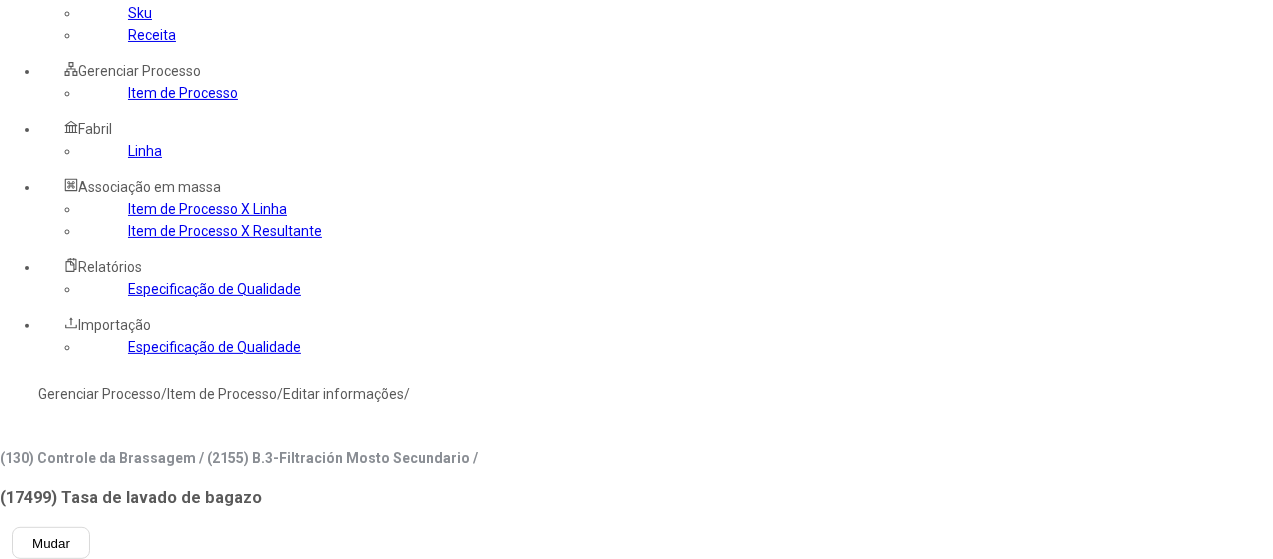 scroll, scrollTop: 72, scrollLeft: 0, axis: vertical 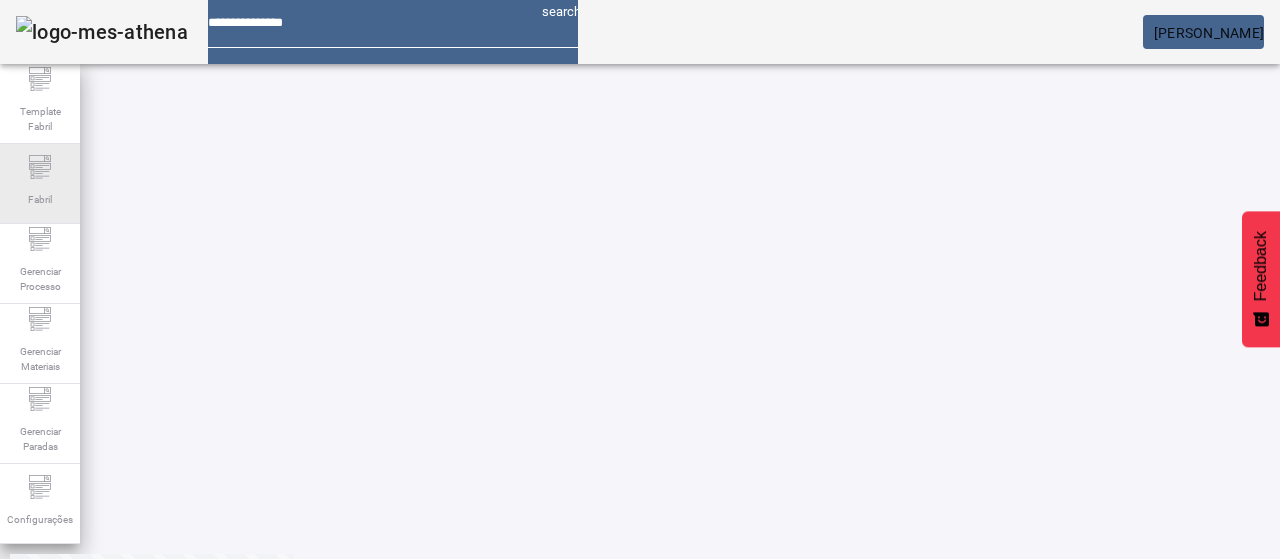 drag, startPoint x: 43, startPoint y: 181, endPoint x: 44, endPoint y: 170, distance: 11.045361 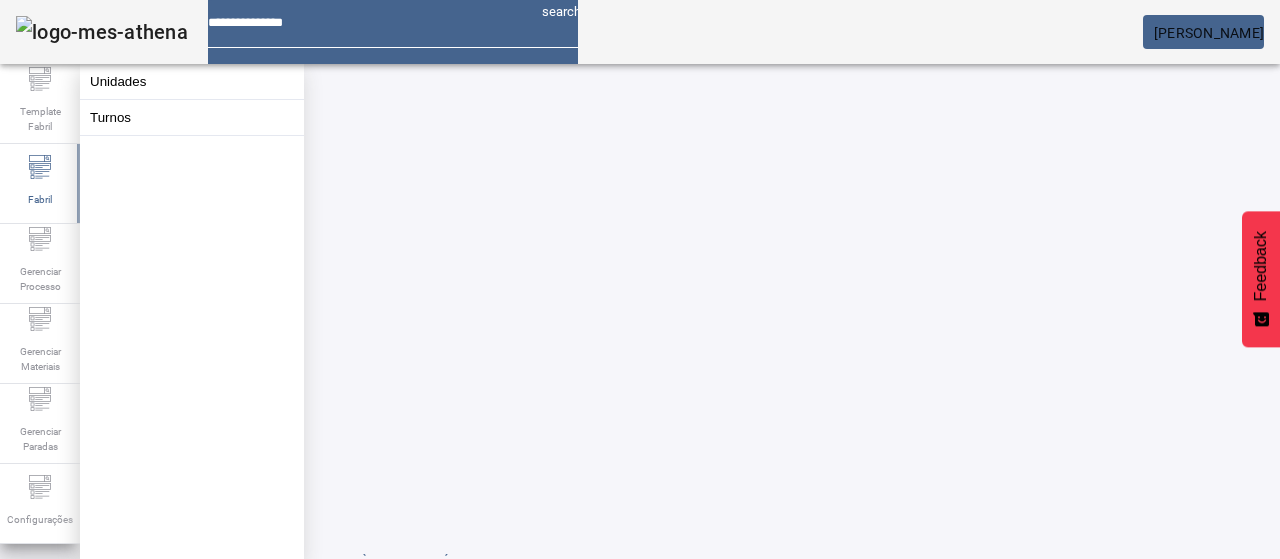 scroll, scrollTop: 0, scrollLeft: 0, axis: both 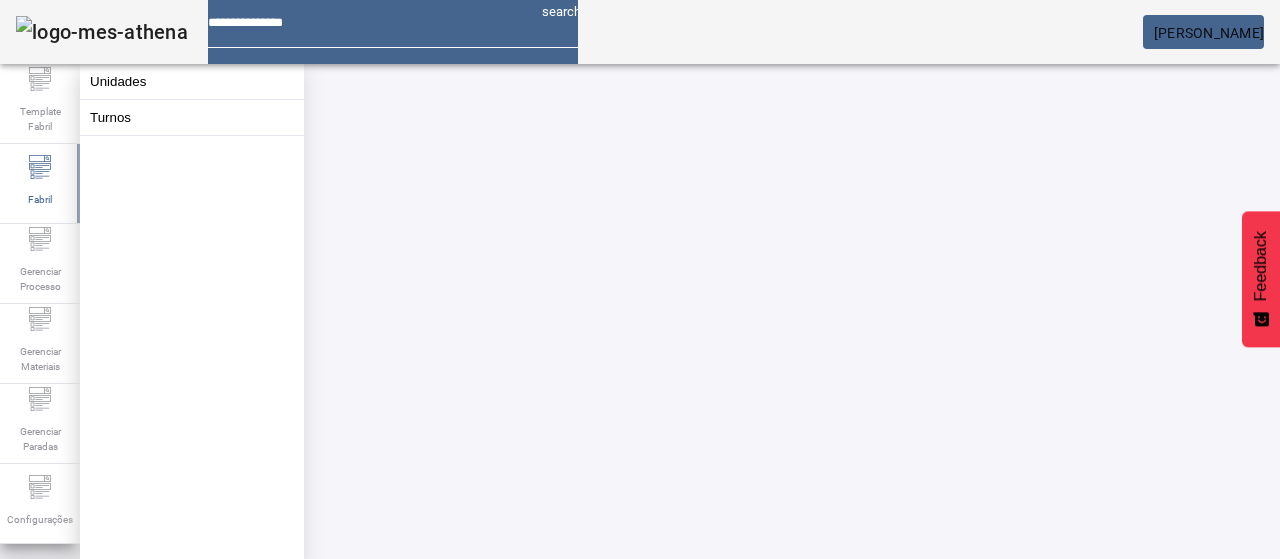 click on "ABRIR FILTROS" 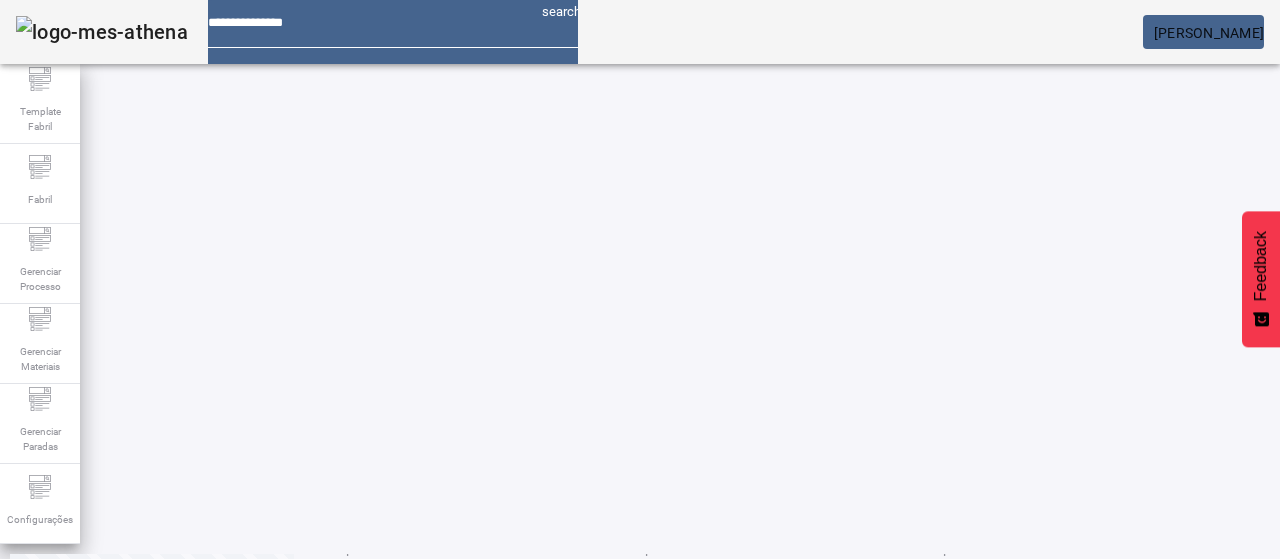 scroll, scrollTop: 160, scrollLeft: 0, axis: vertical 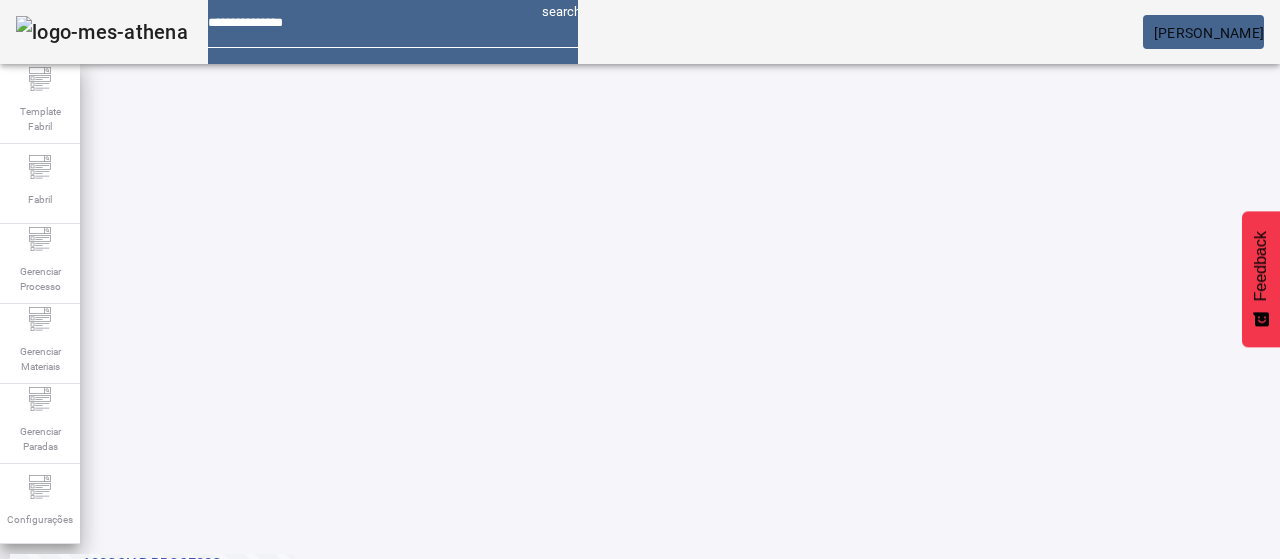 click at bounding box center (572, 583) 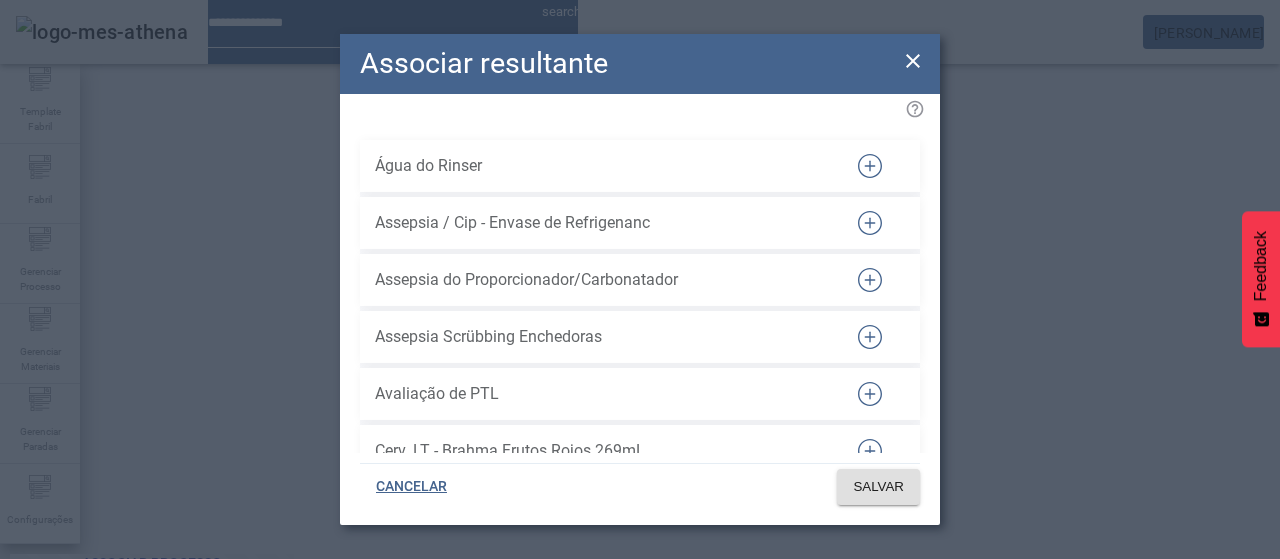 scroll, scrollTop: 959, scrollLeft: 0, axis: vertical 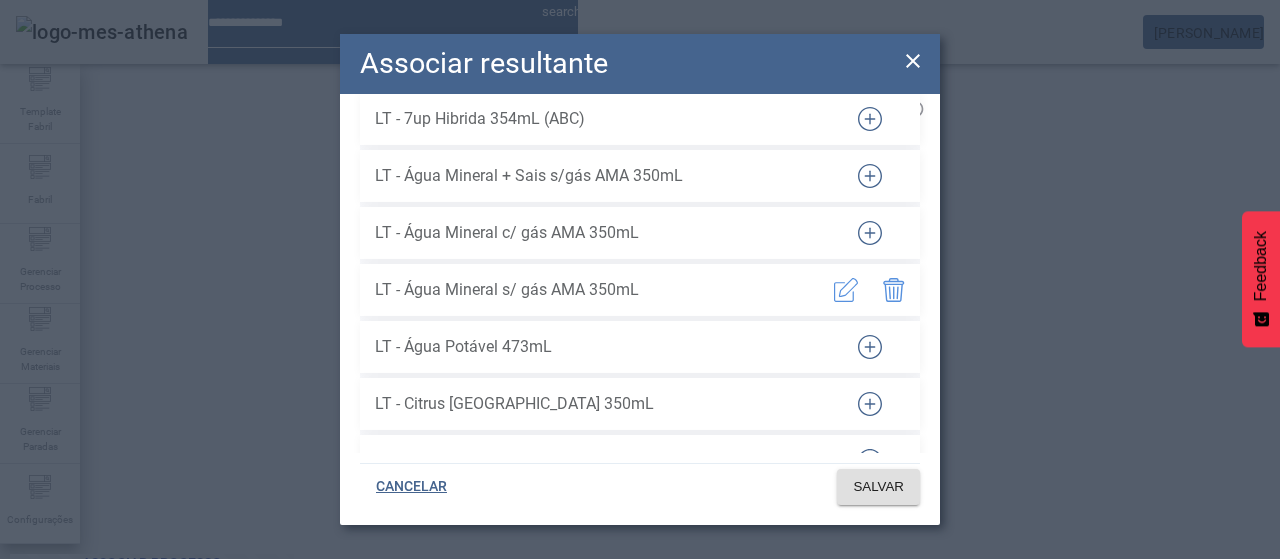 click 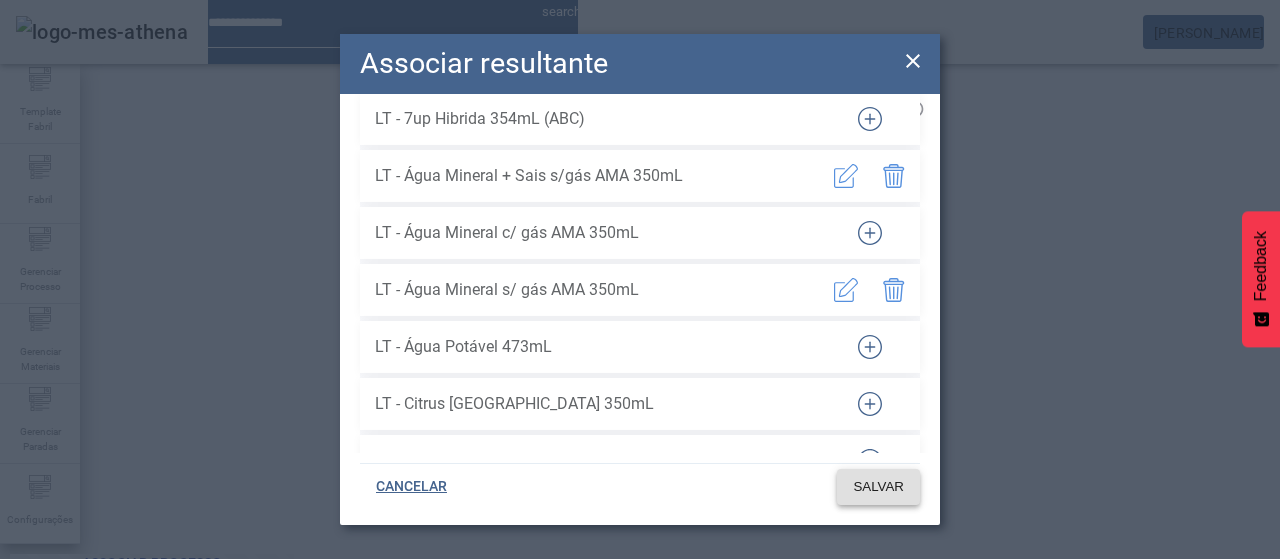 click on "SALVAR" 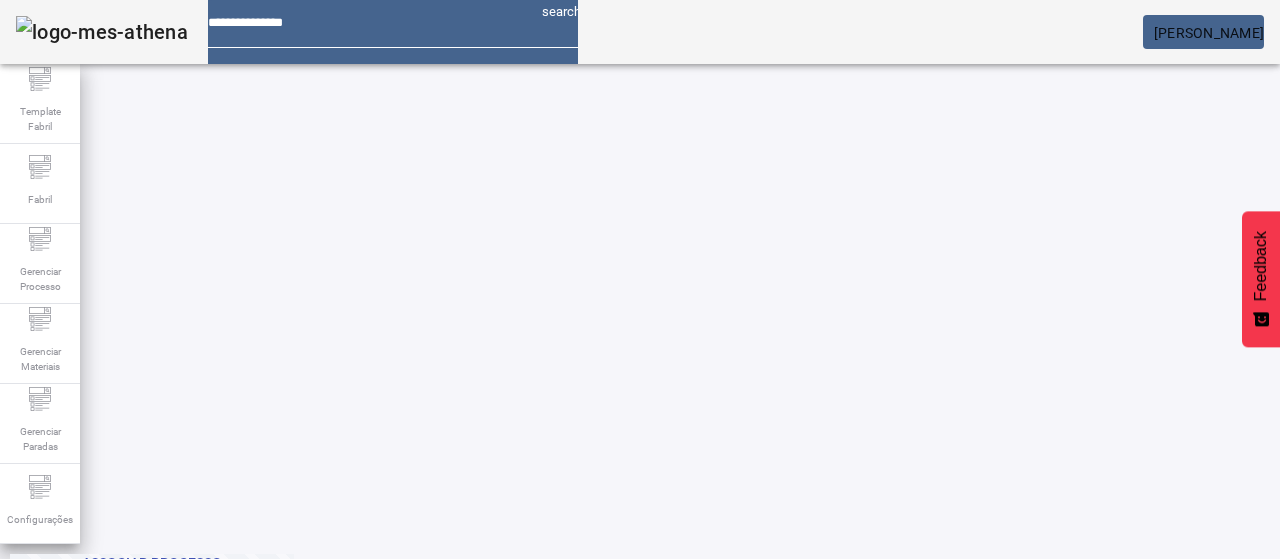 click at bounding box center [572, 583] 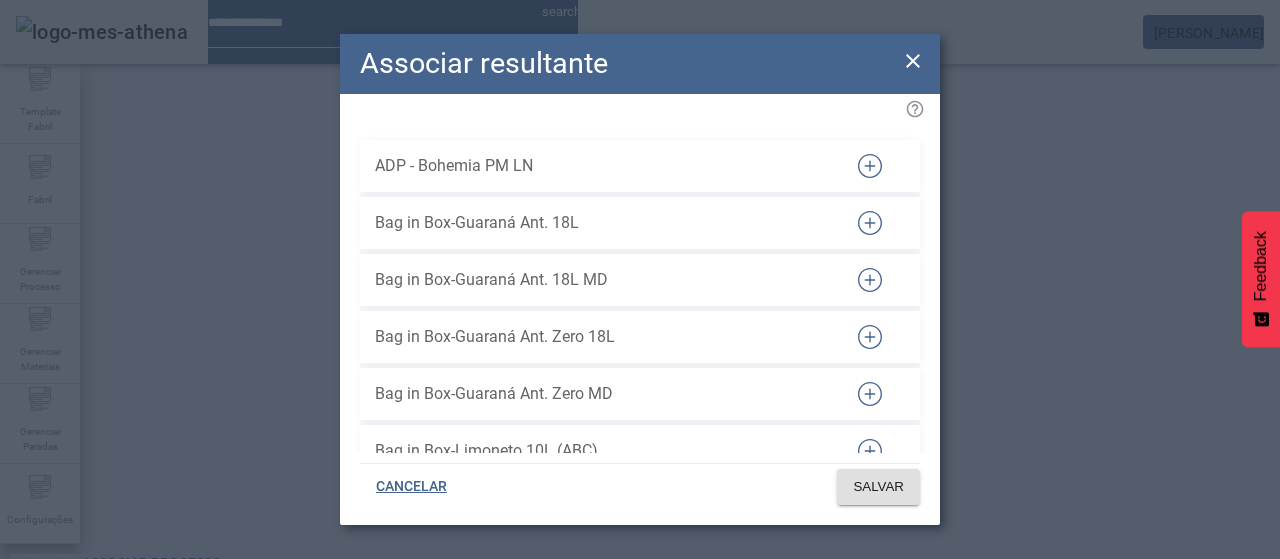 scroll, scrollTop: 49922, scrollLeft: 0, axis: vertical 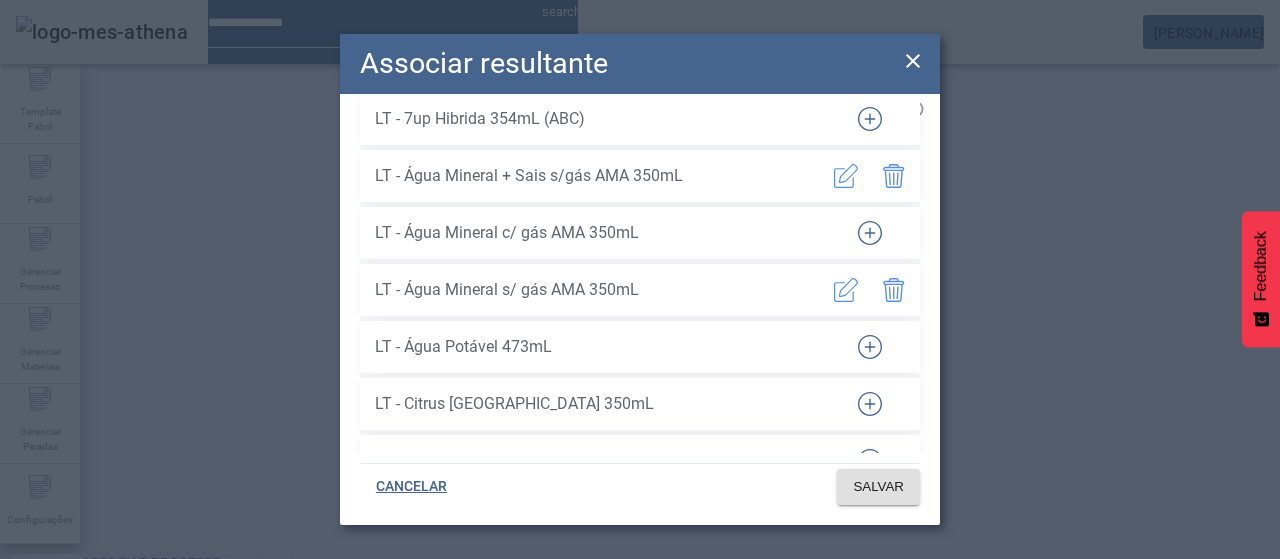 drag, startPoint x: 412, startPoint y: 492, endPoint x: 290, endPoint y: 387, distance: 160.96272 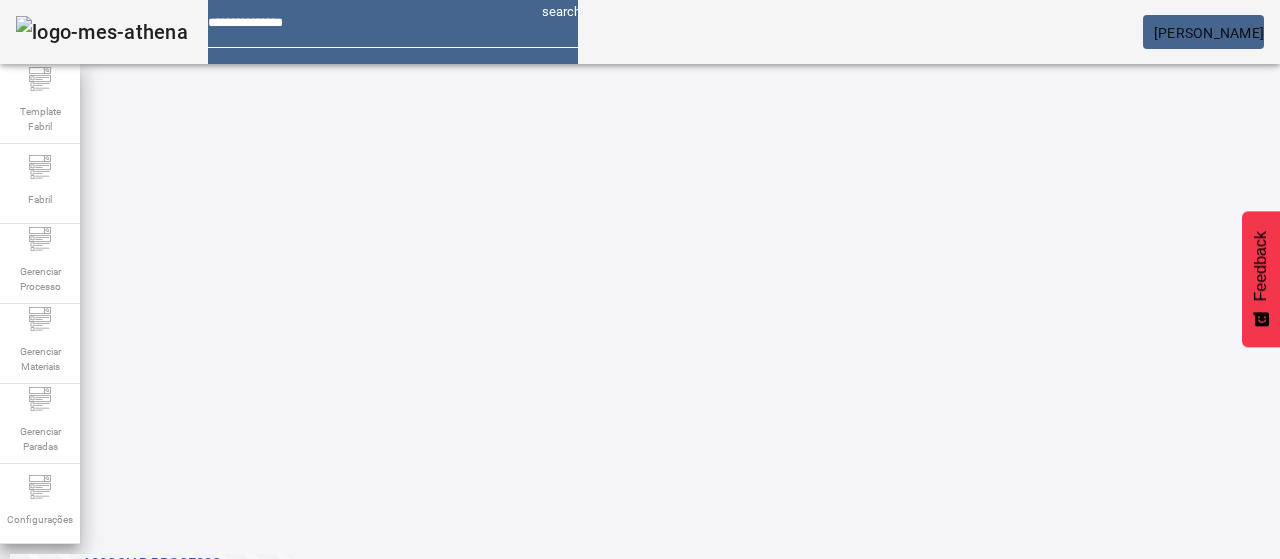 click at bounding box center (572, 583) 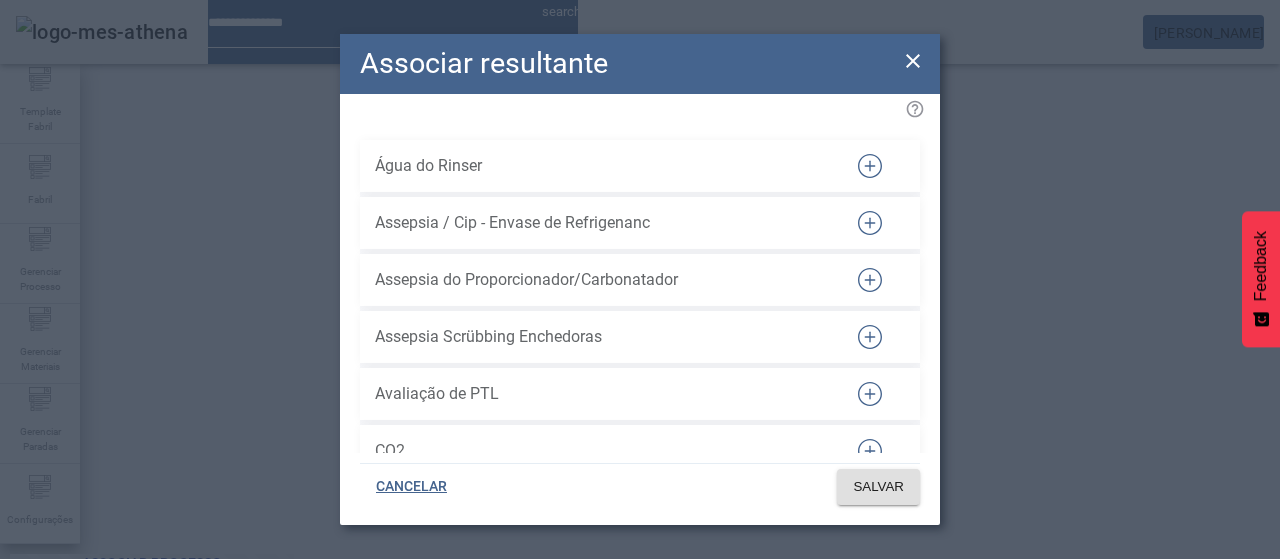scroll, scrollTop: 731, scrollLeft: 0, axis: vertical 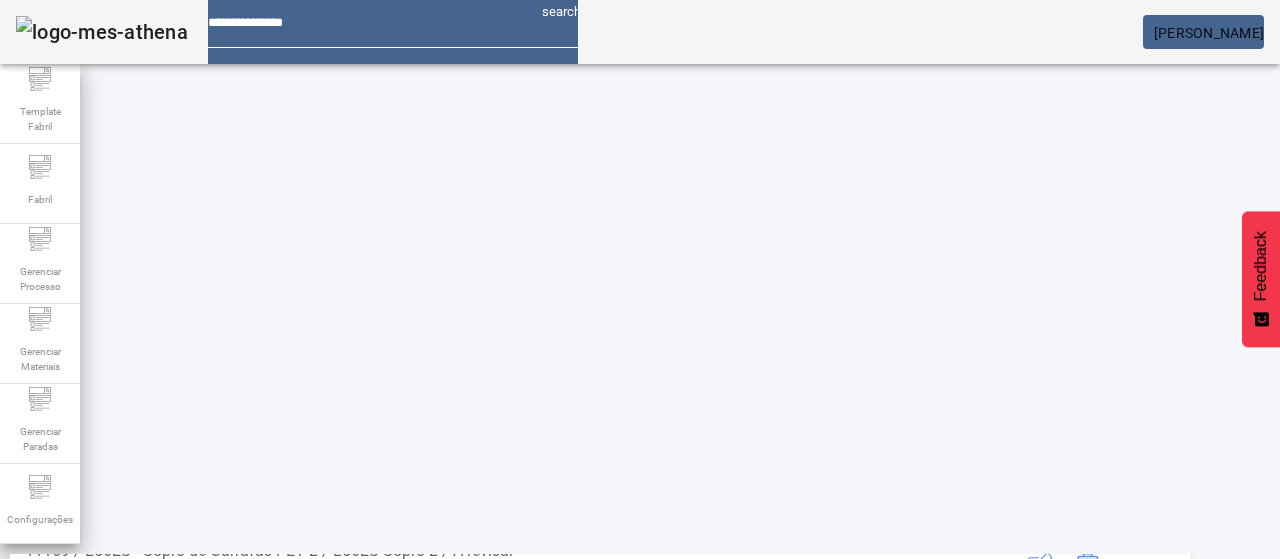 click at bounding box center (1136, 809) 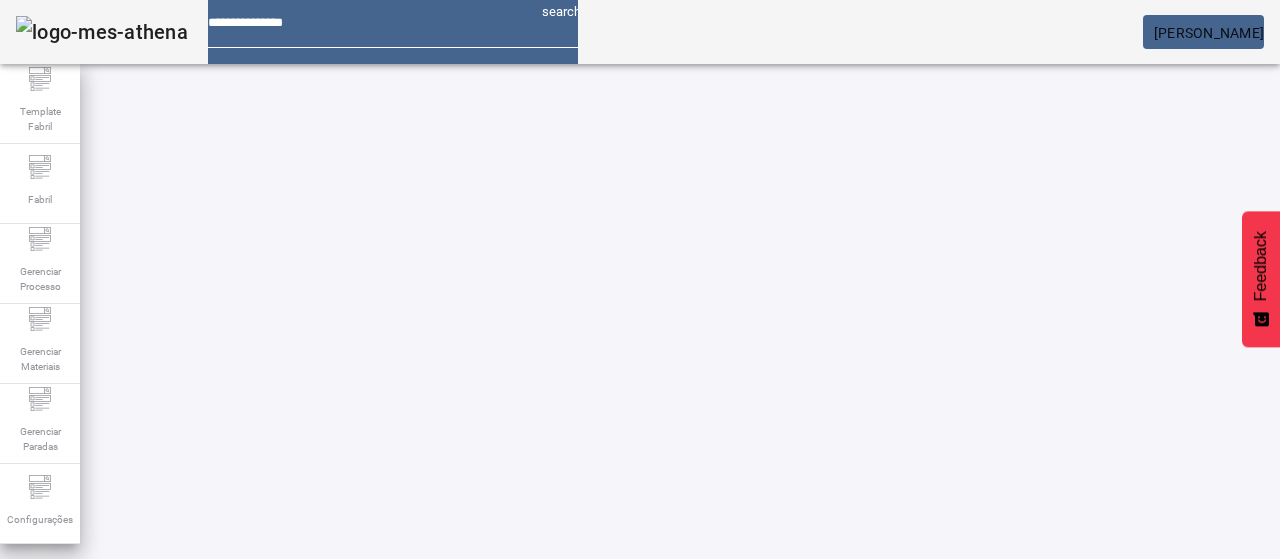 click at bounding box center [572, 719] 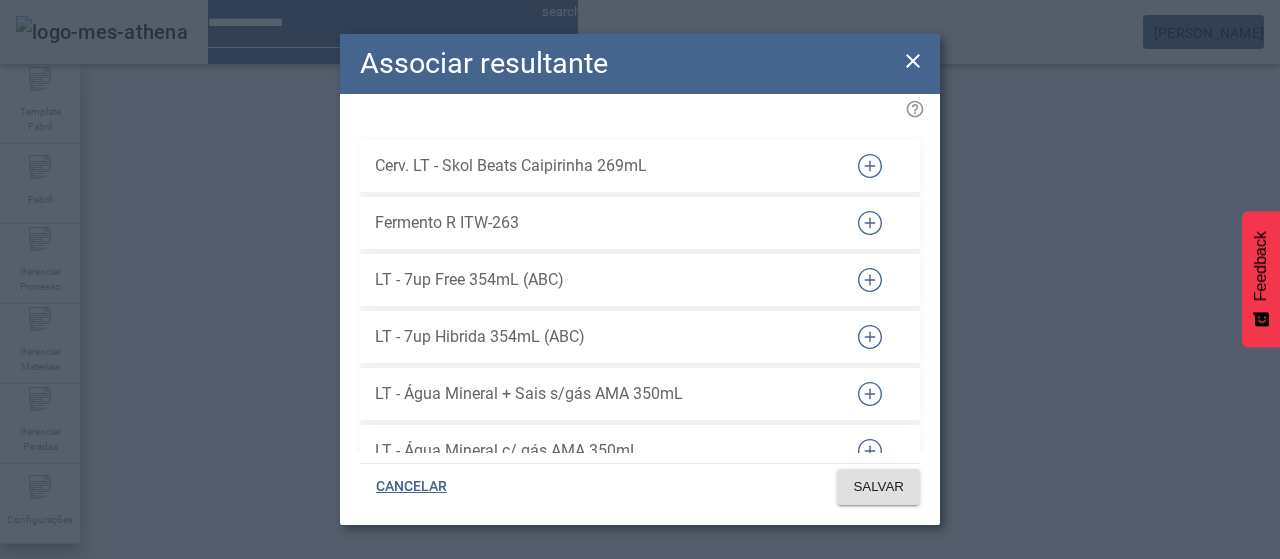 scroll, scrollTop: 218, scrollLeft: 0, axis: vertical 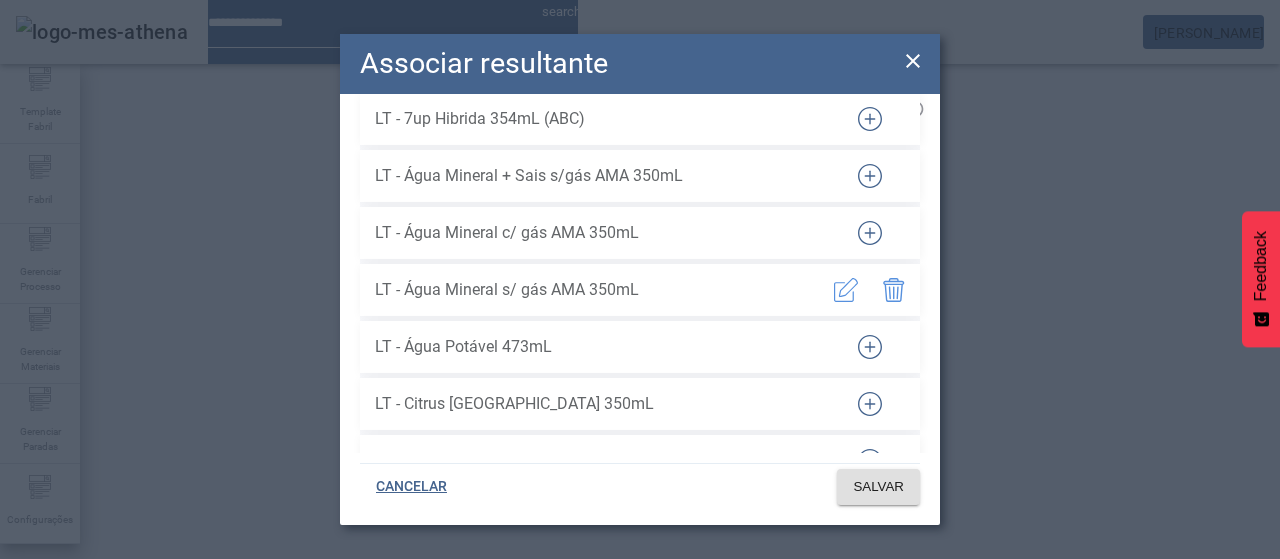 click 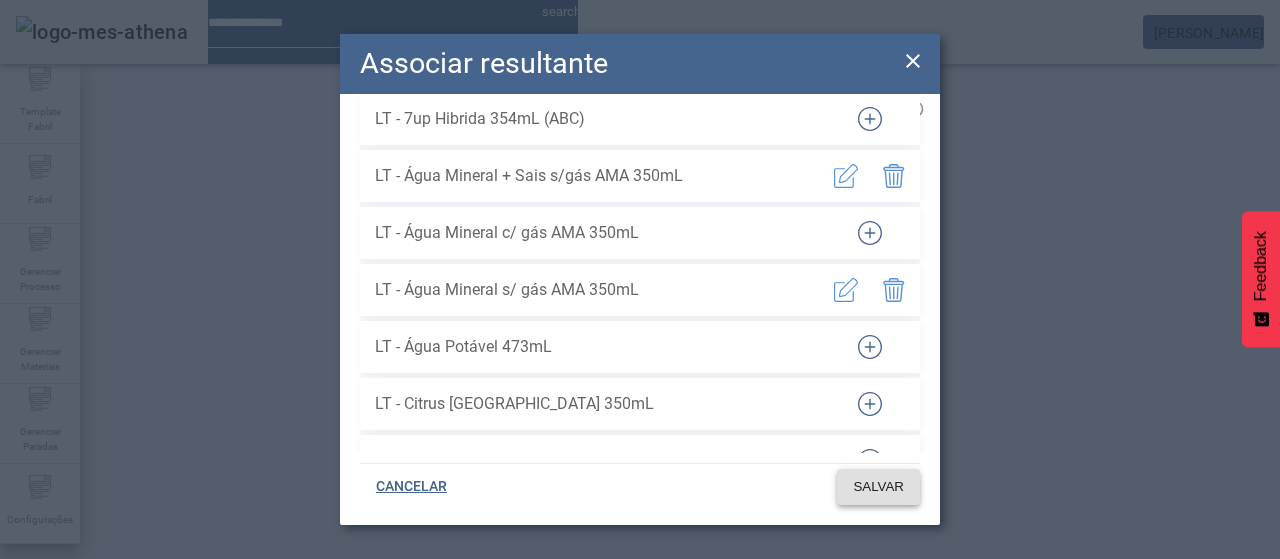 click on "SALVAR" 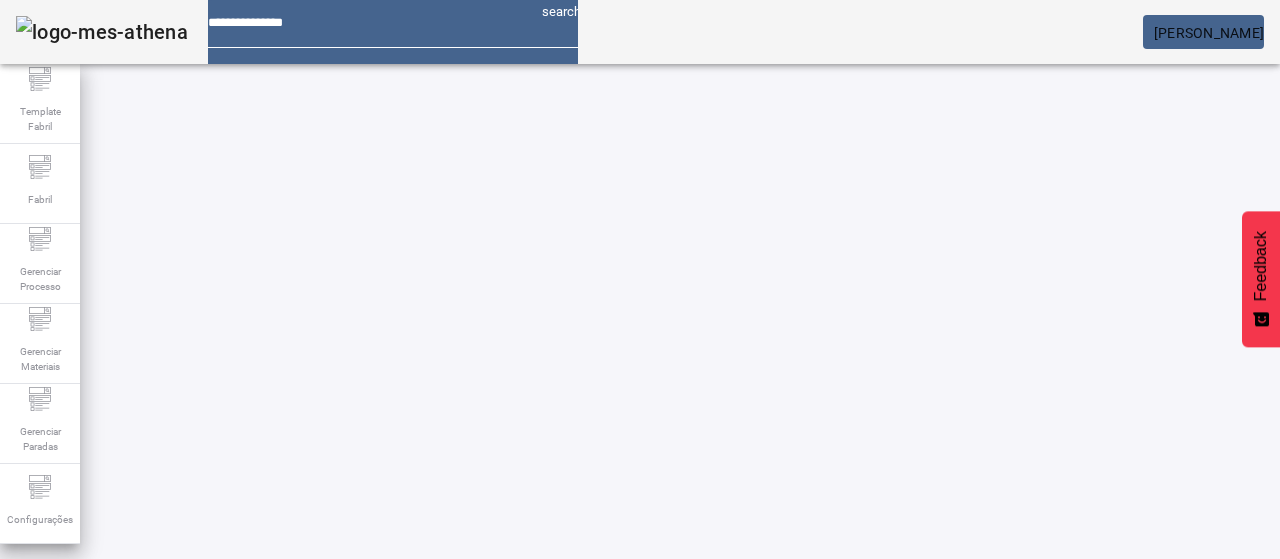 click at bounding box center [572, 743] 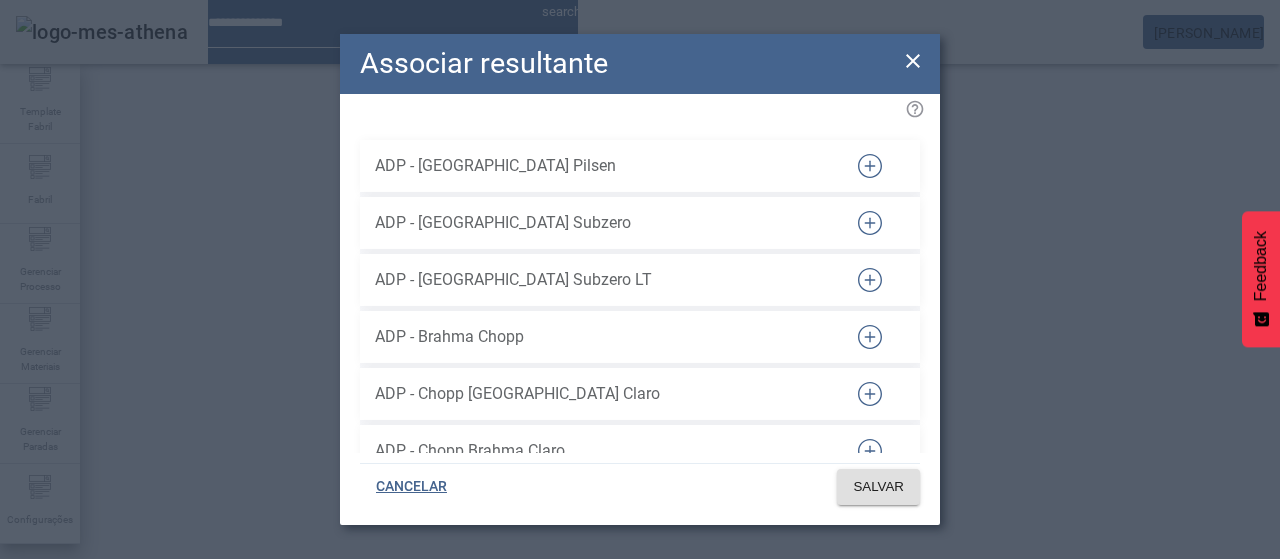scroll, scrollTop: 29516, scrollLeft: 0, axis: vertical 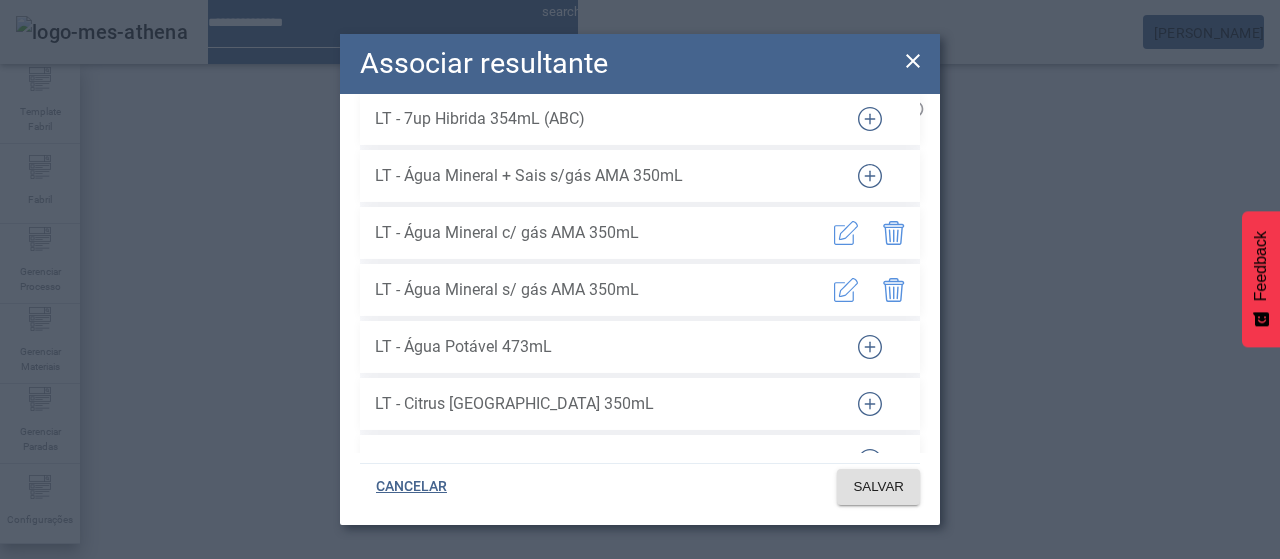 click 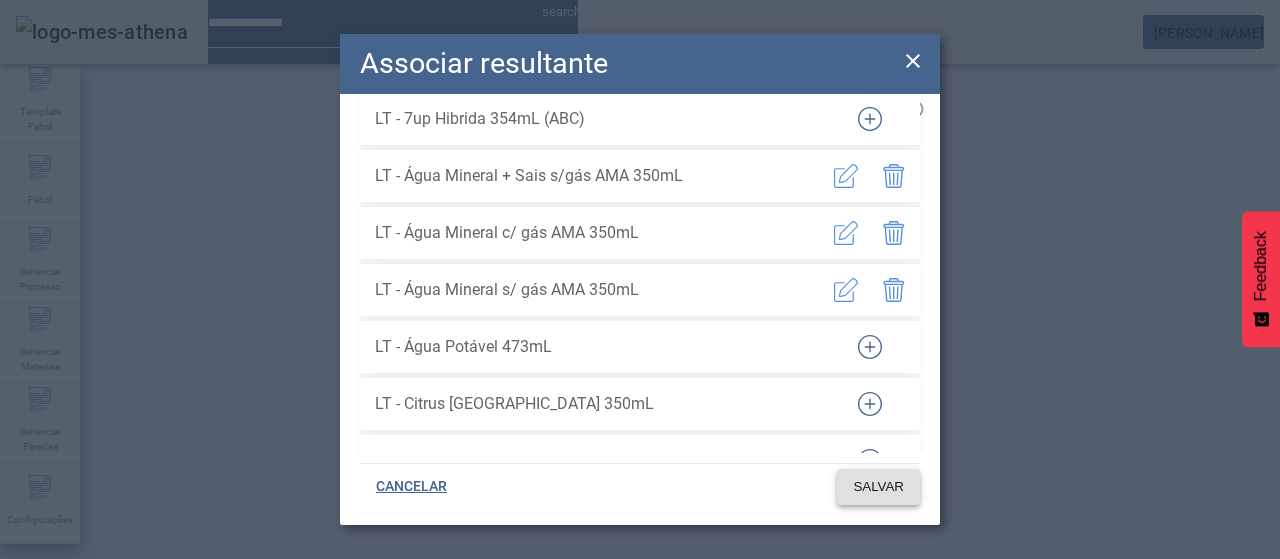 click on "SALVAR" 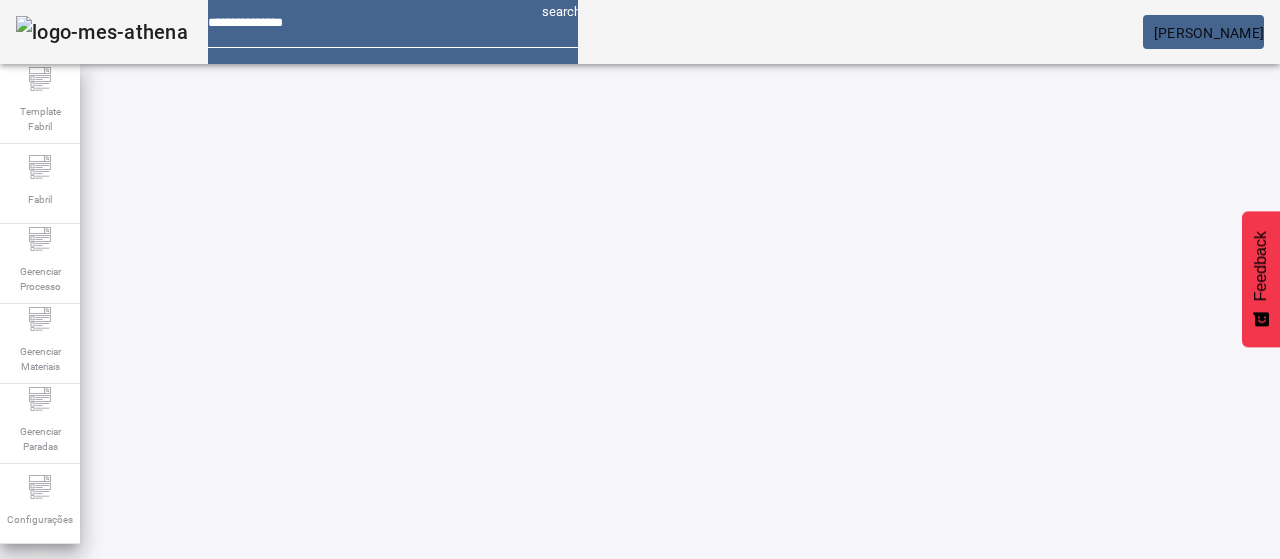 scroll, scrollTop: 100, scrollLeft: 0, axis: vertical 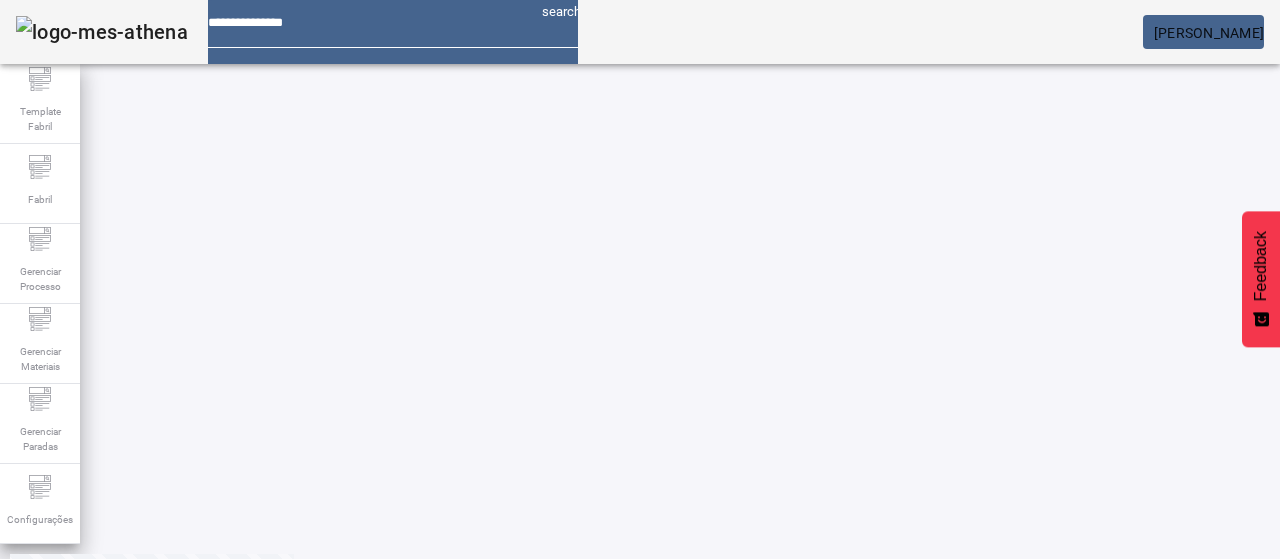 click on "2" 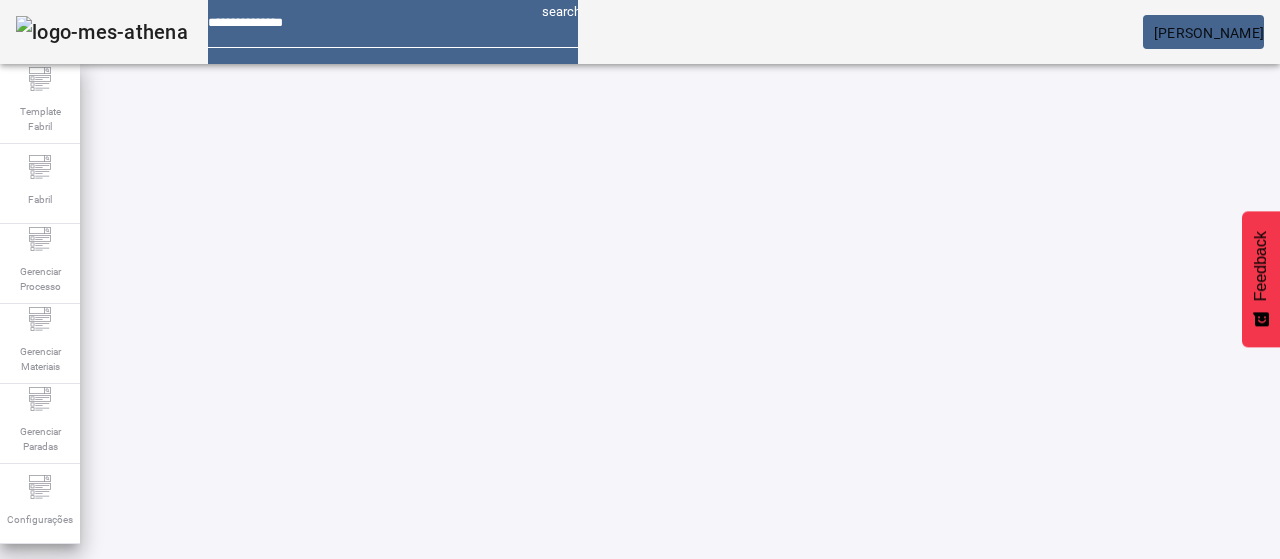 scroll, scrollTop: 0, scrollLeft: 0, axis: both 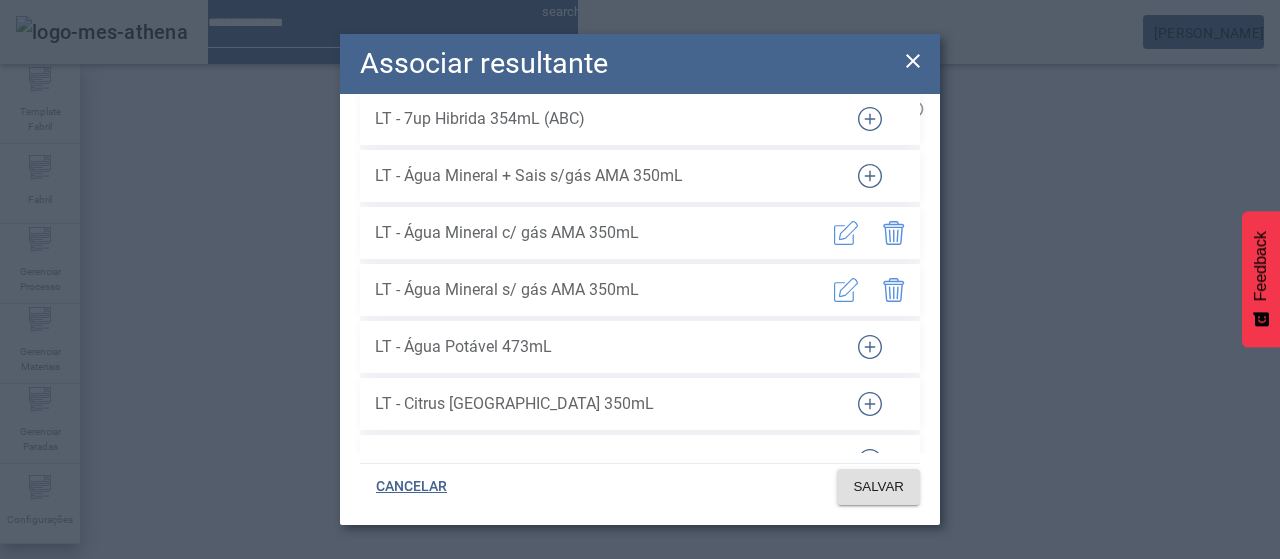 click 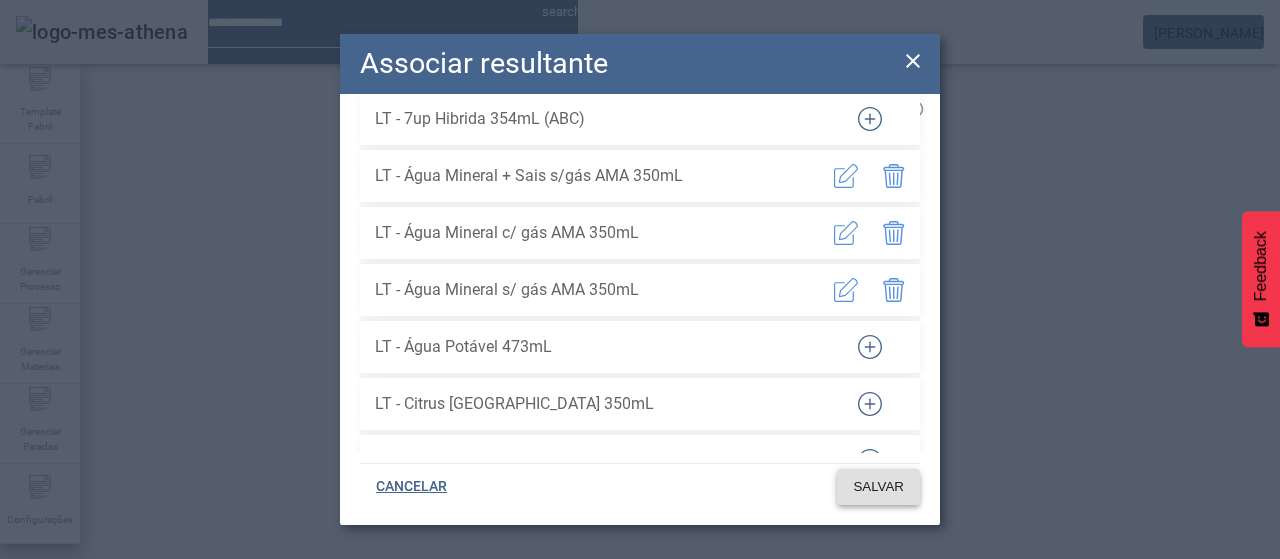 click 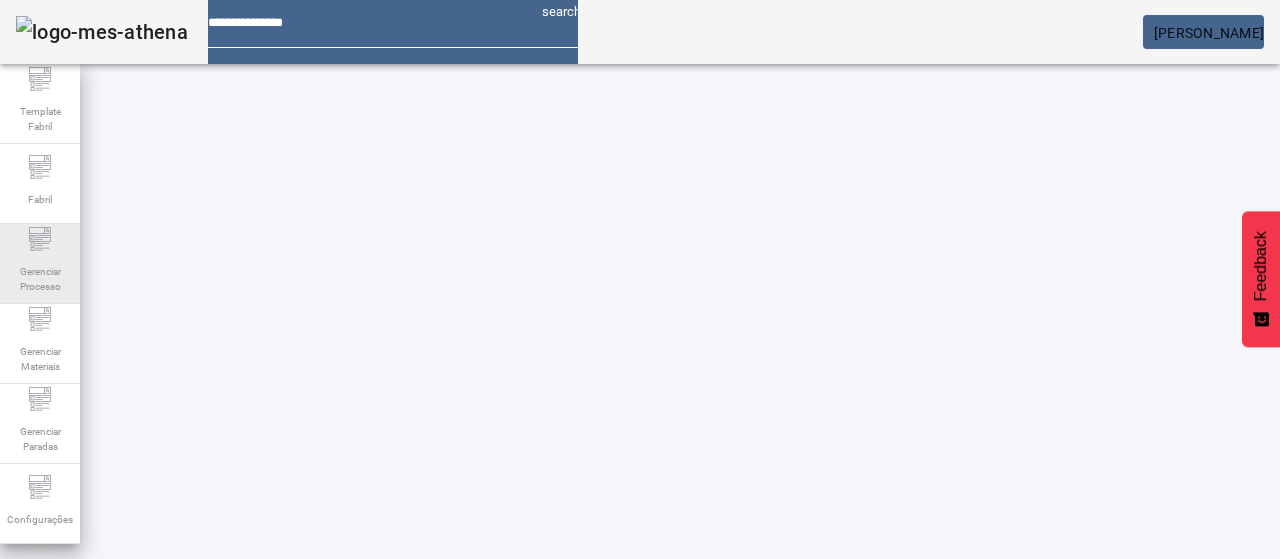 drag, startPoint x: 50, startPoint y: 251, endPoint x: 79, endPoint y: 225, distance: 38.948685 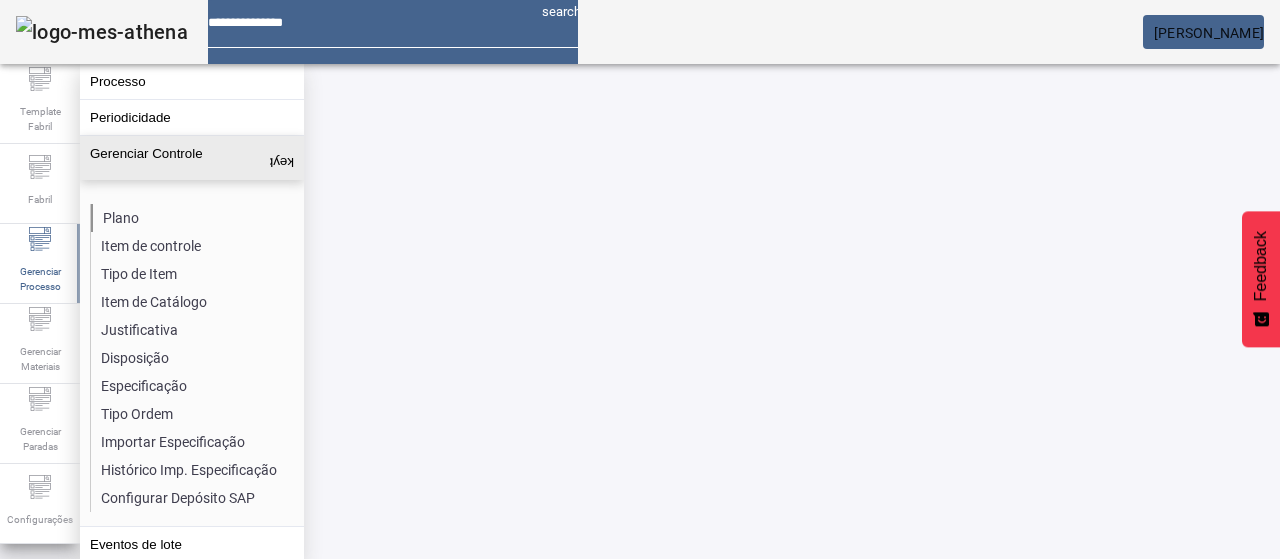 click on "Plano" 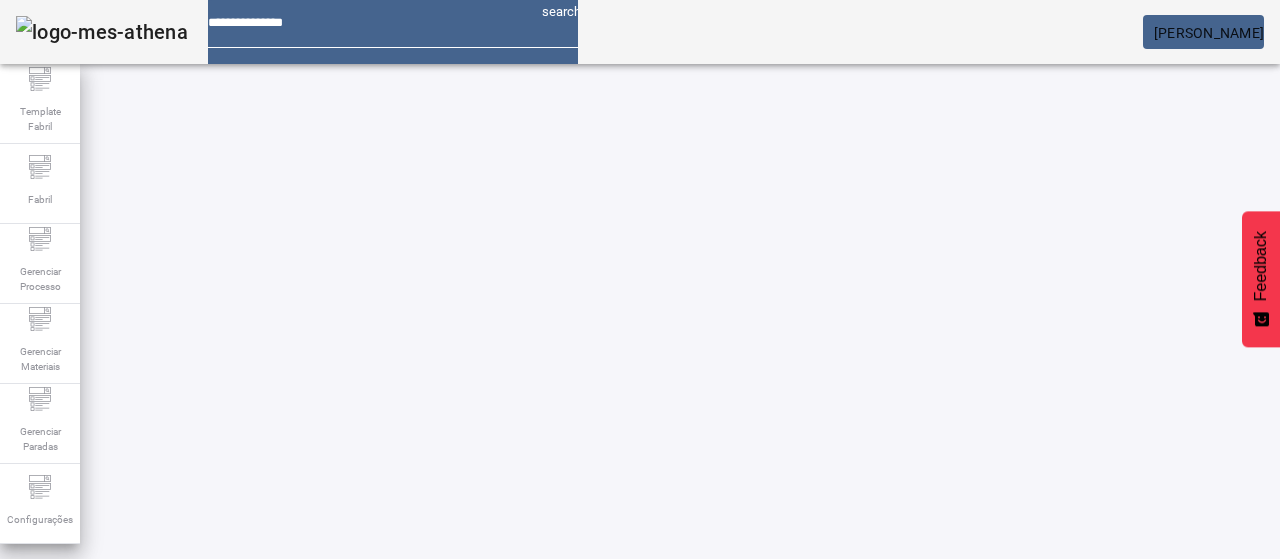 click on "ABRIR FILTROS" 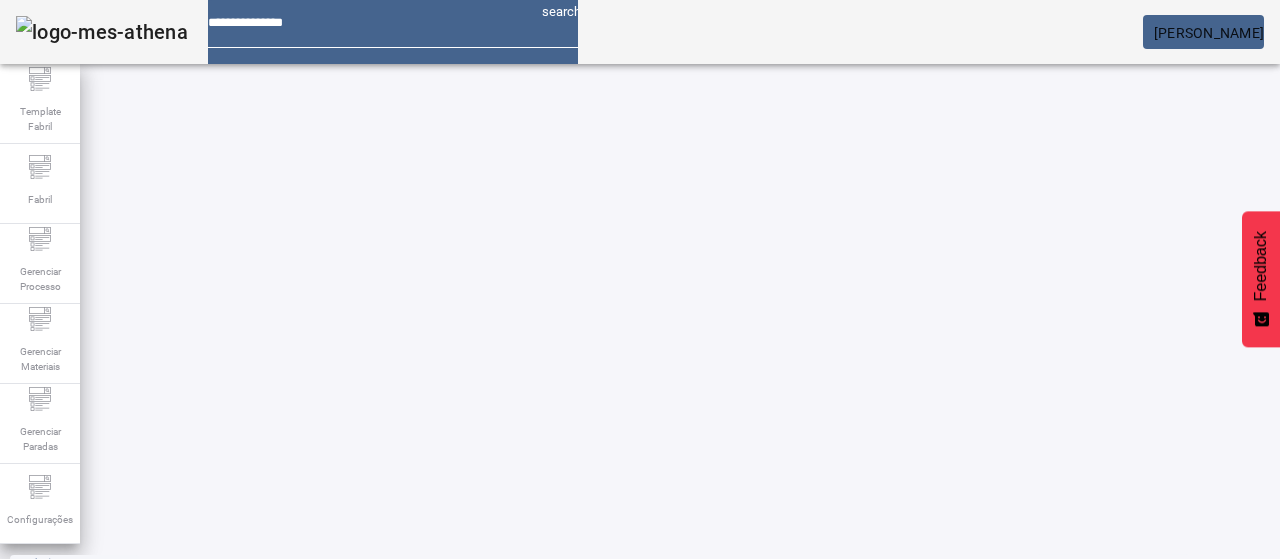 scroll, scrollTop: 100, scrollLeft: 0, axis: vertical 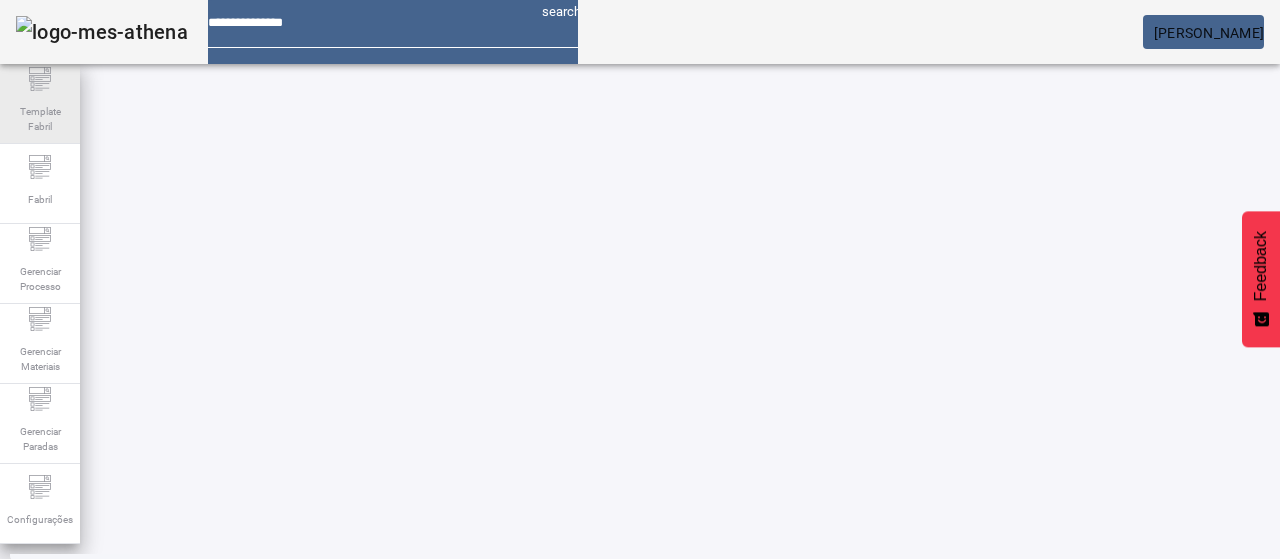 drag, startPoint x: 41, startPoint y: 175, endPoint x: 73, endPoint y: 141, distance: 46.69047 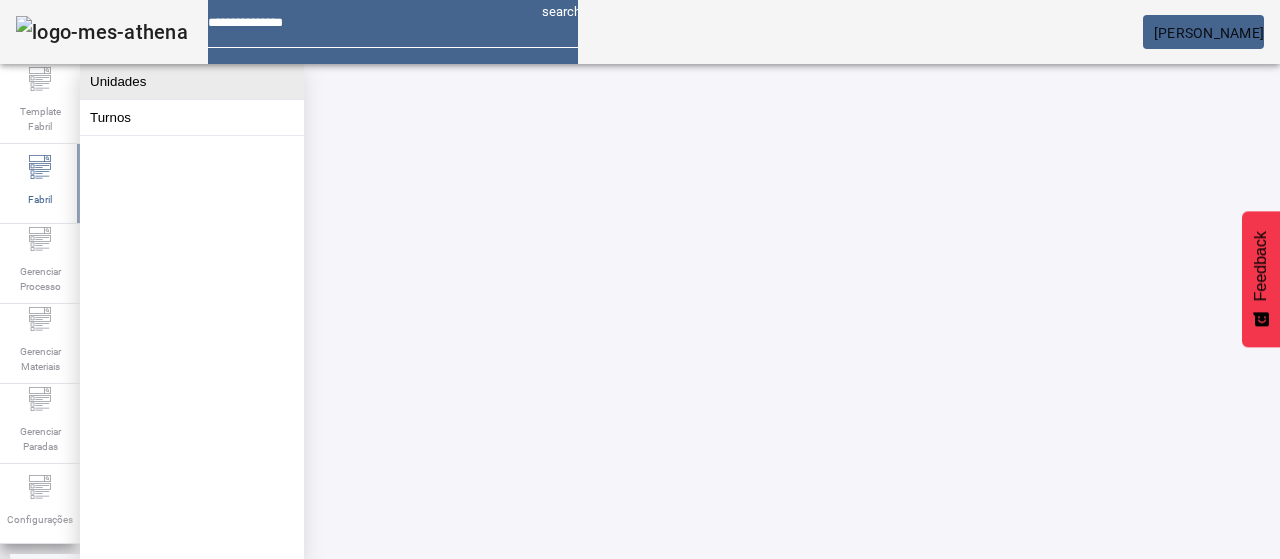 click on "Unidades" 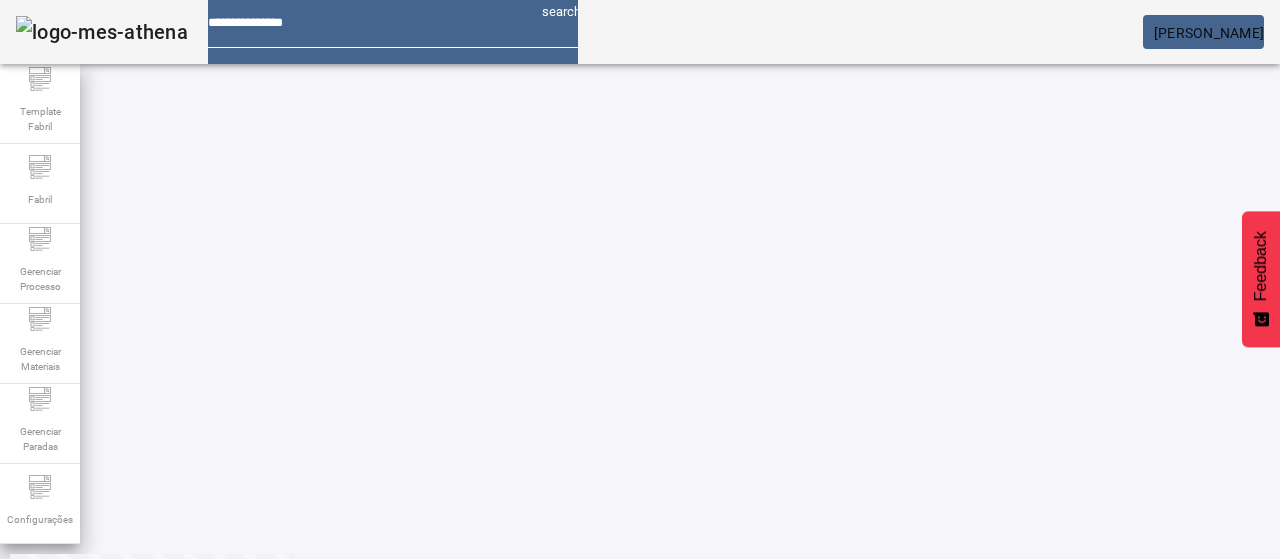 scroll, scrollTop: 160, scrollLeft: 0, axis: vertical 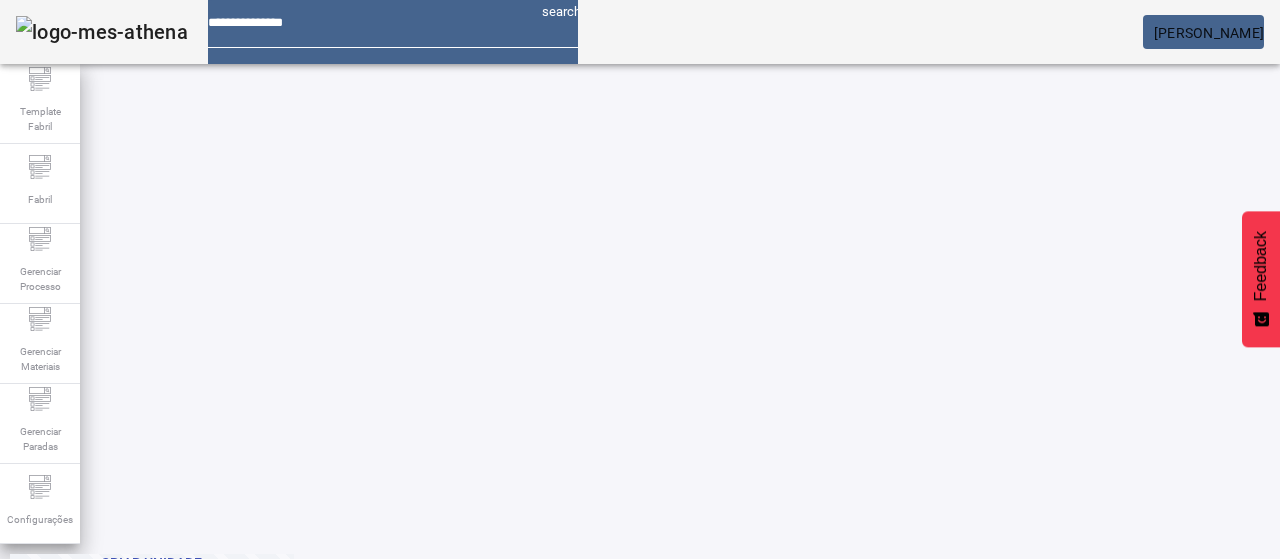 click at bounding box center [572, 583] 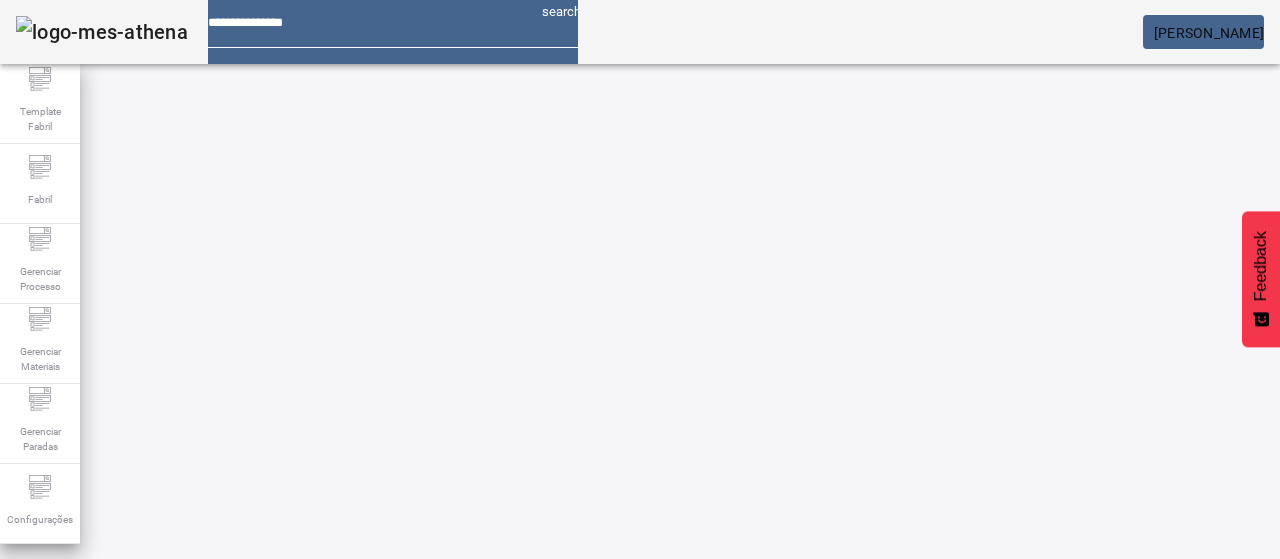 click at bounding box center [572, 743] 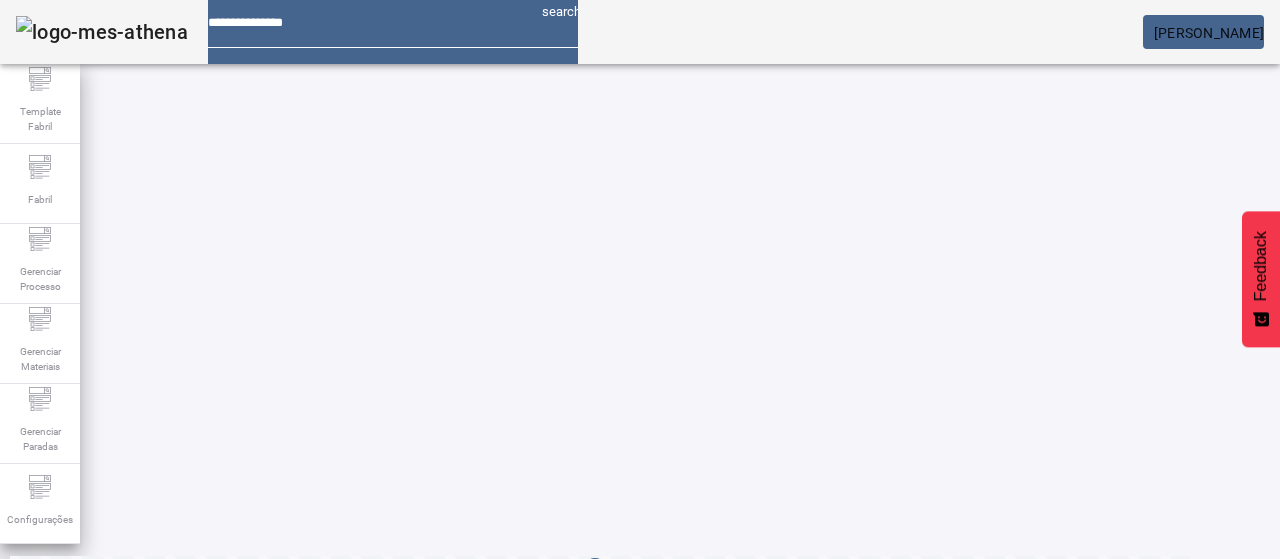 scroll, scrollTop: 100, scrollLeft: 0, axis: vertical 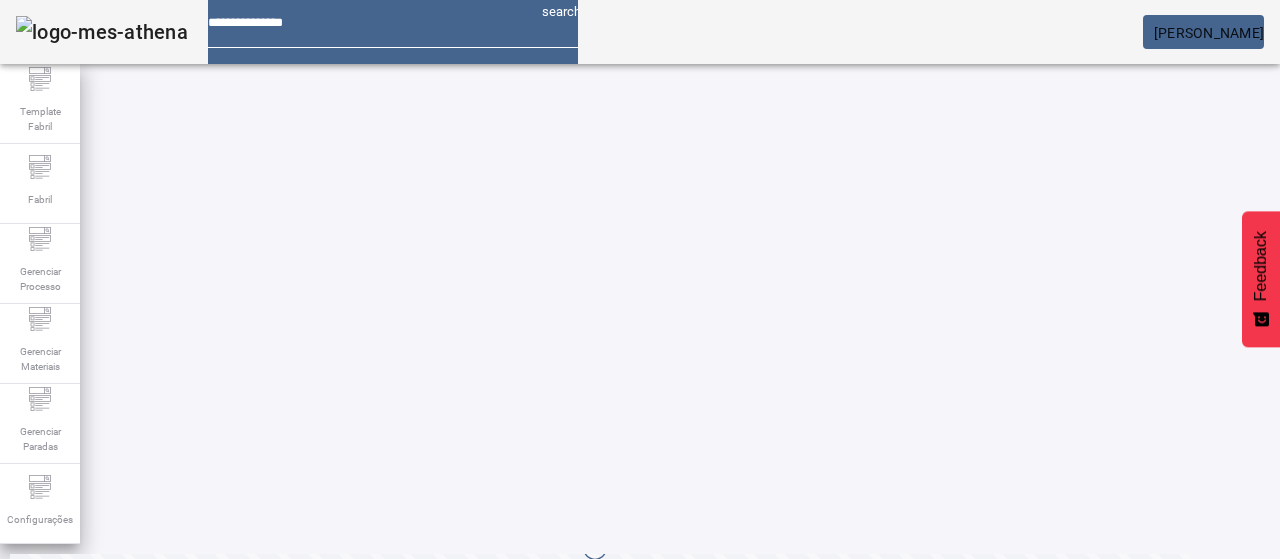 click at bounding box center [1136, 758] 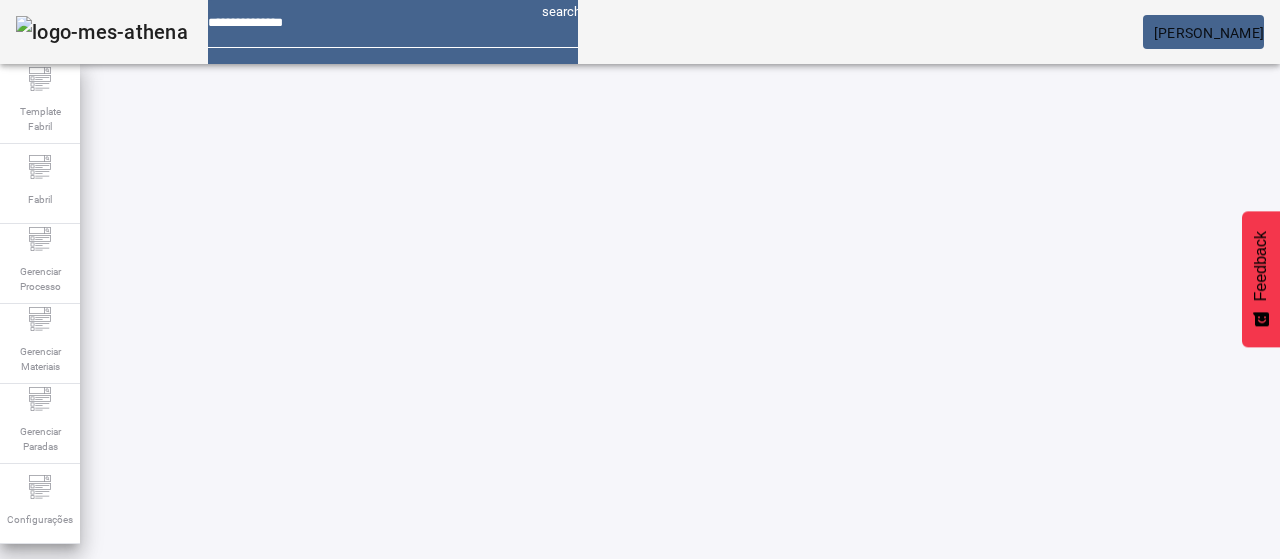 click at bounding box center [572, 719] 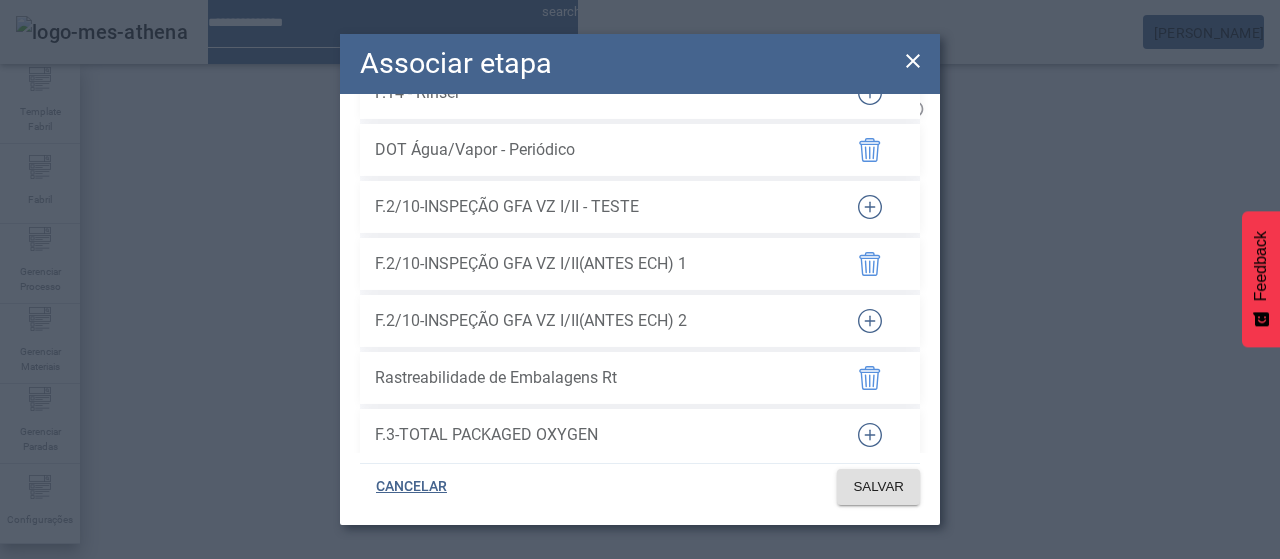 scroll, scrollTop: 900, scrollLeft: 0, axis: vertical 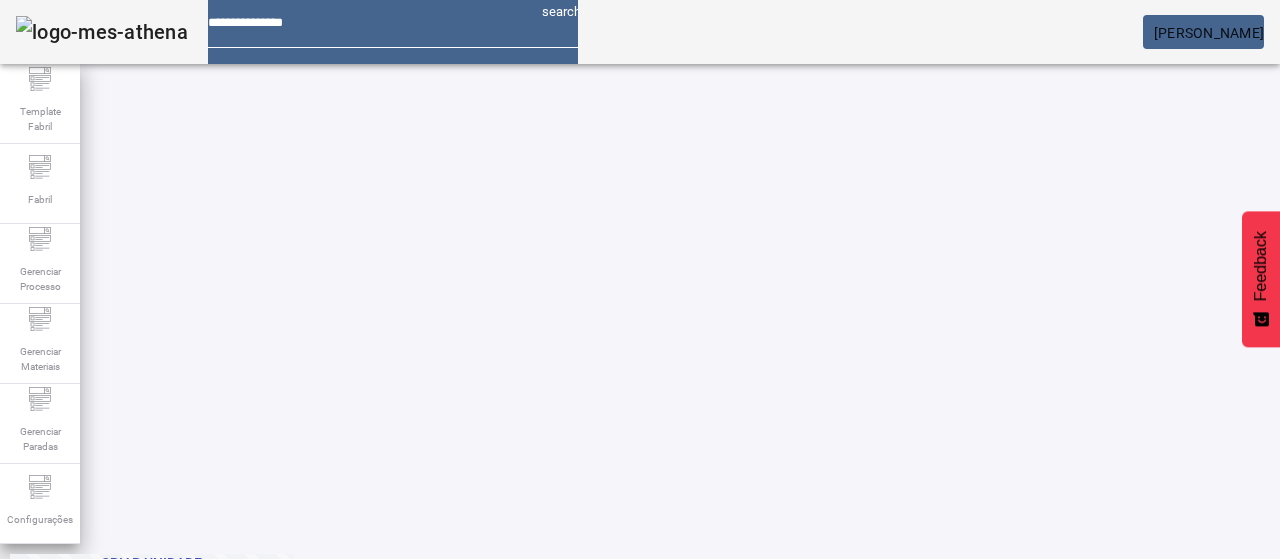 click on "2" 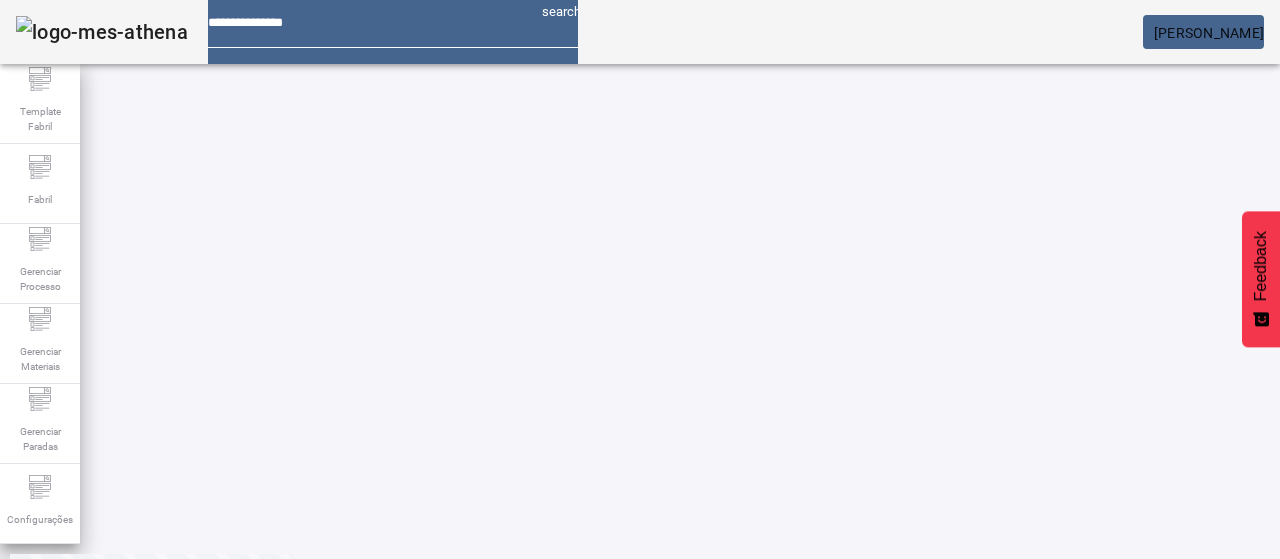 scroll, scrollTop: 160, scrollLeft: 0, axis: vertical 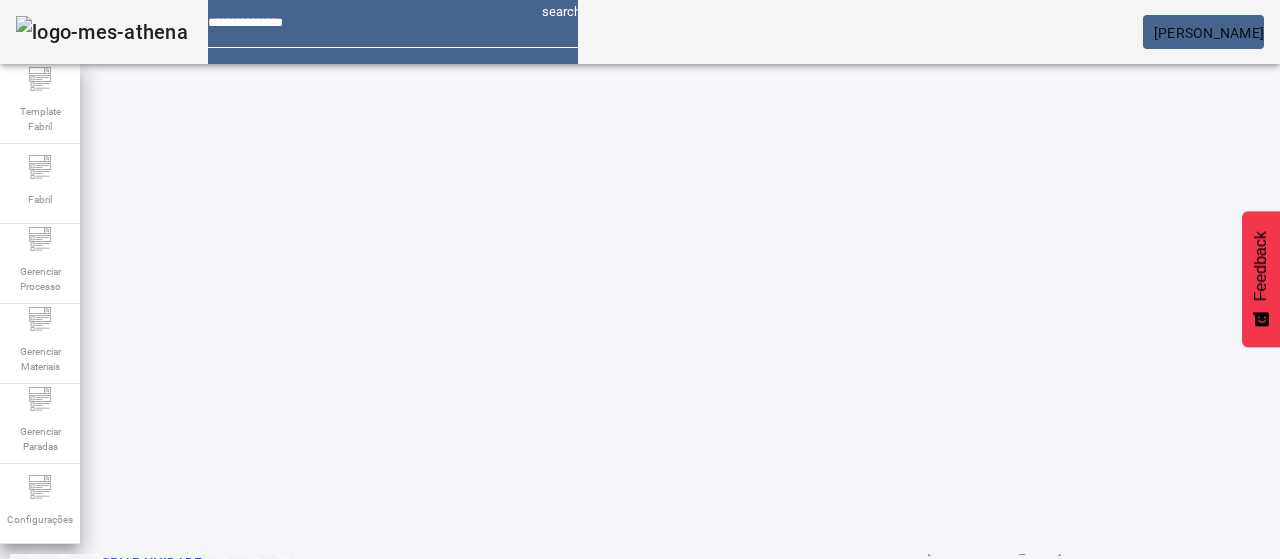 click at bounding box center (1169, 883) 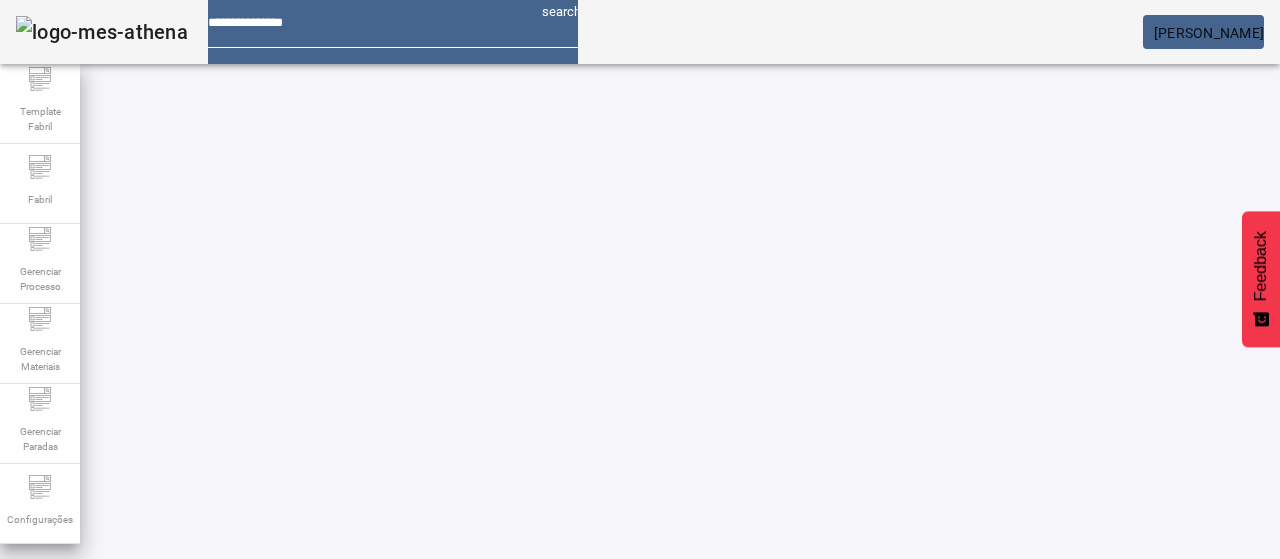 click at bounding box center [273, 893] 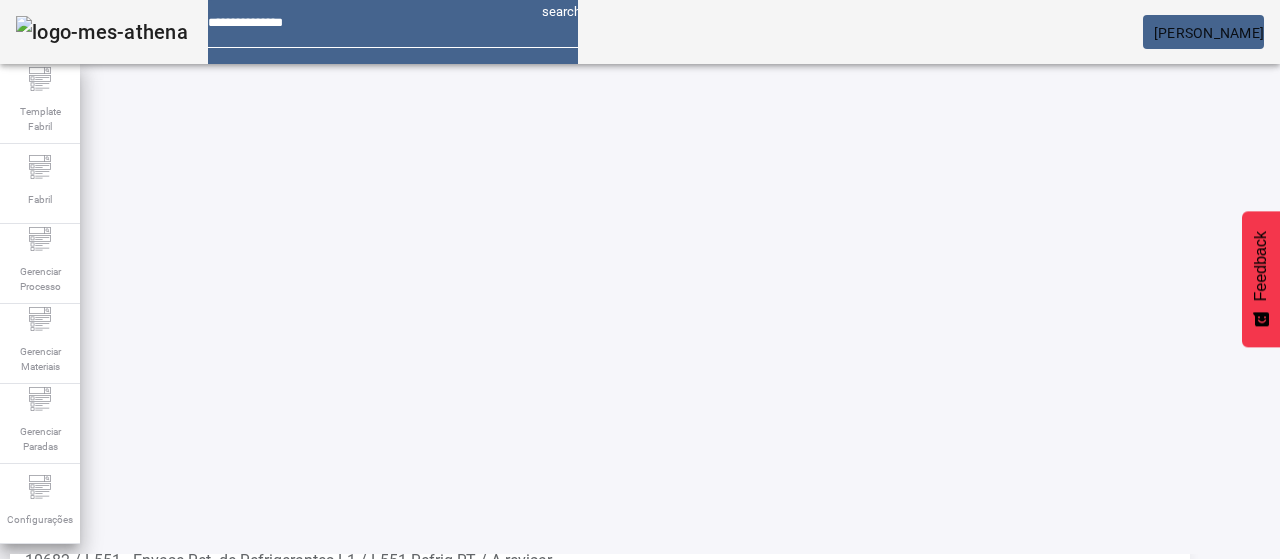 scroll, scrollTop: 200, scrollLeft: 0, axis: vertical 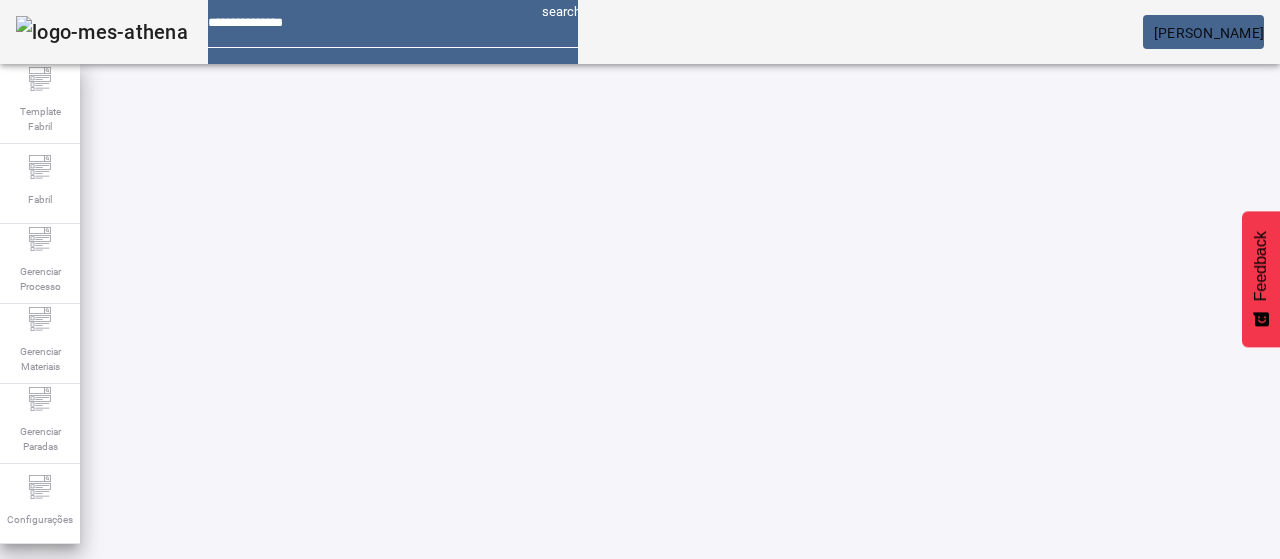 click at bounding box center (870, 719) 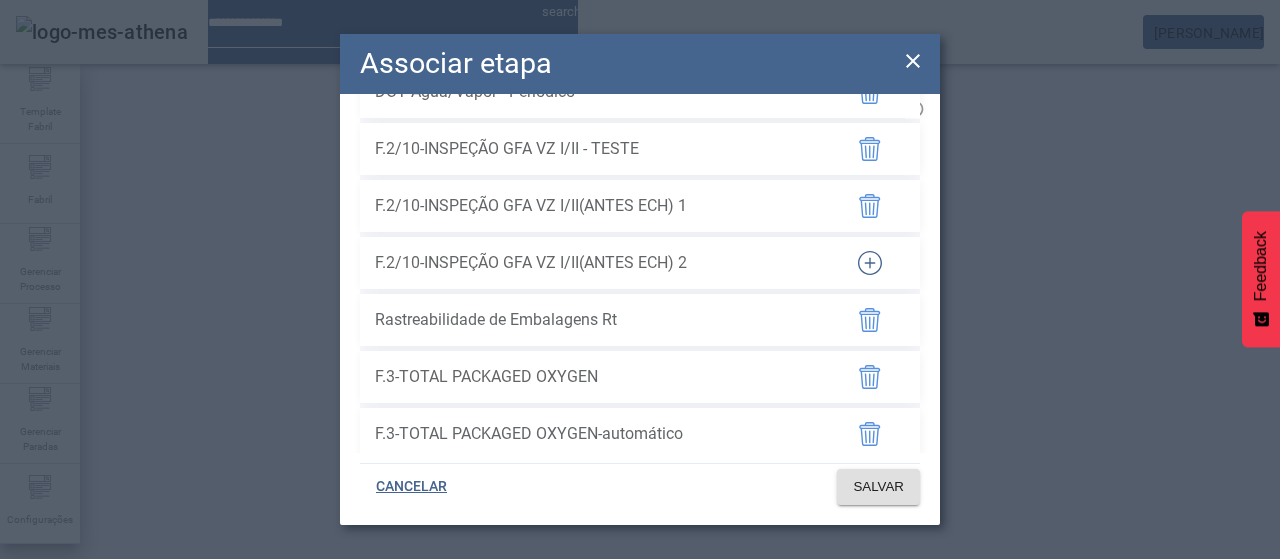 scroll, scrollTop: 800, scrollLeft: 0, axis: vertical 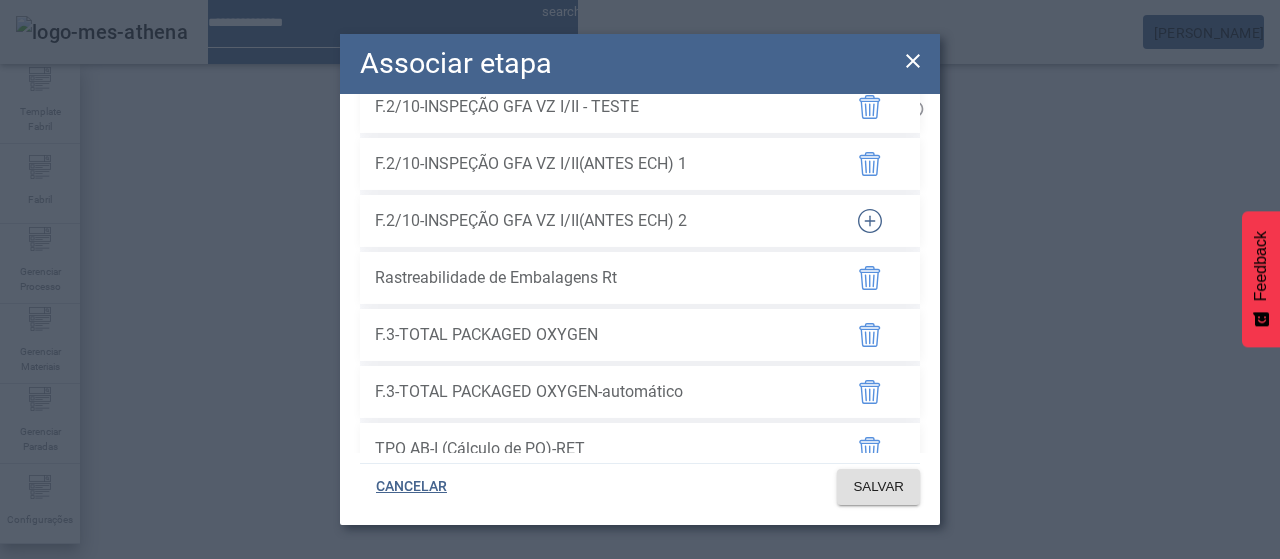 drag, startPoint x: 848, startPoint y: 315, endPoint x: 831, endPoint y: 341, distance: 31.06445 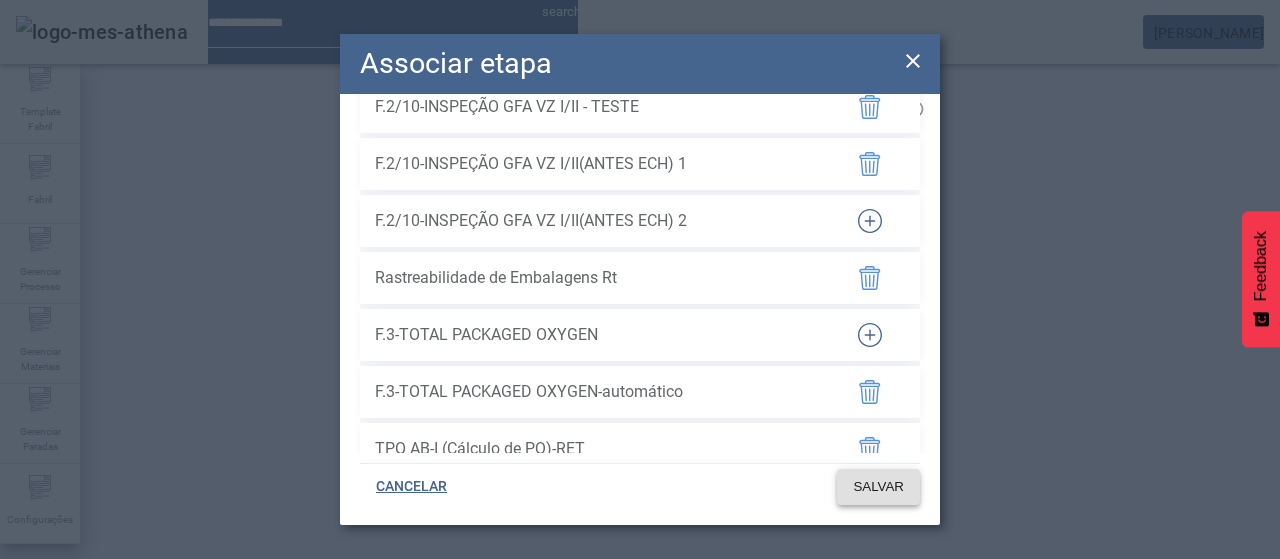 click on "SALVAR" 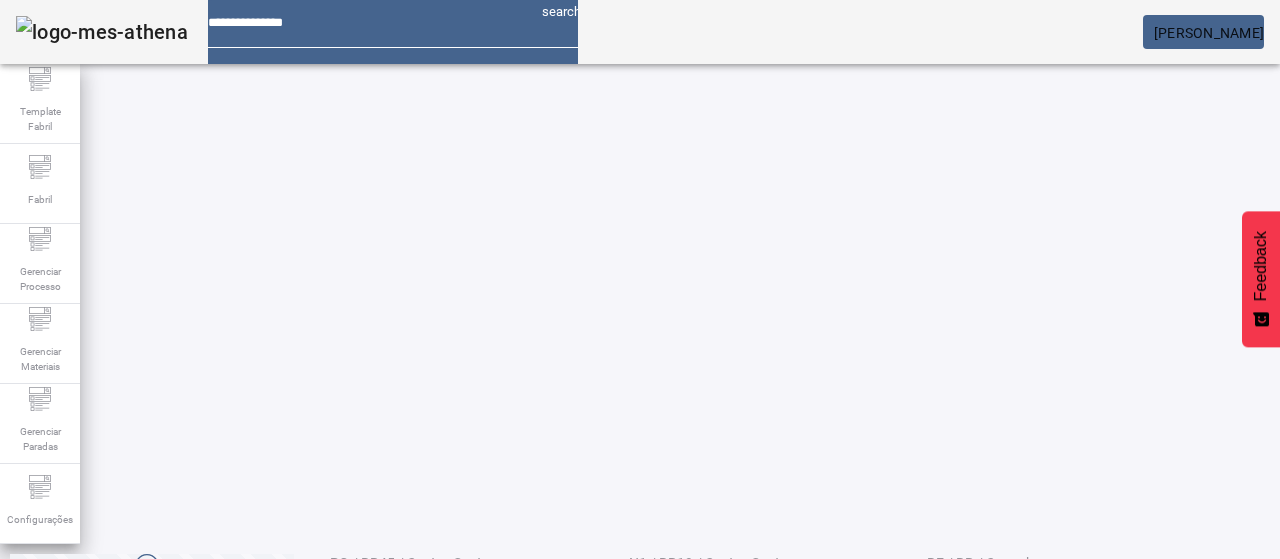 scroll, scrollTop: 160, scrollLeft: 0, axis: vertical 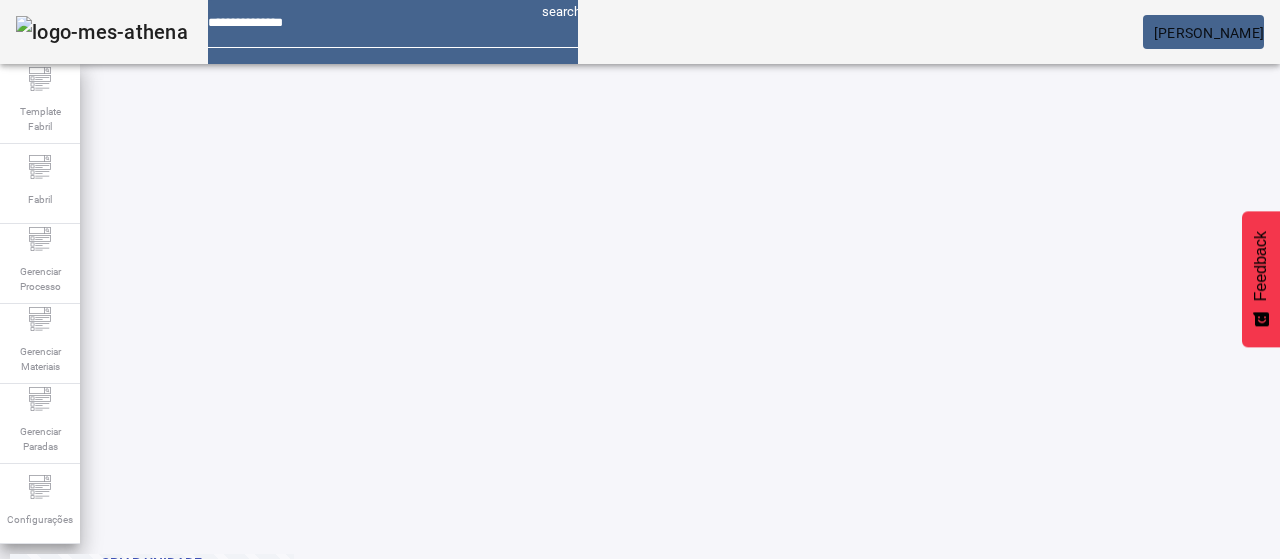 click on "2" 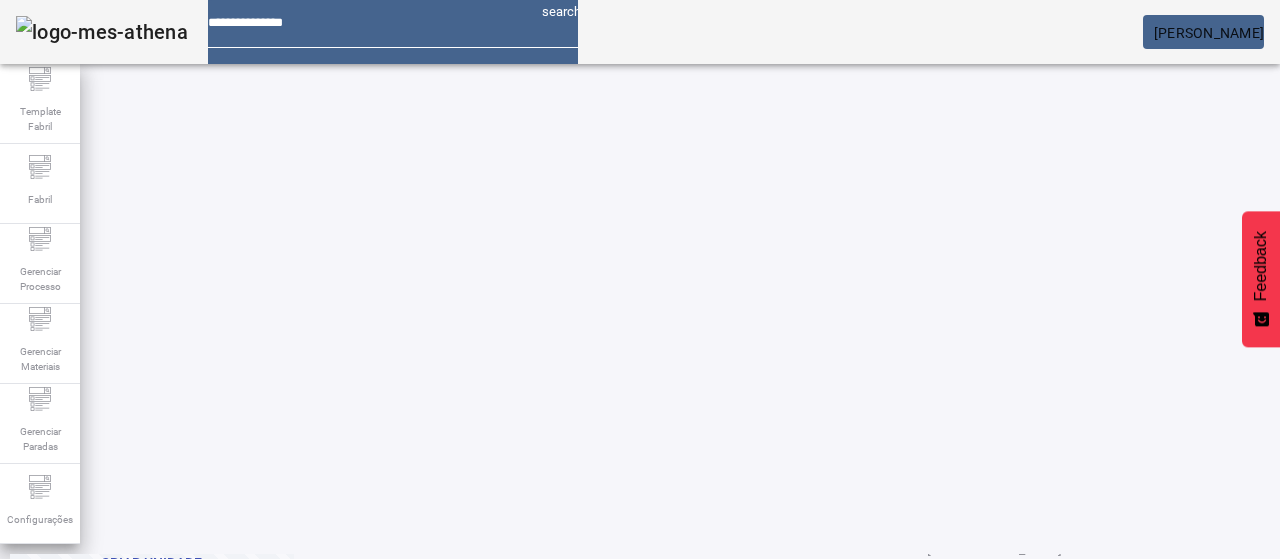 scroll, scrollTop: 60, scrollLeft: 0, axis: vertical 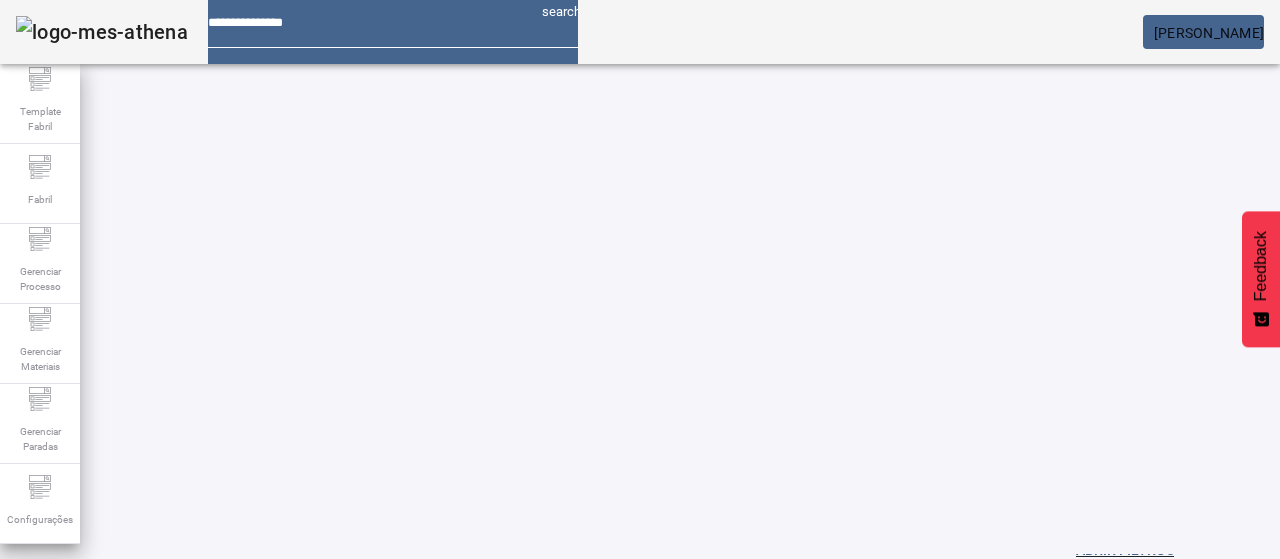click at bounding box center (572, 833) 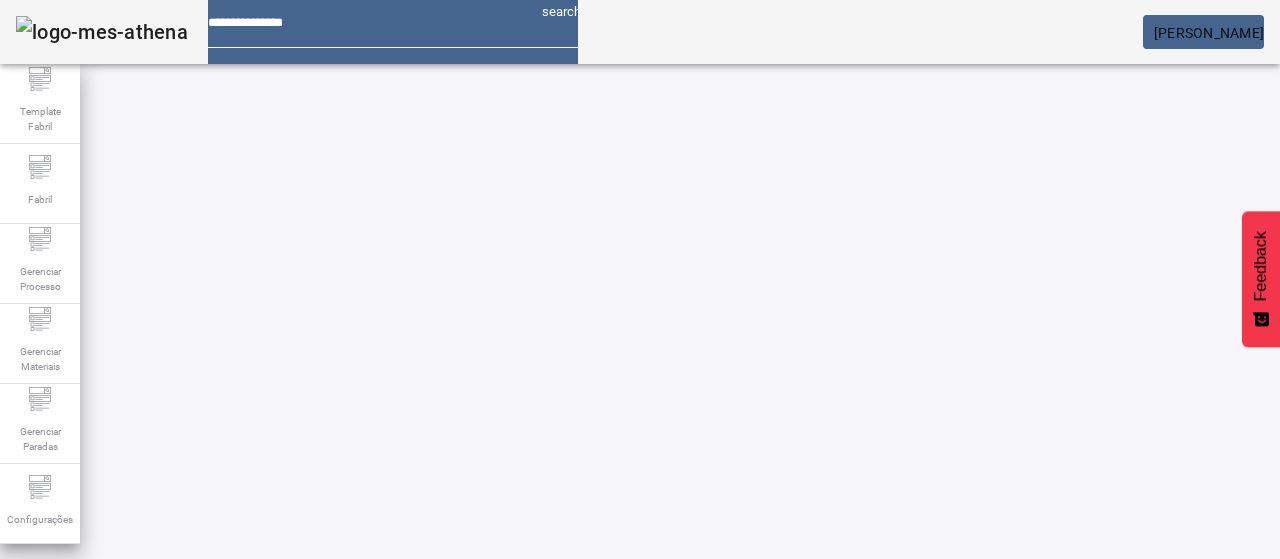 click at bounding box center [572, 743] 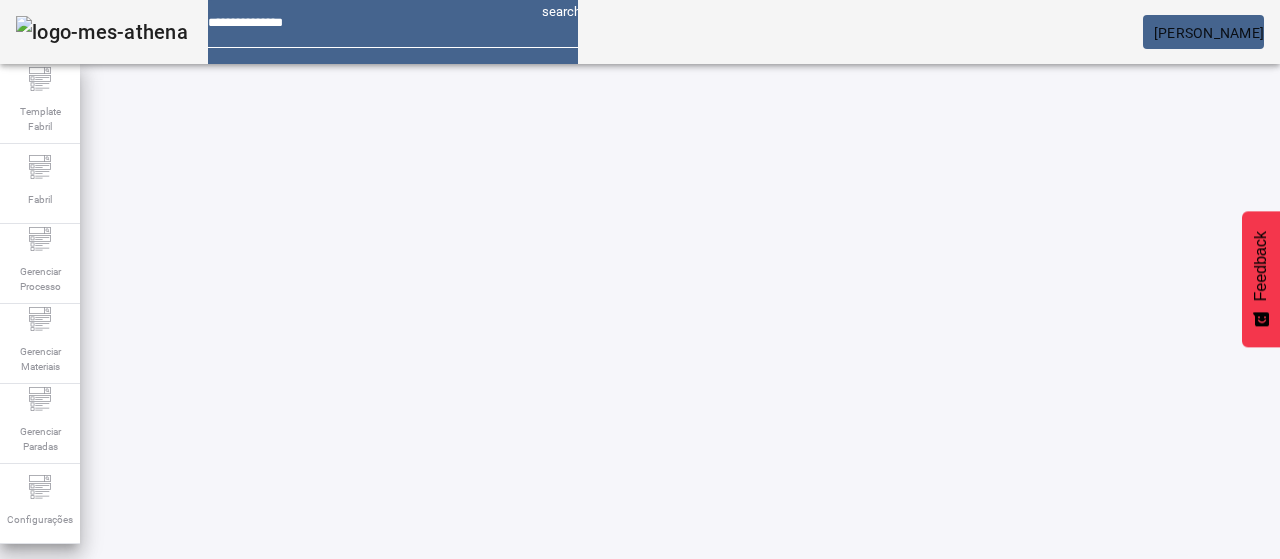 scroll, scrollTop: 100, scrollLeft: 0, axis: vertical 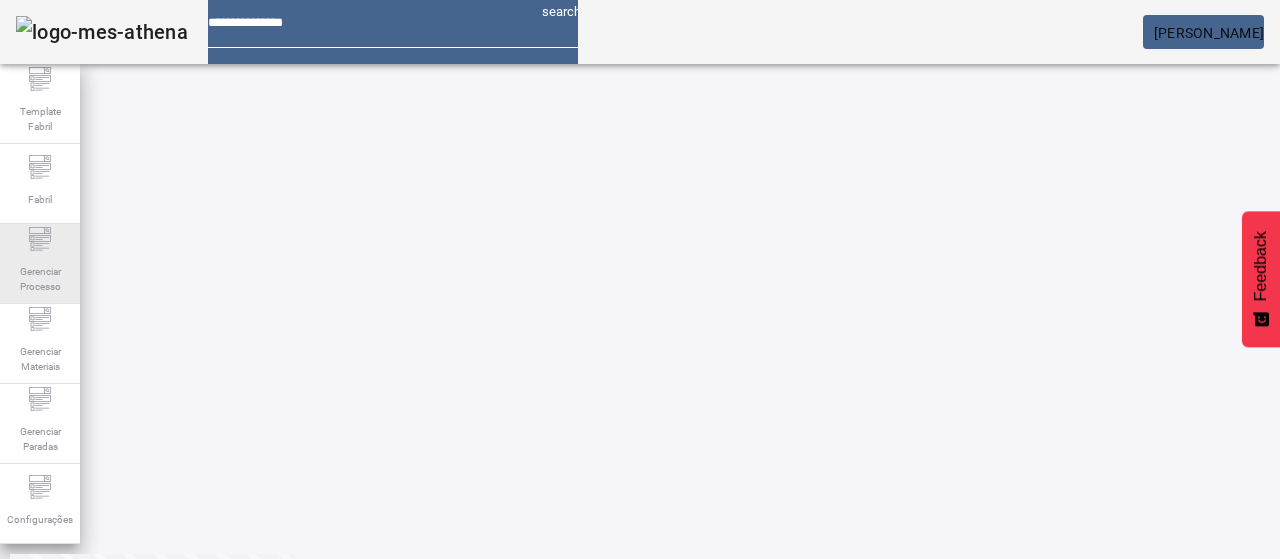 click on "Gerenciar Processo" 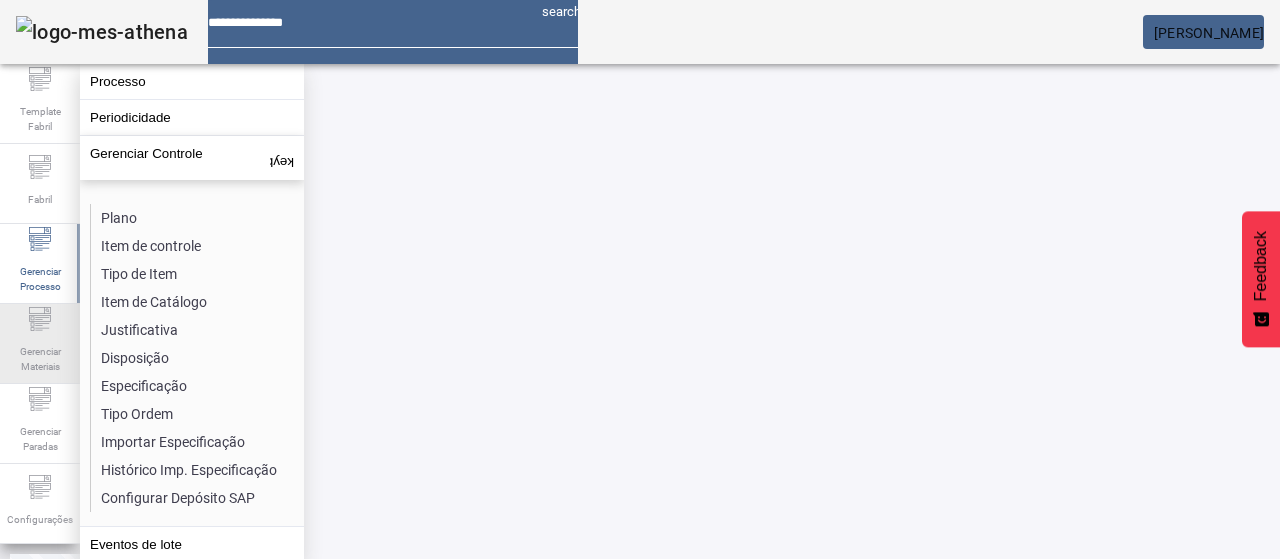 click on "Gerenciar Materiais" 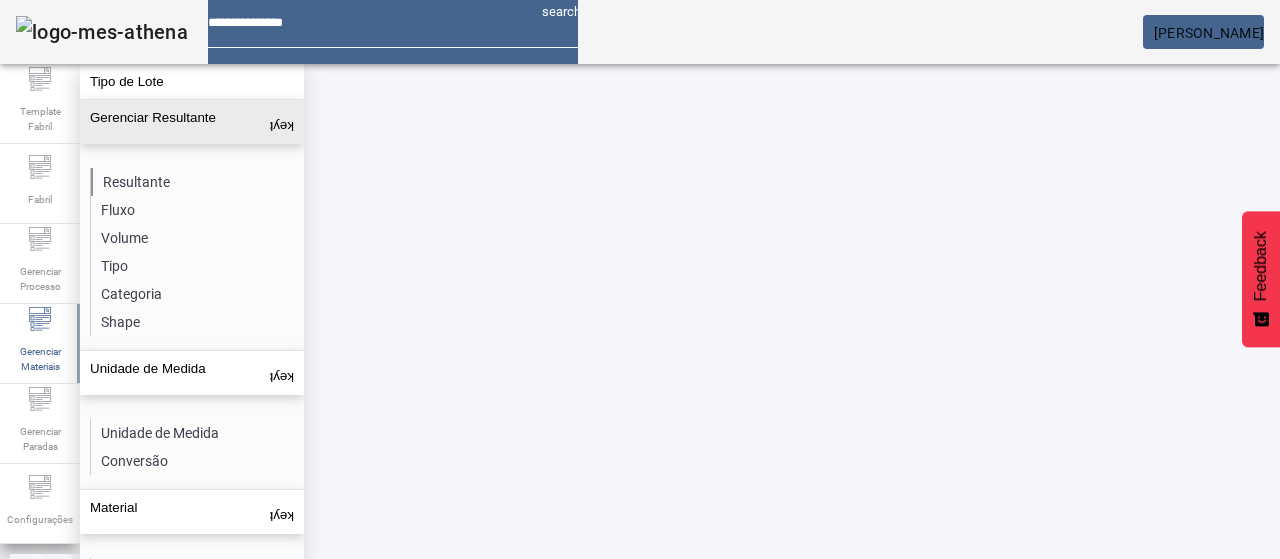 click on "Resultante" 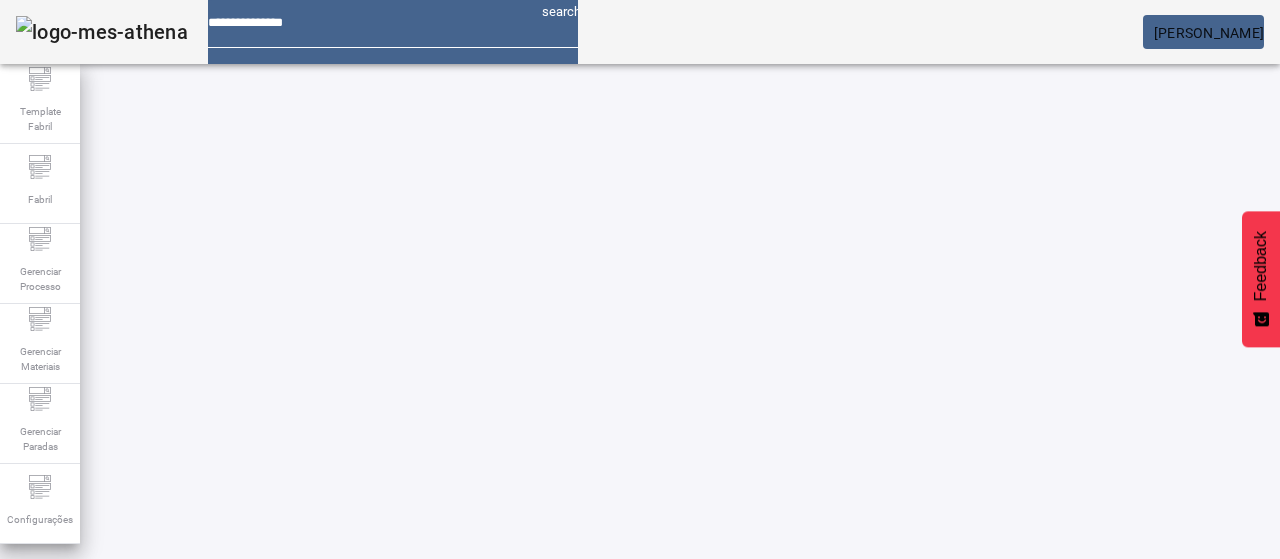click on "ABRIR FILTROS" 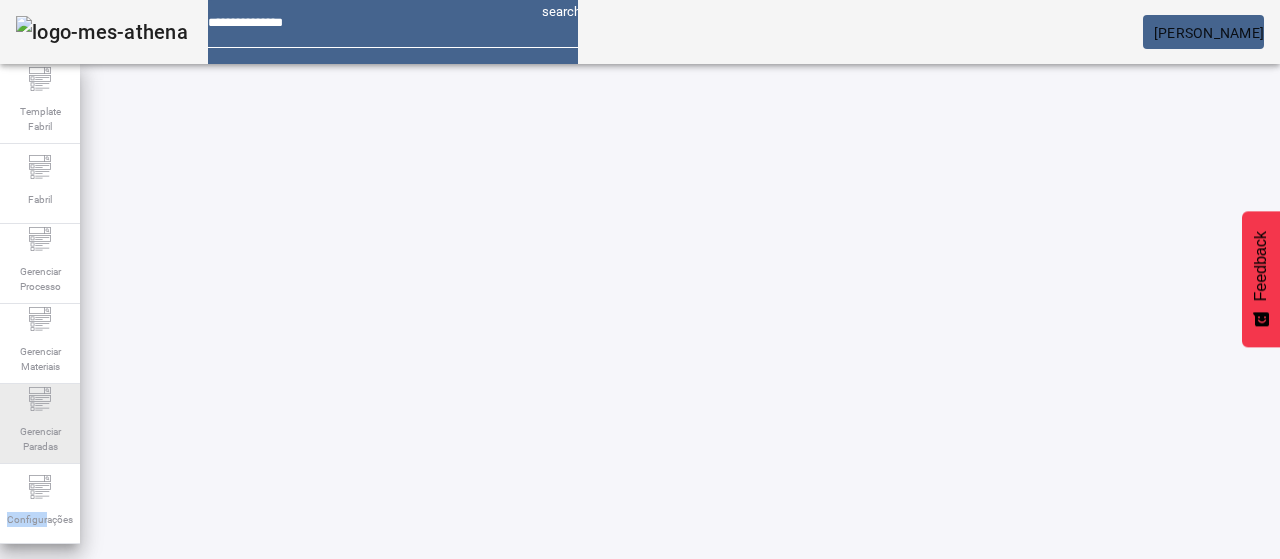 drag, startPoint x: 46, startPoint y: 503, endPoint x: 74, endPoint y: 449, distance: 60.827625 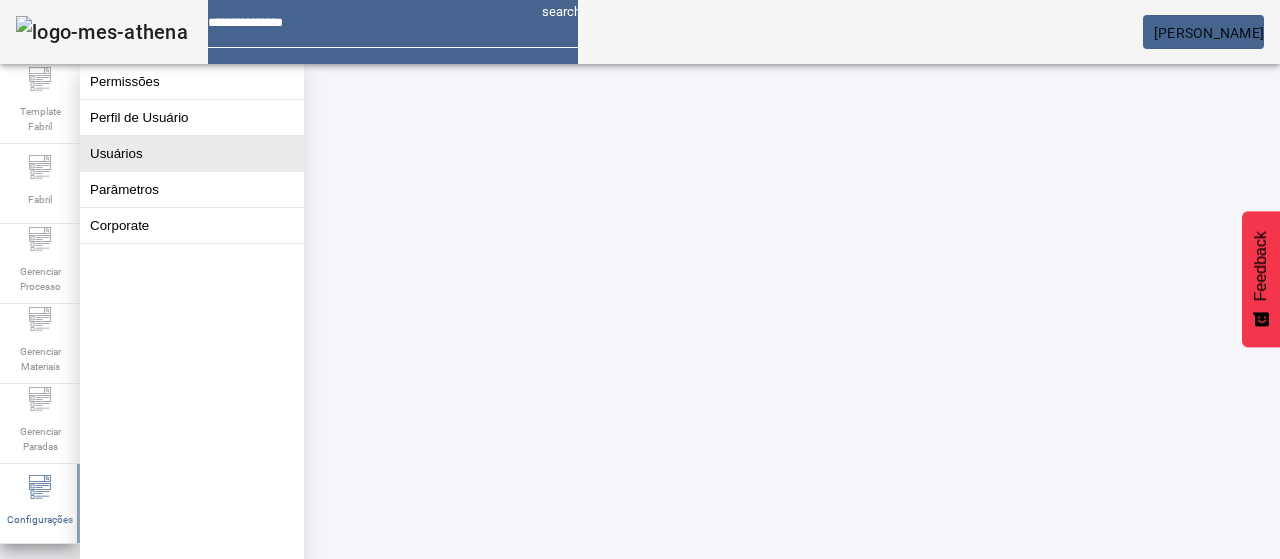 click on "Usuários" 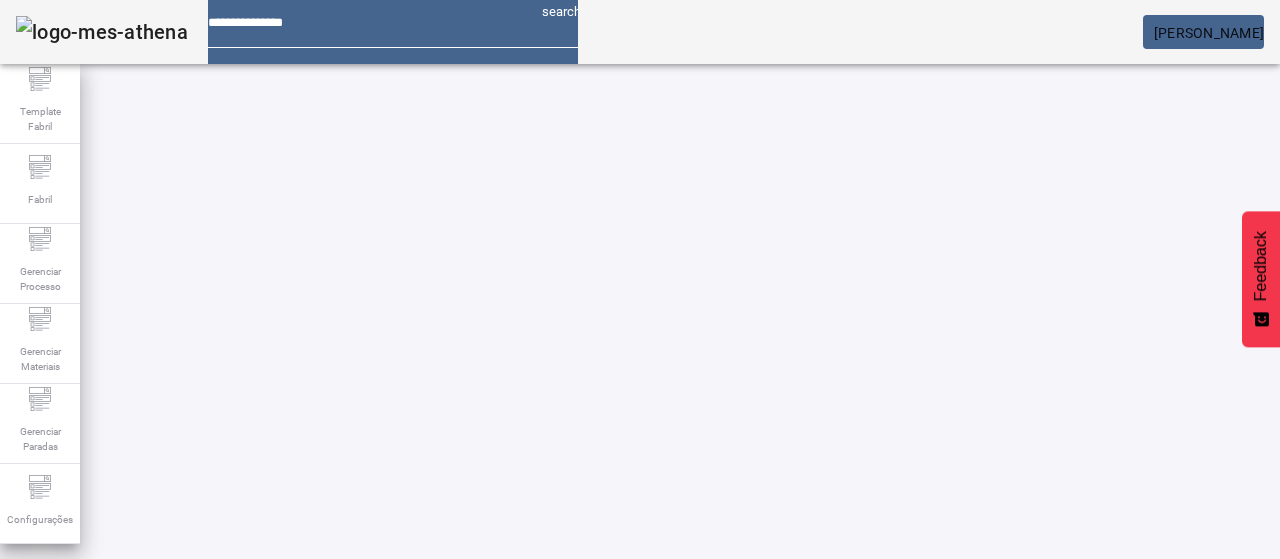 click on "ABRIR FILTROS" 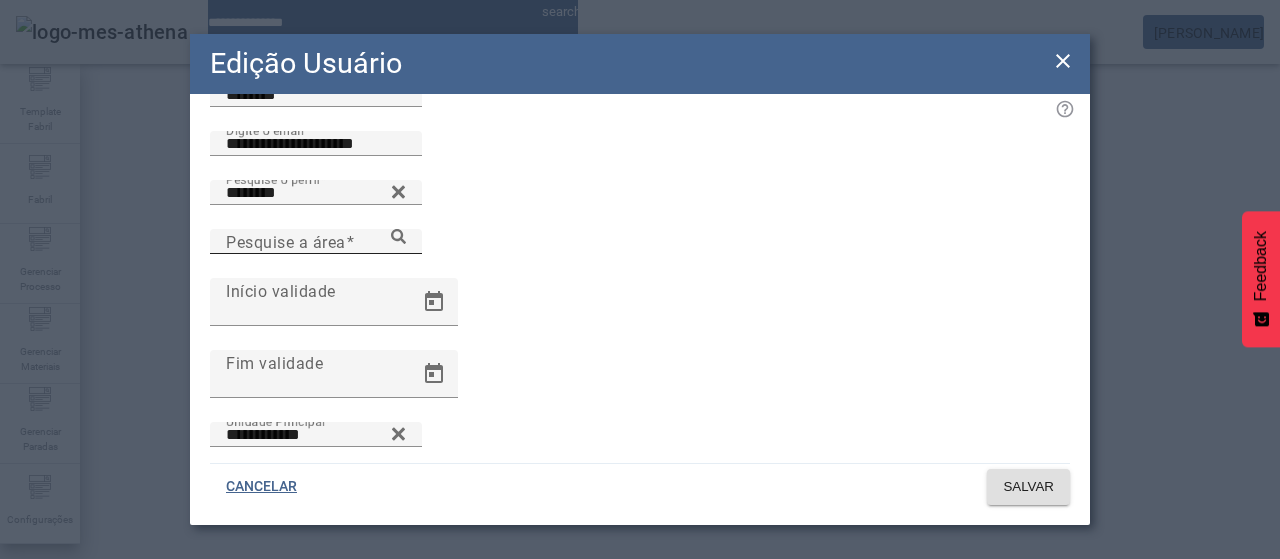 scroll, scrollTop: 173, scrollLeft: 0, axis: vertical 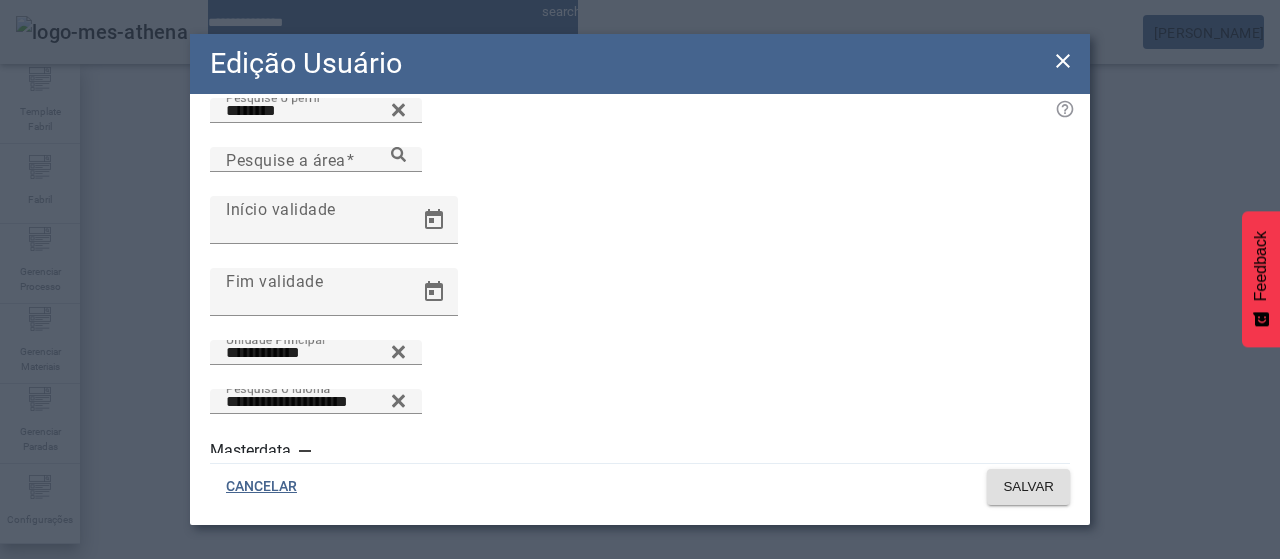 click 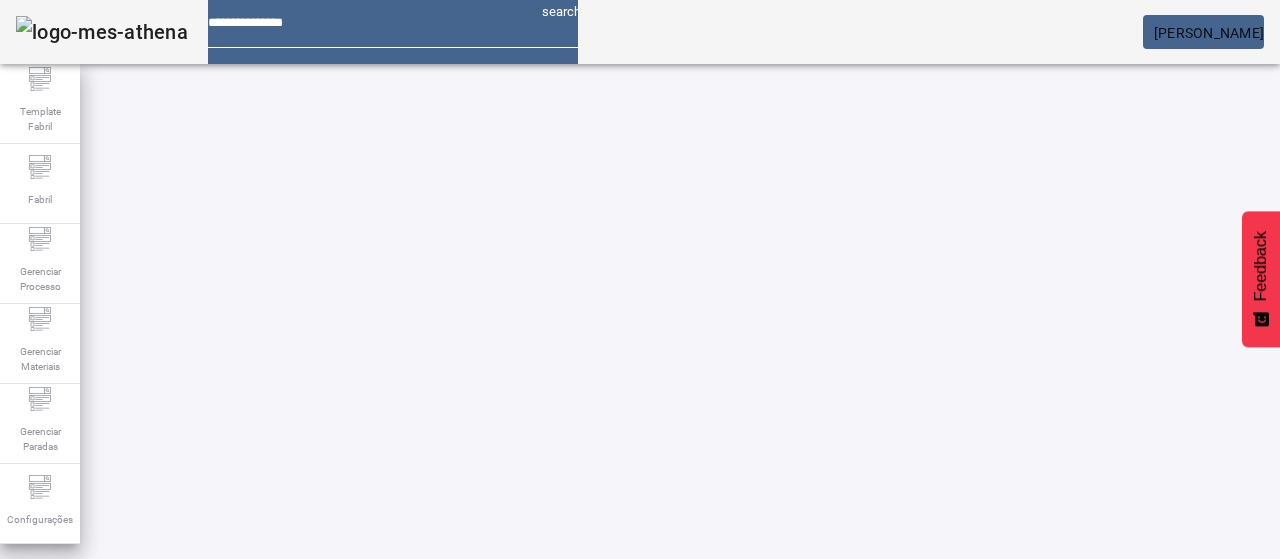 drag, startPoint x: 788, startPoint y: 268, endPoint x: 602, endPoint y: 297, distance: 188.24718 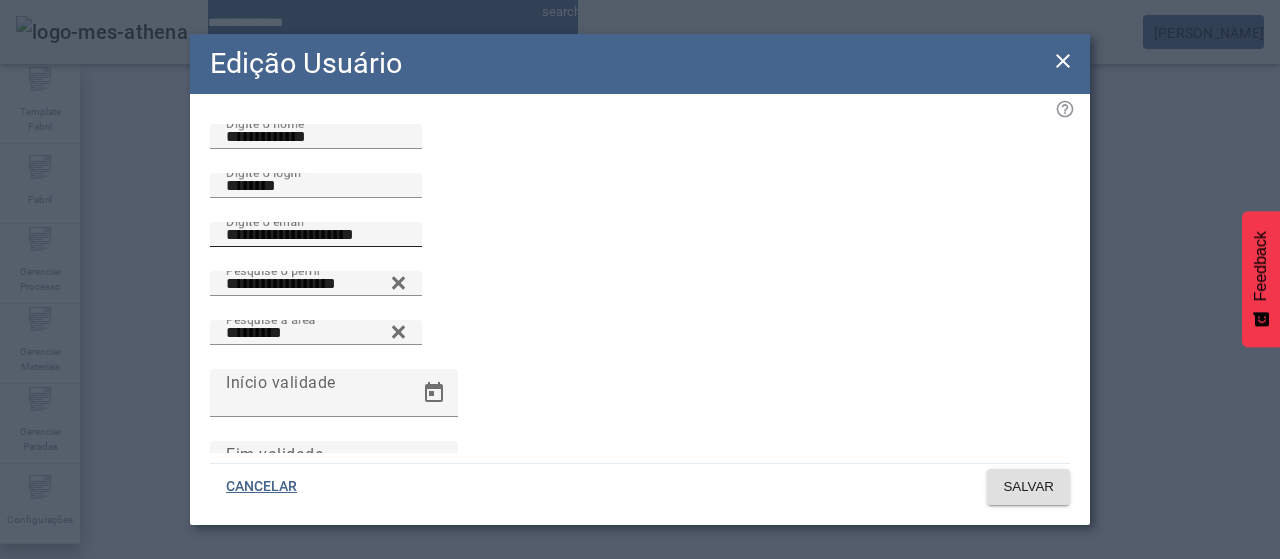 scroll, scrollTop: 0, scrollLeft: 0, axis: both 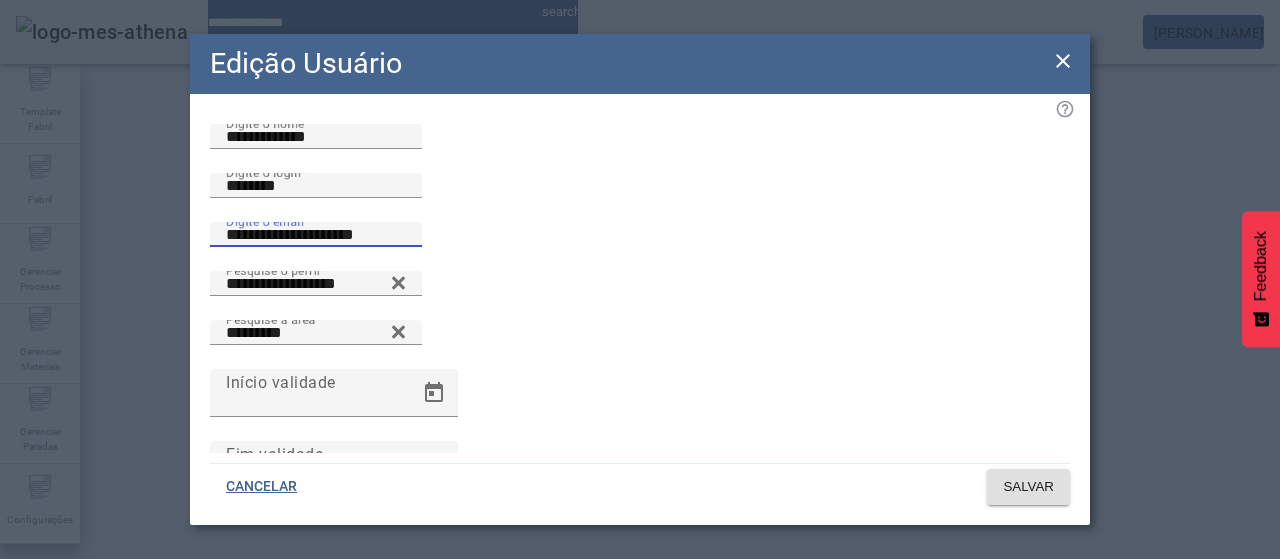 drag, startPoint x: 416, startPoint y: 315, endPoint x: 40, endPoint y: 323, distance: 376.08508 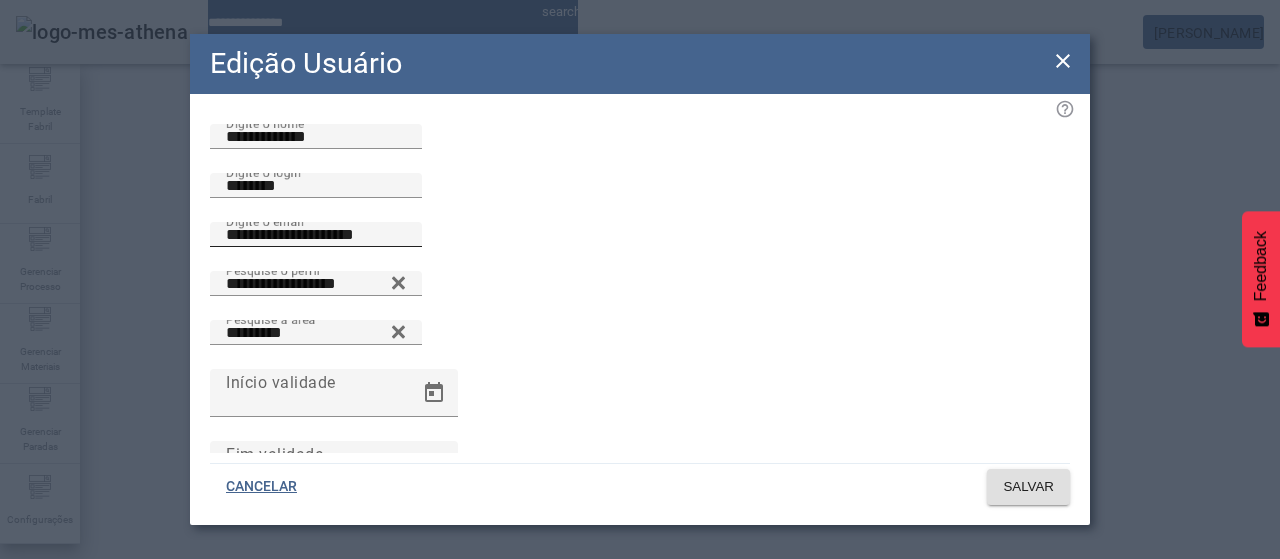 click on "**********" at bounding box center (316, 235) 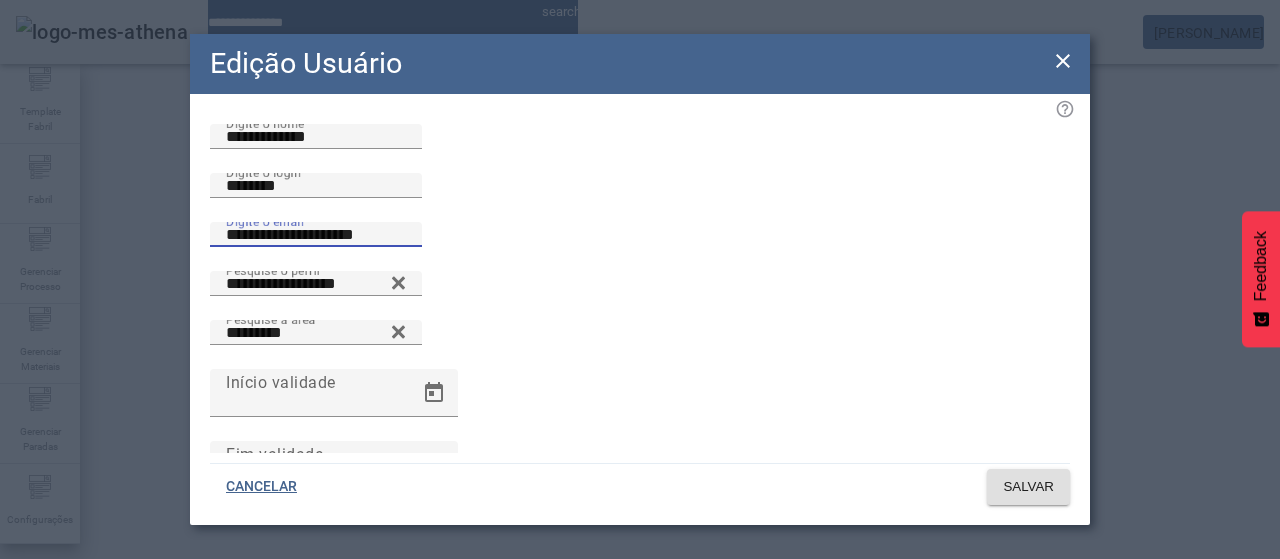 paste on "**" 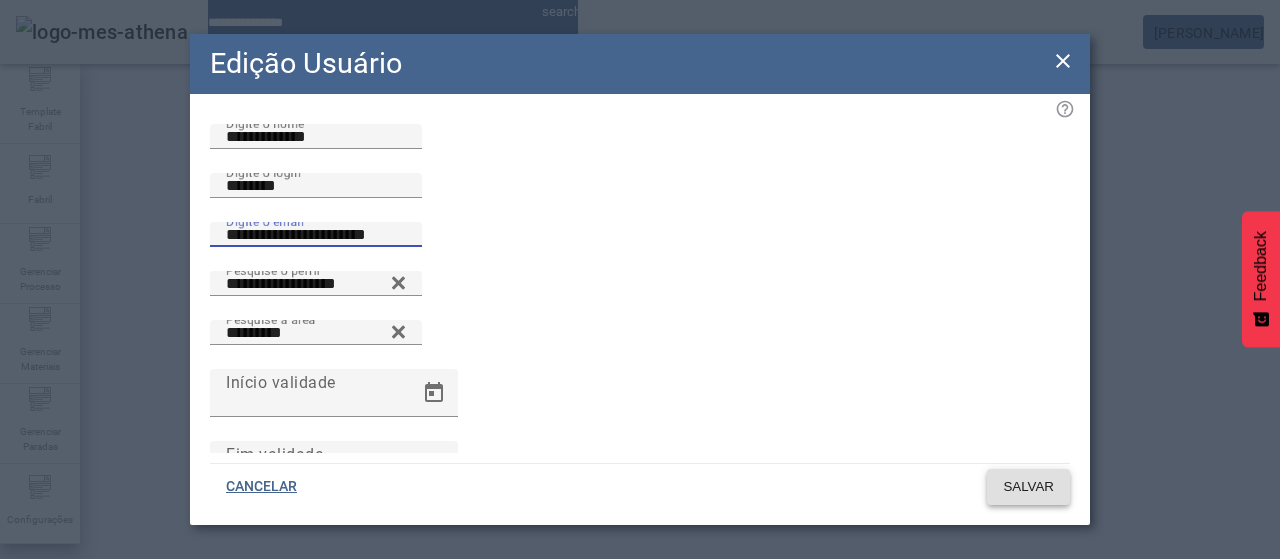 type on "**********" 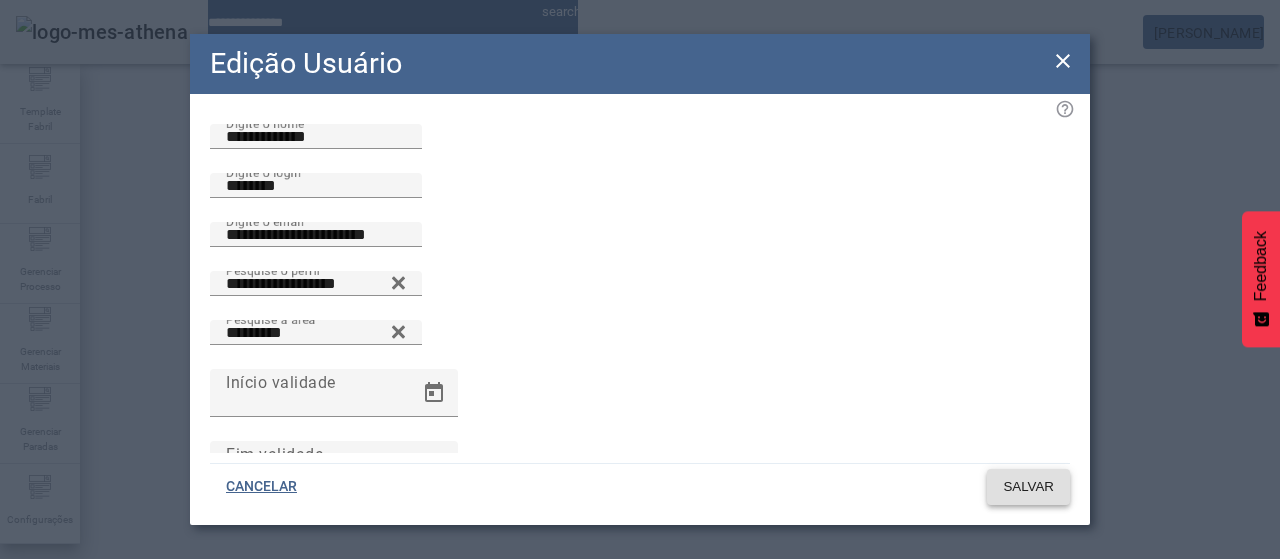 click on "SALVAR" 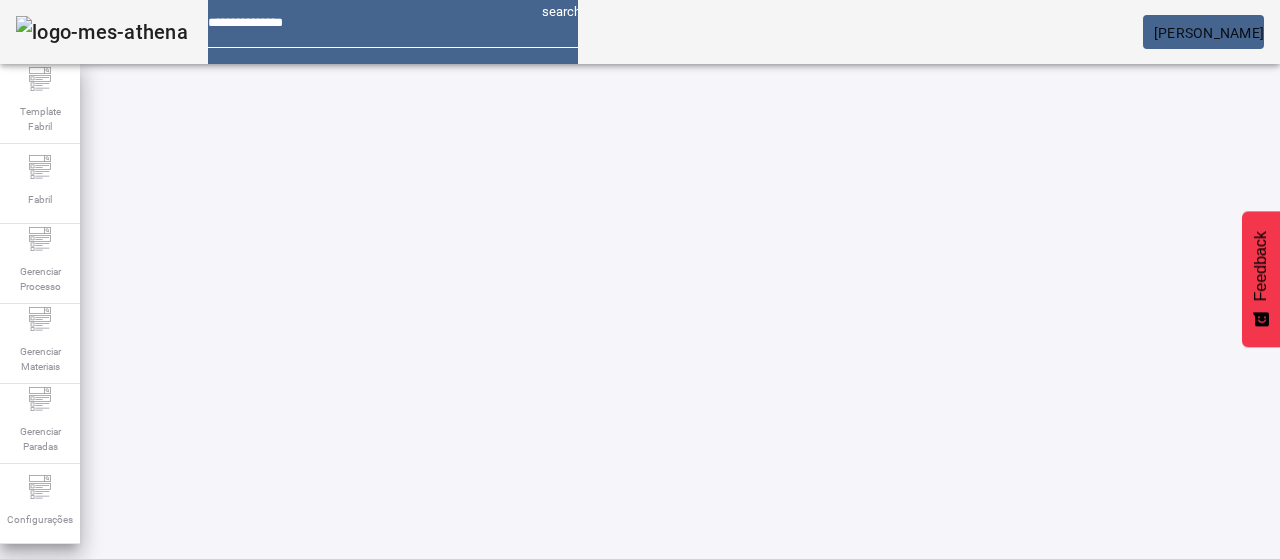 click 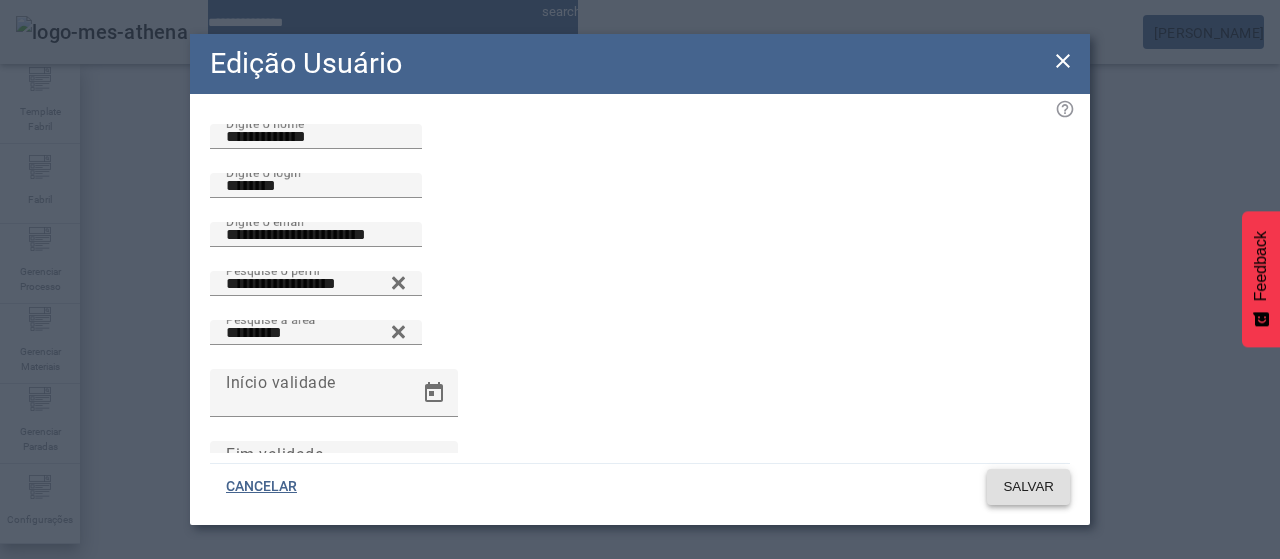 click on "SALVAR" 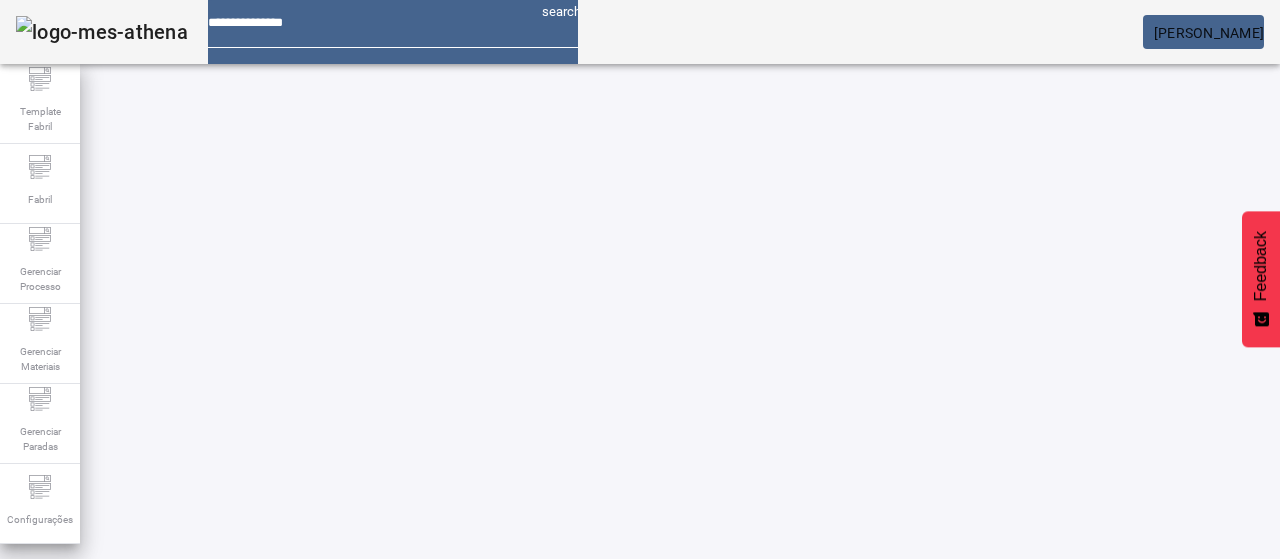 click 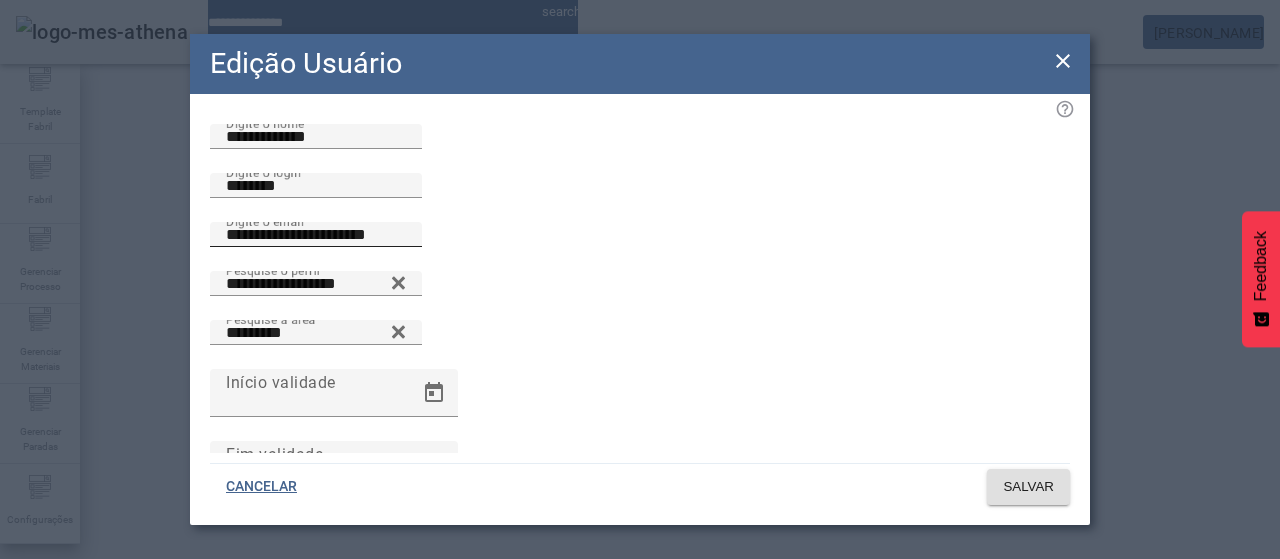 click on "**********" at bounding box center (316, 235) 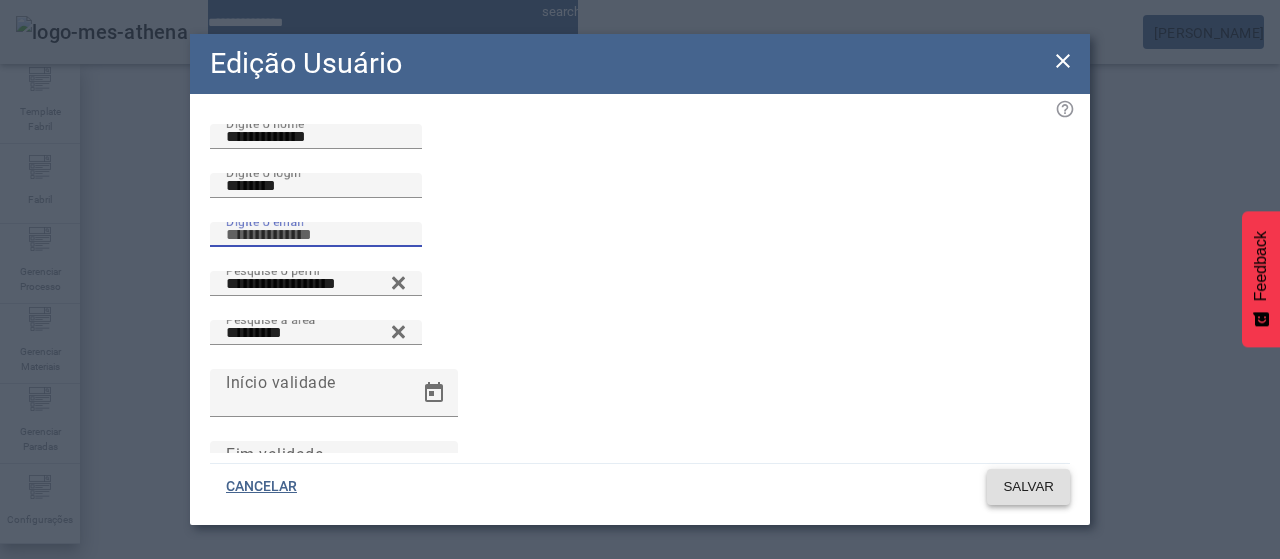 type 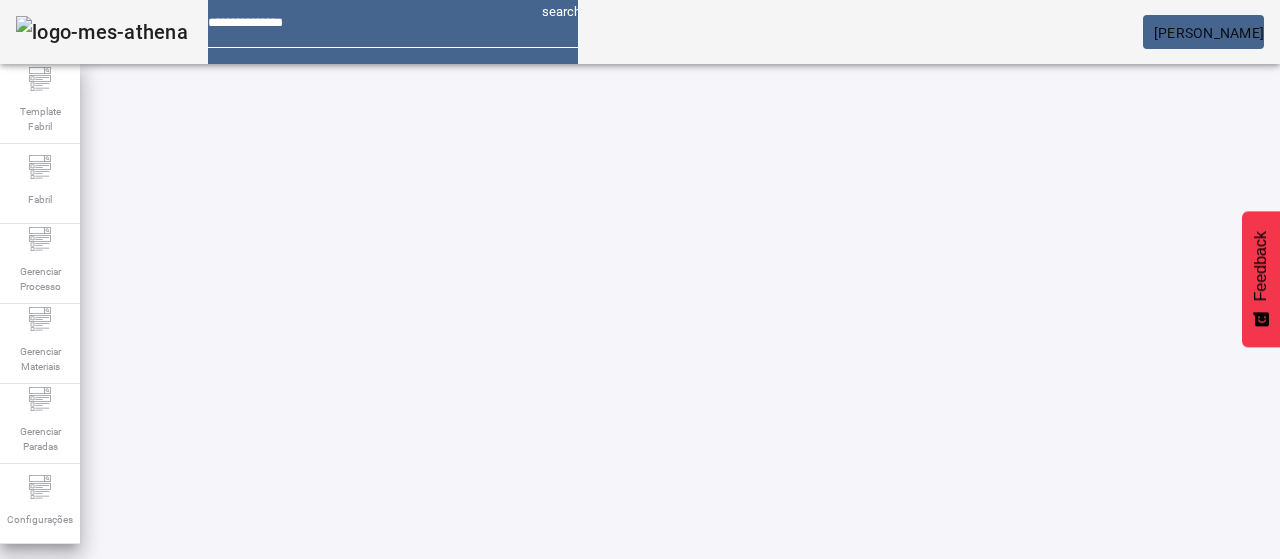 drag, startPoint x: 1094, startPoint y: 474, endPoint x: 1079, endPoint y: 469, distance: 15.811388 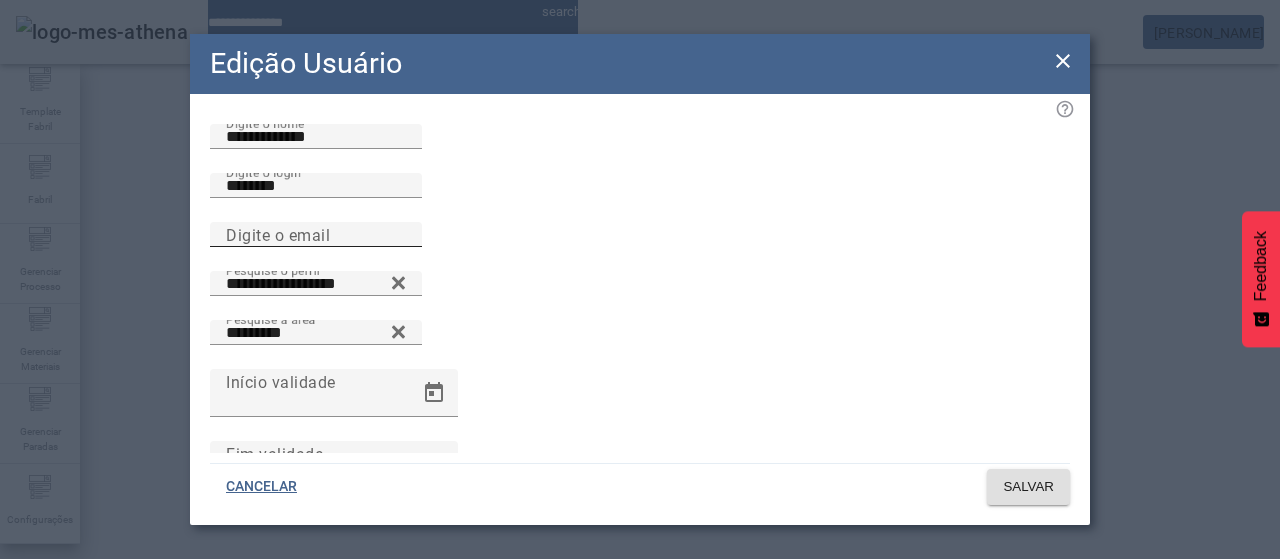 click on "Digite o email" at bounding box center [316, 235] 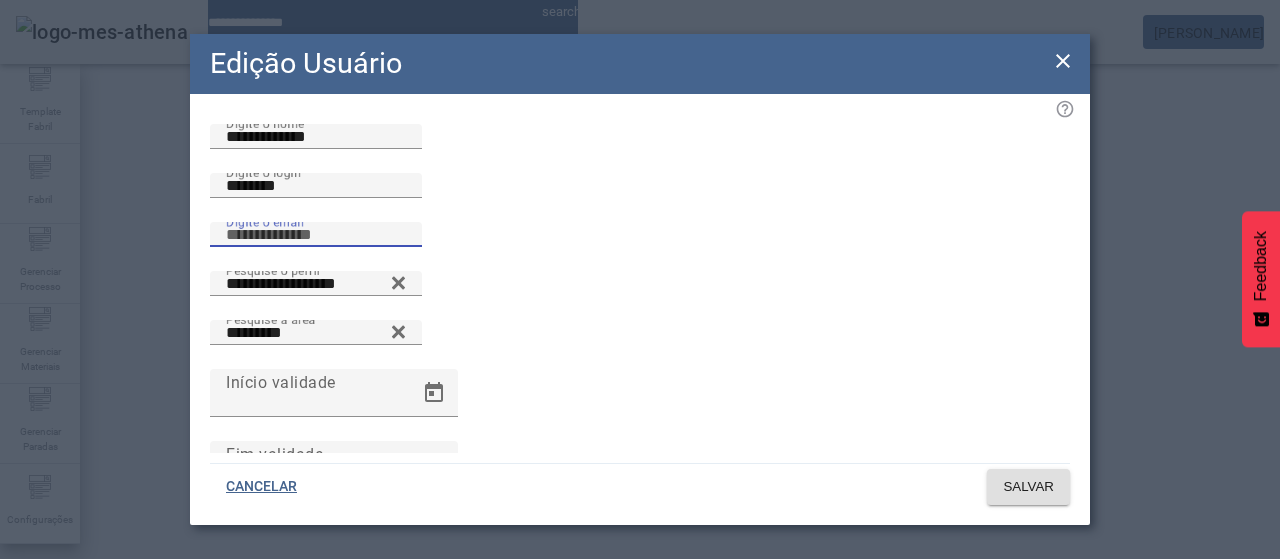 paste on "**********" 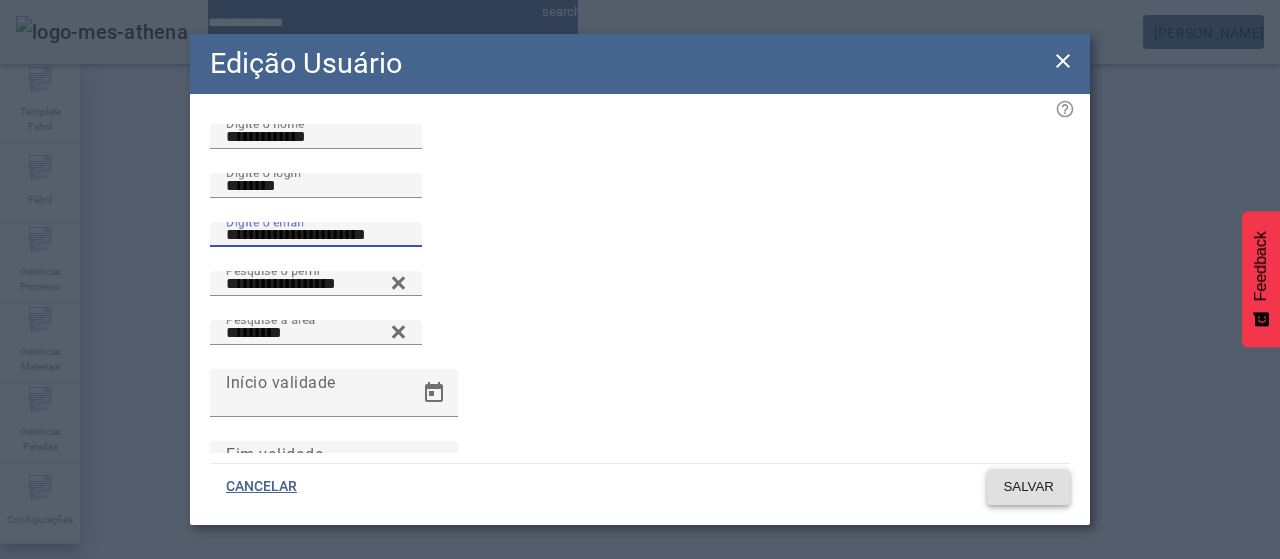 type on "**********" 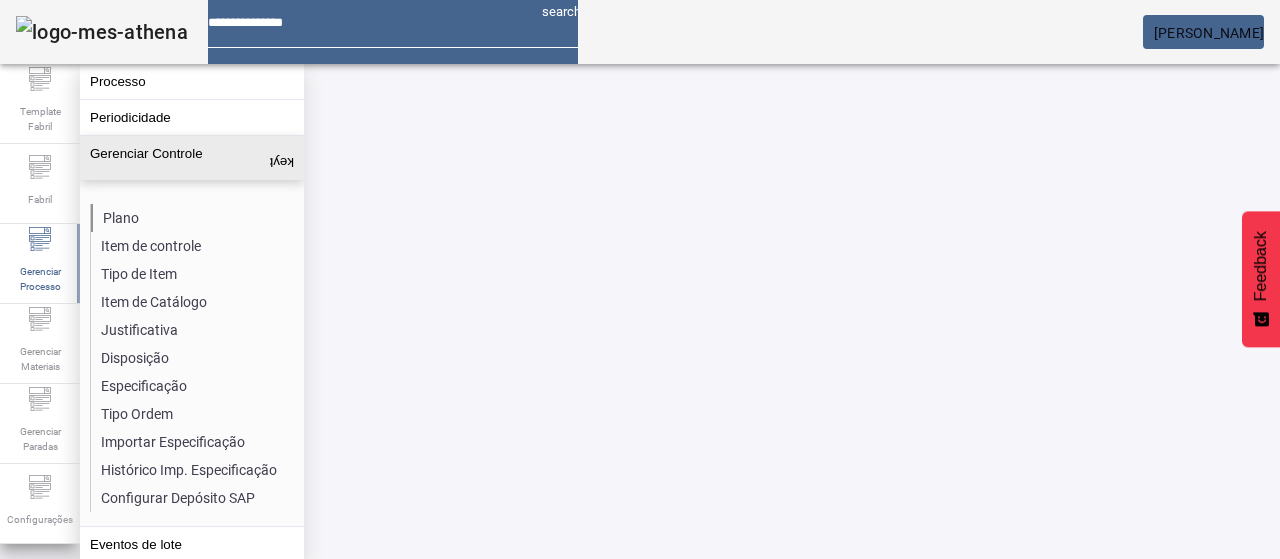 scroll, scrollTop: 0, scrollLeft: 0, axis: both 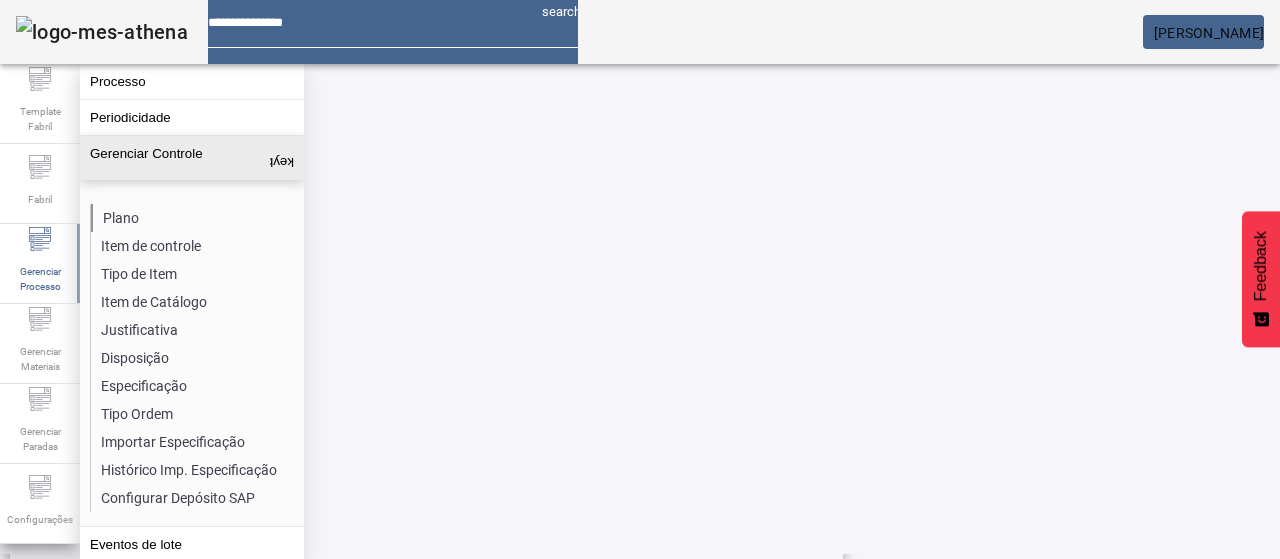 click on "Plano" 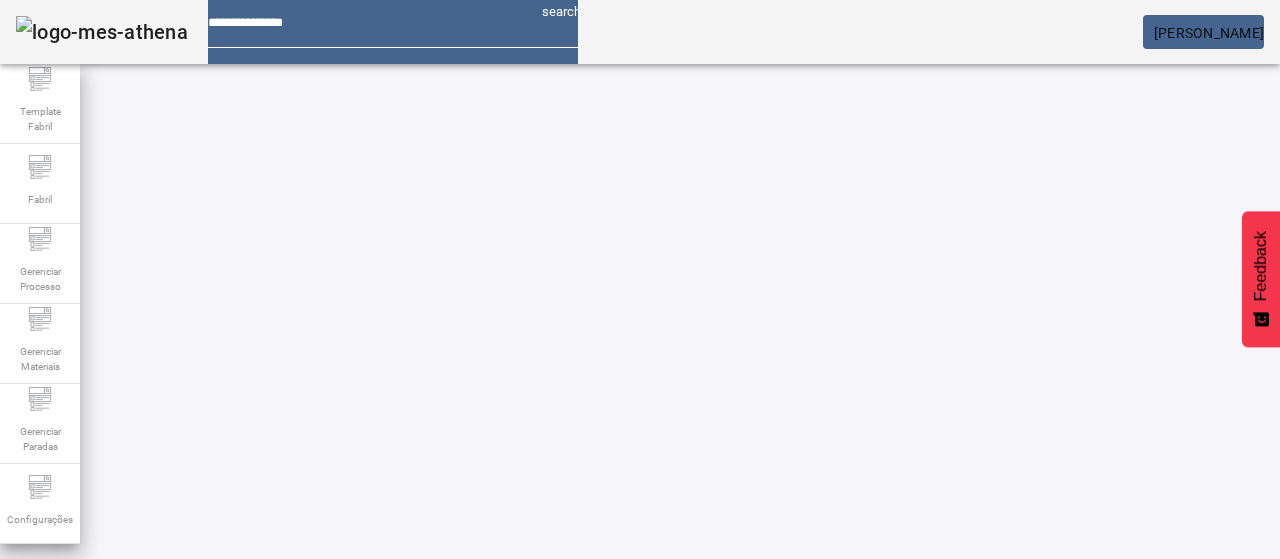 click on "ABRIR FILTROS" 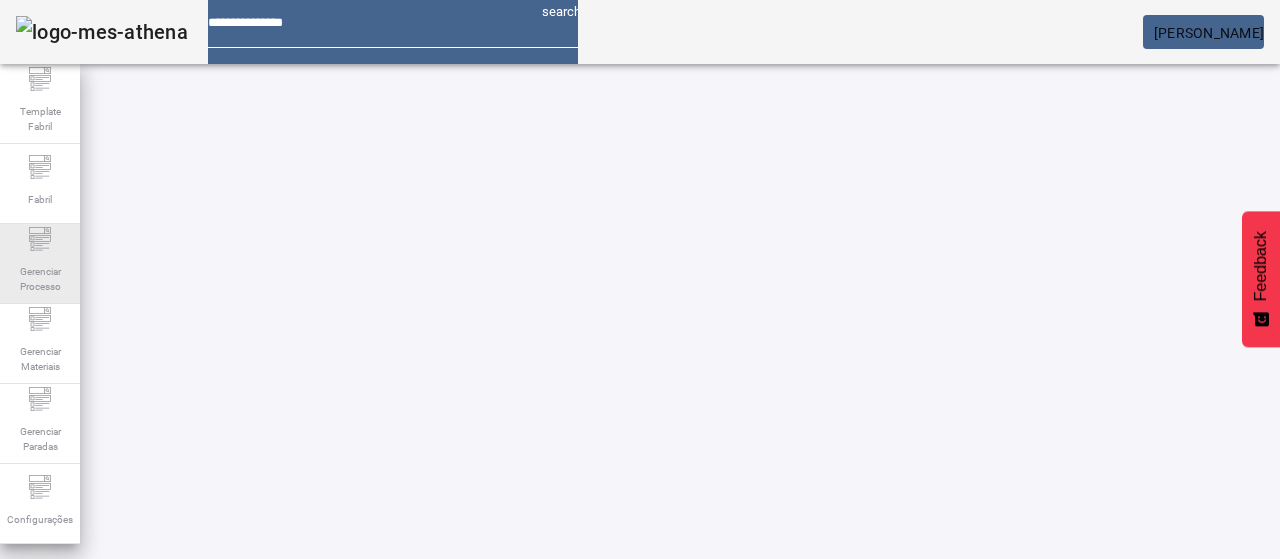 click on "Gerenciar Processo" 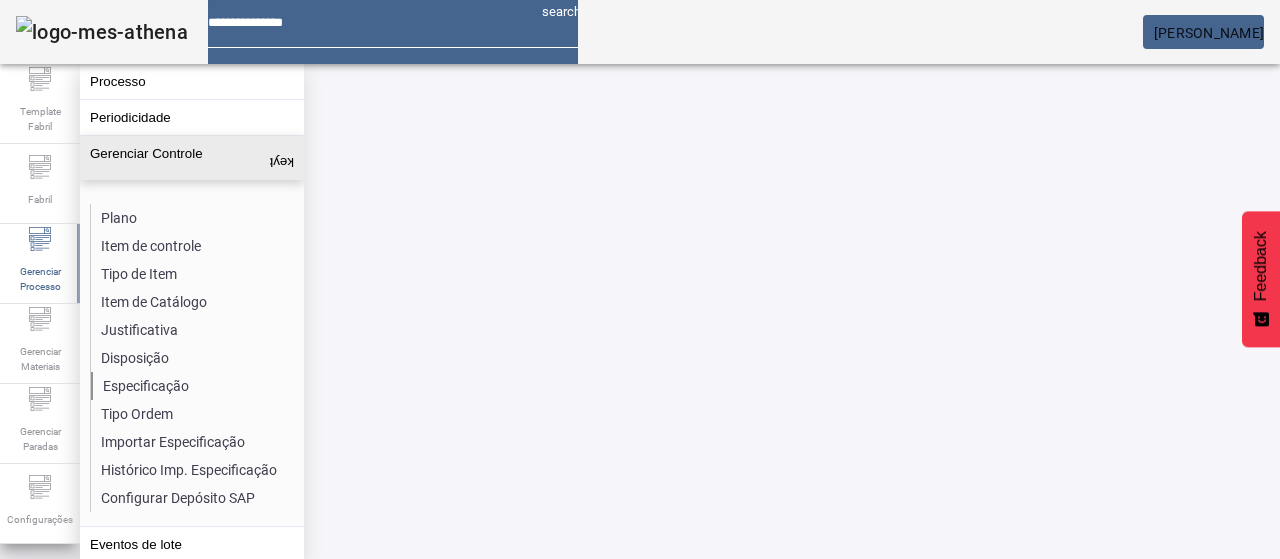 click on "Especificação" 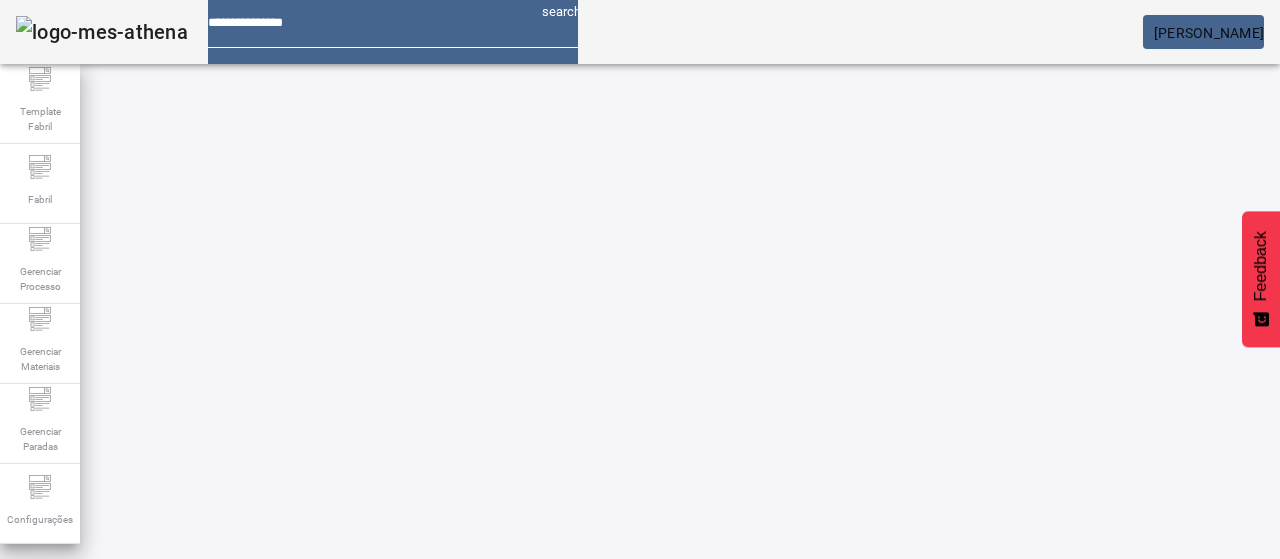 click on "Pesquise por item de controle" at bounding box center (116, 601) 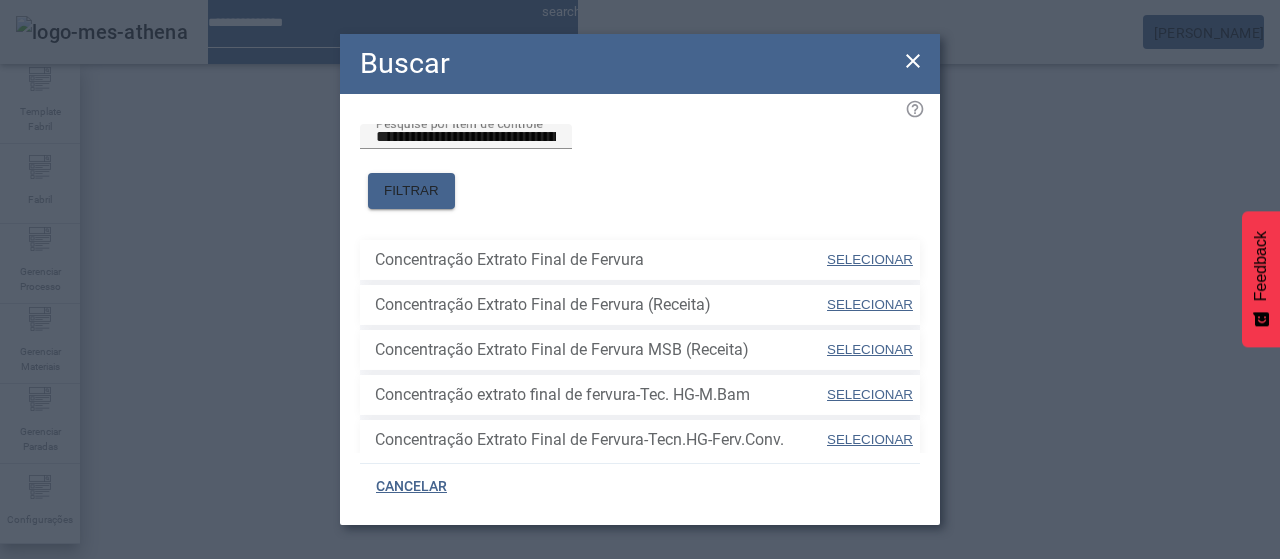 click on "SELECIONAR" at bounding box center (870, 259) 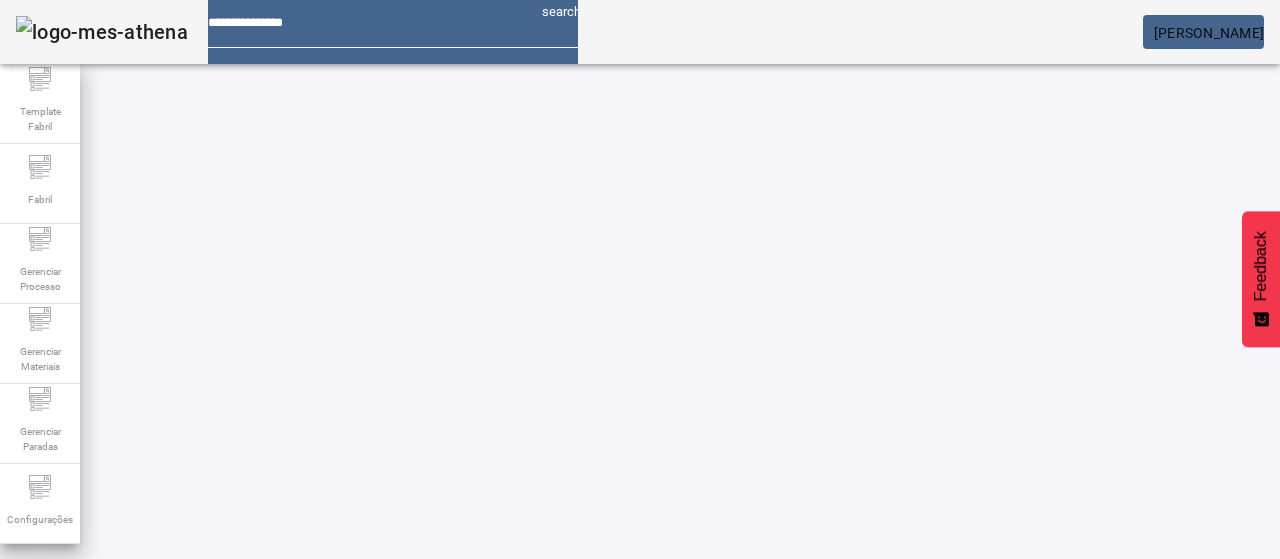 click on "FILTRAR" 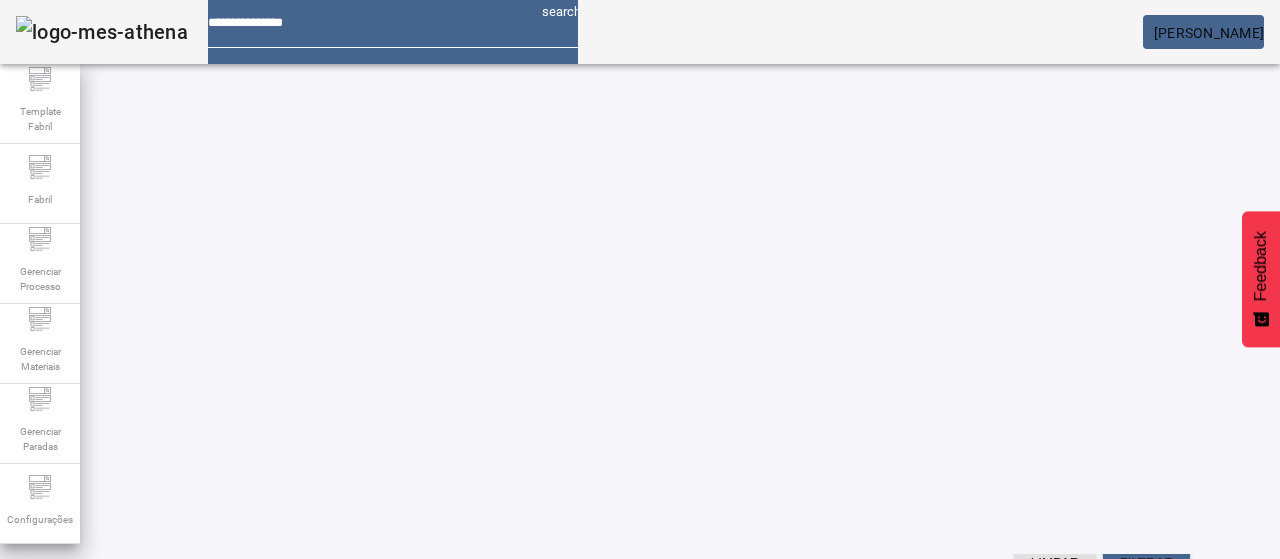 scroll, scrollTop: 23, scrollLeft: 0, axis: vertical 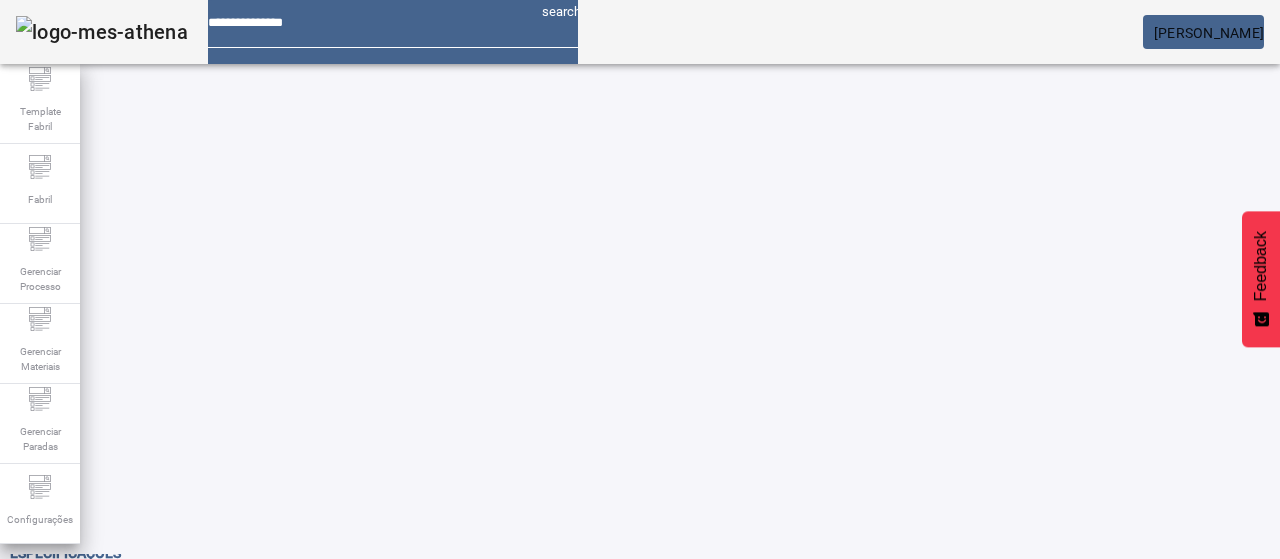 click on "Pesquise por unidade" at bounding box center (752, 578) 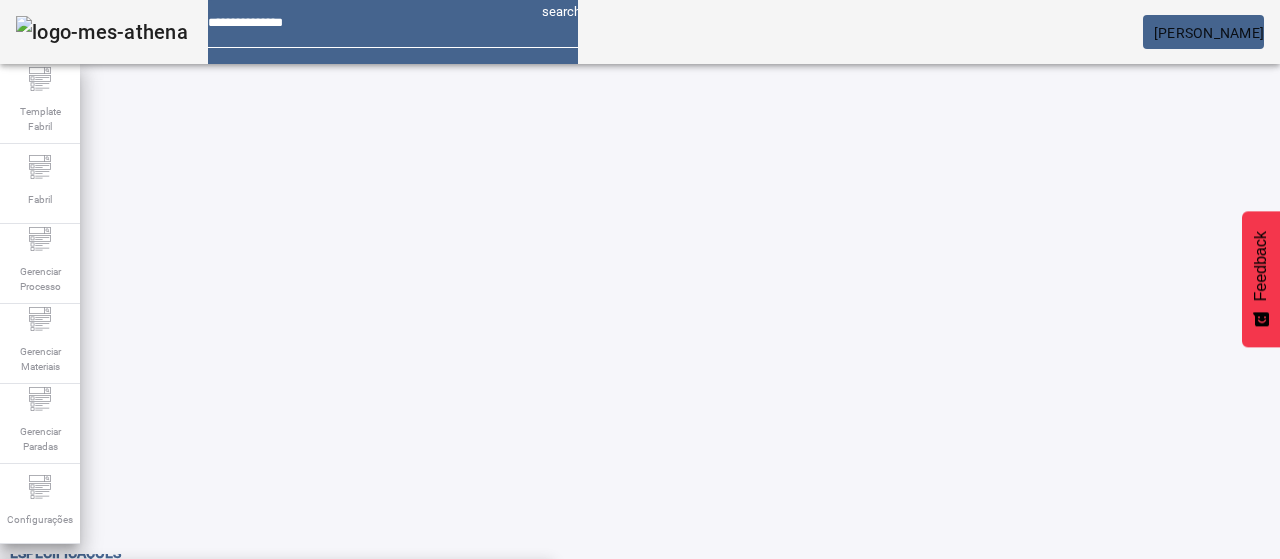 click on "F.Ag.Claras Sul" at bounding box center [276, 639] 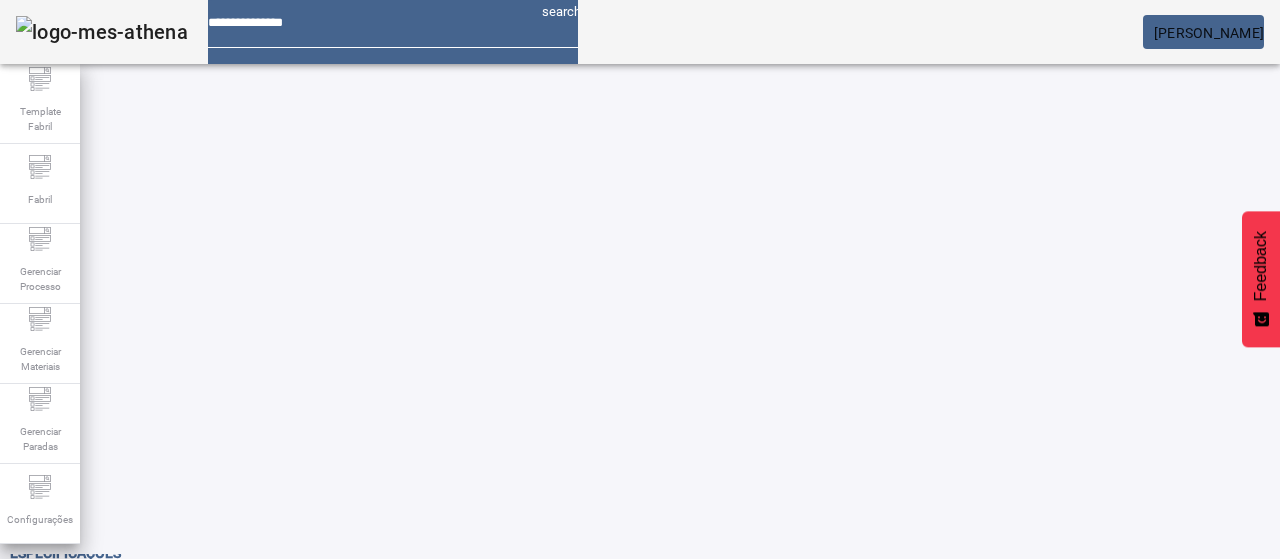 click on "FILTRAR" 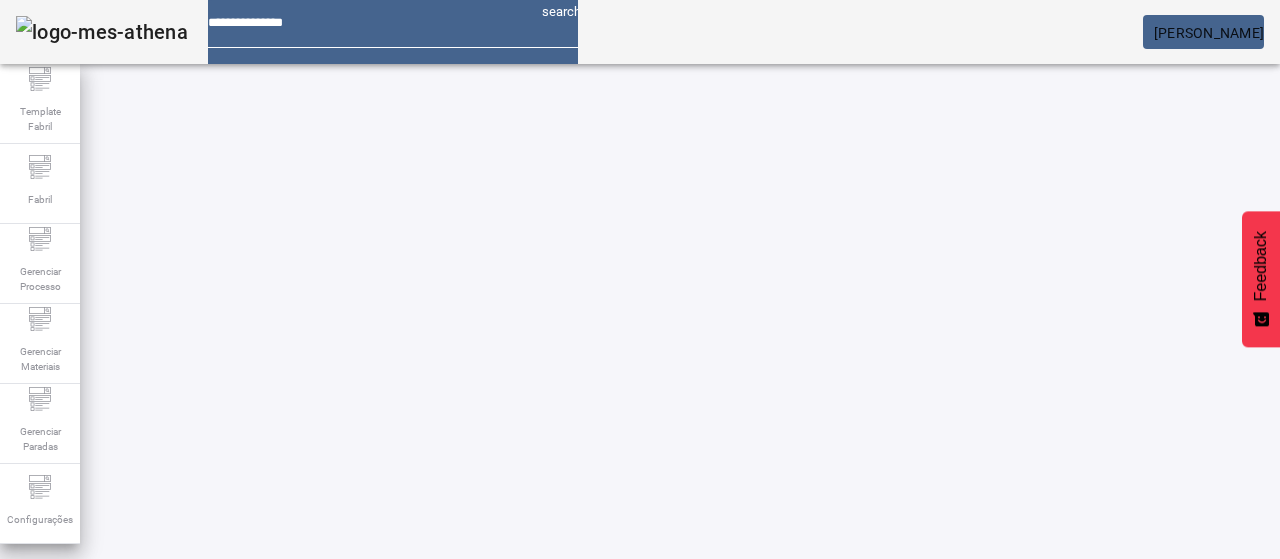 scroll, scrollTop: 140, scrollLeft: 0, axis: vertical 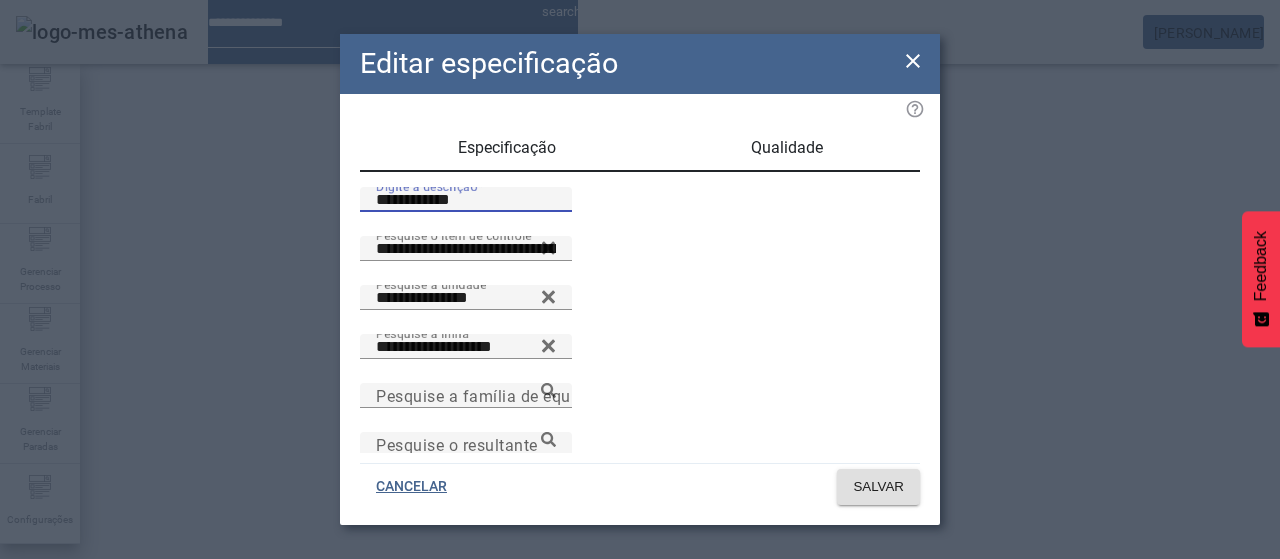 drag, startPoint x: 433, startPoint y: 228, endPoint x: 236, endPoint y: 251, distance: 198.33809 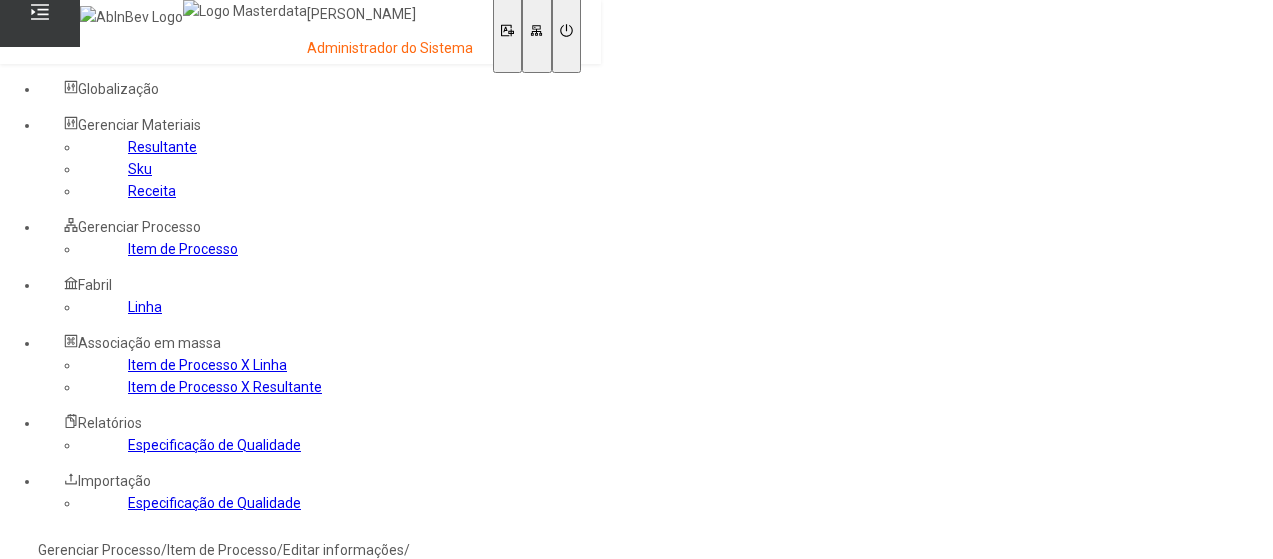 scroll, scrollTop: 72, scrollLeft: 0, axis: vertical 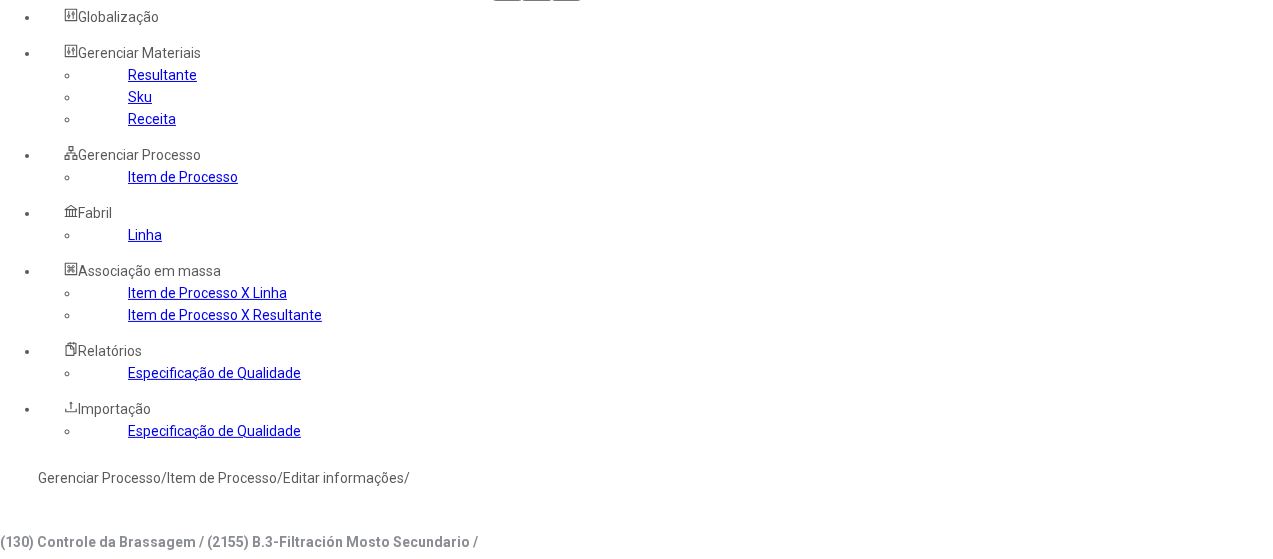 click on "Gerenciar Processo" 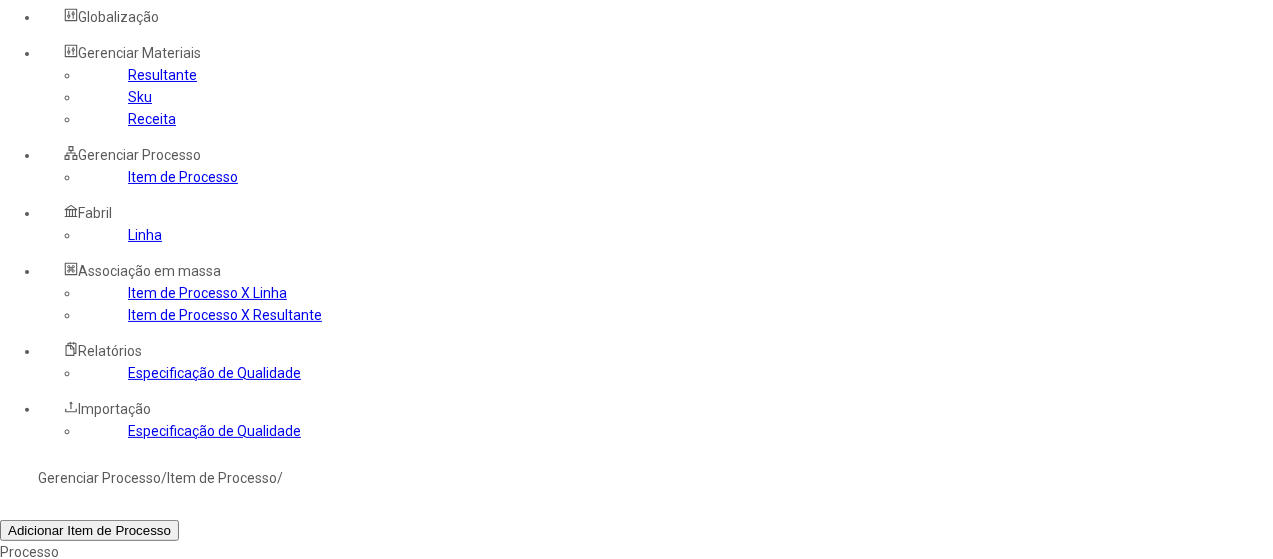 click 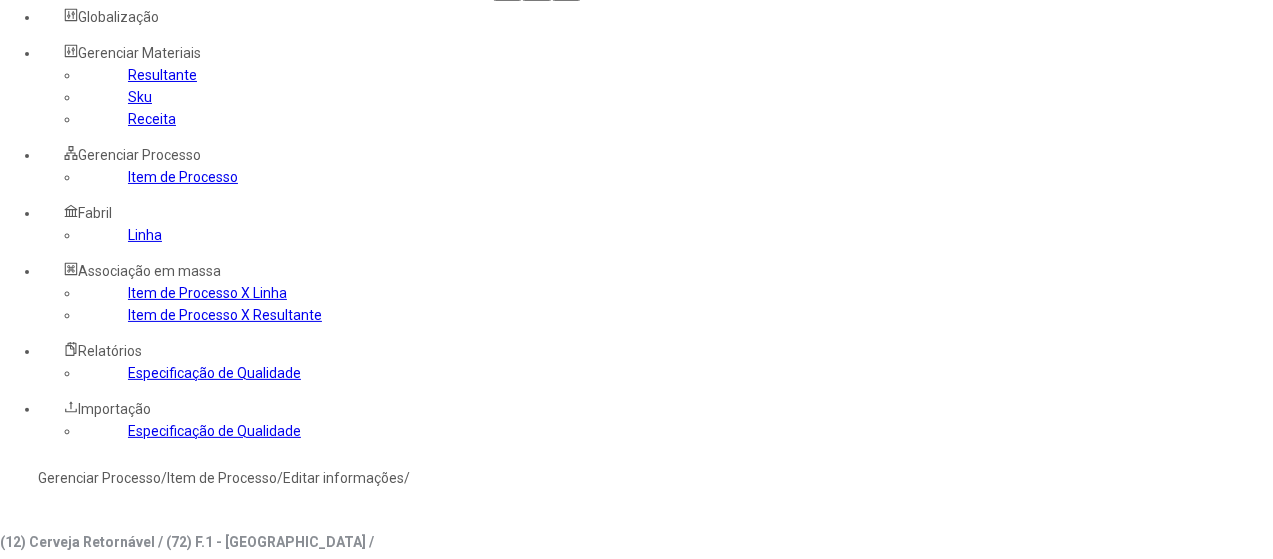 type on "*****" 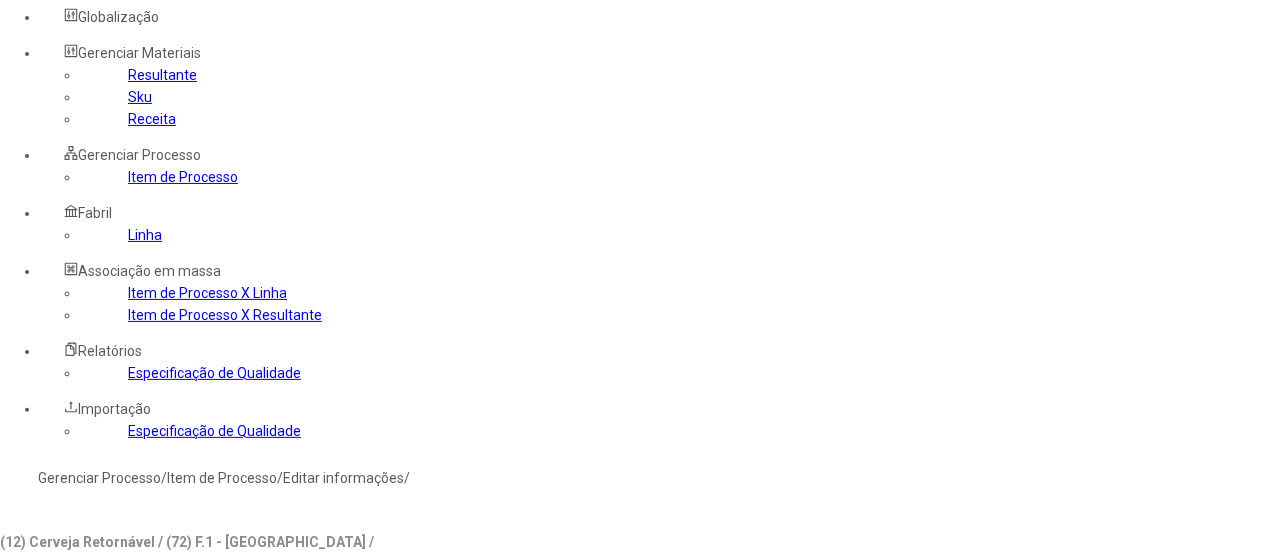click at bounding box center (40, 808) 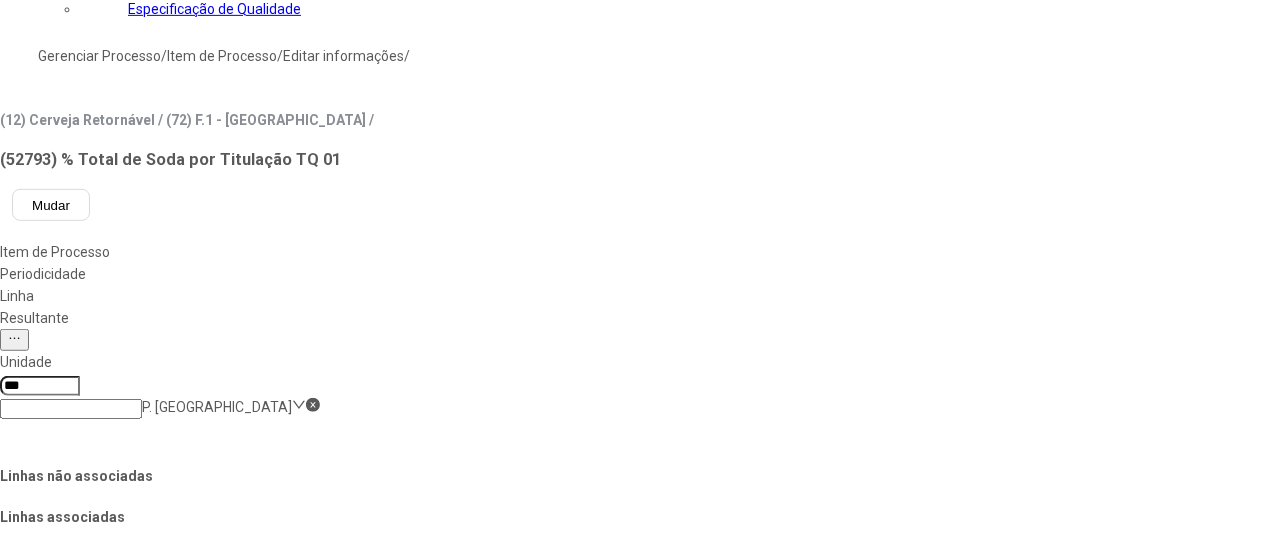 scroll, scrollTop: 272, scrollLeft: 0, axis: vertical 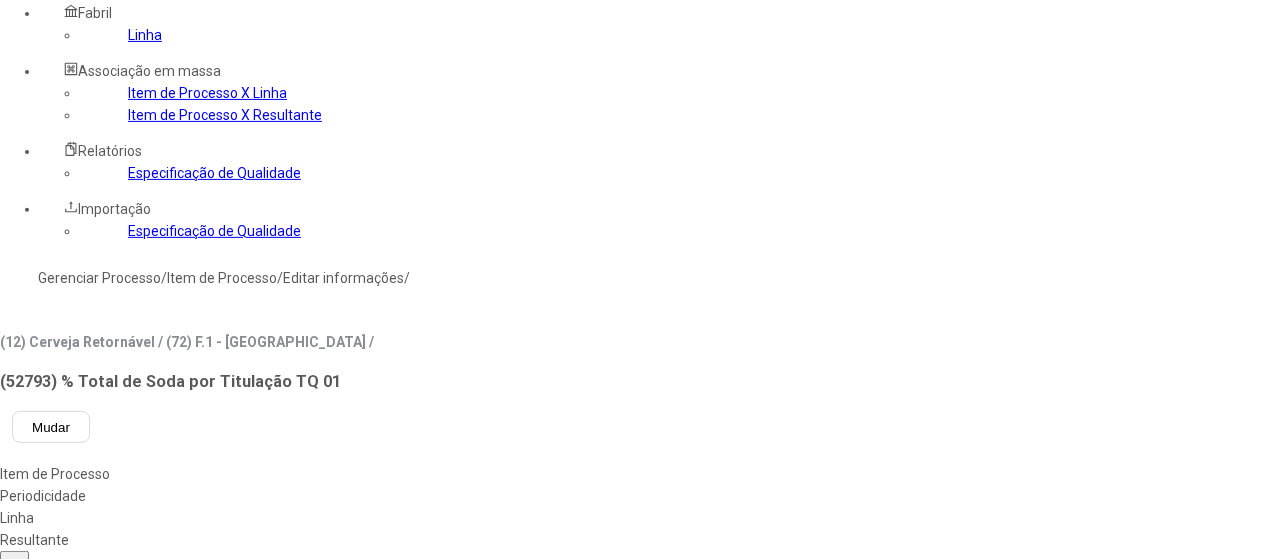type on "***" 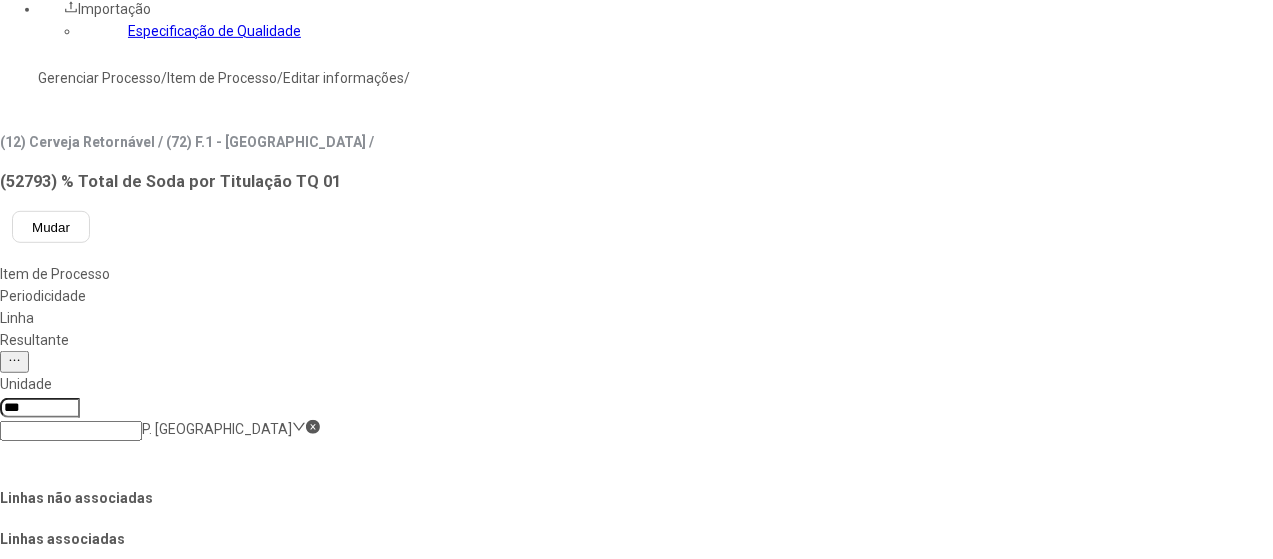 click on "Salvar Alterações" 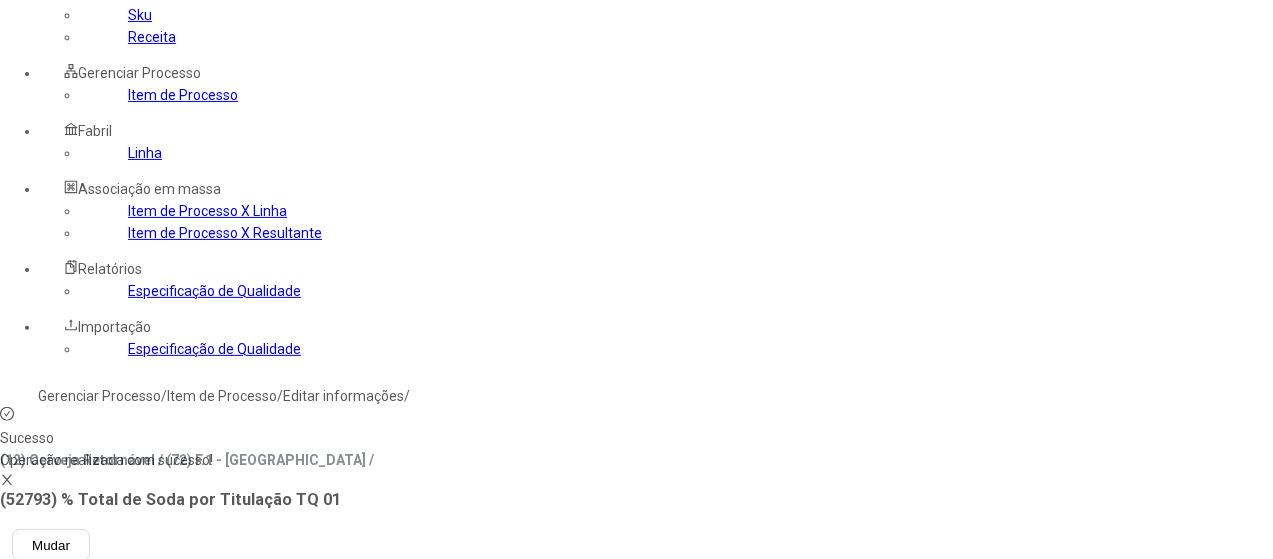 scroll, scrollTop: 0, scrollLeft: 0, axis: both 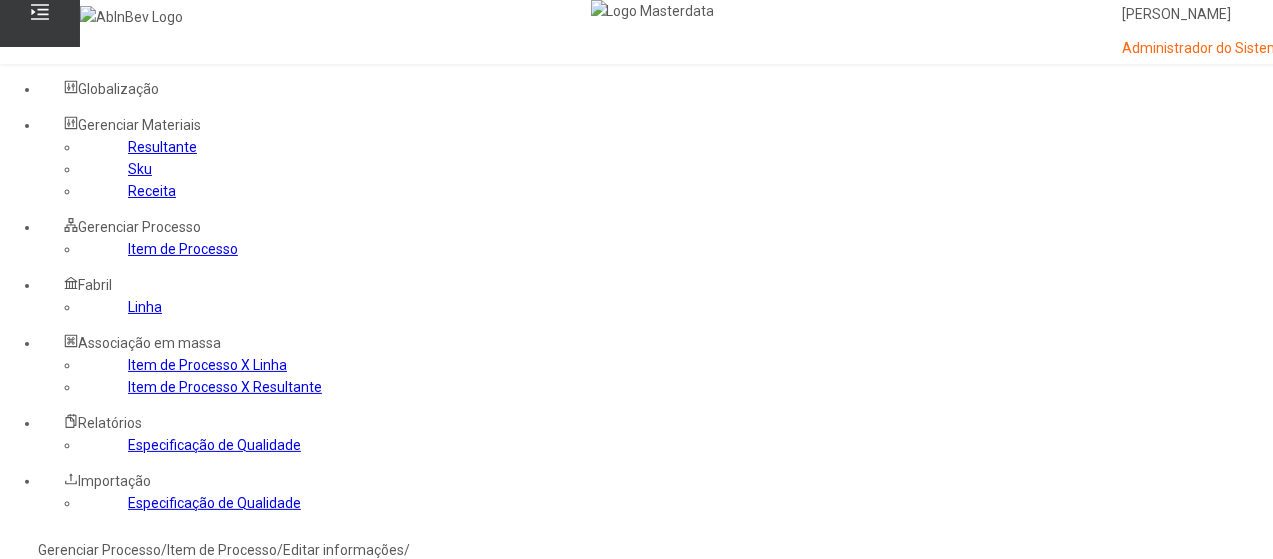 click on "Gerenciar Processo" 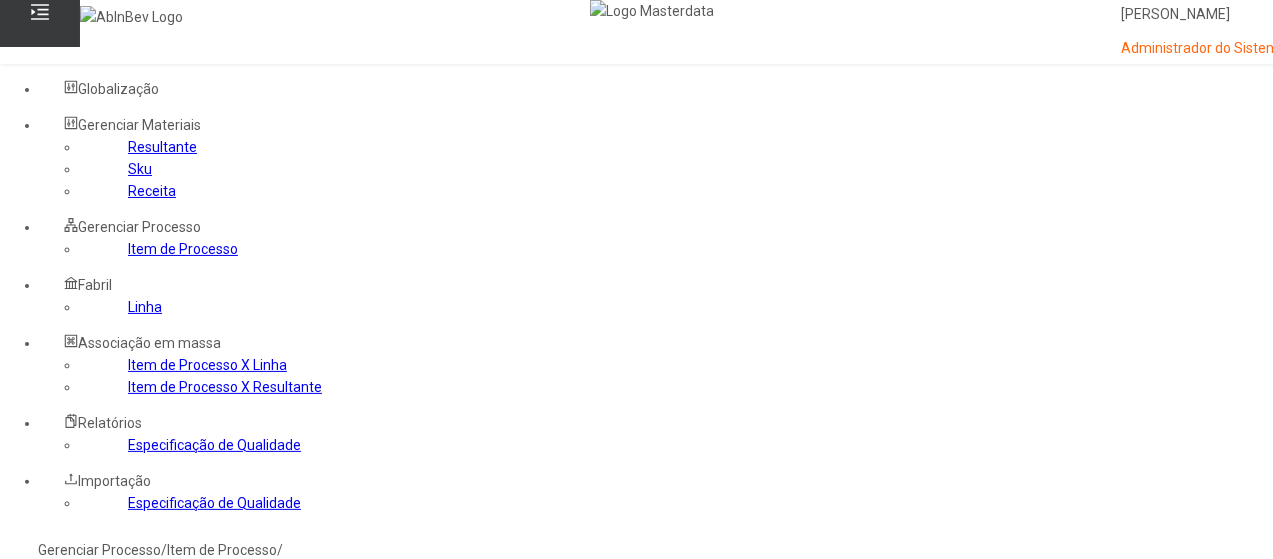 click 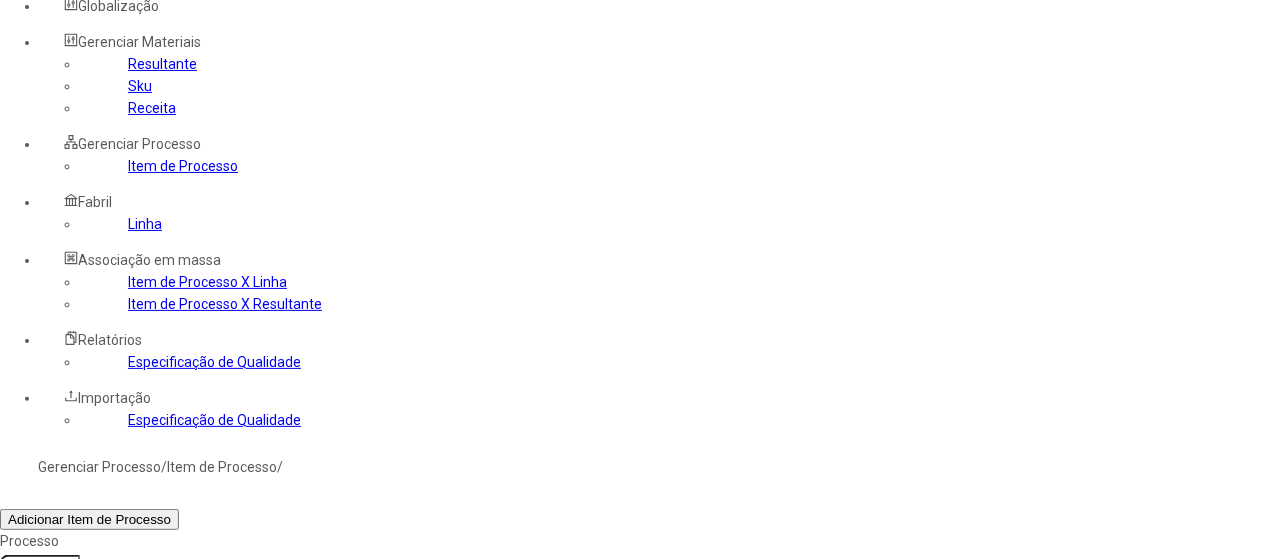 scroll, scrollTop: 200, scrollLeft: 0, axis: vertical 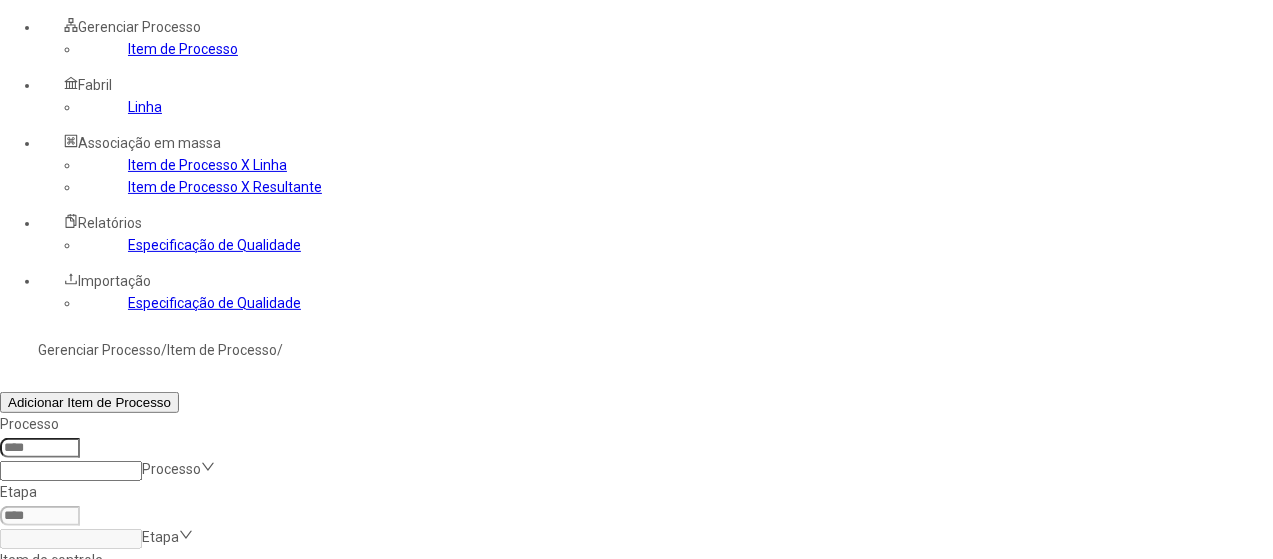 click 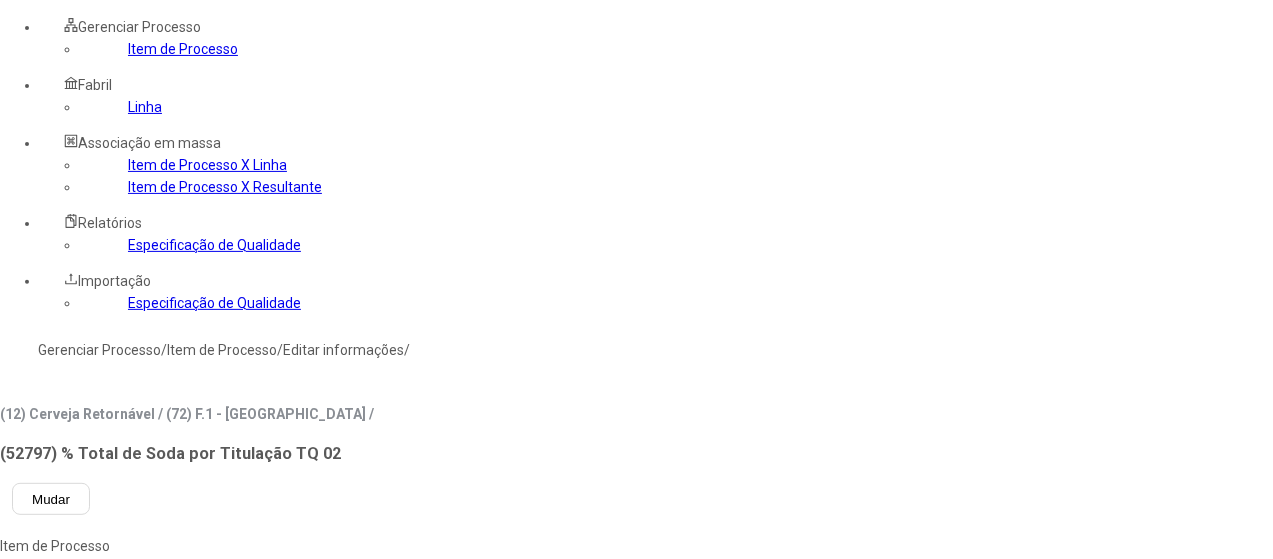 type on "*****" 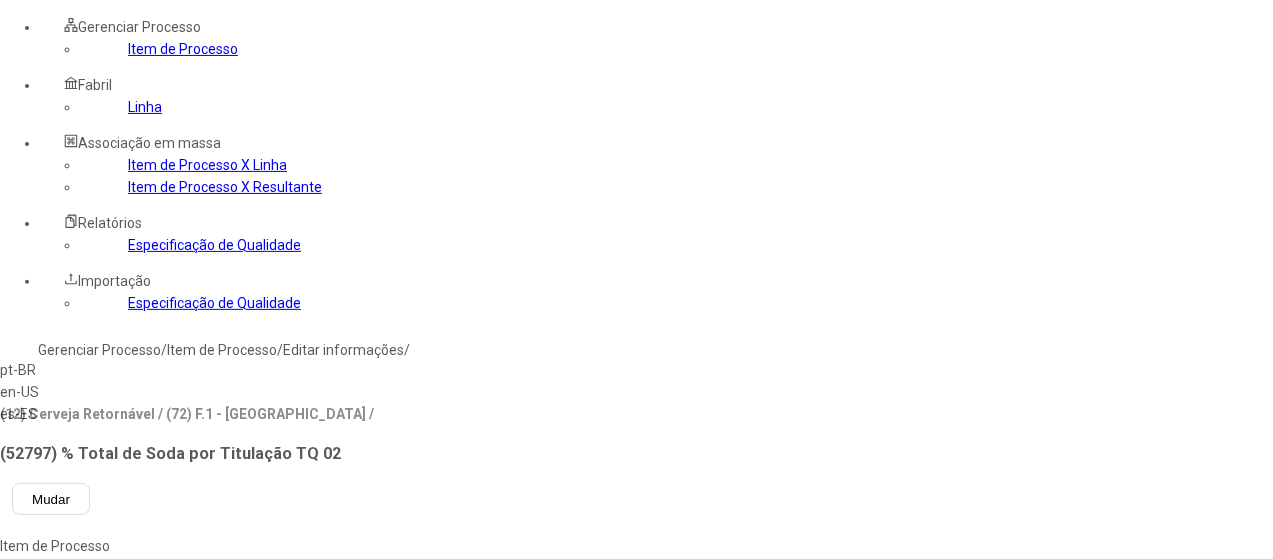 click on "es-ES" at bounding box center [57, 414] 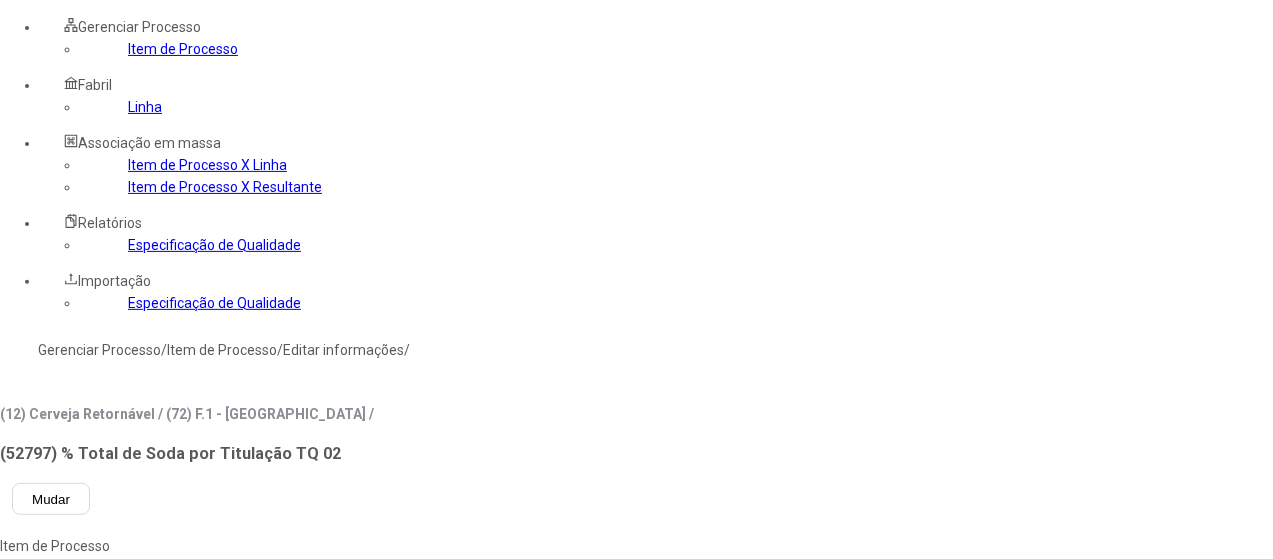 type on "**********" 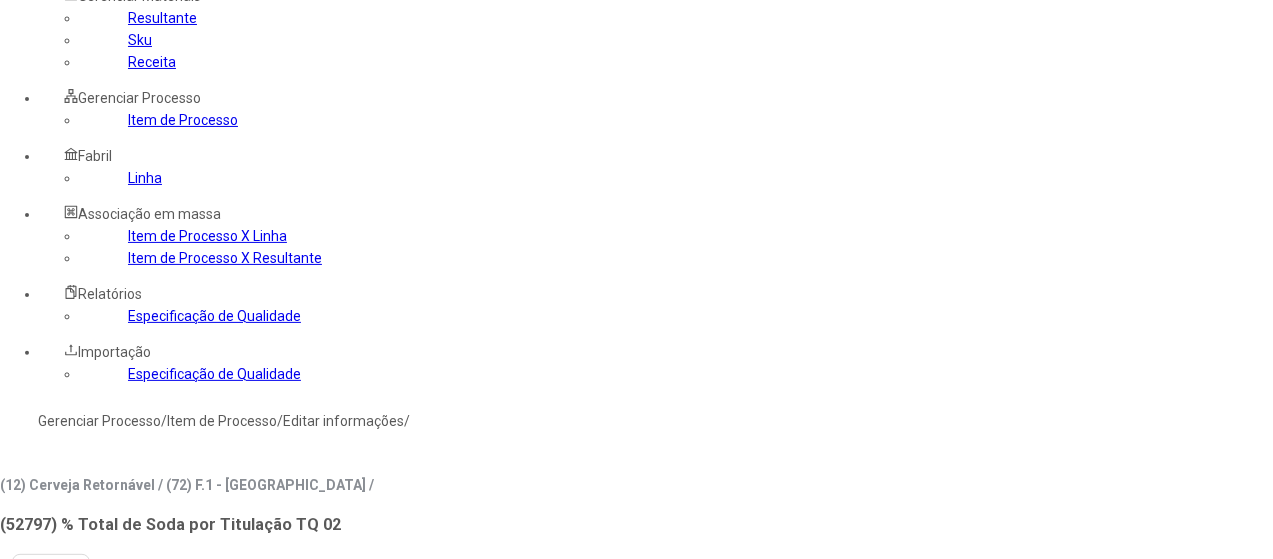 scroll, scrollTop: 100, scrollLeft: 0, axis: vertical 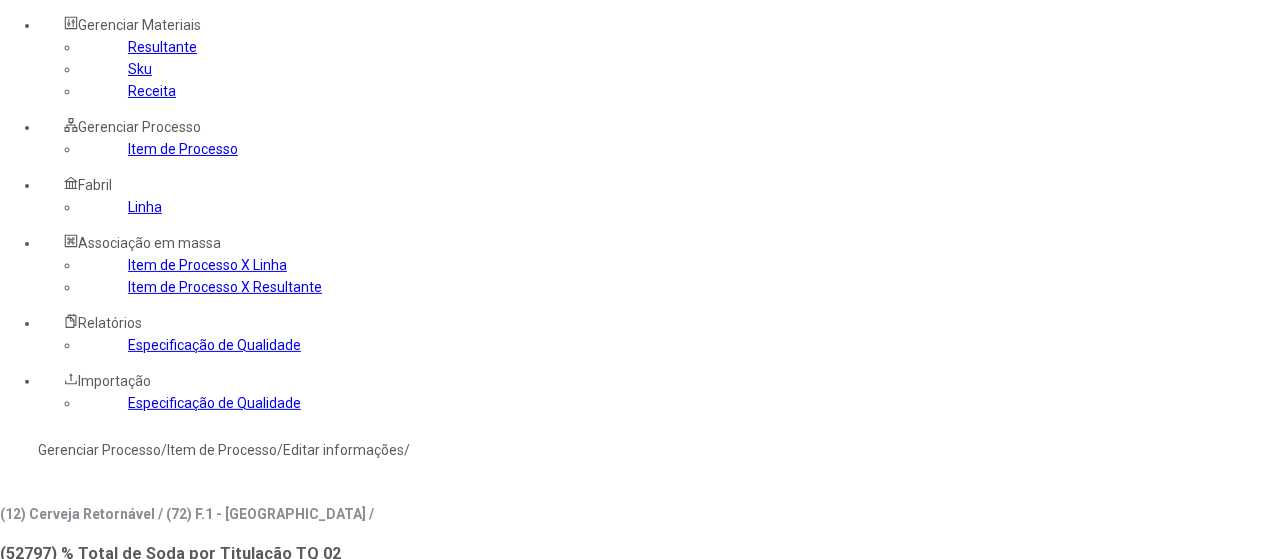 click on "Linha" 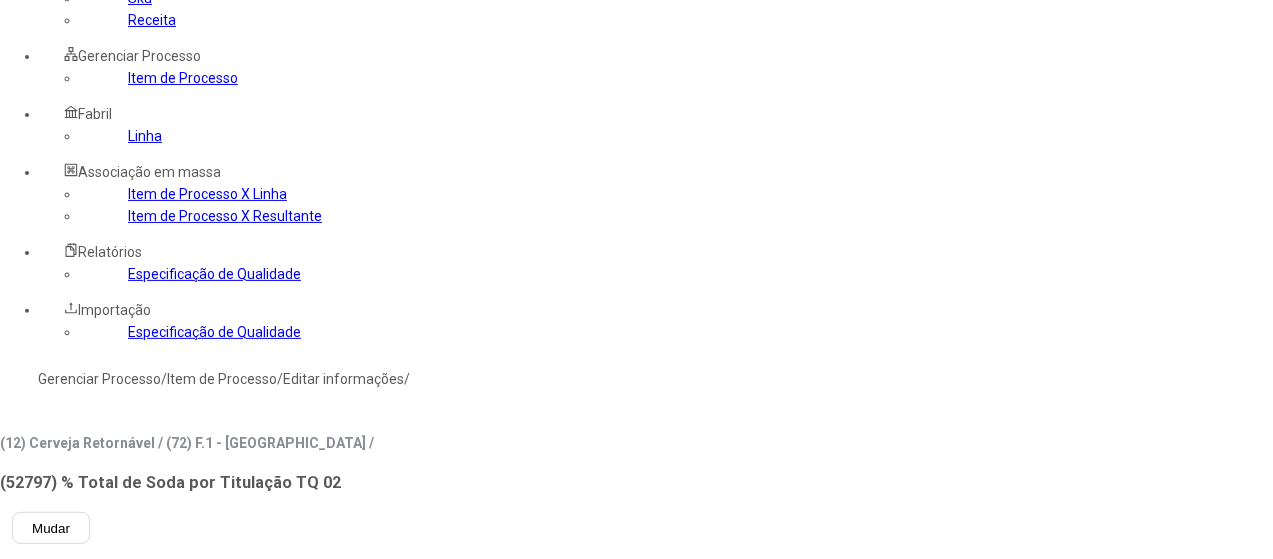 scroll, scrollTop: 300, scrollLeft: 0, axis: vertical 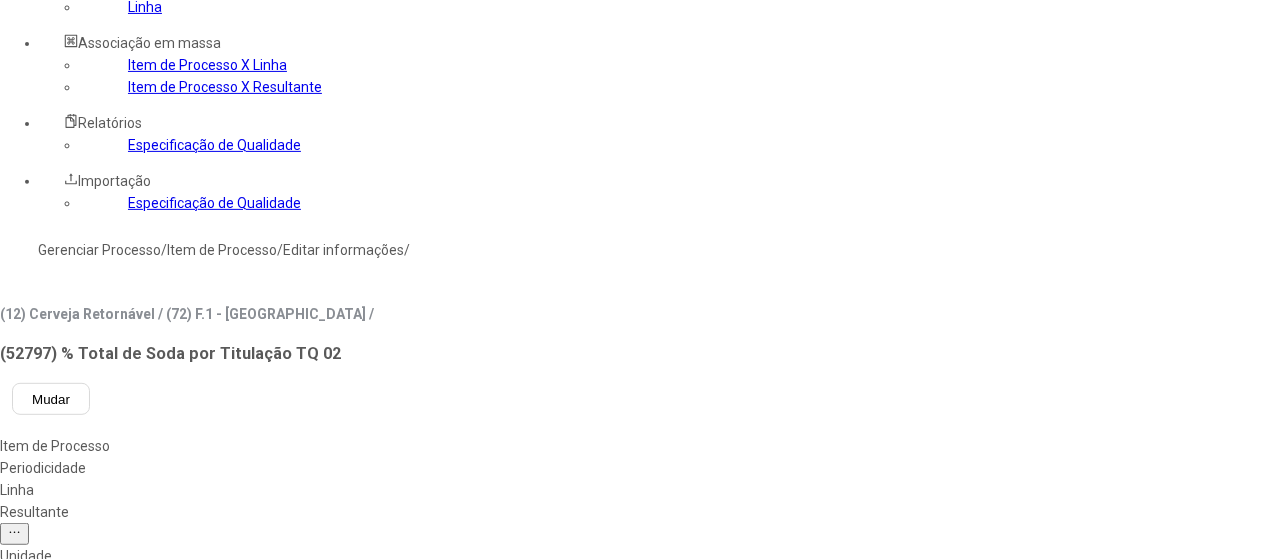 click 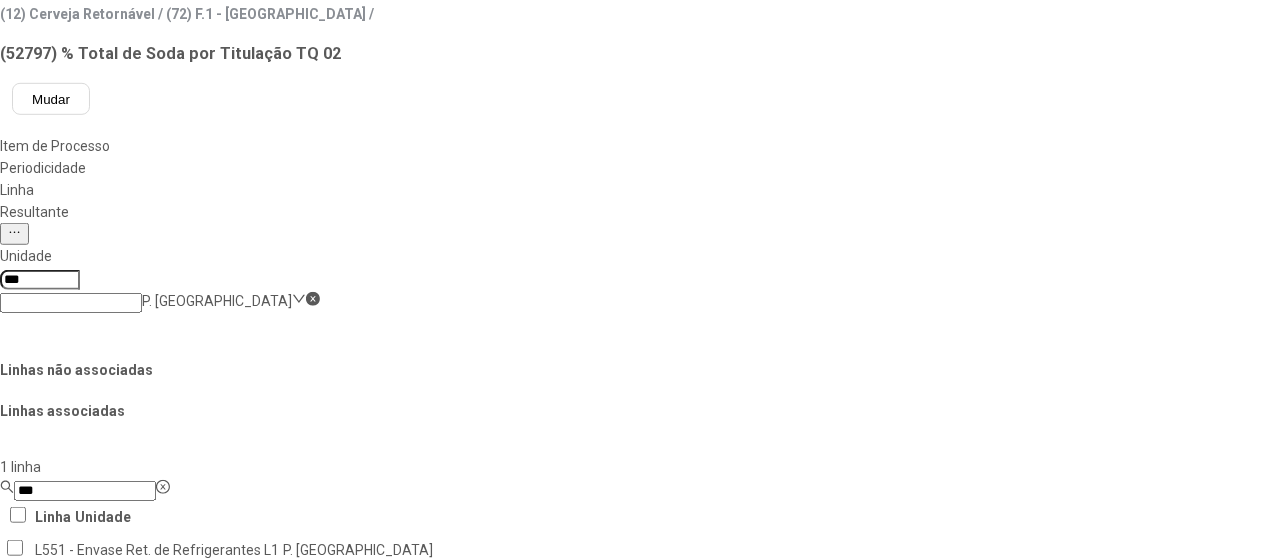 drag, startPoint x: 1137, startPoint y: 342, endPoint x: 990, endPoint y: 337, distance: 147.085 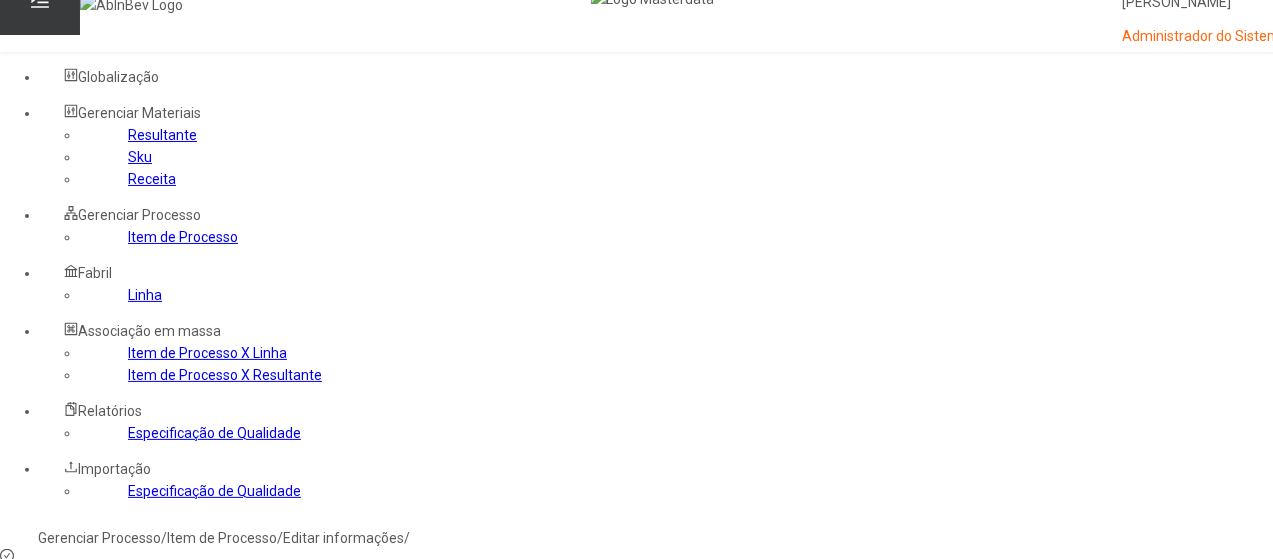 scroll, scrollTop: 0, scrollLeft: 0, axis: both 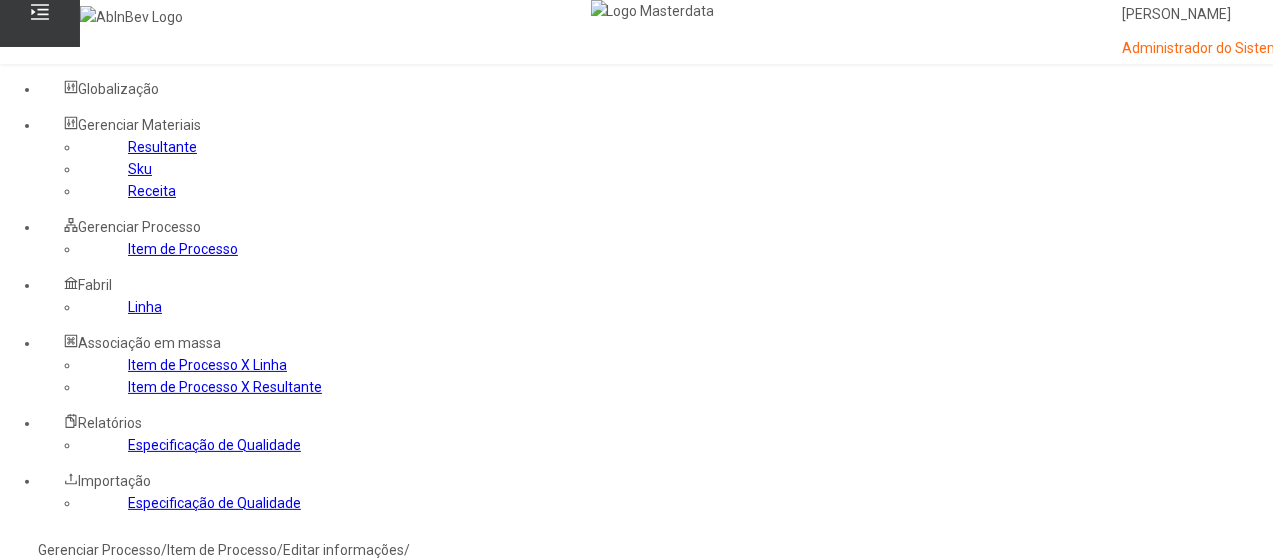 click on "Gerenciar Processo" 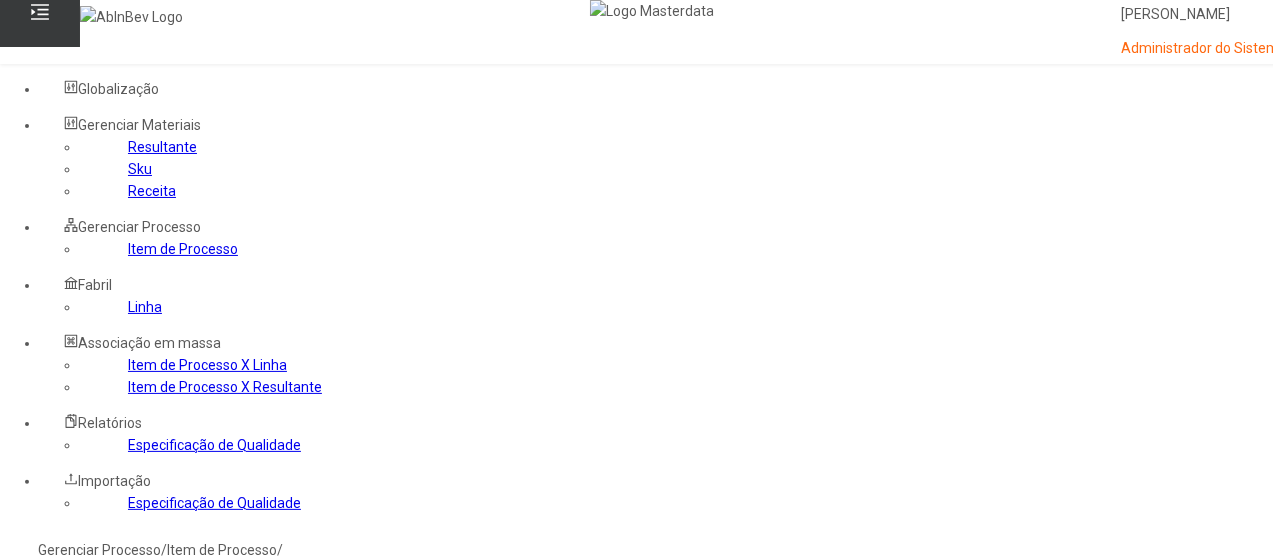 click 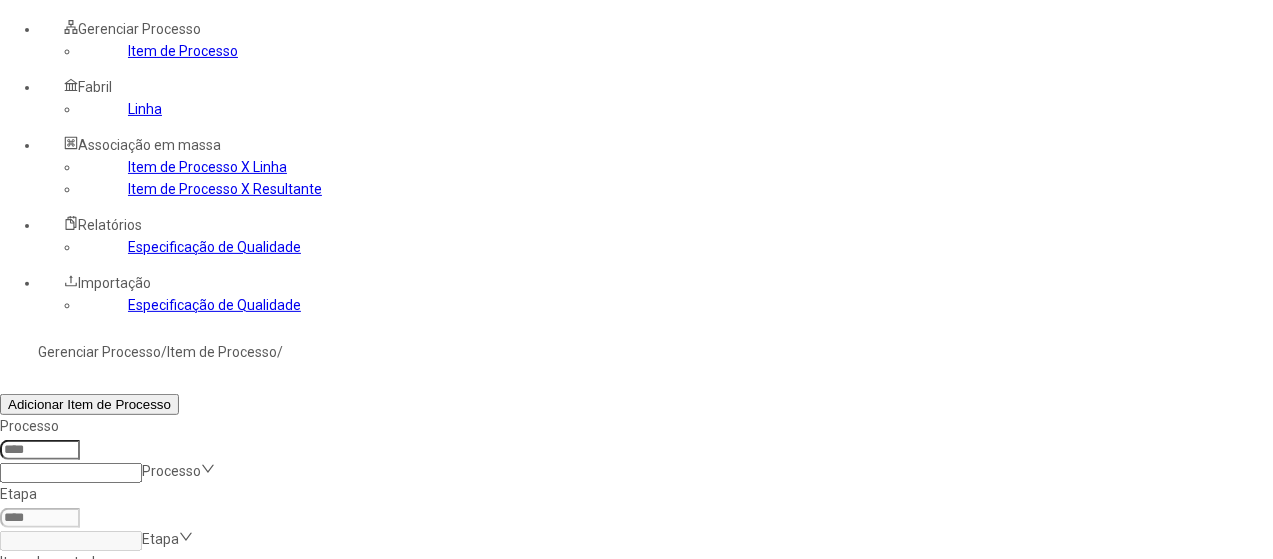 scroll, scrollTop: 200, scrollLeft: 0, axis: vertical 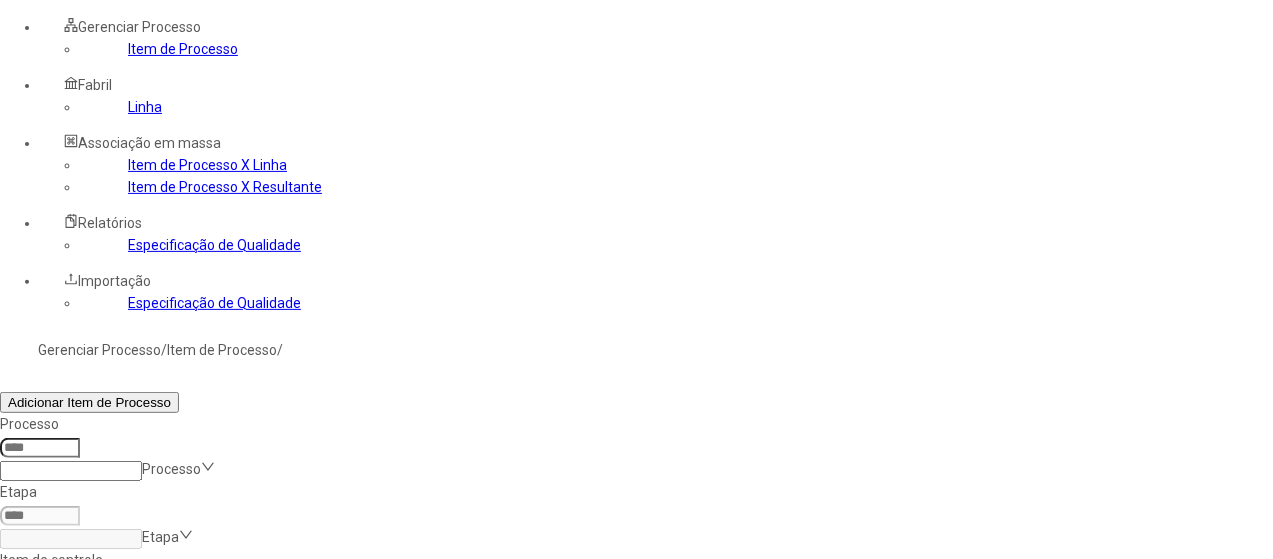 click 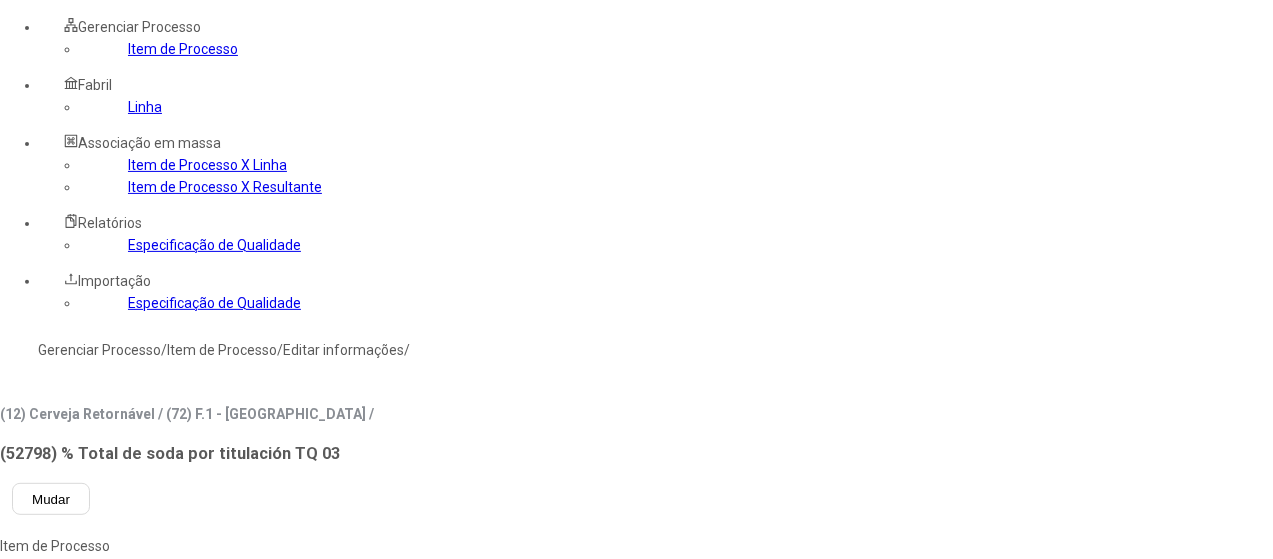 click on "Linha" 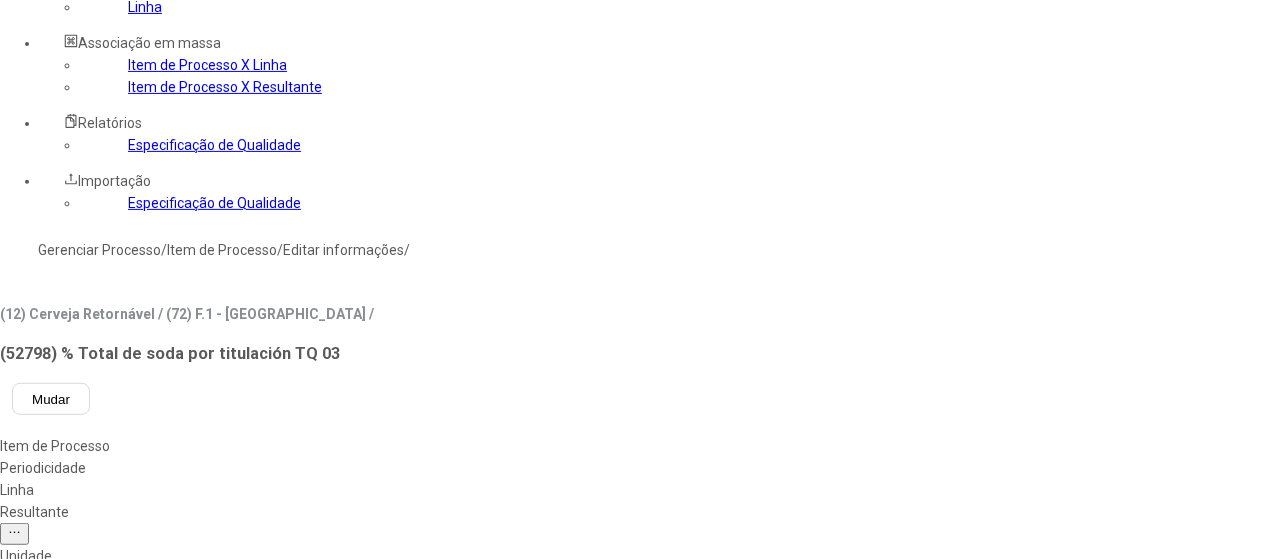 click 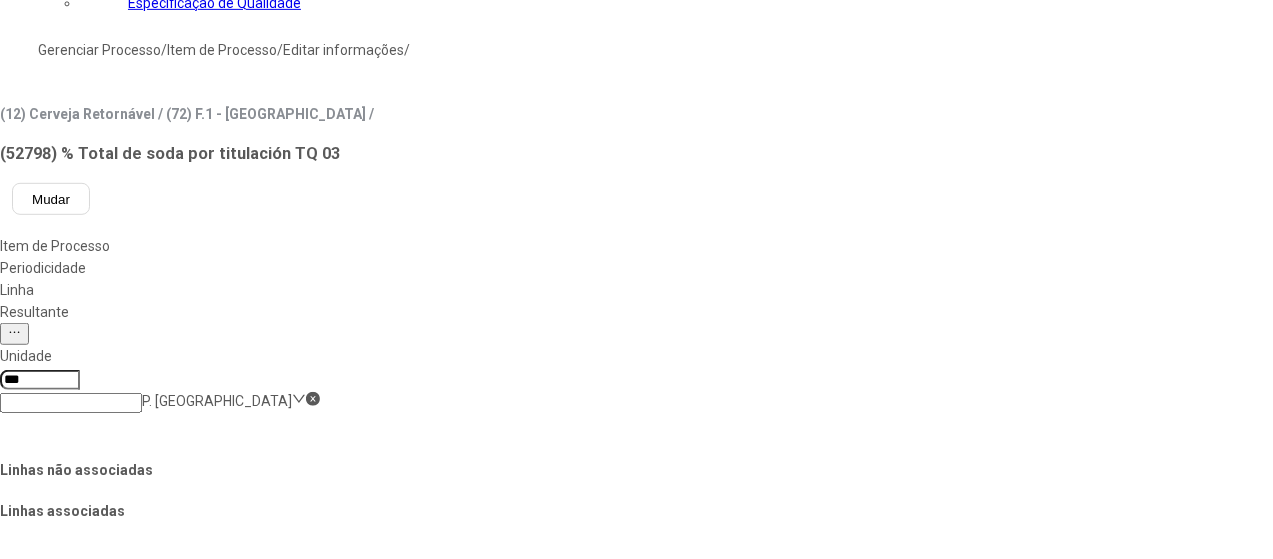 click on "Salvar Alterações" 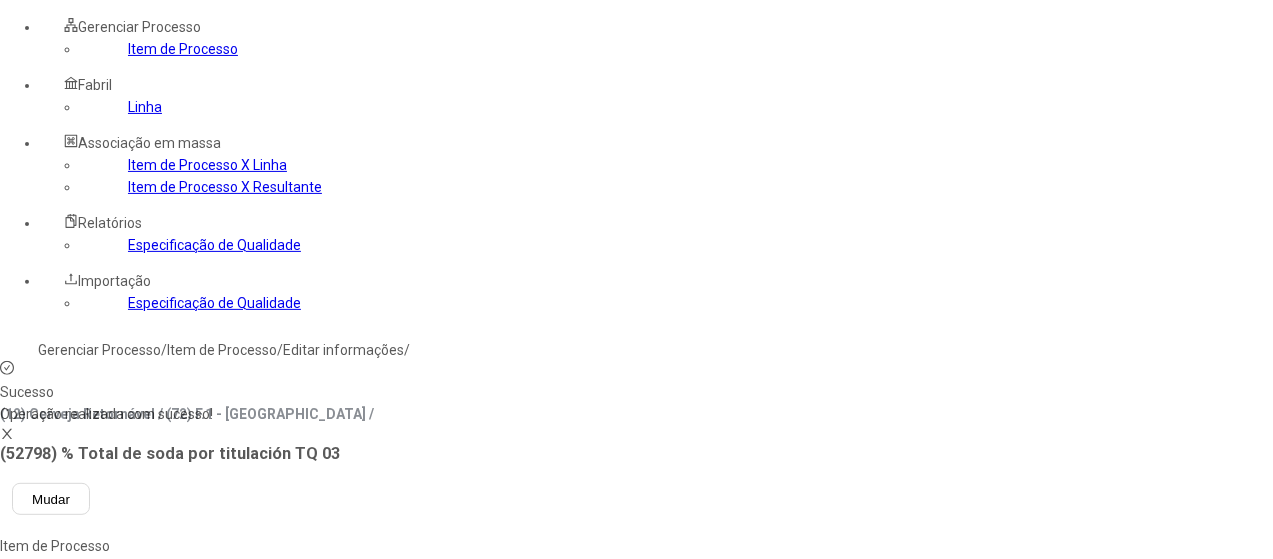 click on "Resultante" 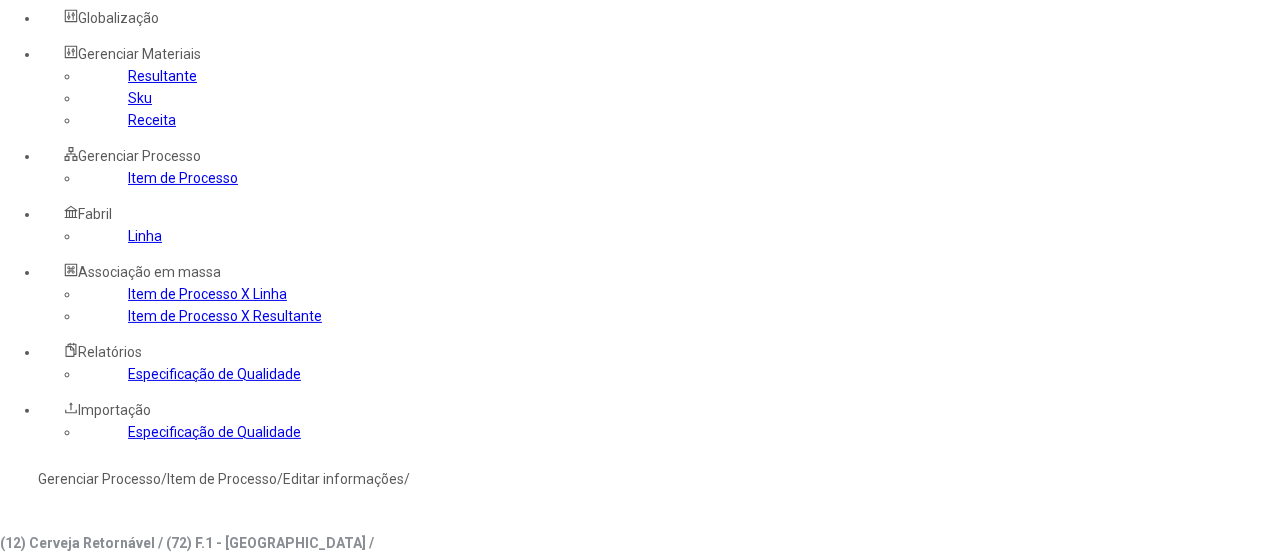 scroll, scrollTop: 0, scrollLeft: 0, axis: both 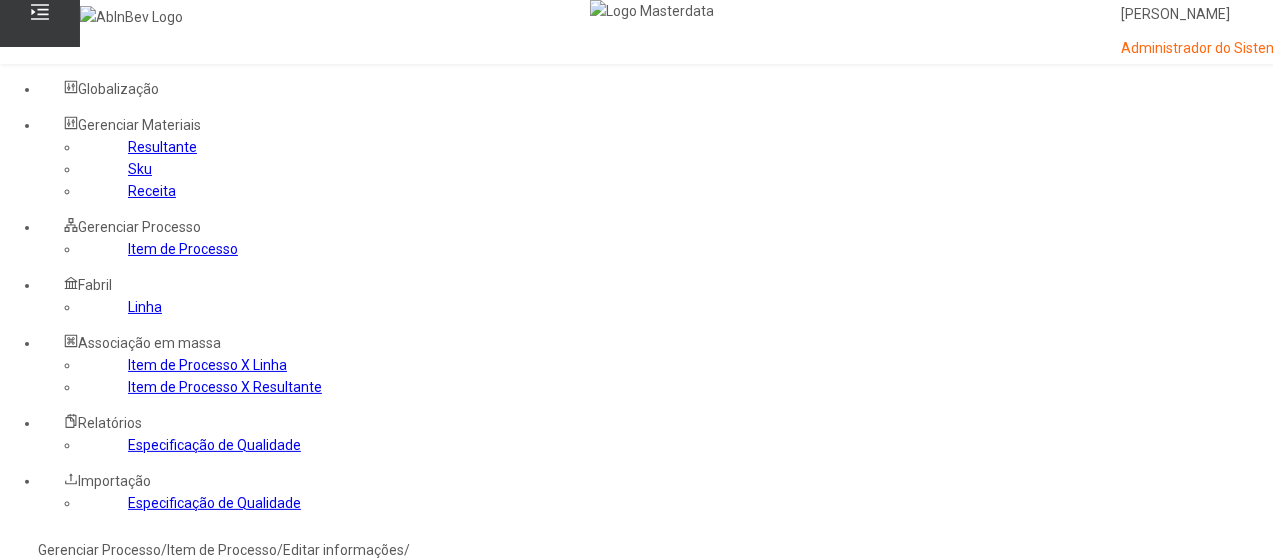 click on "Item de Processo" 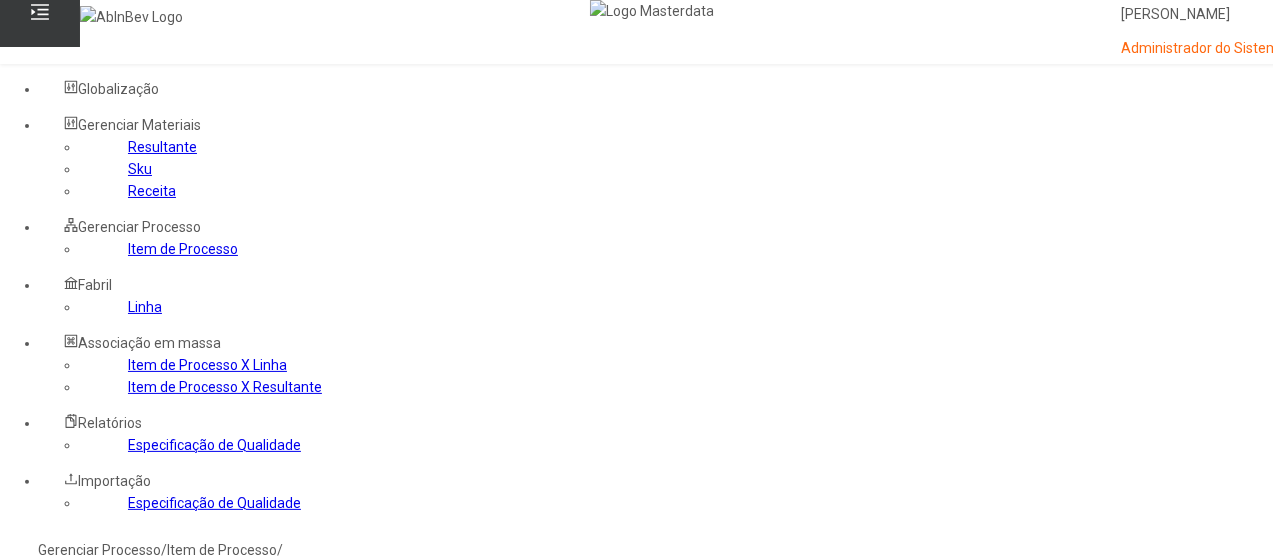click 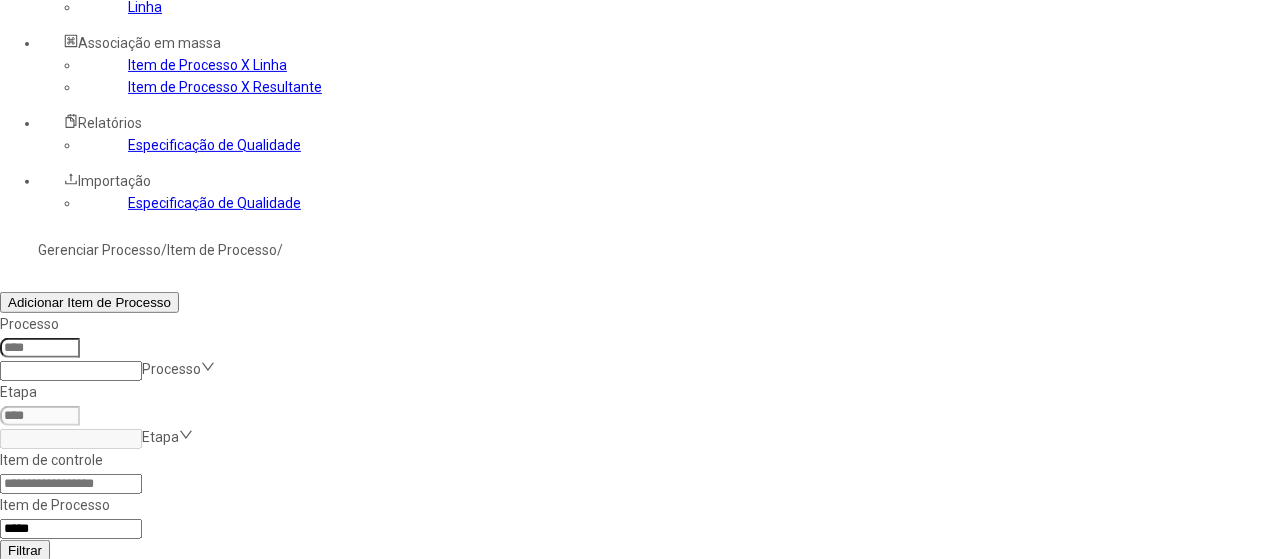 scroll, scrollTop: 272, scrollLeft: 0, axis: vertical 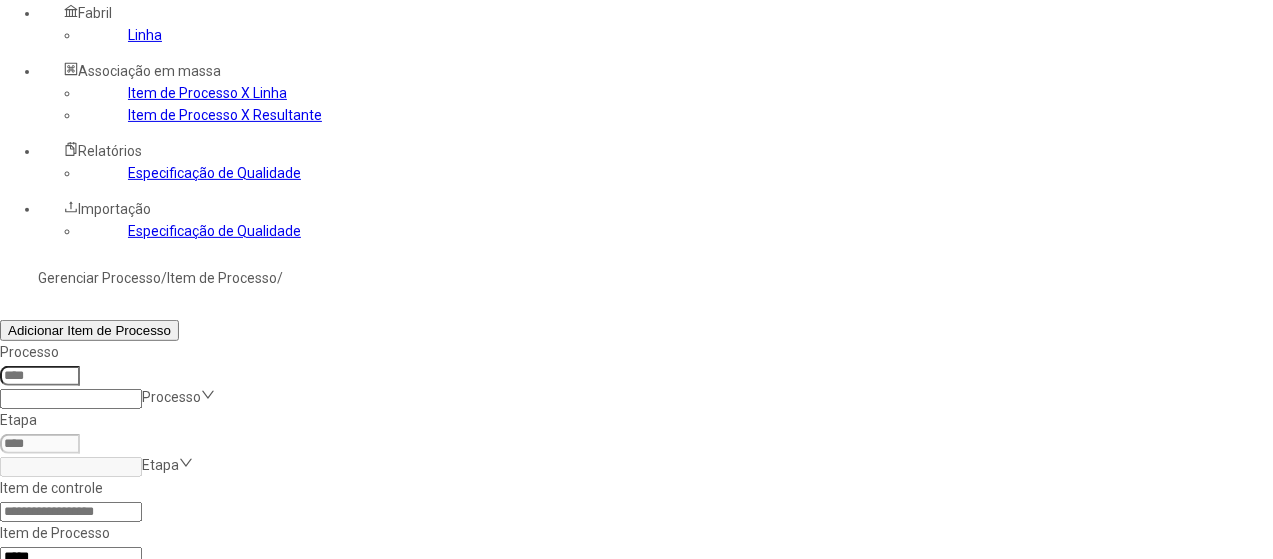 drag, startPoint x: 694, startPoint y: 283, endPoint x: 590, endPoint y: 257, distance: 107.200745 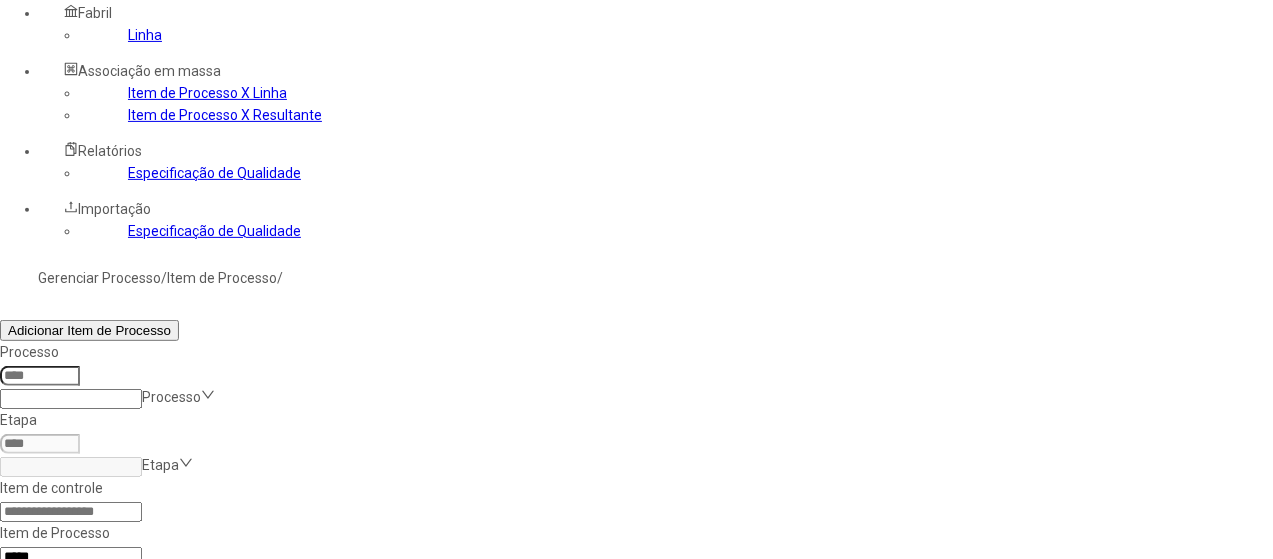 type on "*****" 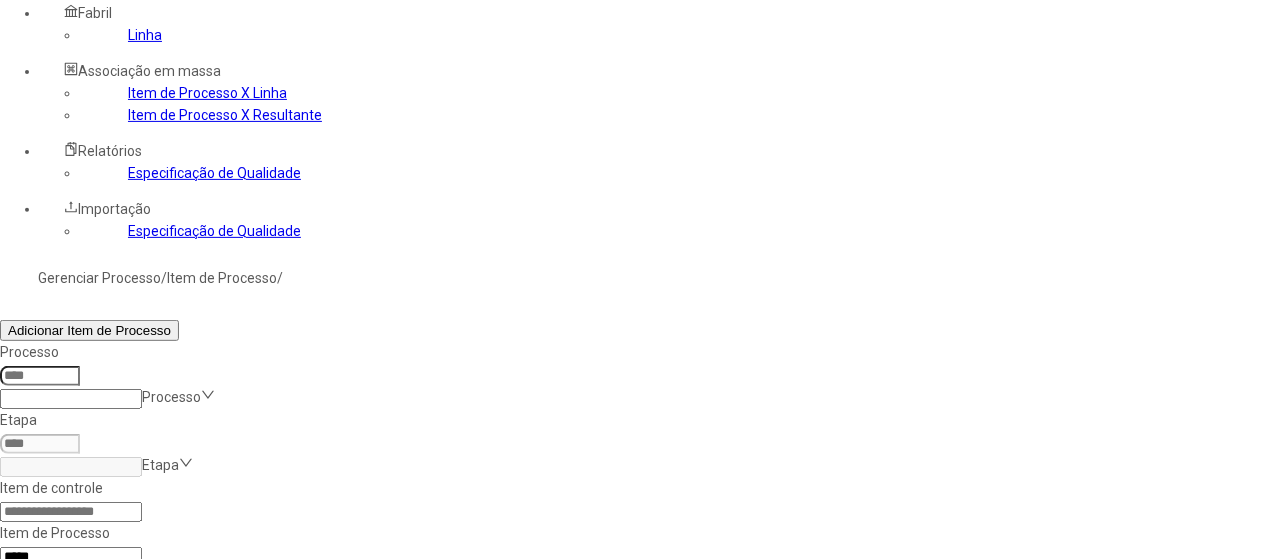 click on "Filtrar" 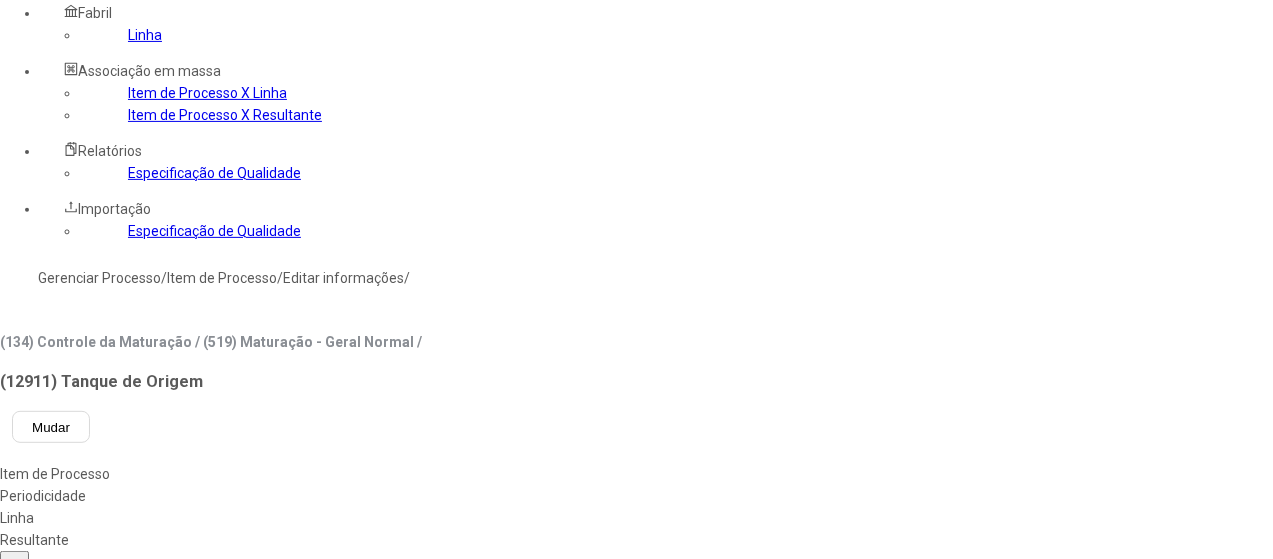 type on "***" 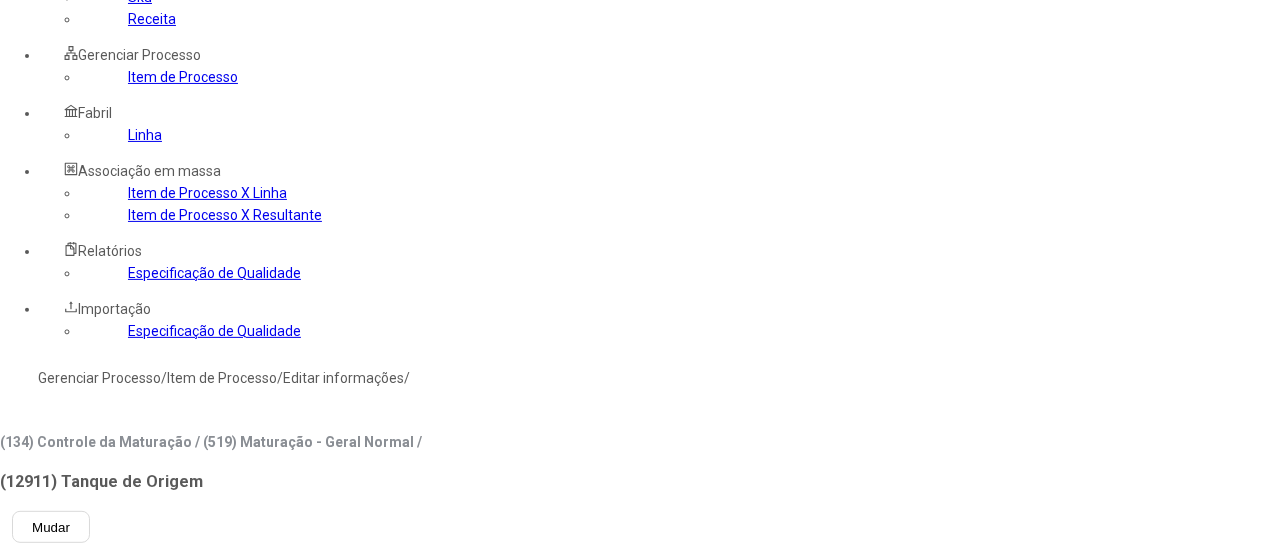 click on "Resultante" 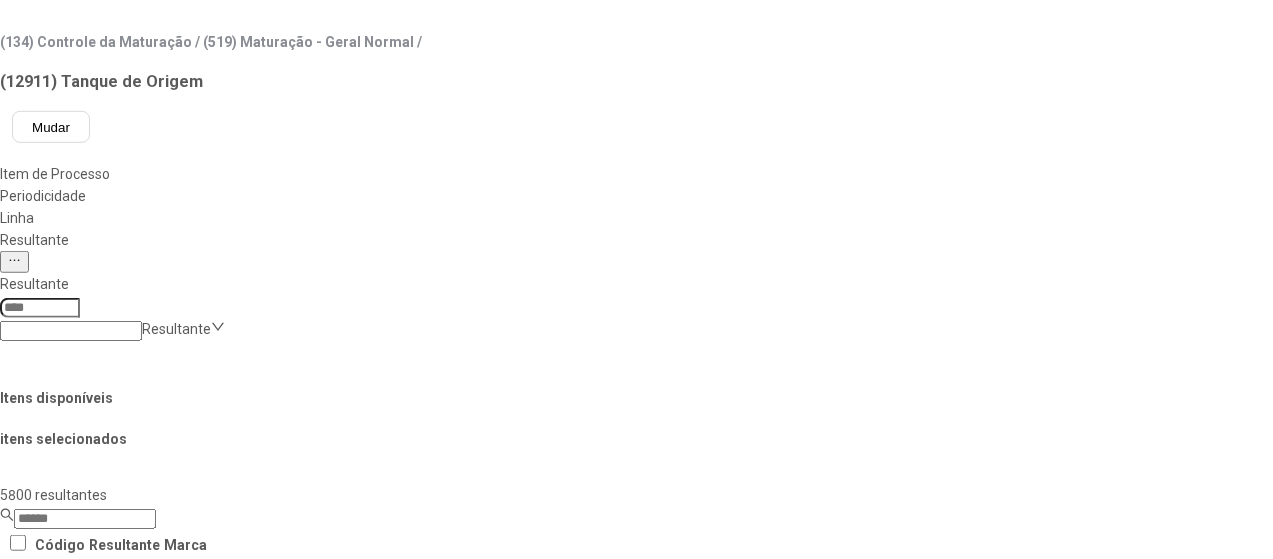 scroll, scrollTop: 200, scrollLeft: 0, axis: vertical 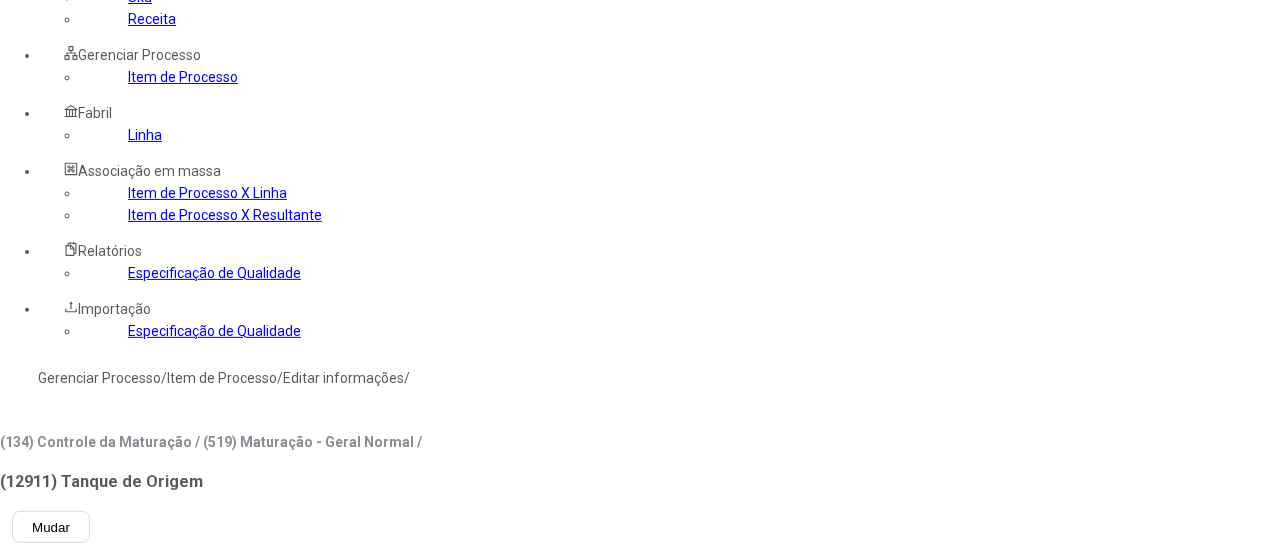 click 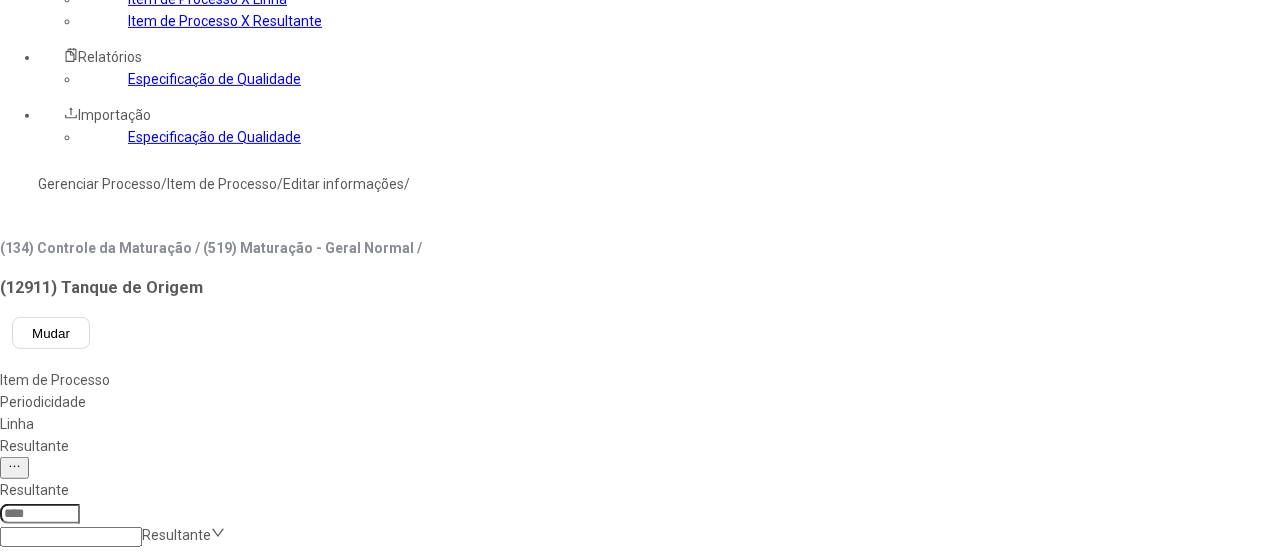 scroll, scrollTop: 372, scrollLeft: 0, axis: vertical 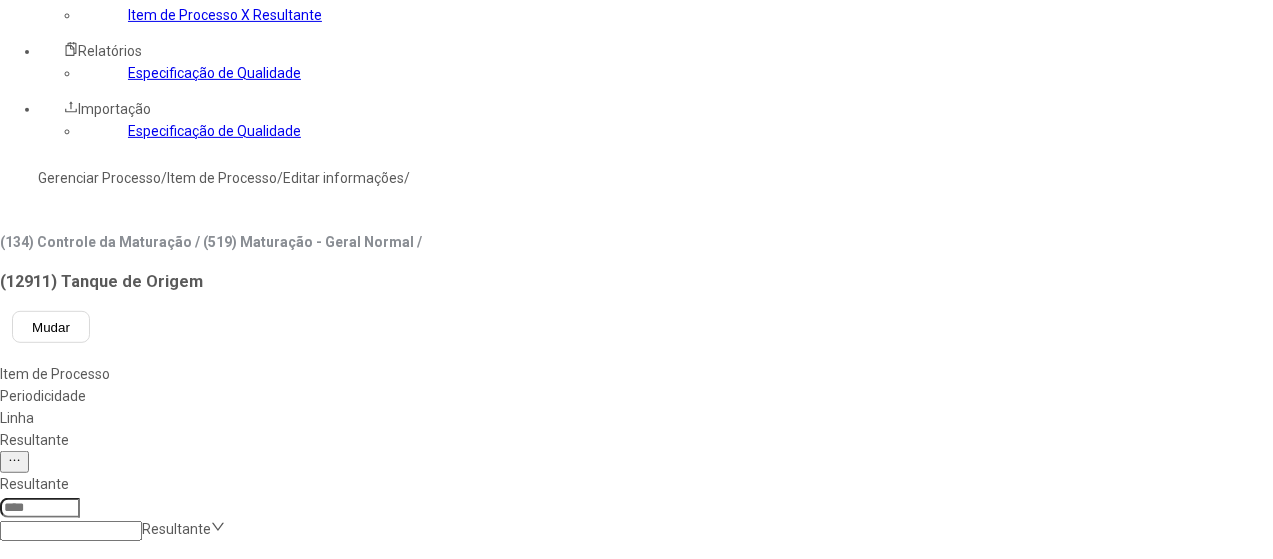 click 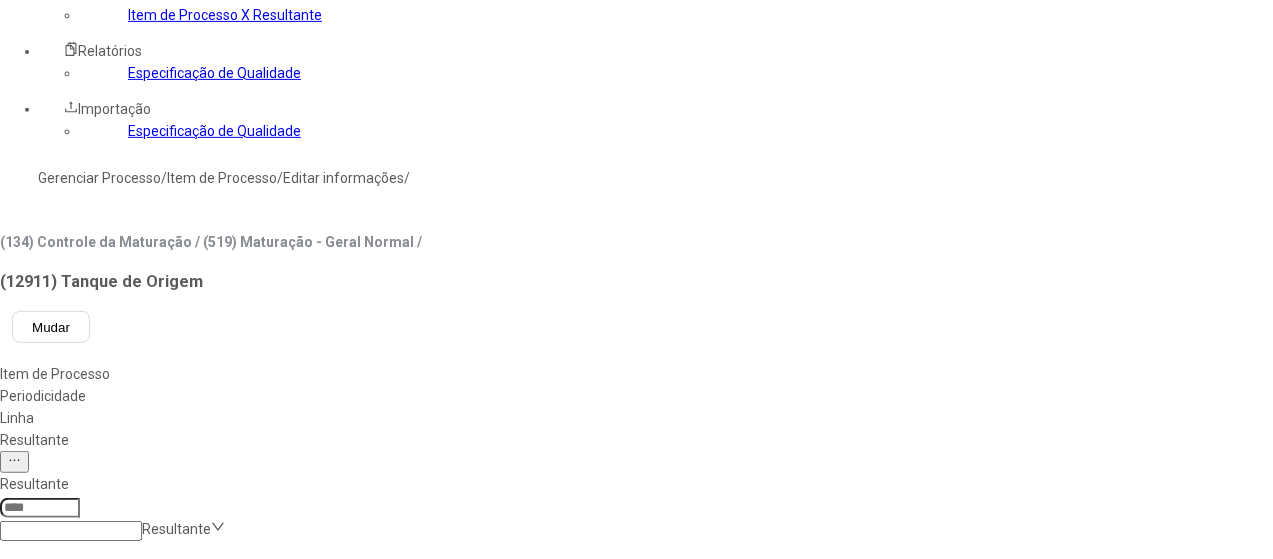 scroll, scrollTop: 500, scrollLeft: 0, axis: vertical 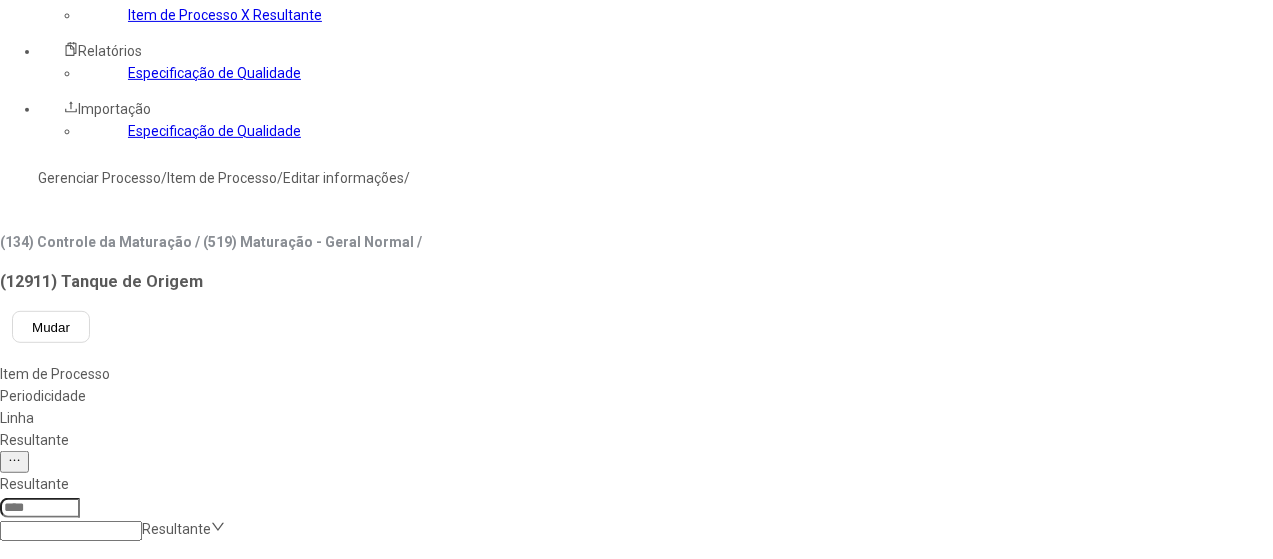 click on "Itens disponíveis itens selecionados  0 resultante  ******** Código Resultante Marca  Não há dados   110 resultantes  Código Resultante Marca 3465 Brahma Zero Maturada HG BRAHMA ZERO 4143 Skol Long Neck Maturada SKOL LN 7159 Zillertal IPA Maturada ZILLERTAL IPA 792 Especial Clara Maturada HG ANTARCTICA PILSEN 4158 Antarctica SubZero Maturada ANTARCTICA SUBZERO 6069 Patricia Maturada PATRICIA 2369 Brahma Internacional Maturada BR INTL 4729 Brahma 100% Malte Brasileiro Maturada HG BRAHMA 100% MALTE BRASILEIRO 5162 Goose Island Midway Maturada GOOSE ISLAND MIDWAY 5346 Colorado Indica Maturada COLORADO INDICA 798 Brahma Chopp Maturada HG BRAHMA CHOPP 2212 Serrana Maturada HG SERRANA 3311 Matéria Prima p/ Teste CENG/ZiTec TESTE 4534 Corona Maturada CORONA EXTRA 4717 Stella Artois SG Maturada HG STELLA ARTOIS SEM GLUTEN 5314 Temple Scotish Maturada TEMPLE SCOTTISH 4075 Ouro Fino Maturada OUROFINO 3760 Especial Trigo Maturada ESPECIAL TRIGO 4333 Stella Artois PM Maturada HG STELLA ARTOIS PURO MALTE 4495 7973" 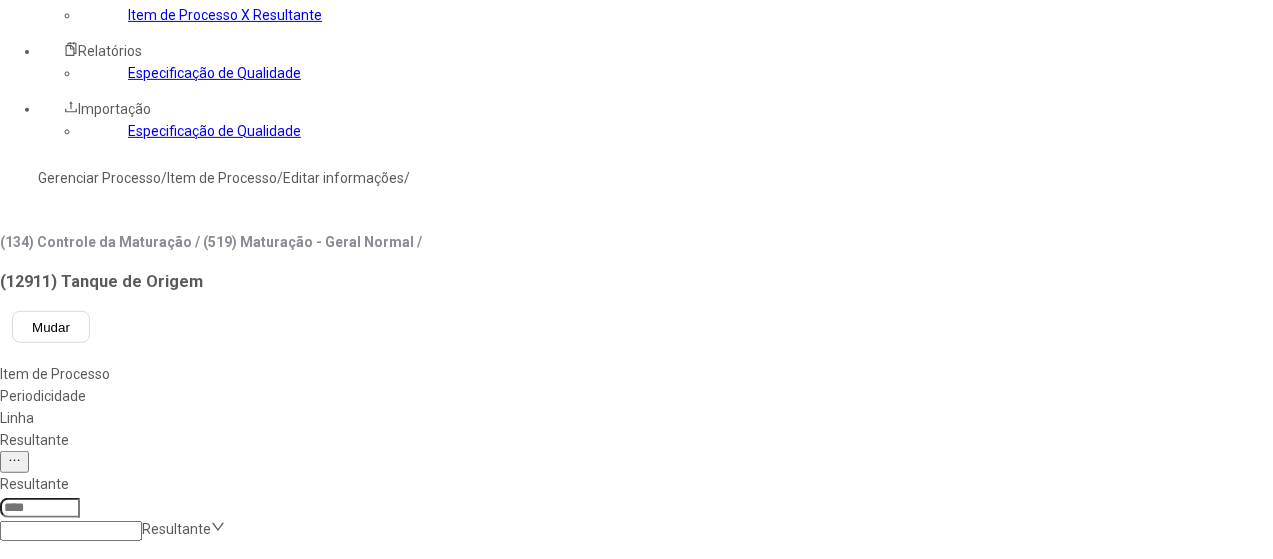 type on "*********" 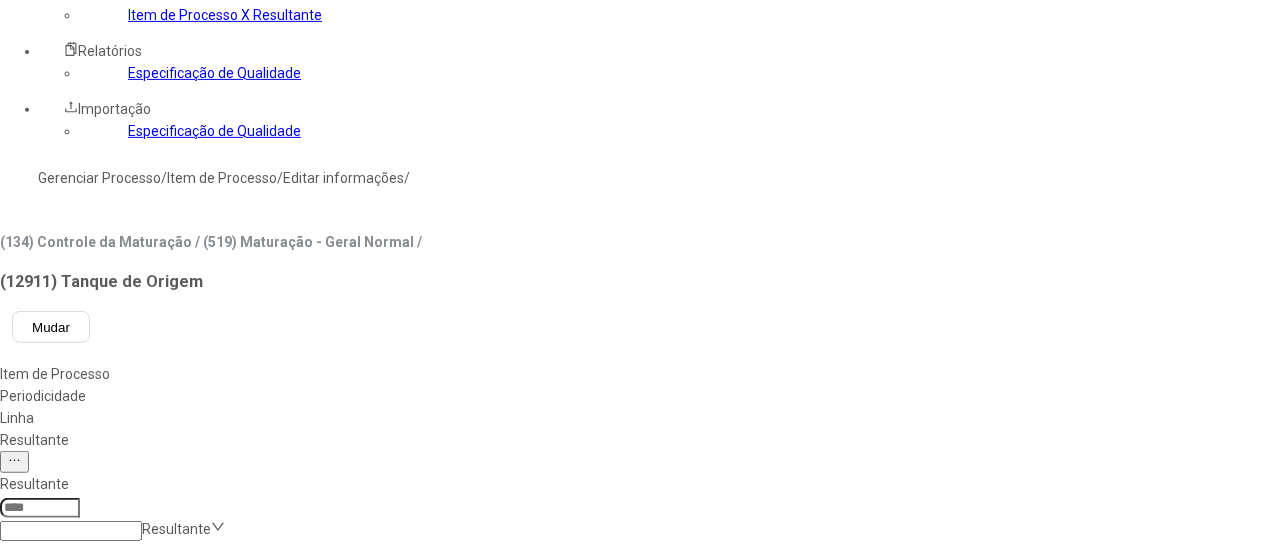 scroll, scrollTop: 72, scrollLeft: 0, axis: vertical 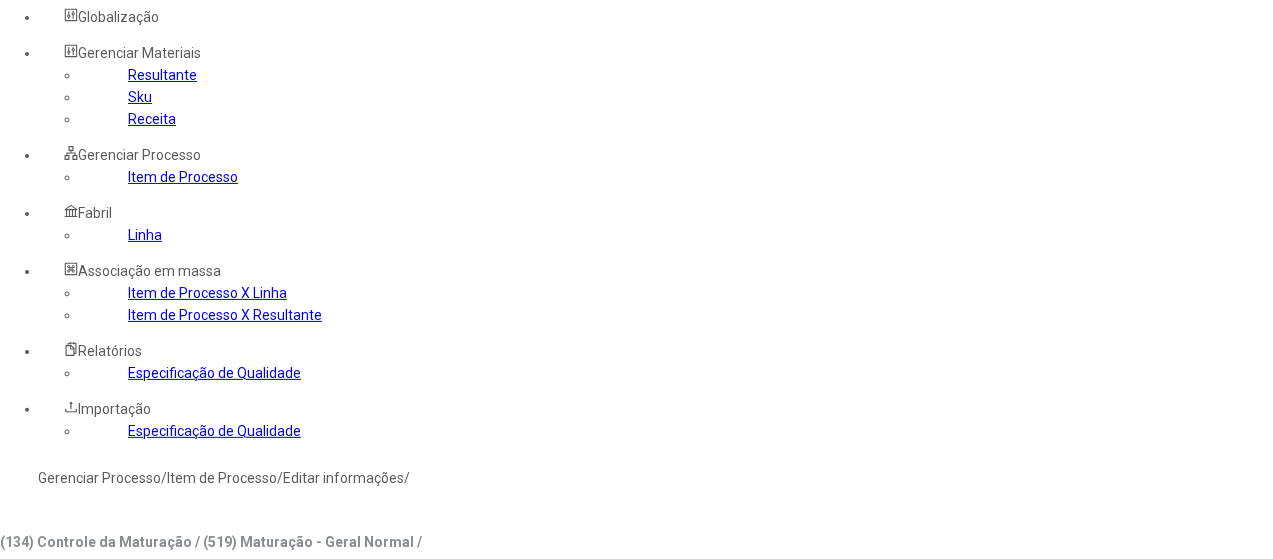 click on "Item de Processo" 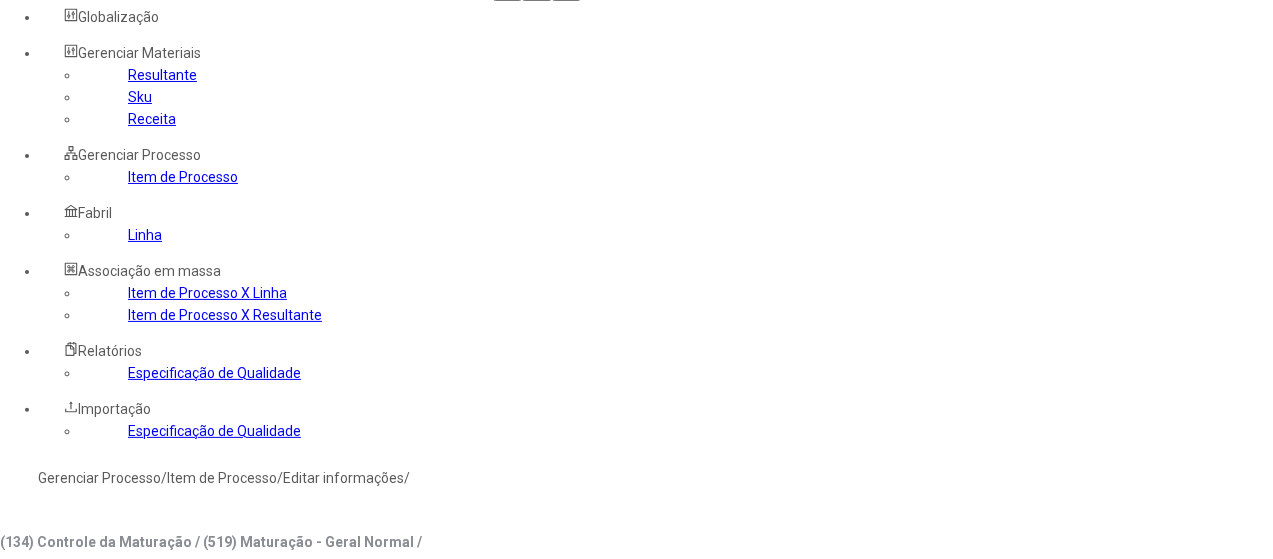 type on "***" 